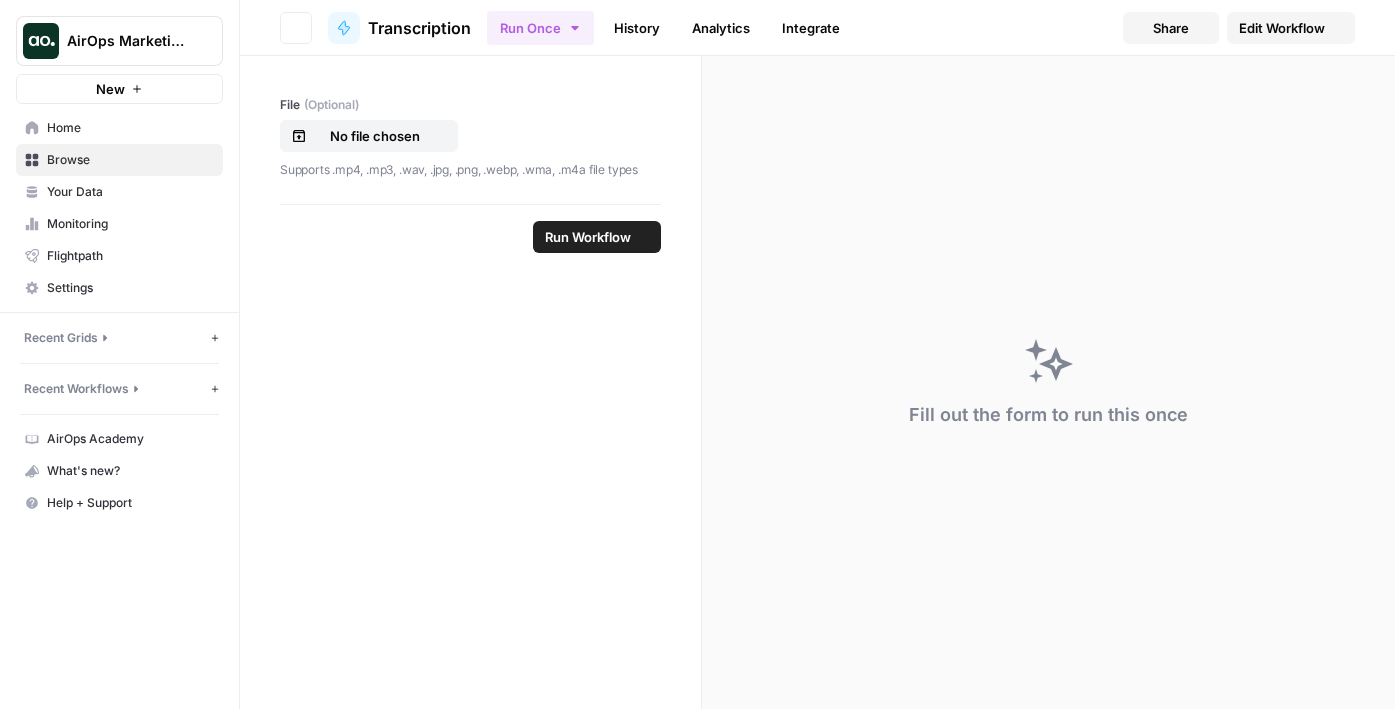 scroll, scrollTop: 0, scrollLeft: 0, axis: both 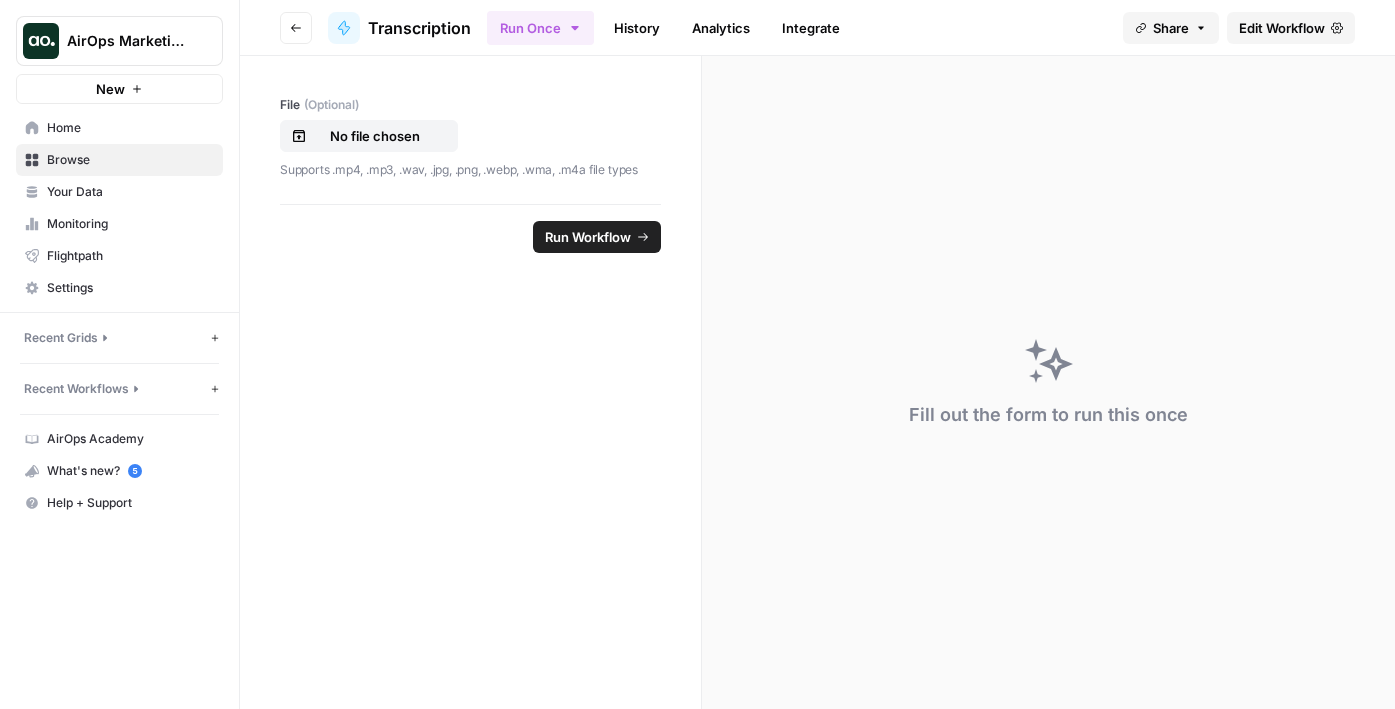 click on "File (Optional) No file chosen Supports .mp4, .mp3, .wav, .jpg, .png, .webp, .wma, .m4a file types" at bounding box center (470, 138) 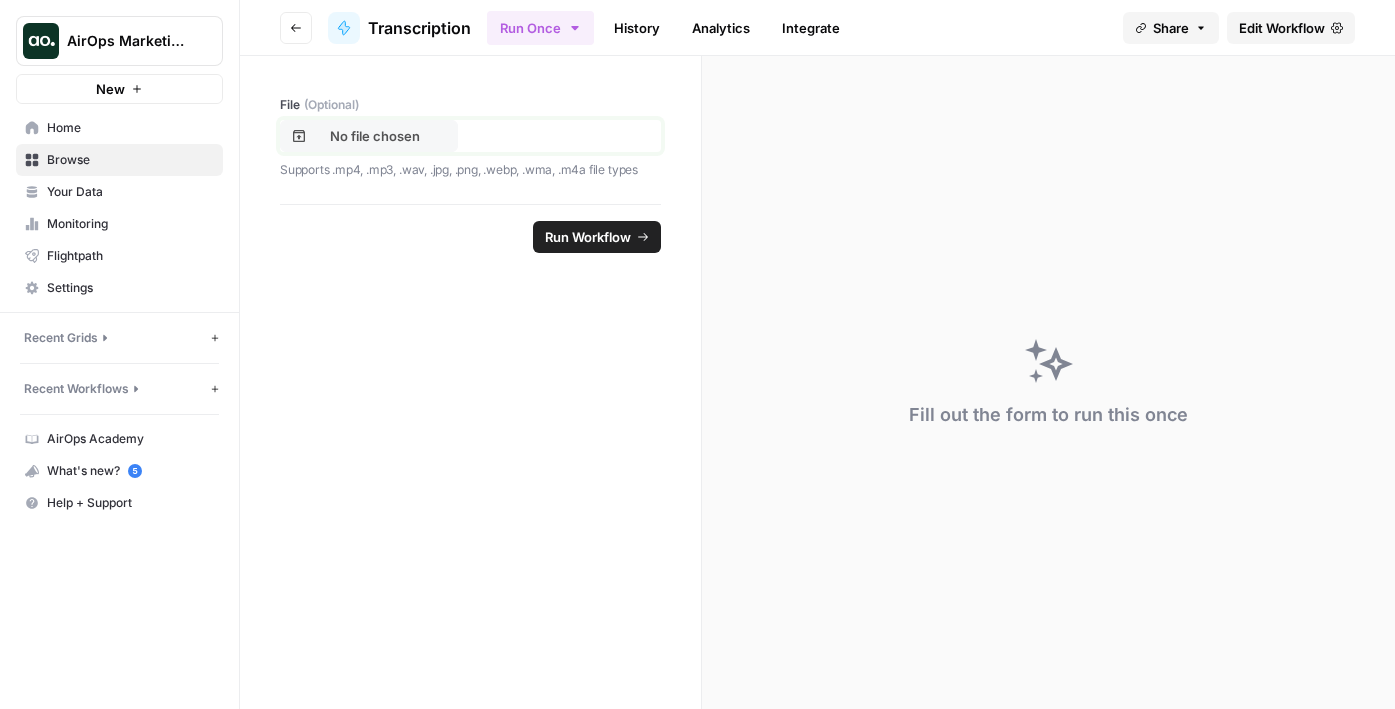 click on "No file chosen" at bounding box center [375, 136] 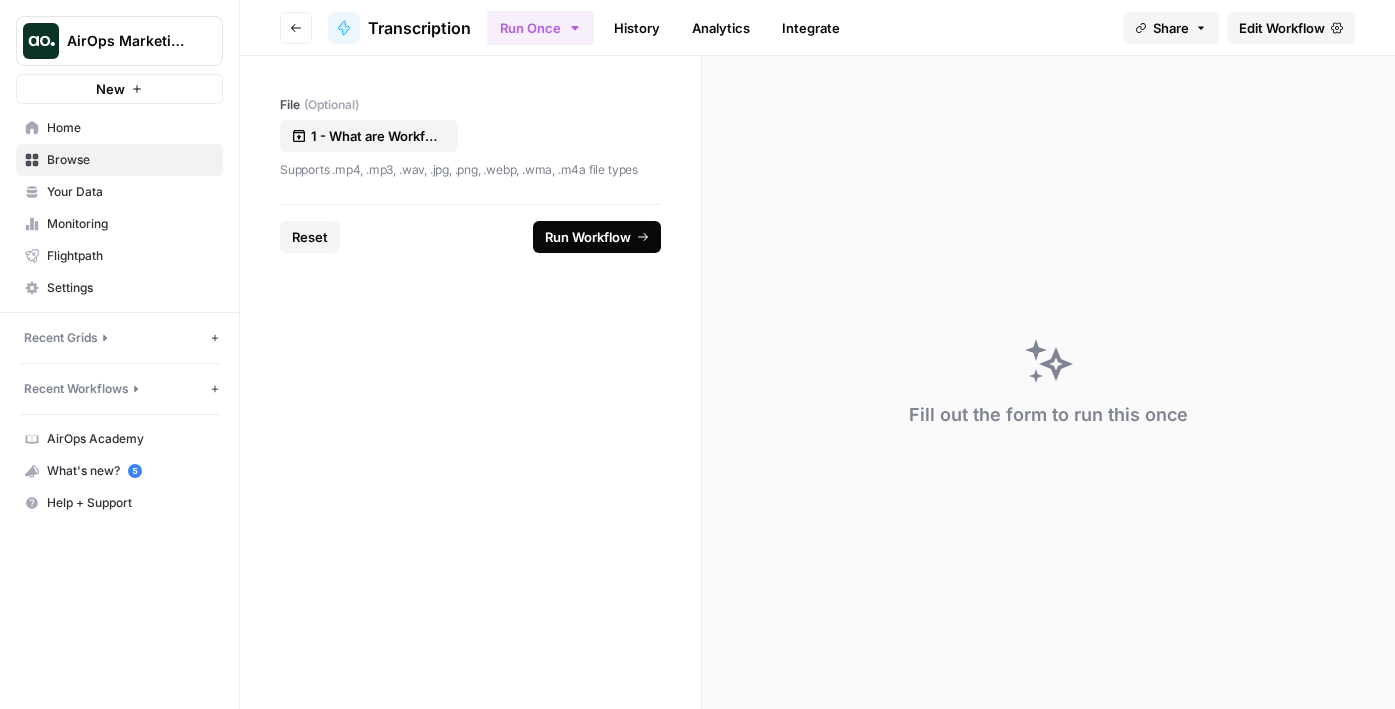 click on "Run Workflow" at bounding box center (588, 237) 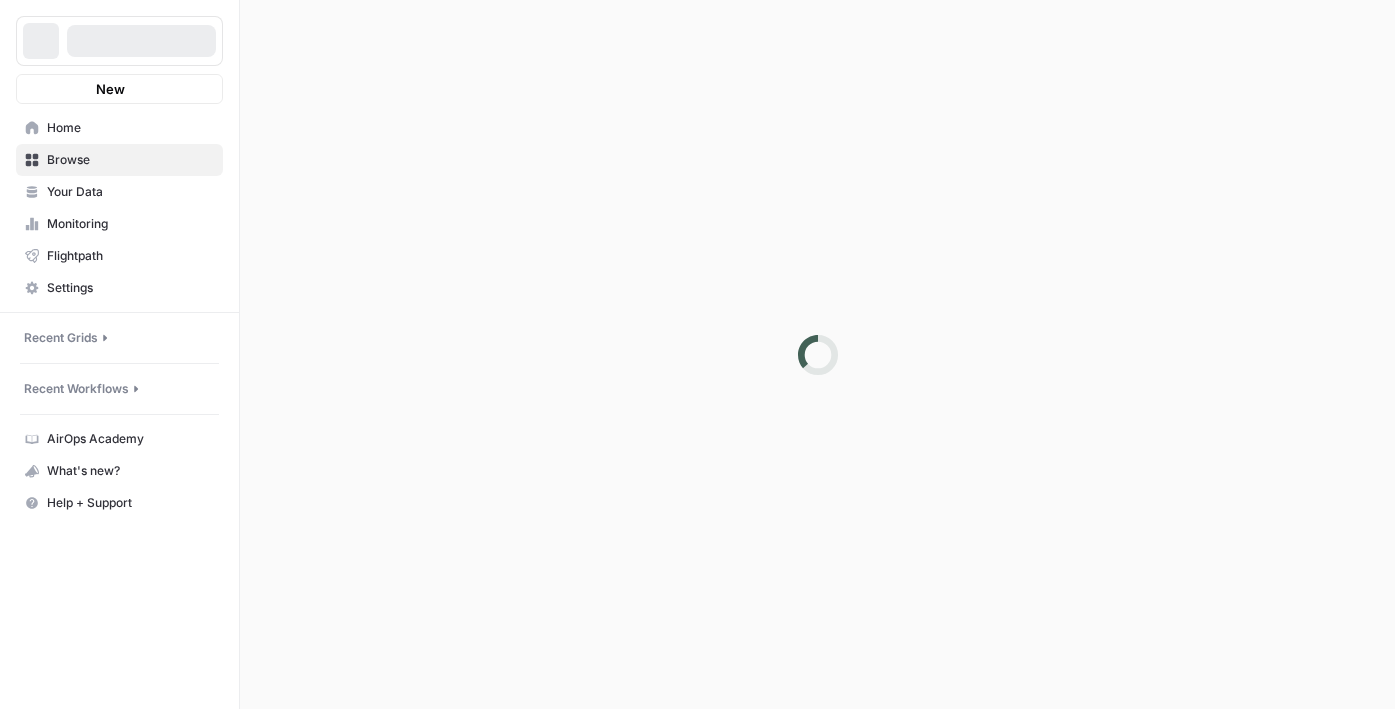 scroll, scrollTop: 0, scrollLeft: 0, axis: both 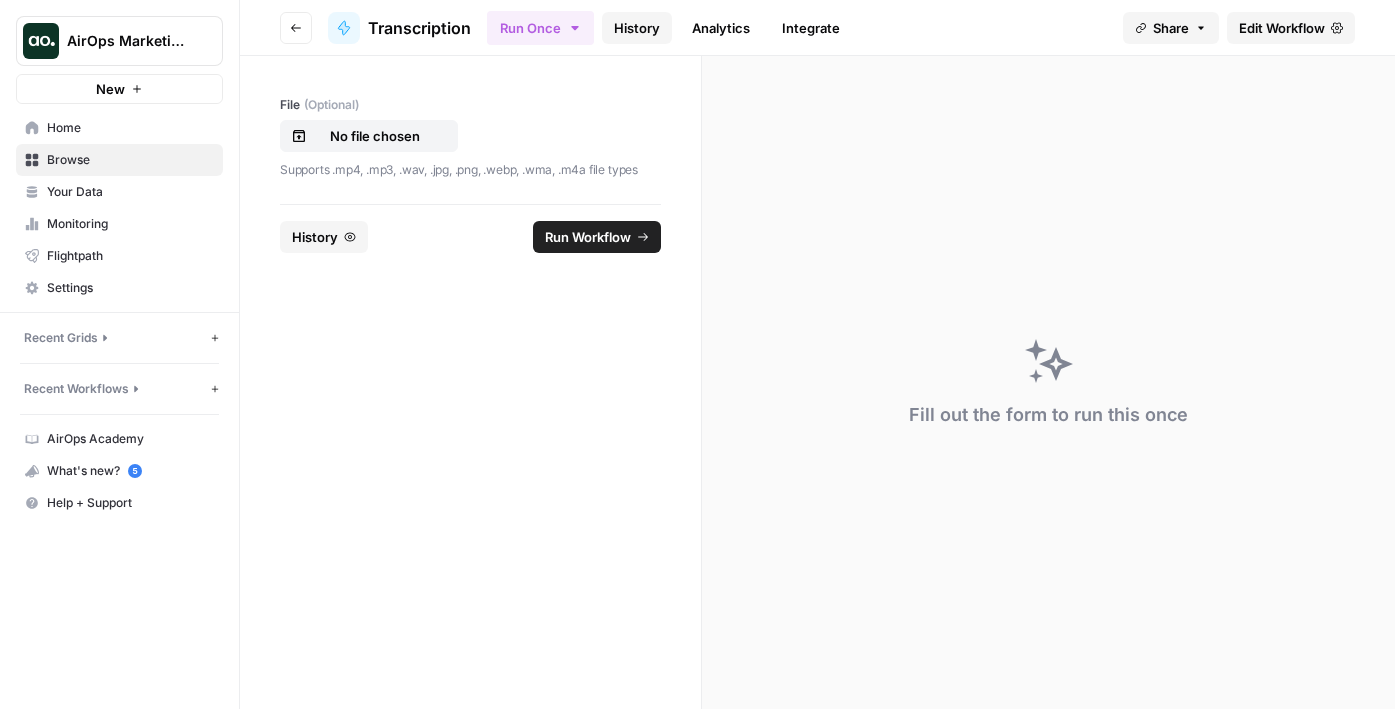 click on "History" at bounding box center [637, 28] 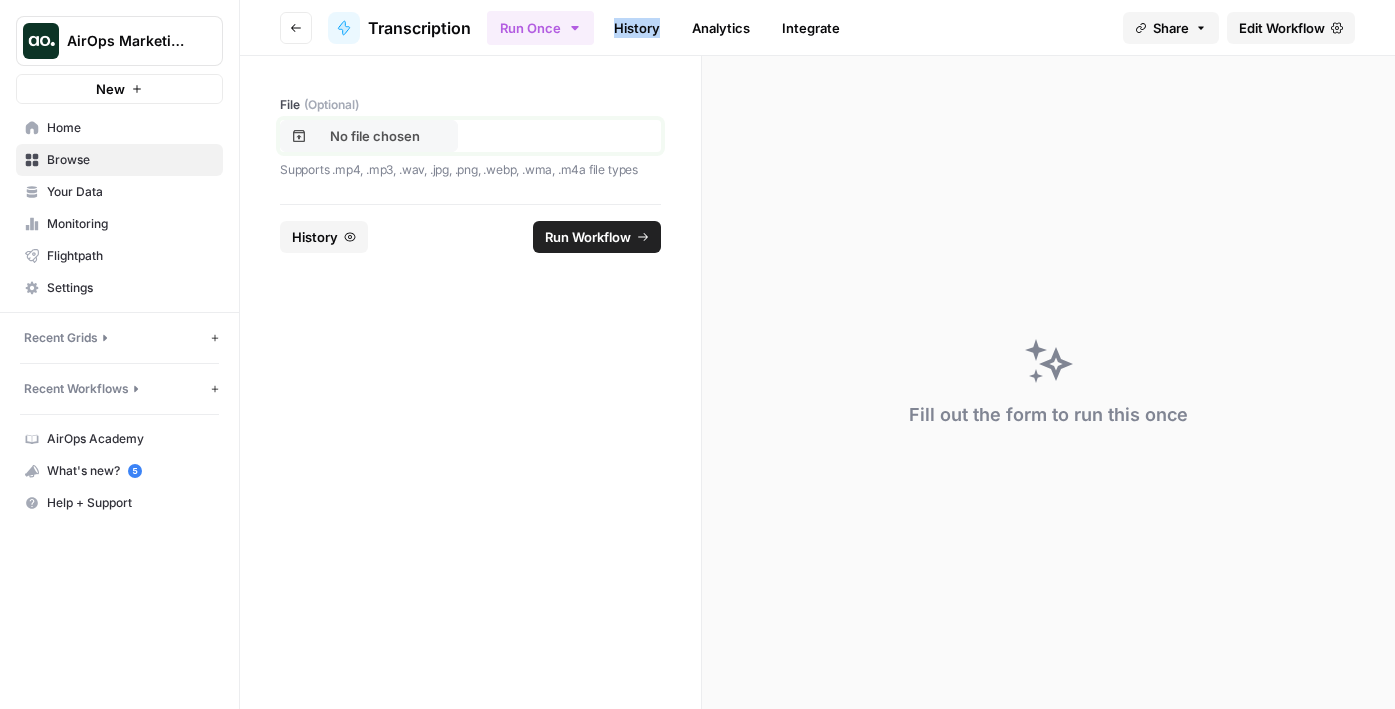 click on "No file chosen" at bounding box center [369, 136] 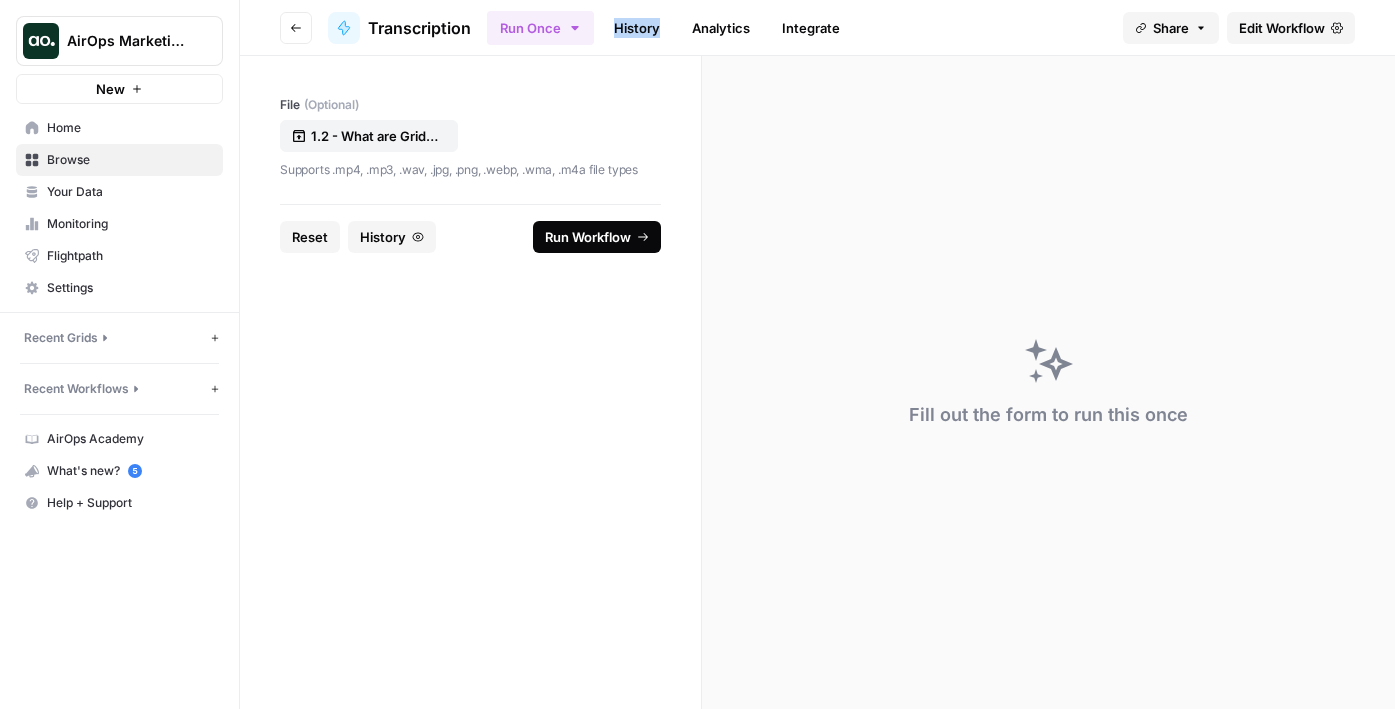 click on "Run Workflow" at bounding box center (588, 237) 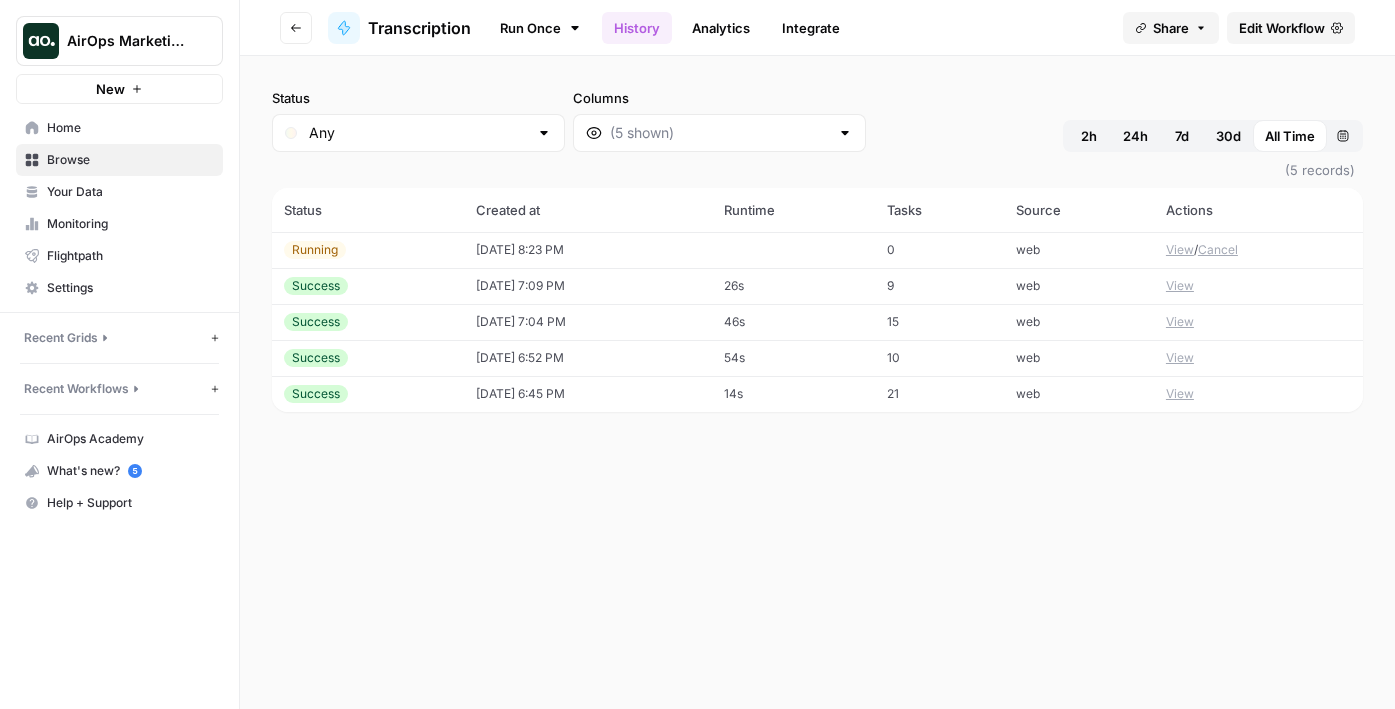 scroll, scrollTop: 0, scrollLeft: 0, axis: both 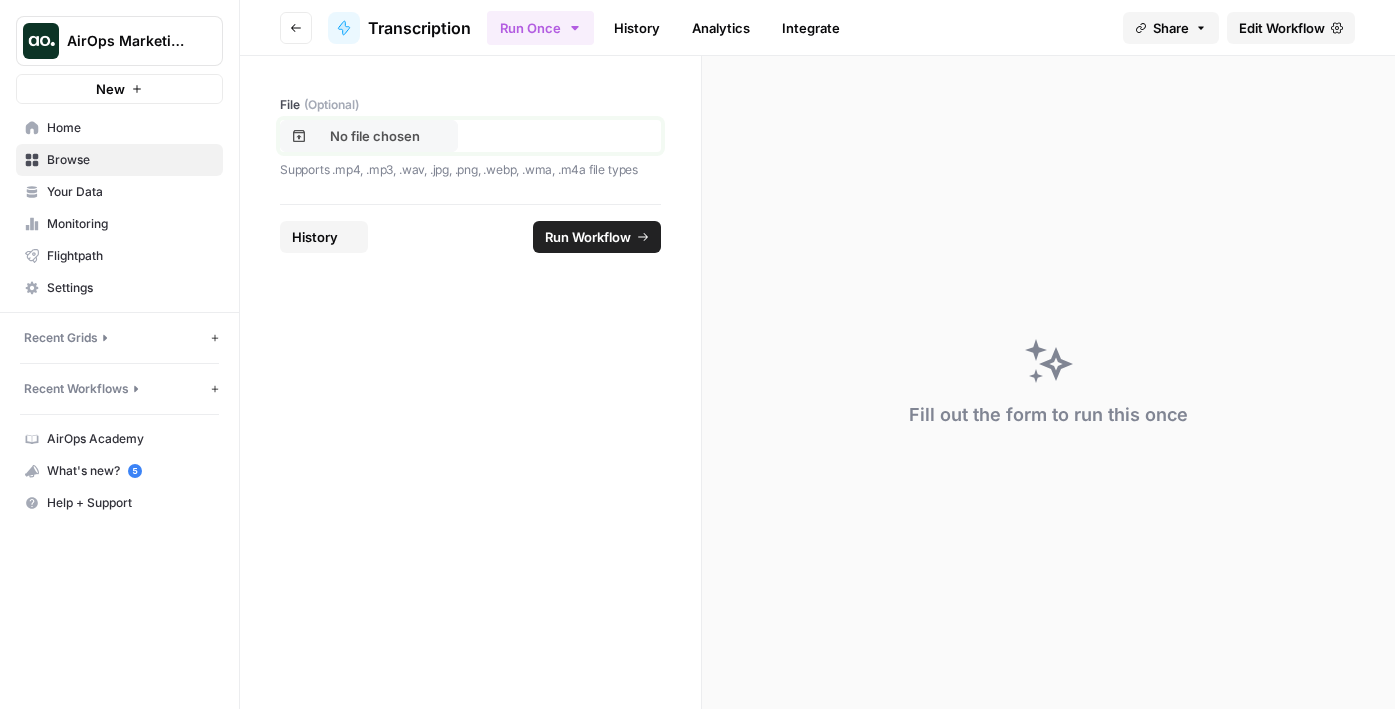 click on "No file chosen" at bounding box center (375, 136) 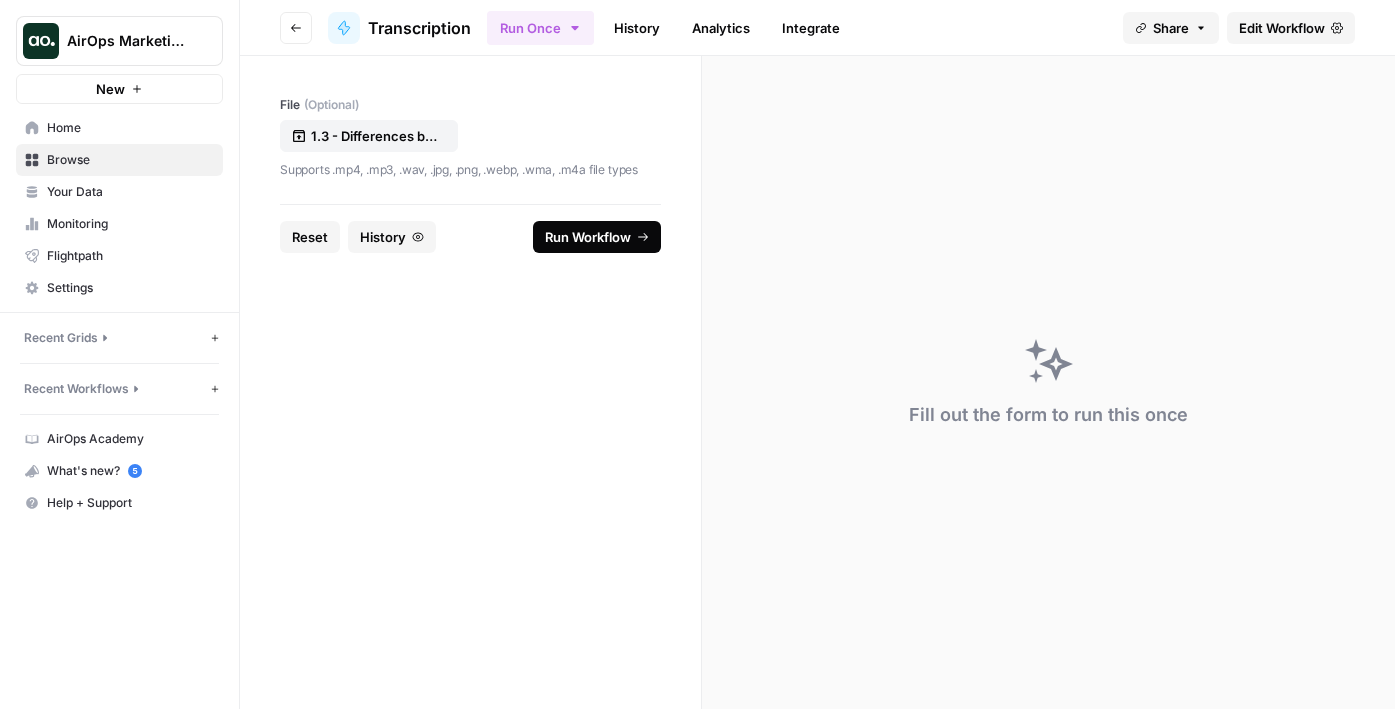 click on "Run Workflow" at bounding box center [597, 237] 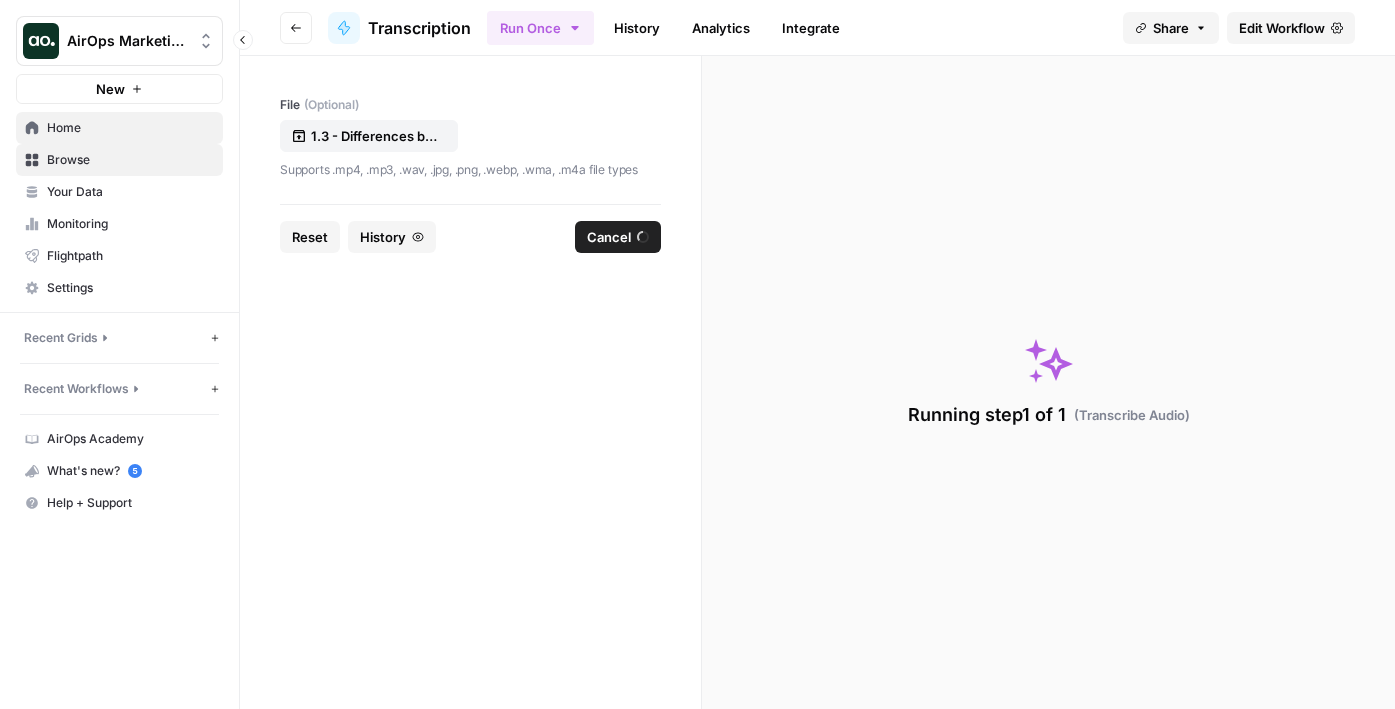 click on "Home" at bounding box center [130, 128] 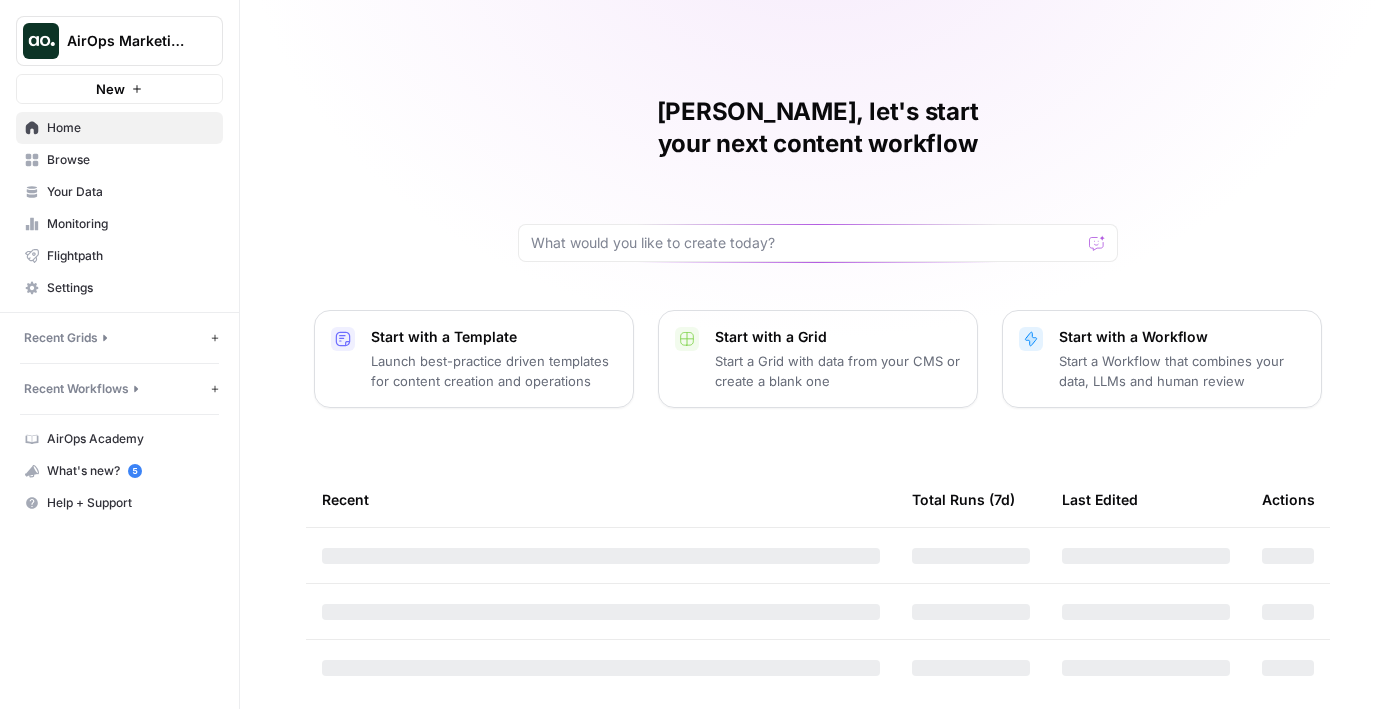 scroll, scrollTop: 99, scrollLeft: 0, axis: vertical 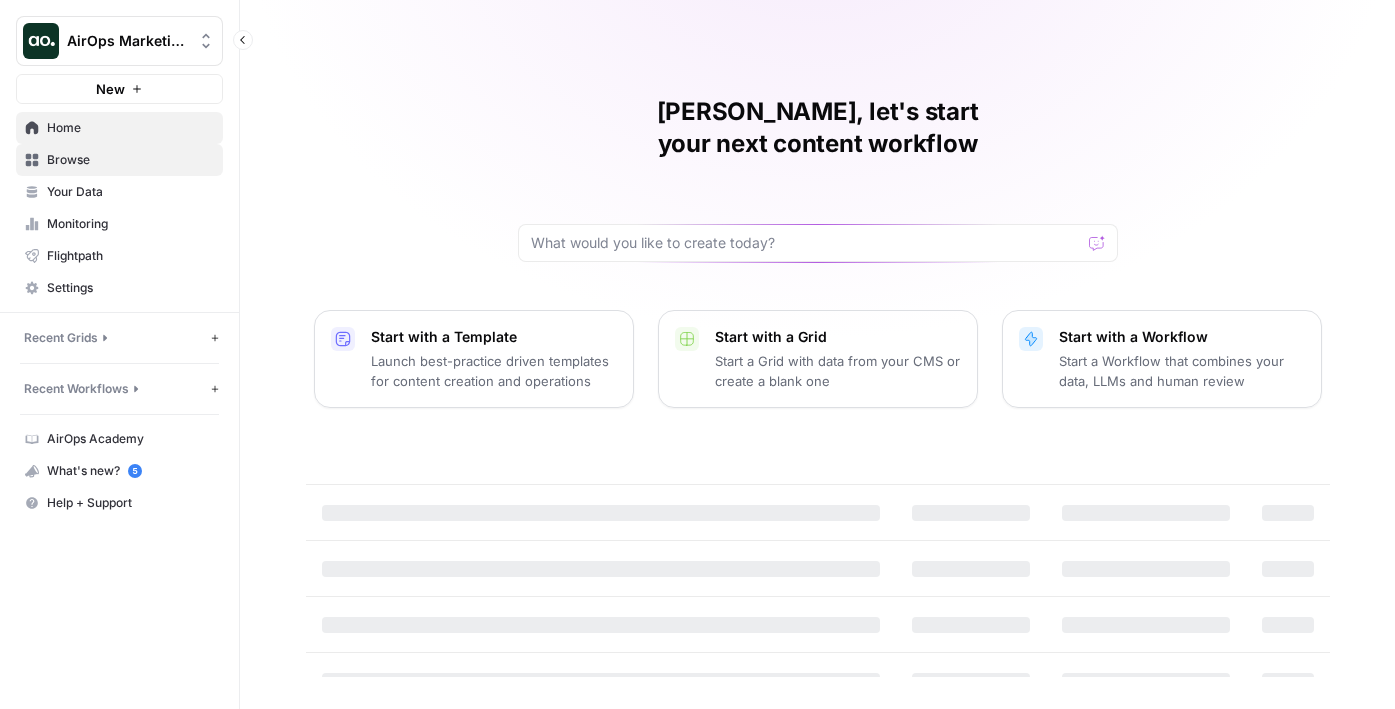 click on "Browse" at bounding box center (119, 160) 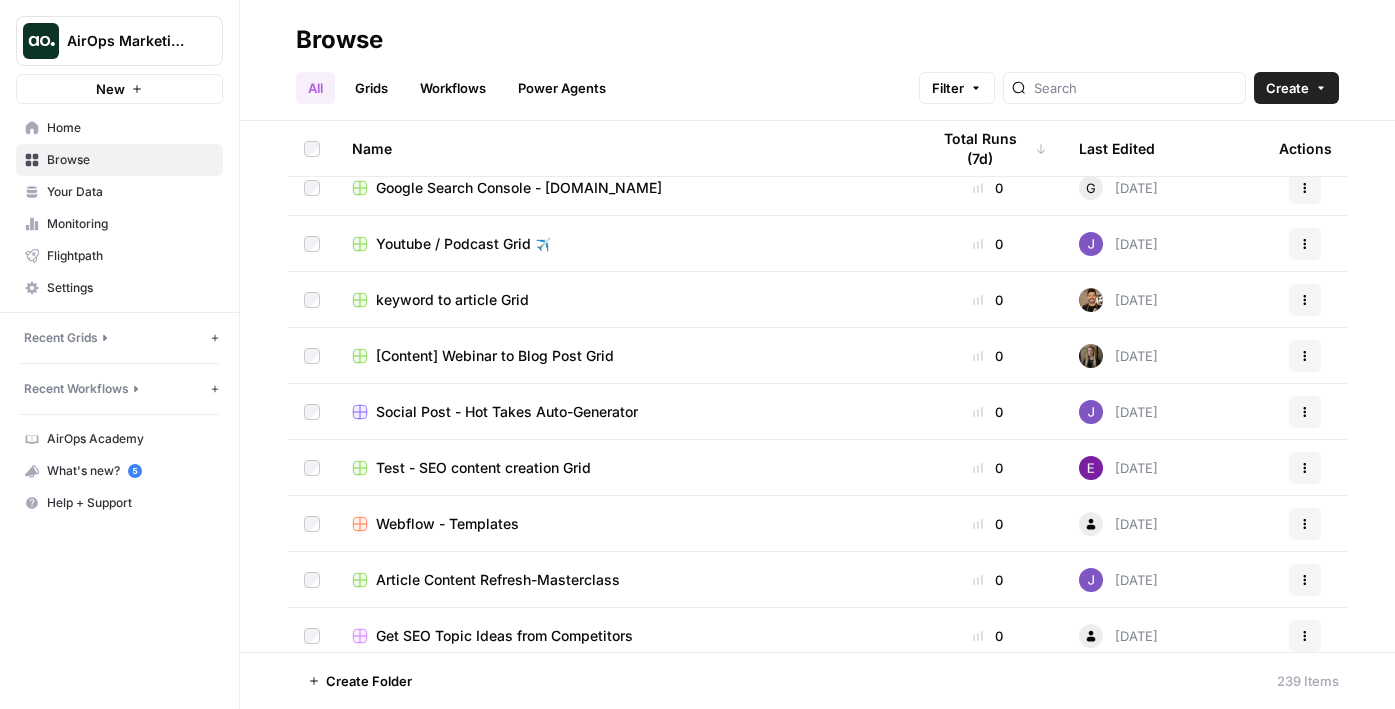 scroll, scrollTop: 1893, scrollLeft: 0, axis: vertical 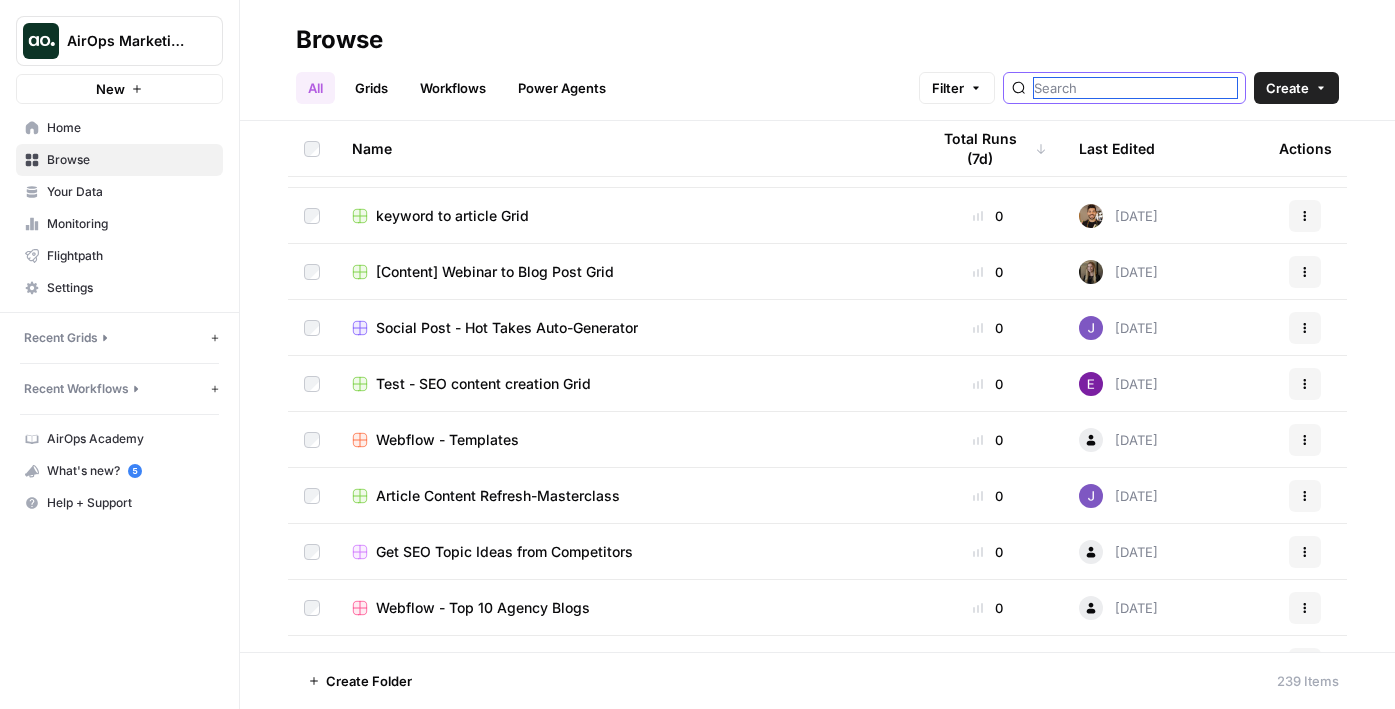 click at bounding box center [1135, 88] 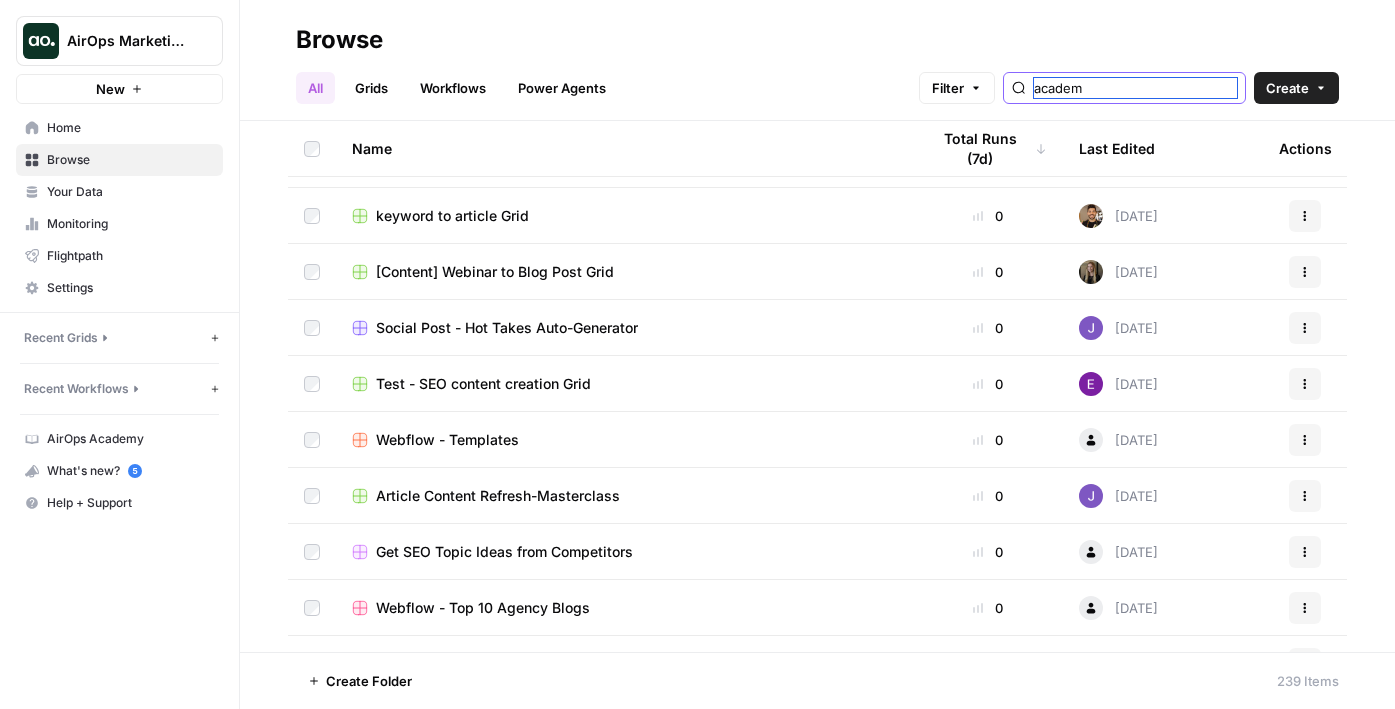 type on "academ" 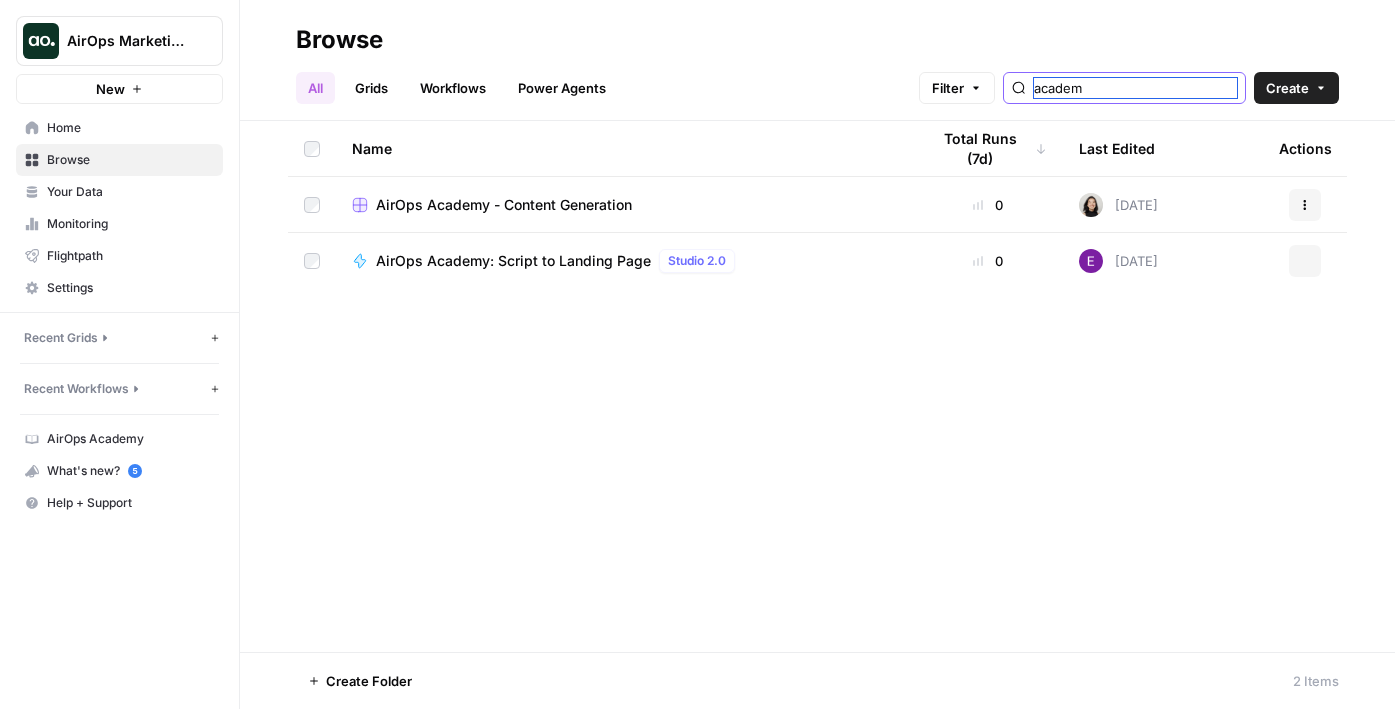 scroll, scrollTop: 0, scrollLeft: 0, axis: both 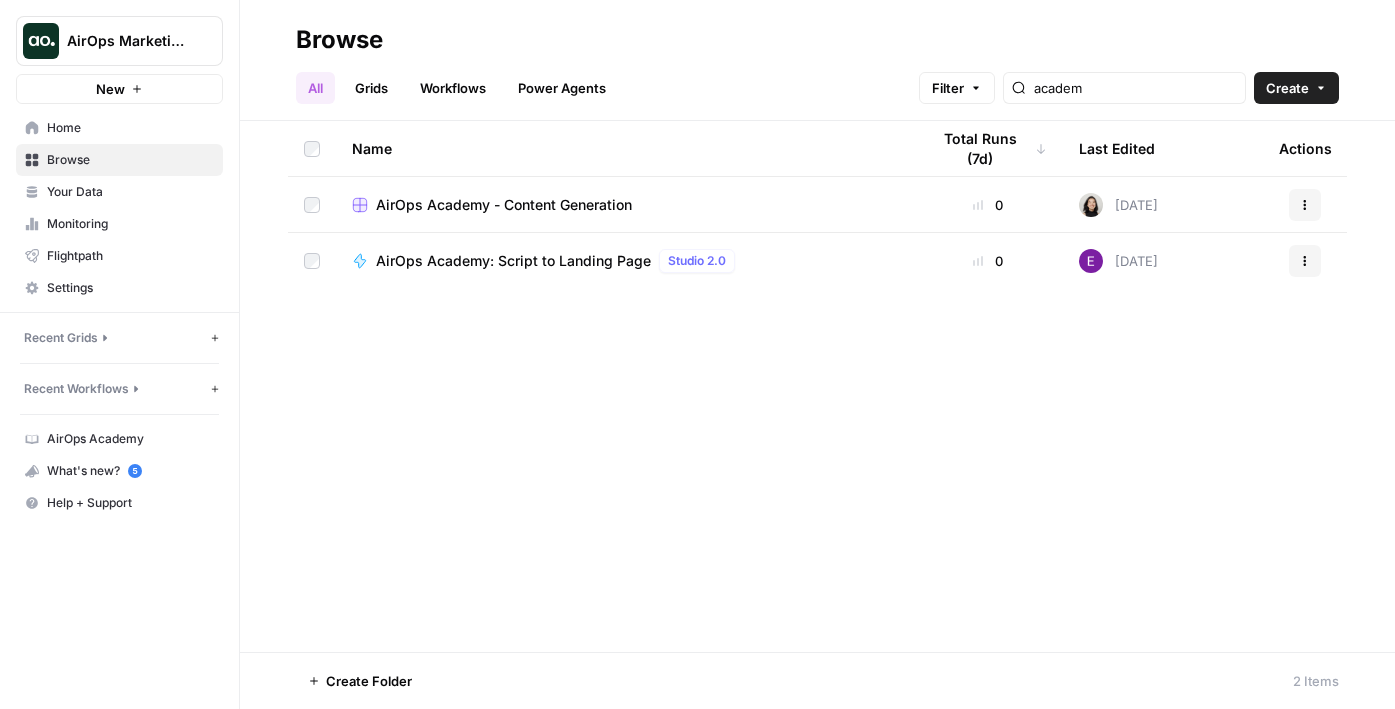 click on "AirOps Academy - Content Generation" at bounding box center [504, 205] 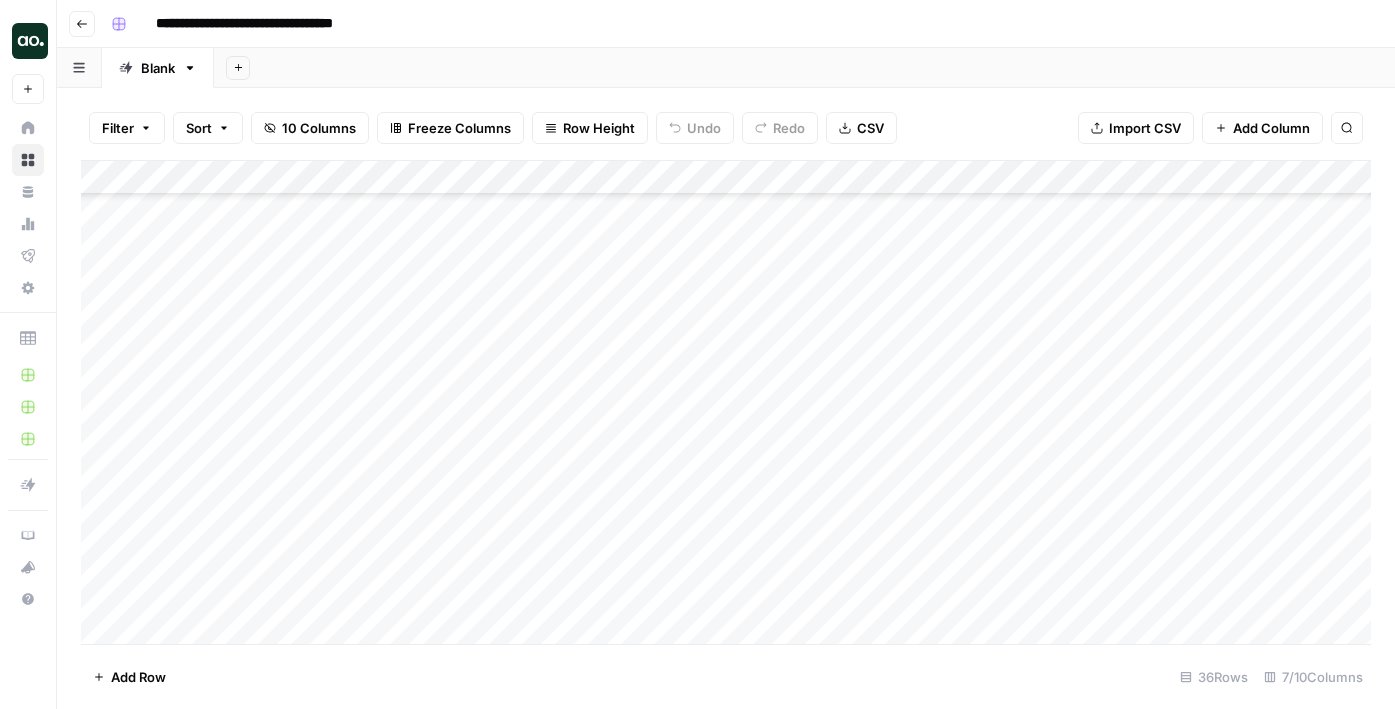 scroll, scrollTop: 646, scrollLeft: 0, axis: vertical 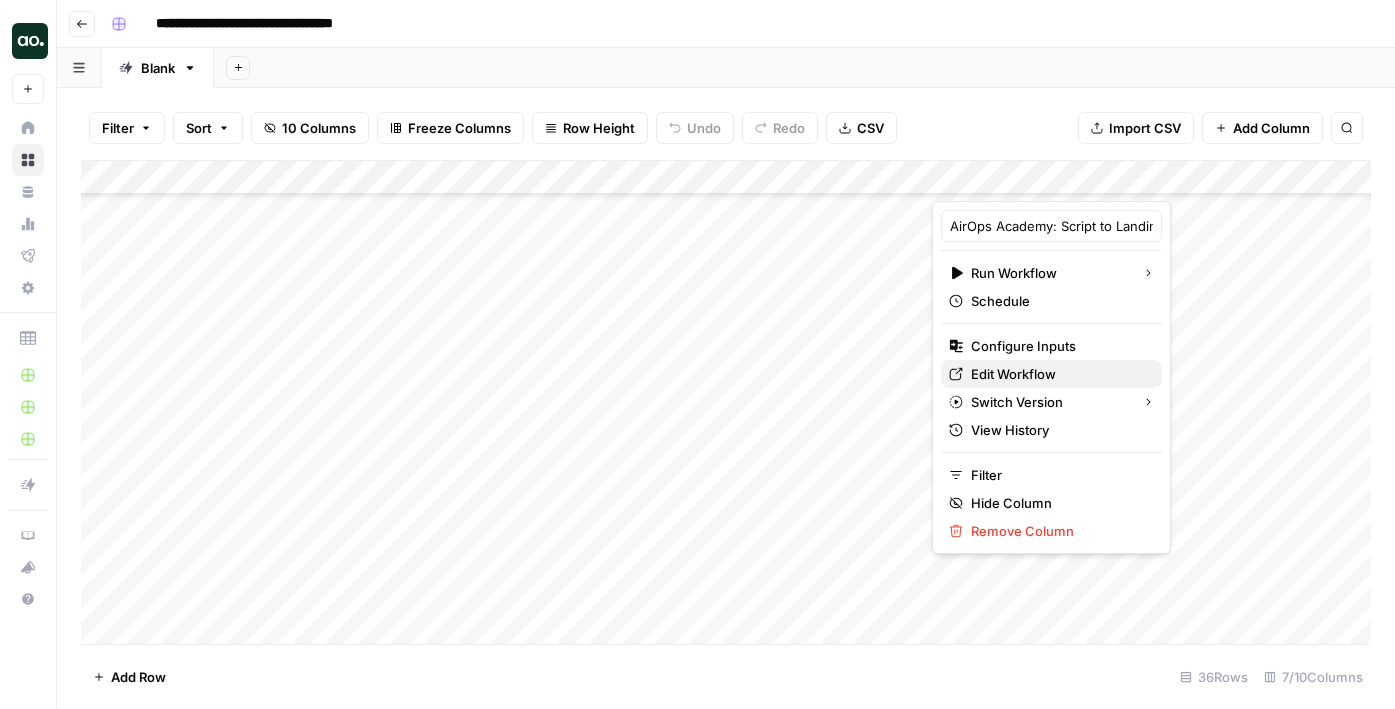click on "Edit Workflow" at bounding box center (1013, 374) 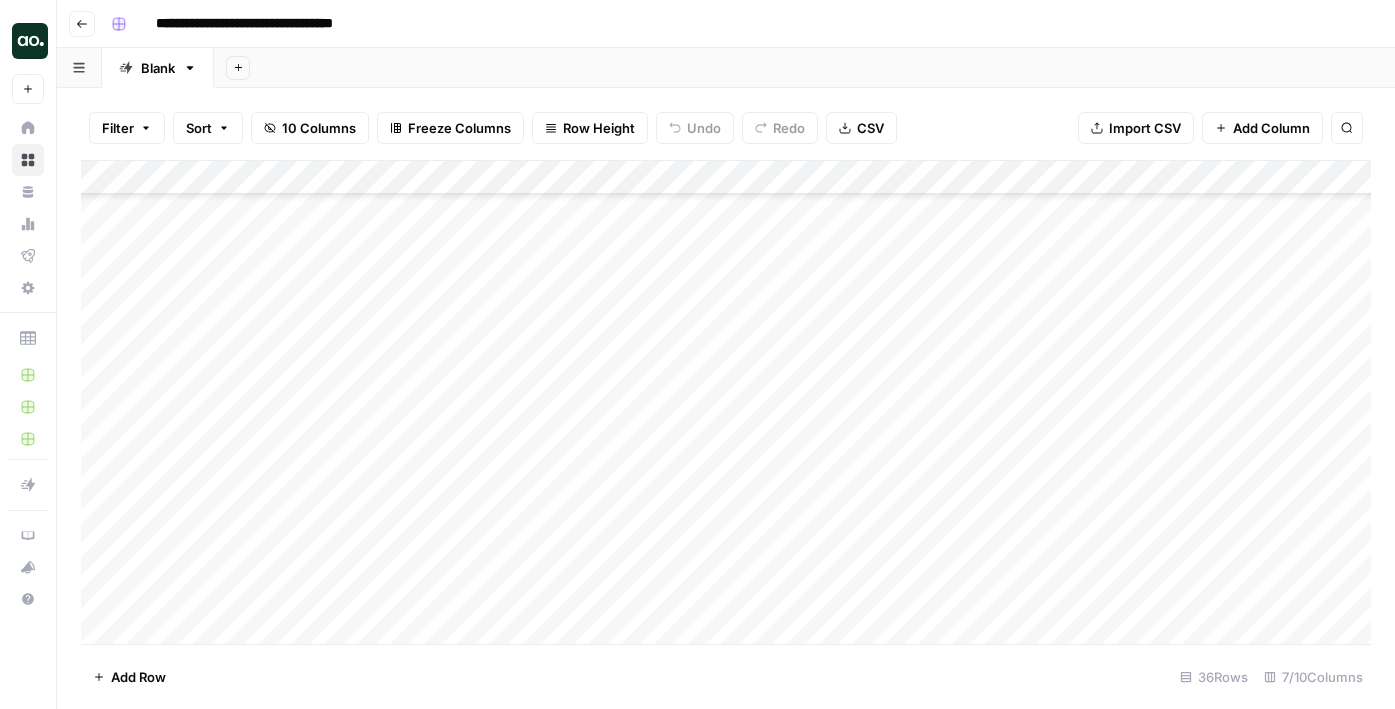 scroll, scrollTop: 807, scrollLeft: 0, axis: vertical 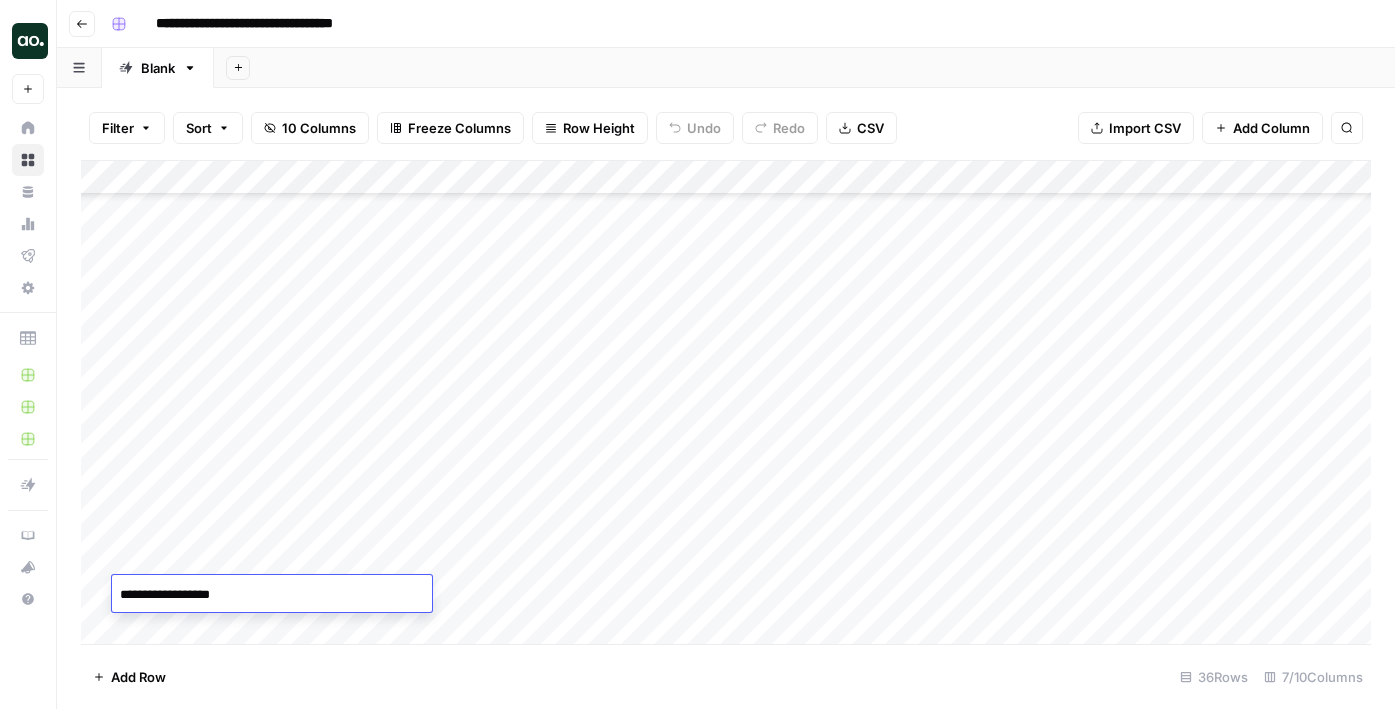 type on "**********" 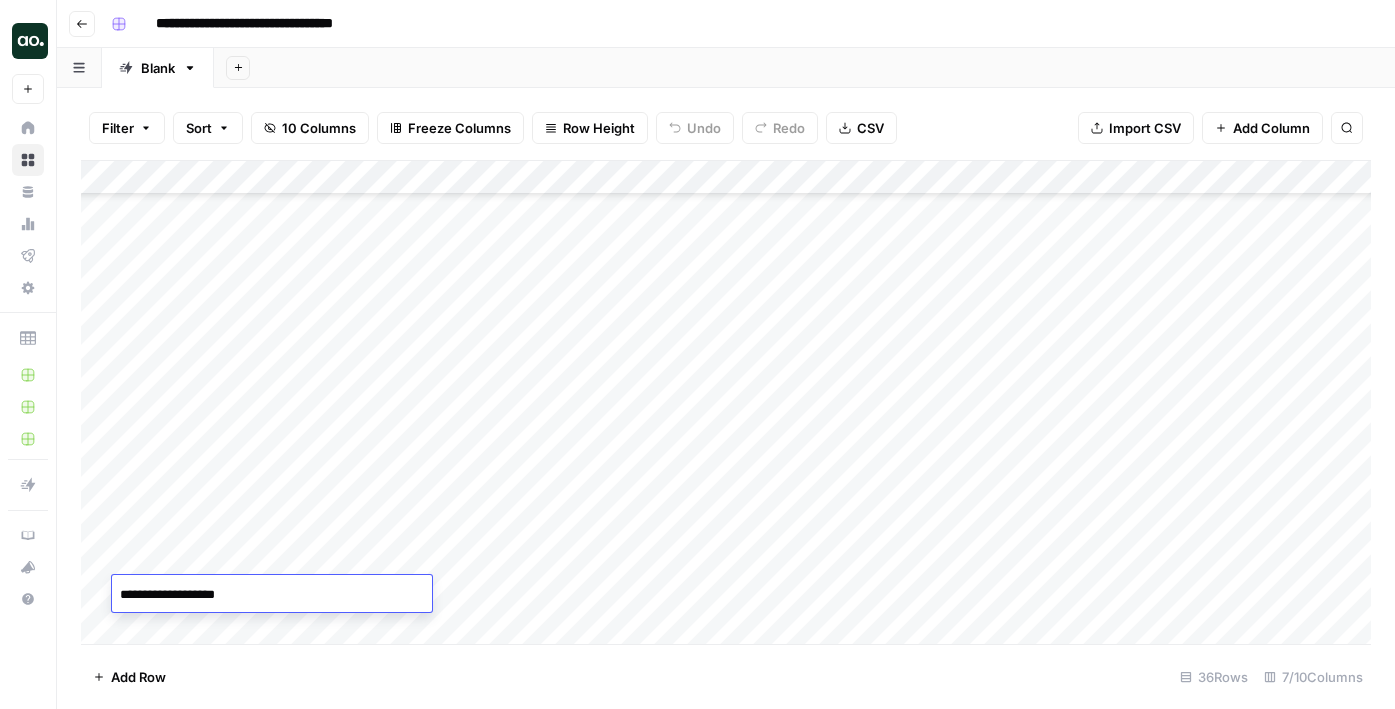 click on "Add Column" at bounding box center [726, 402] 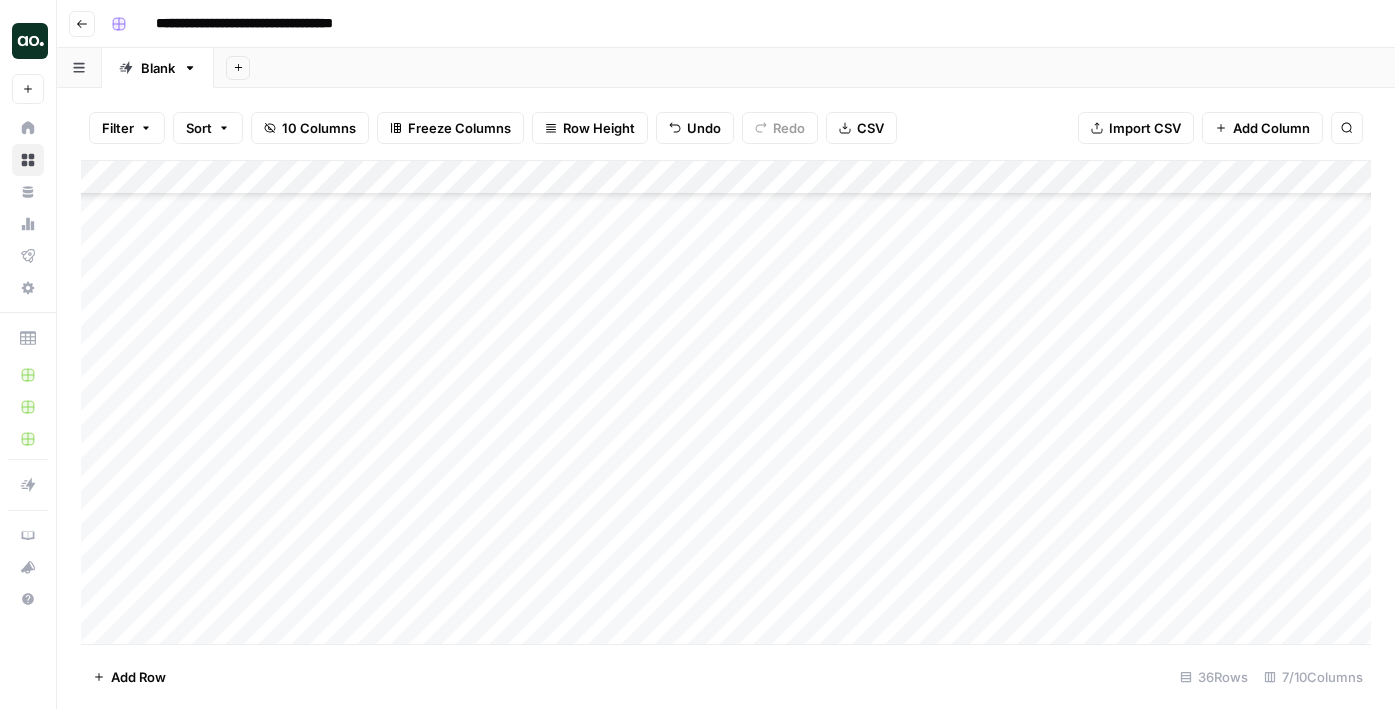 click on "Add Column" at bounding box center (726, 402) 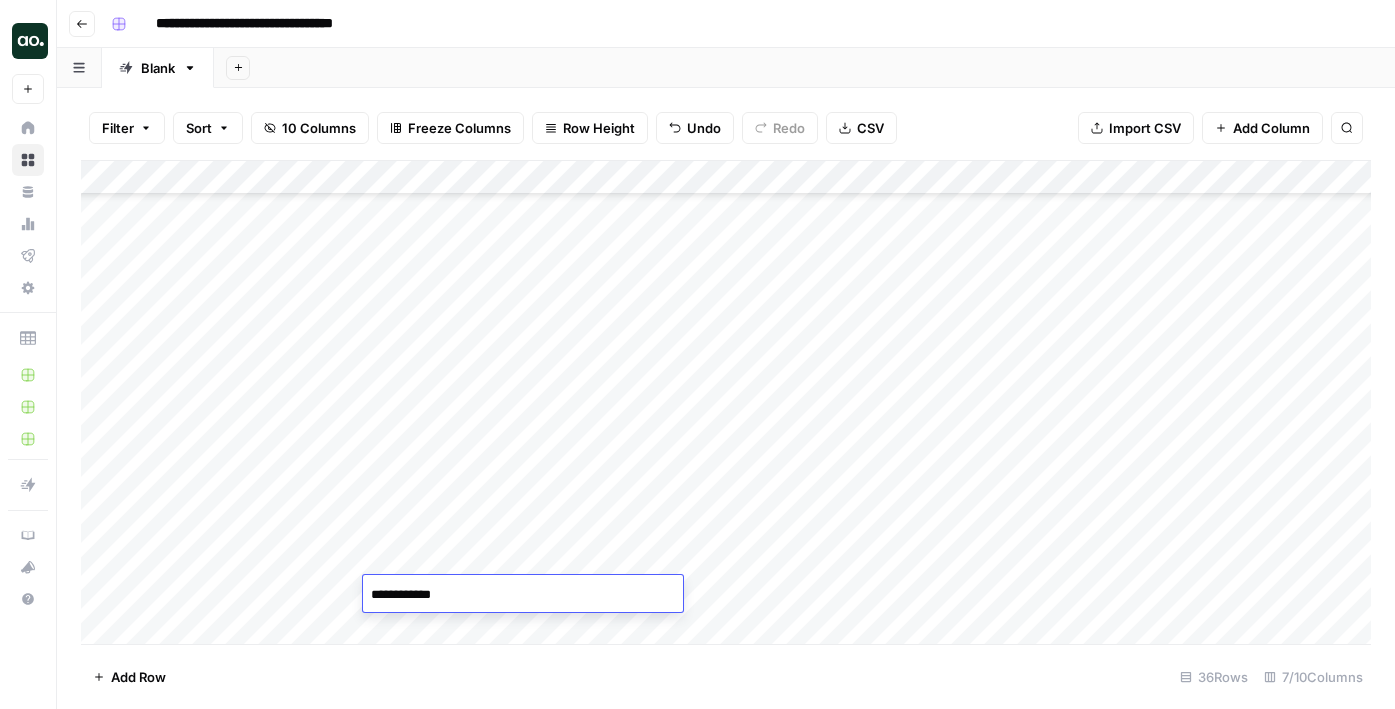 type on "**********" 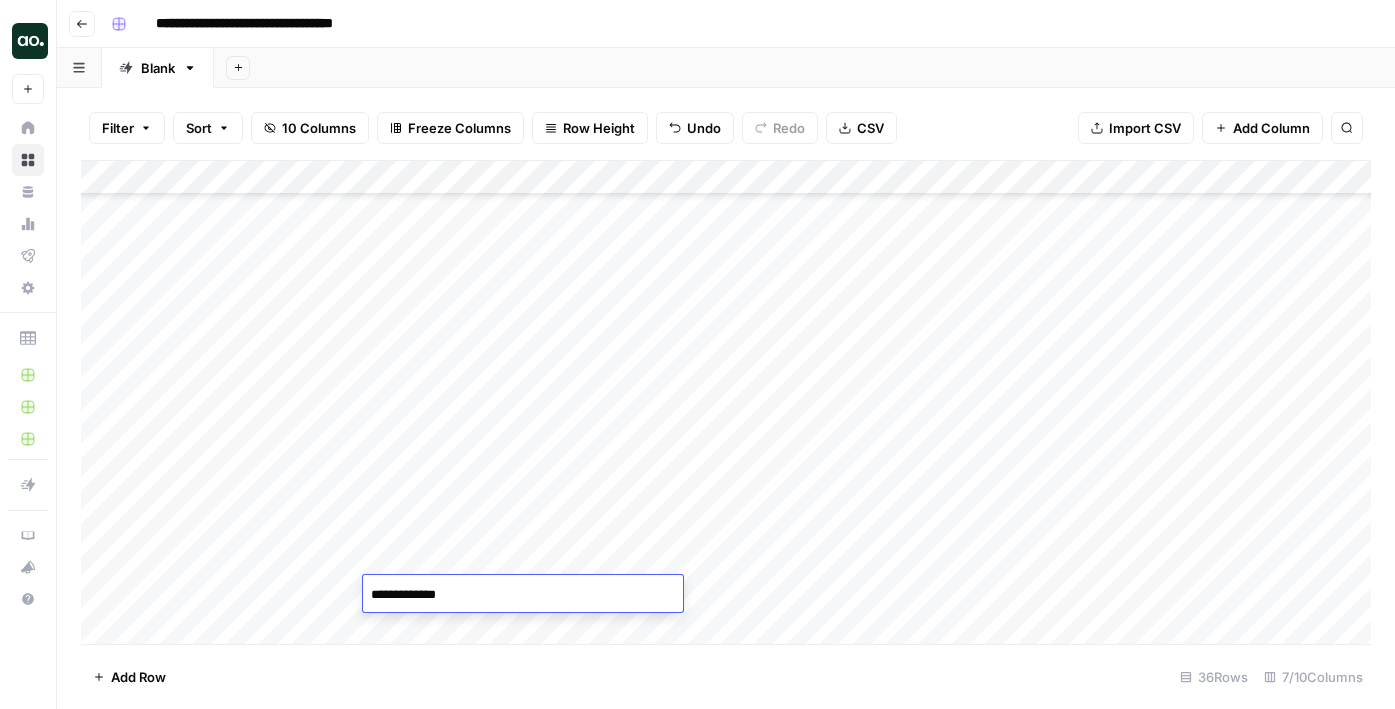 click on "Add Column" at bounding box center (726, 402) 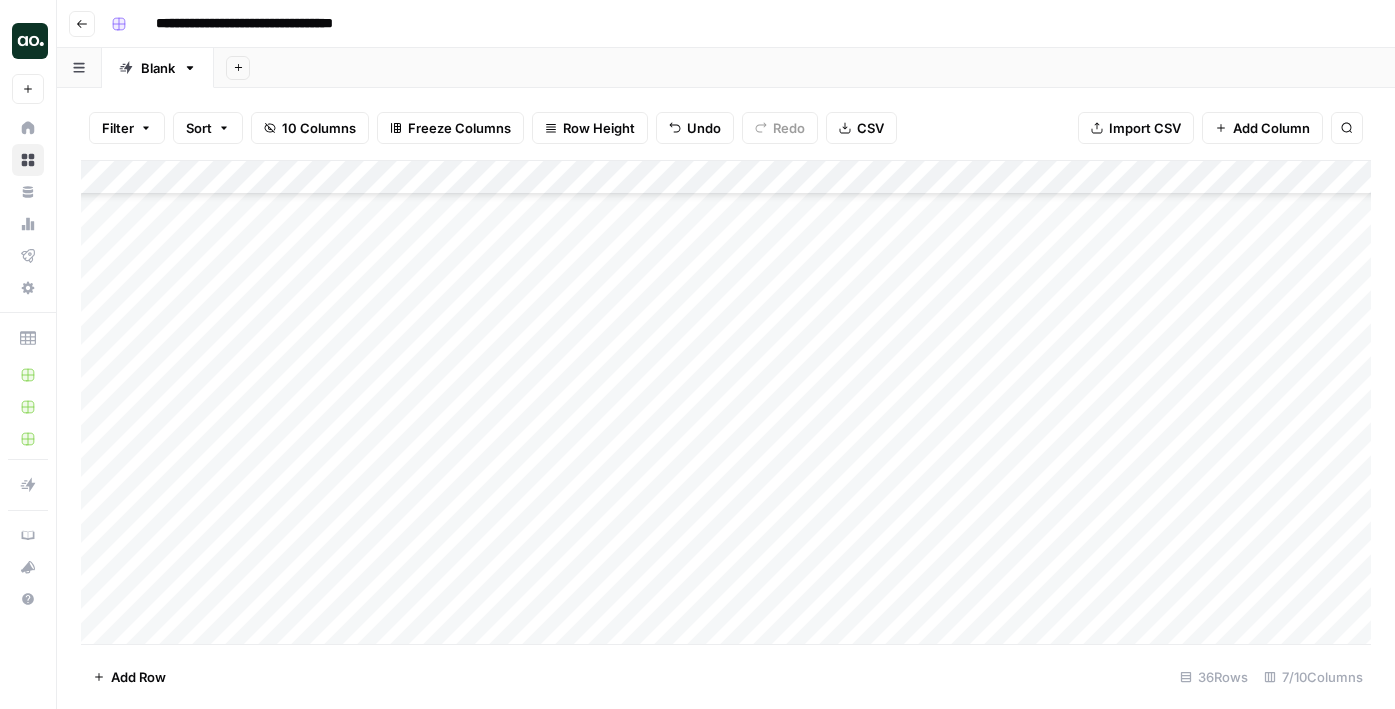 click on "Add Column" at bounding box center (726, 402) 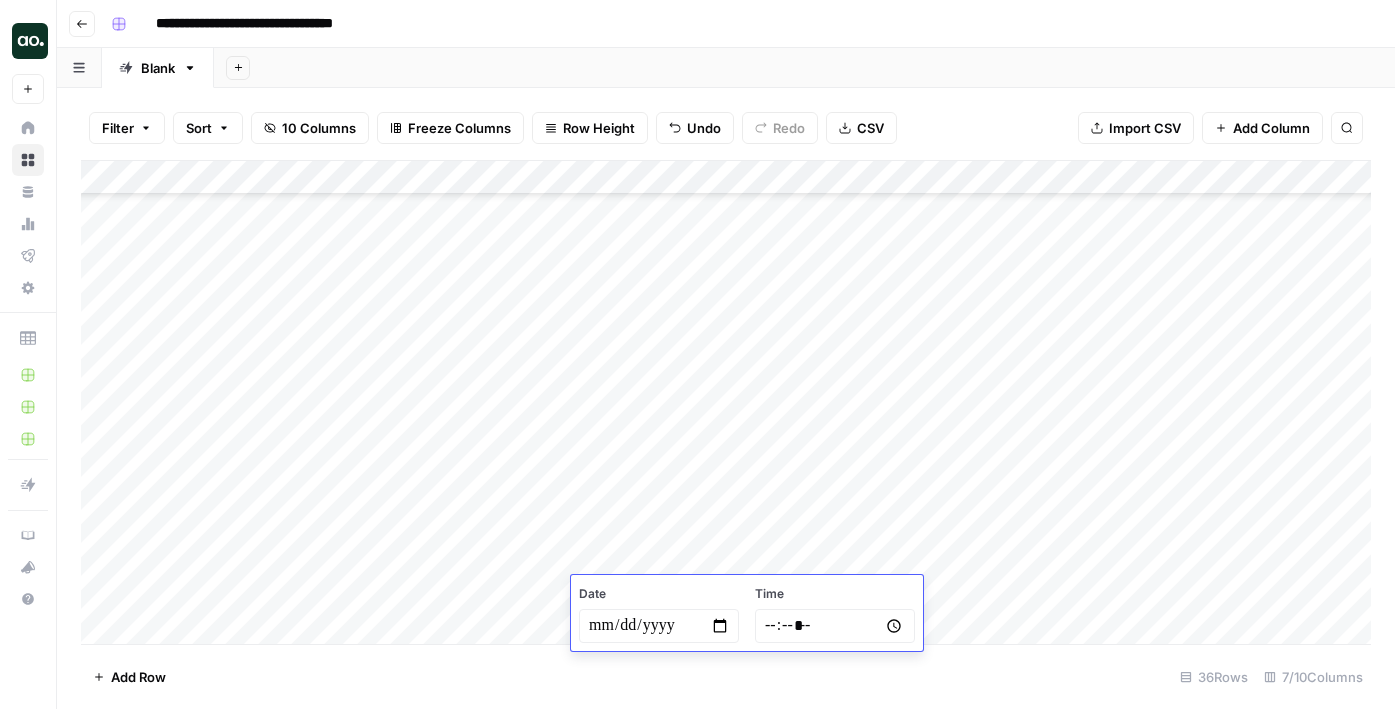 click at bounding box center [659, 626] 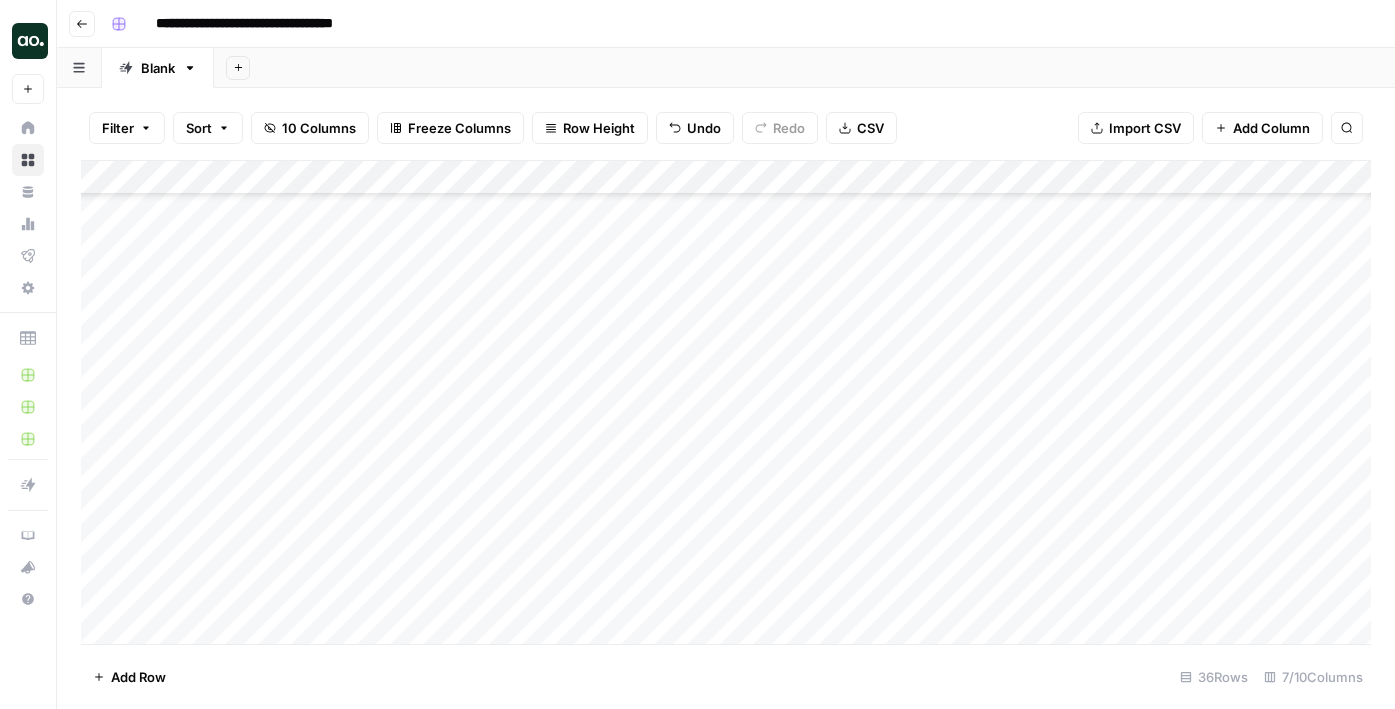 click on "Filter Sort 10 Columns Freeze Columns Row Height Undo Redo CSV Import CSV Add Column Search" at bounding box center [726, 128] 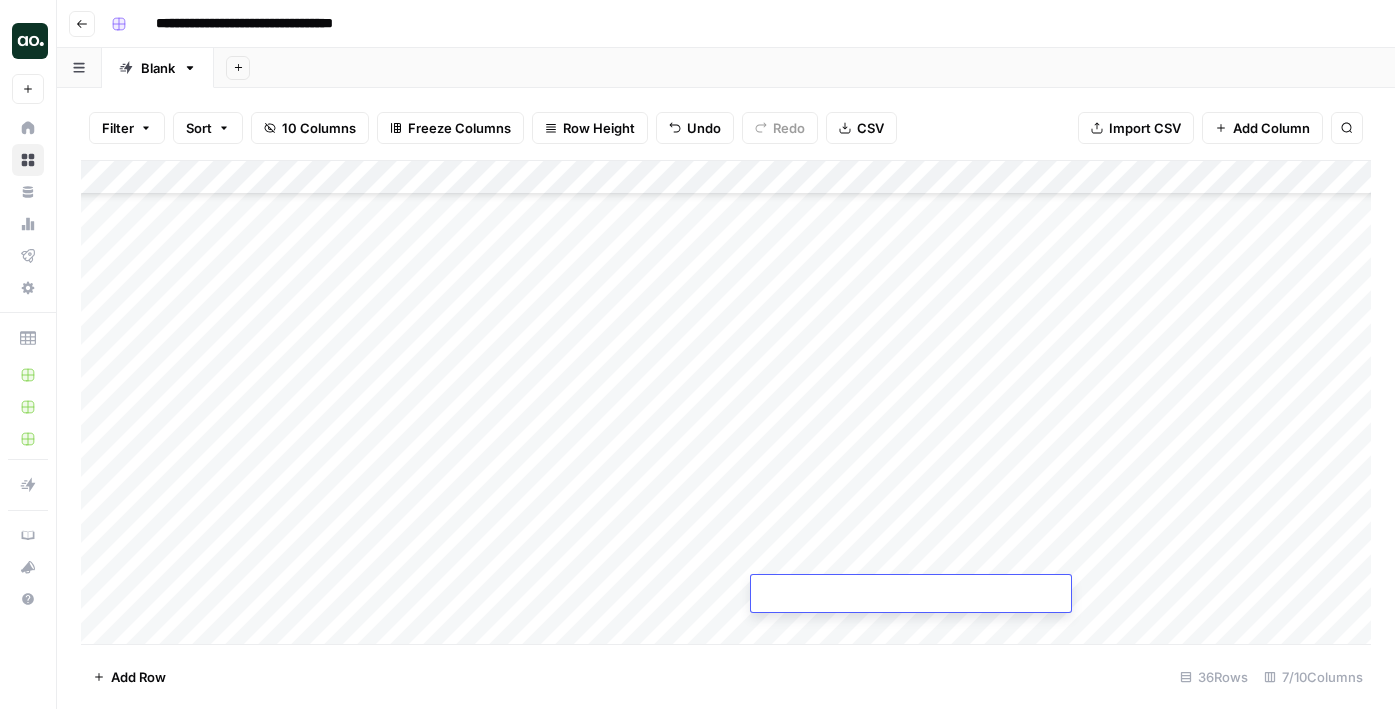 type on "**********" 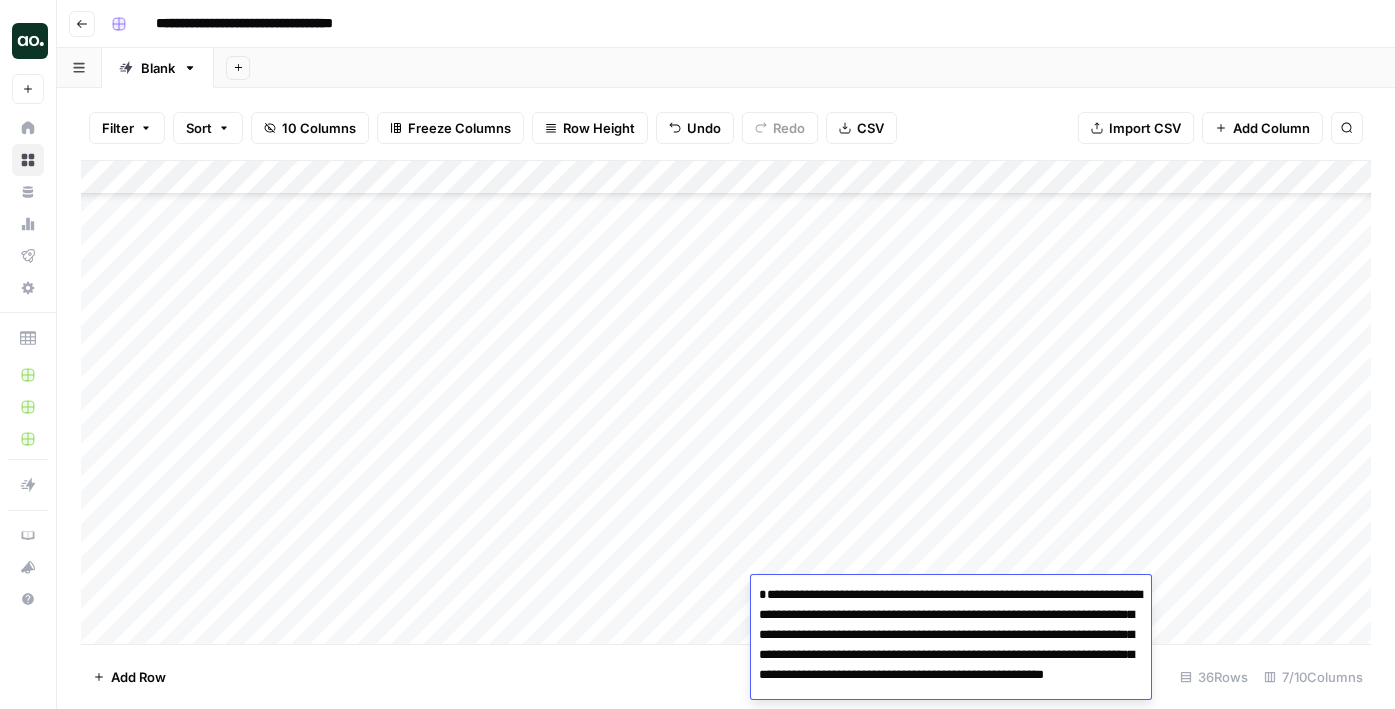 scroll, scrollTop: 963, scrollLeft: 0, axis: vertical 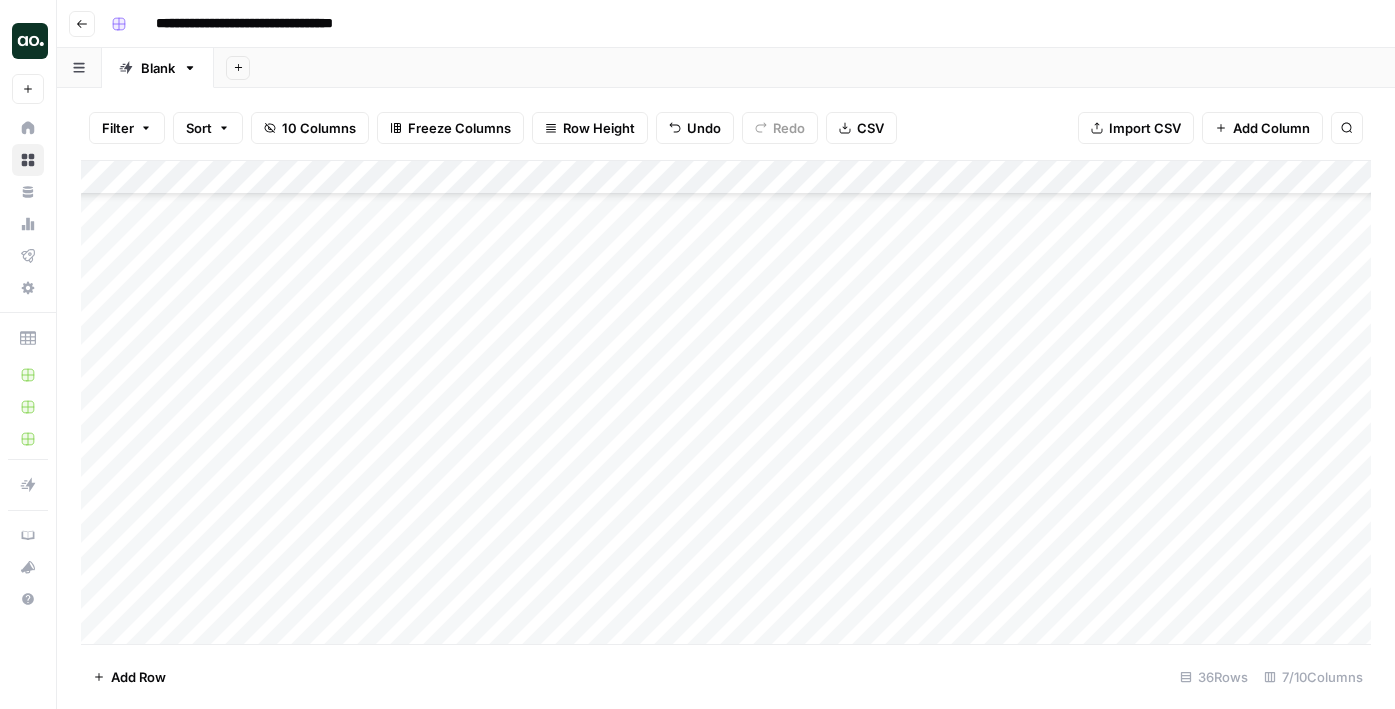 click on "Add Sheet" at bounding box center [804, 68] 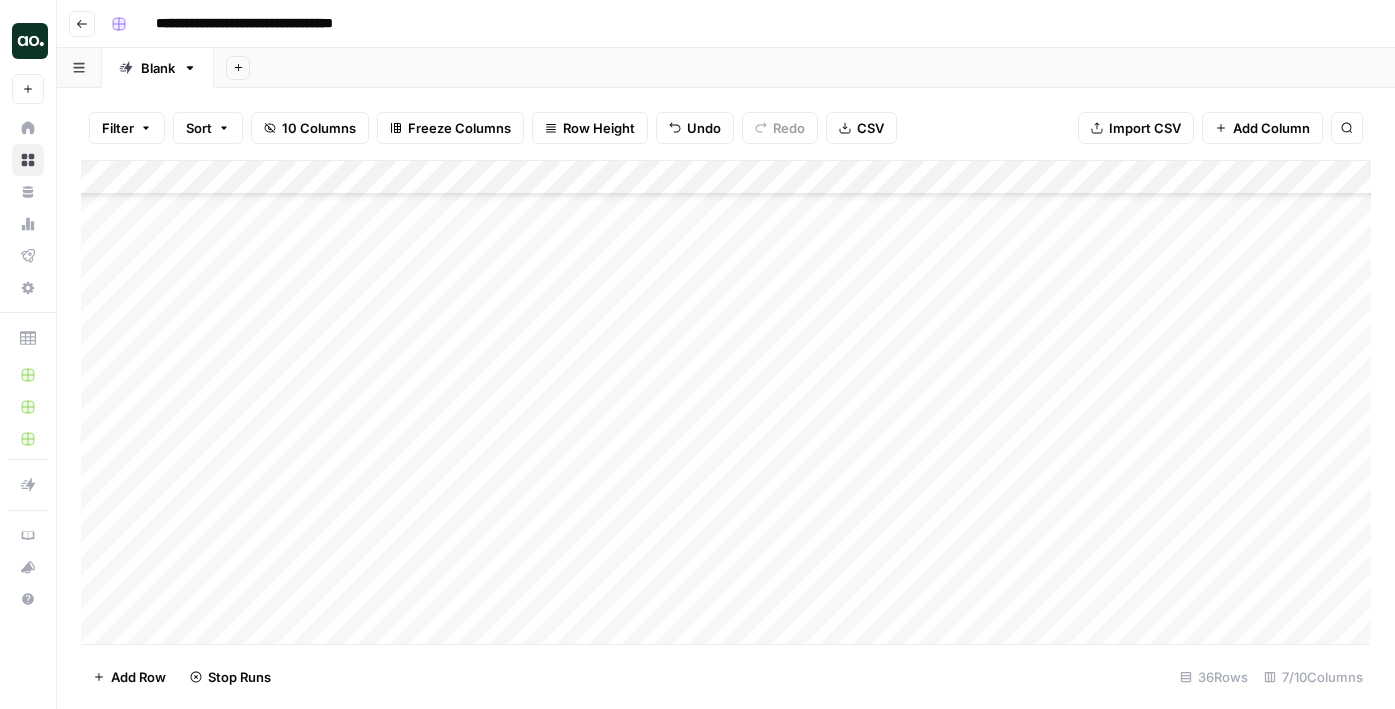 click on "Add Column" at bounding box center [726, 402] 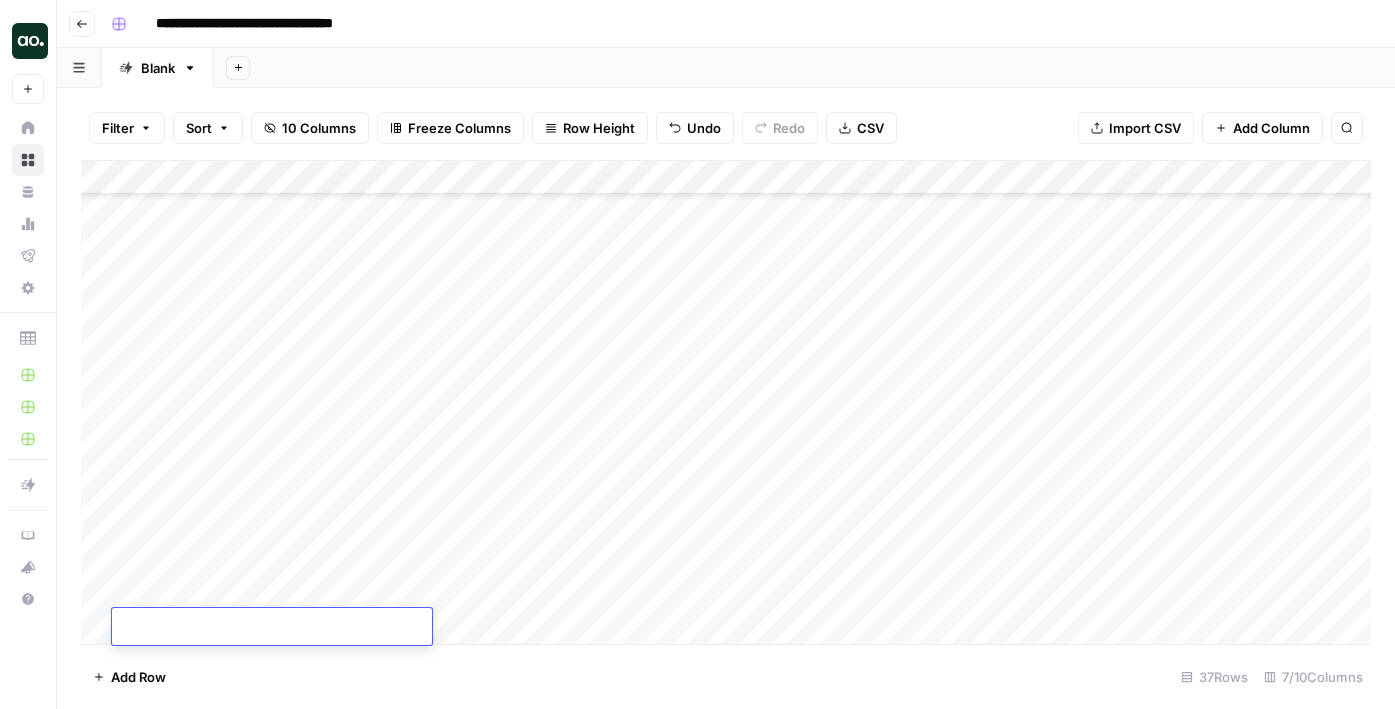 click on "Filter Sort 10 Columns Freeze Columns Row Height Undo Redo CSV Import CSV Add Column Search" at bounding box center (726, 128) 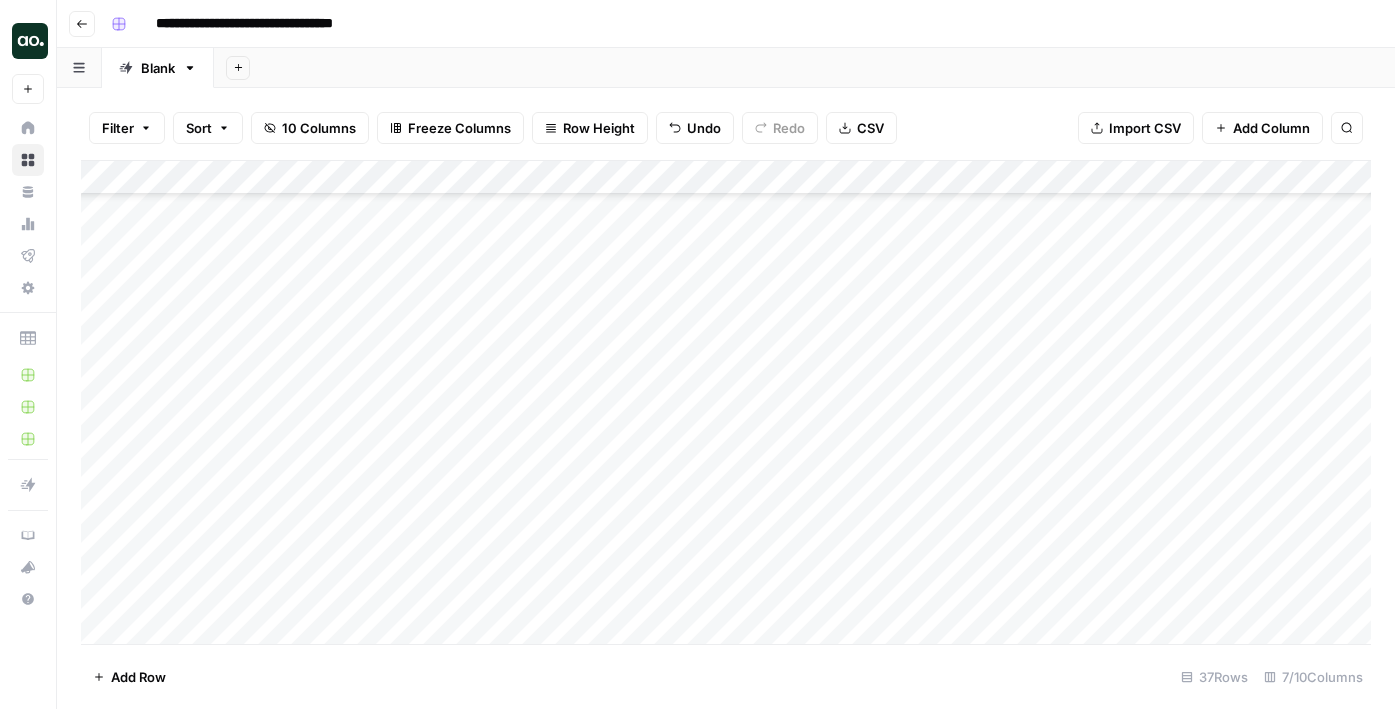 click on "Add Column" at bounding box center [726, 402] 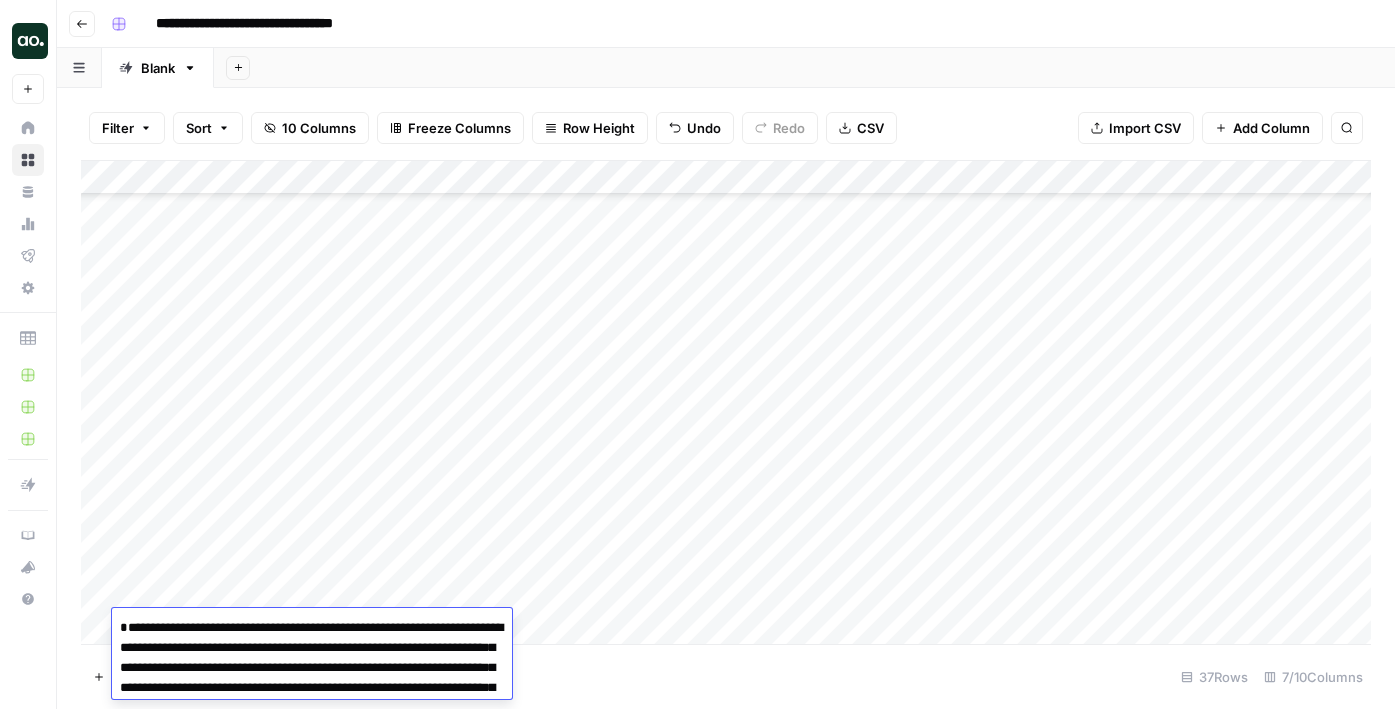 scroll, scrollTop: 1076, scrollLeft: 0, axis: vertical 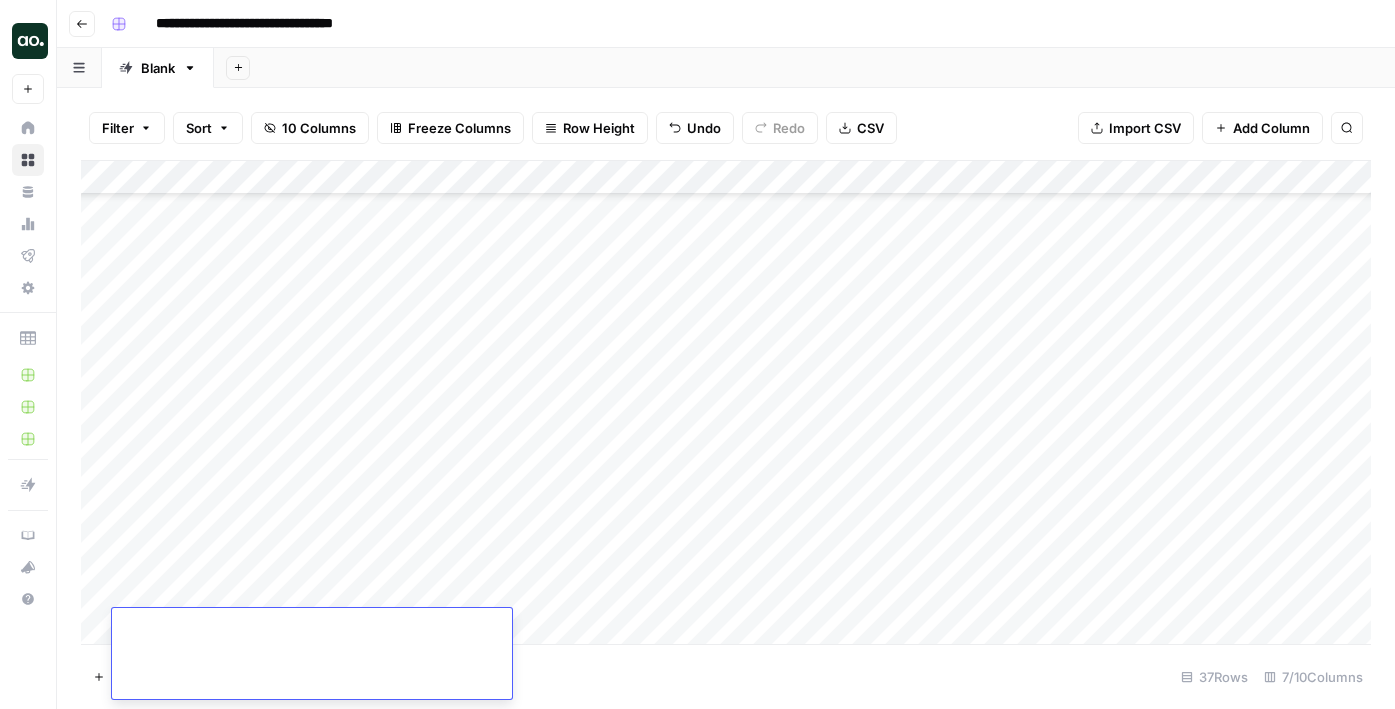 click on "Add Column" at bounding box center (726, 402) 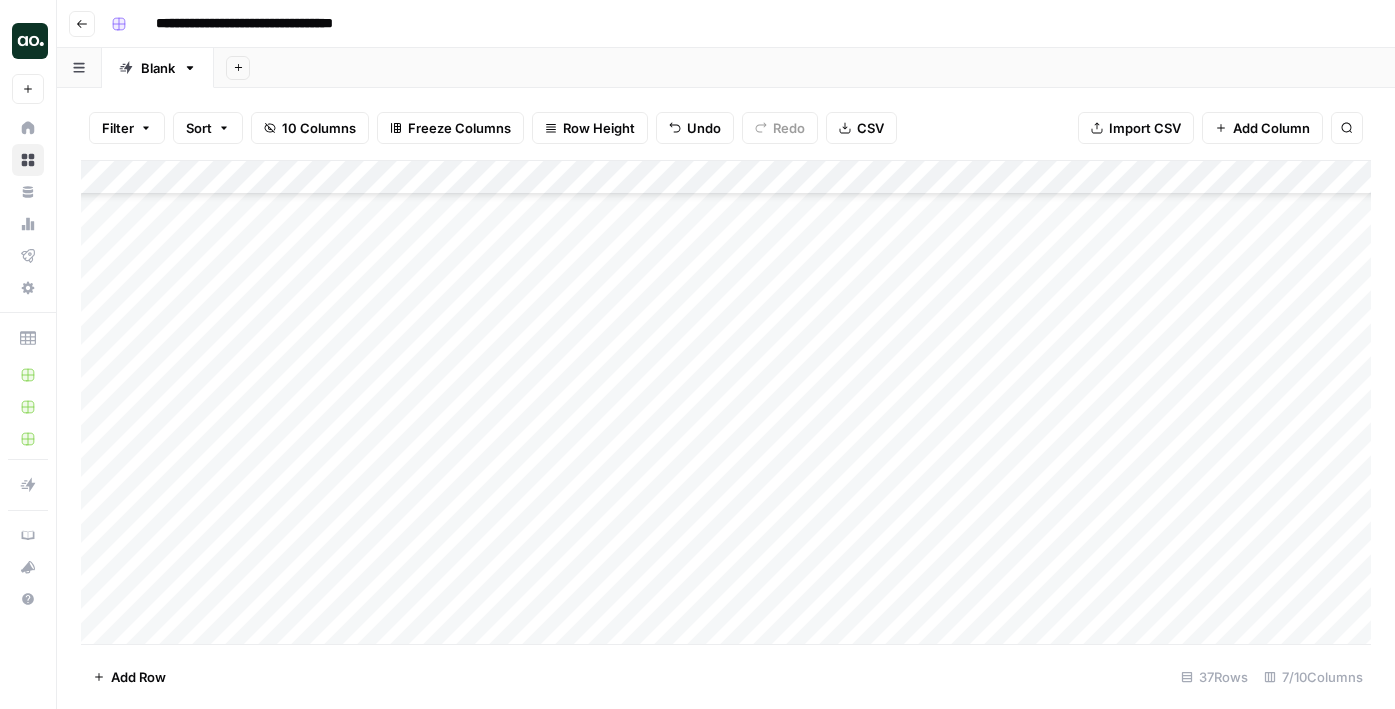 click on "Add Column" at bounding box center [726, 402] 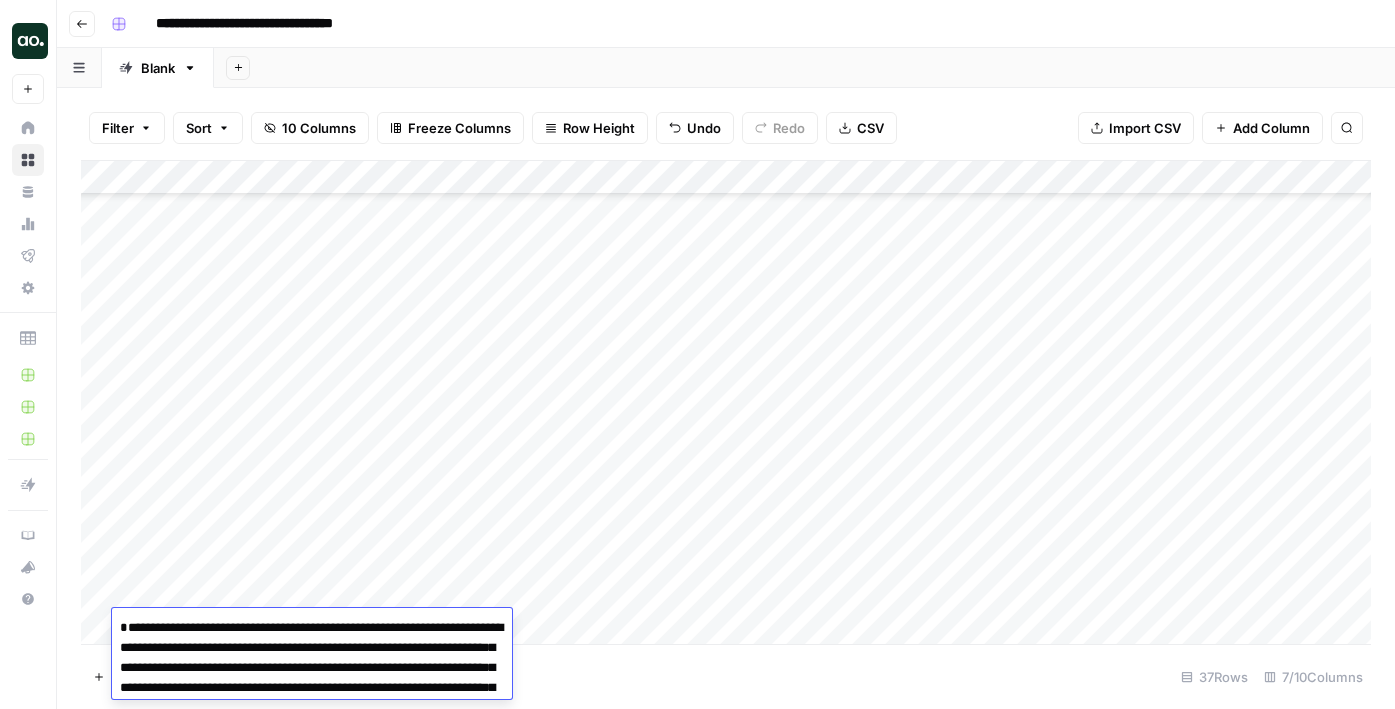 scroll, scrollTop: 1083, scrollLeft: 0, axis: vertical 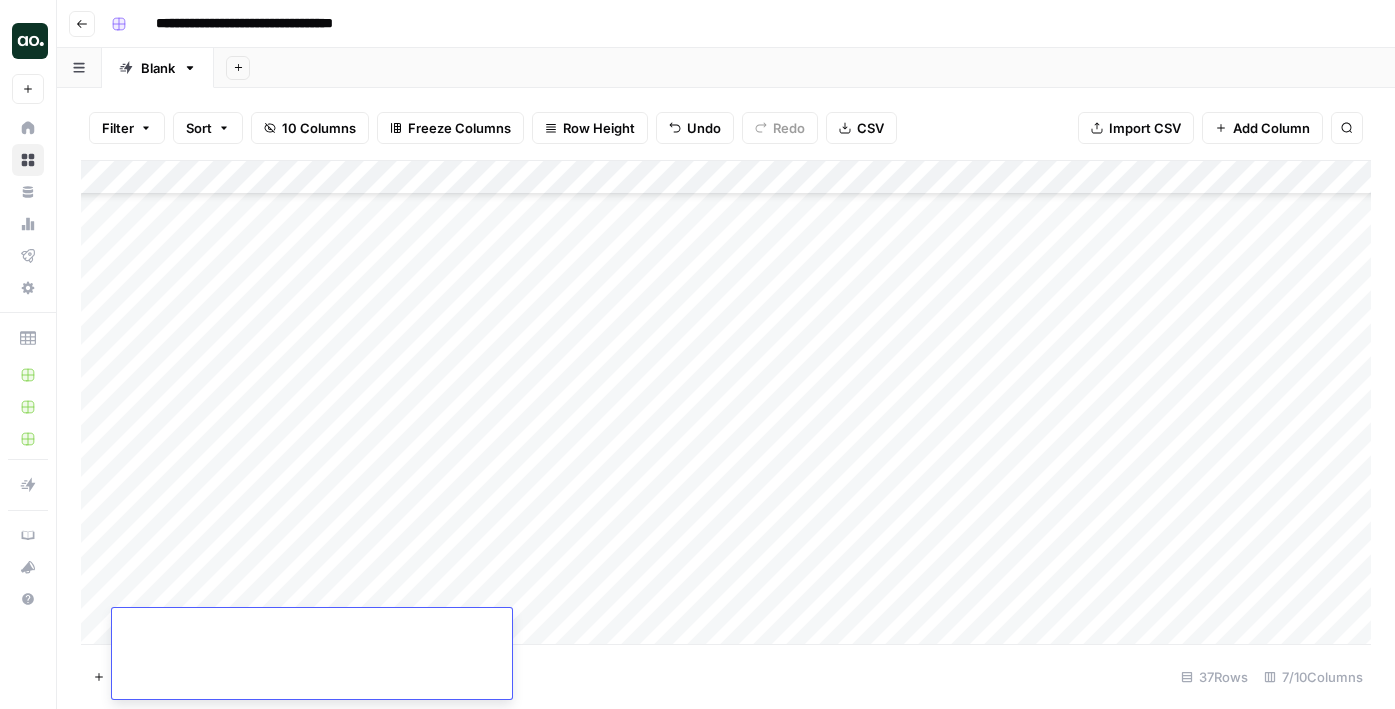 type 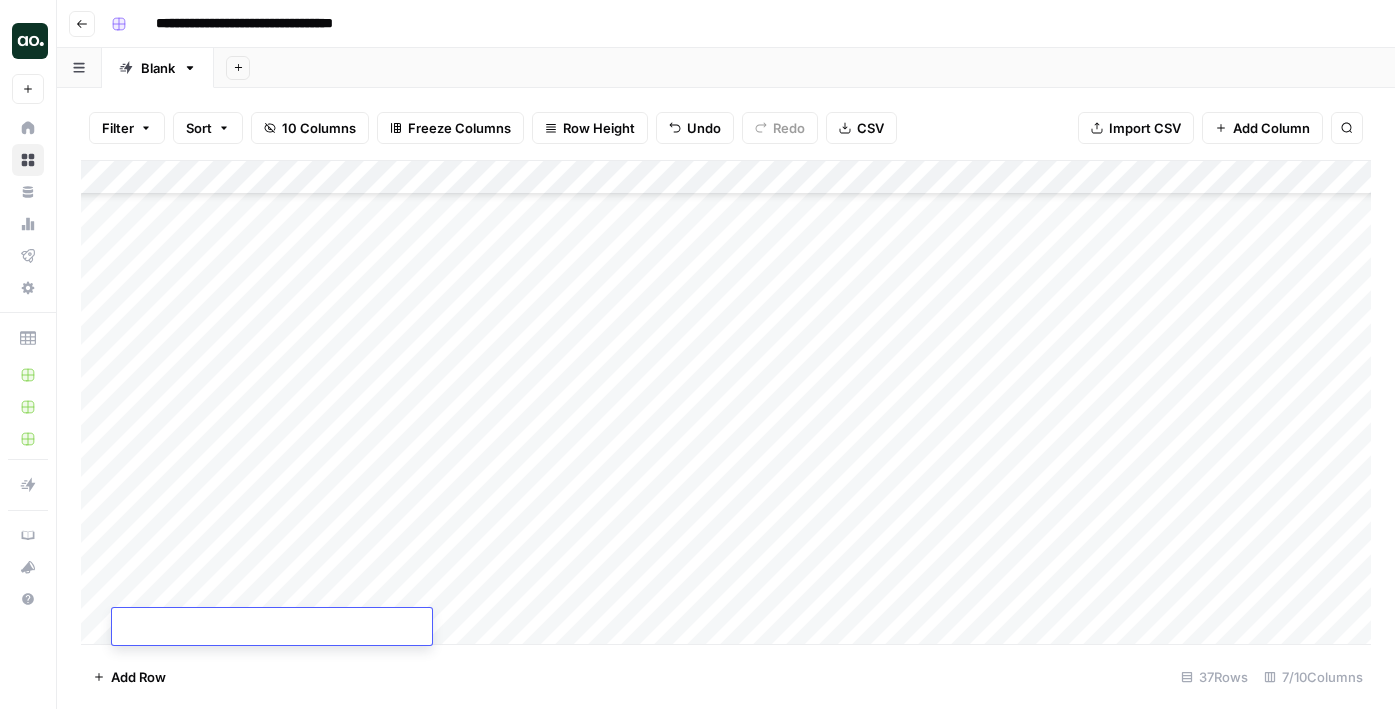 scroll, scrollTop: 0, scrollLeft: 0, axis: both 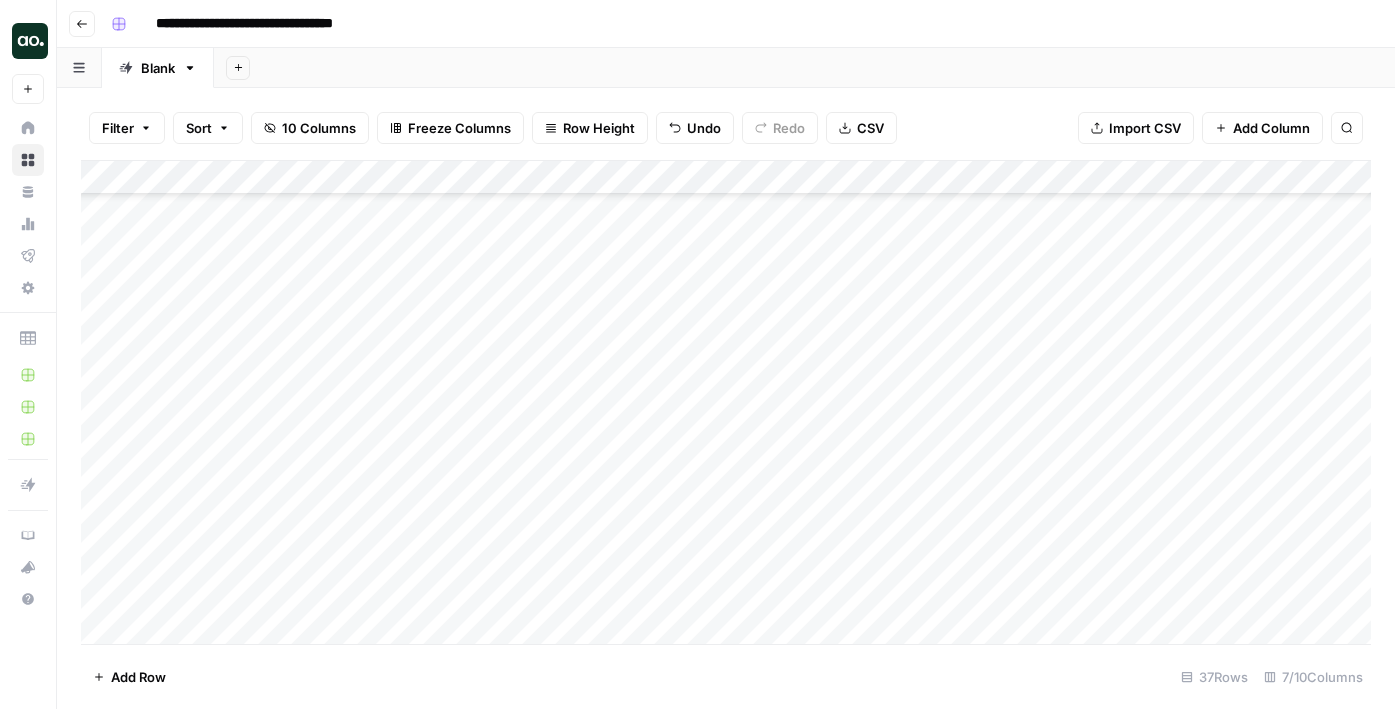 click on "Add Column" at bounding box center [726, 402] 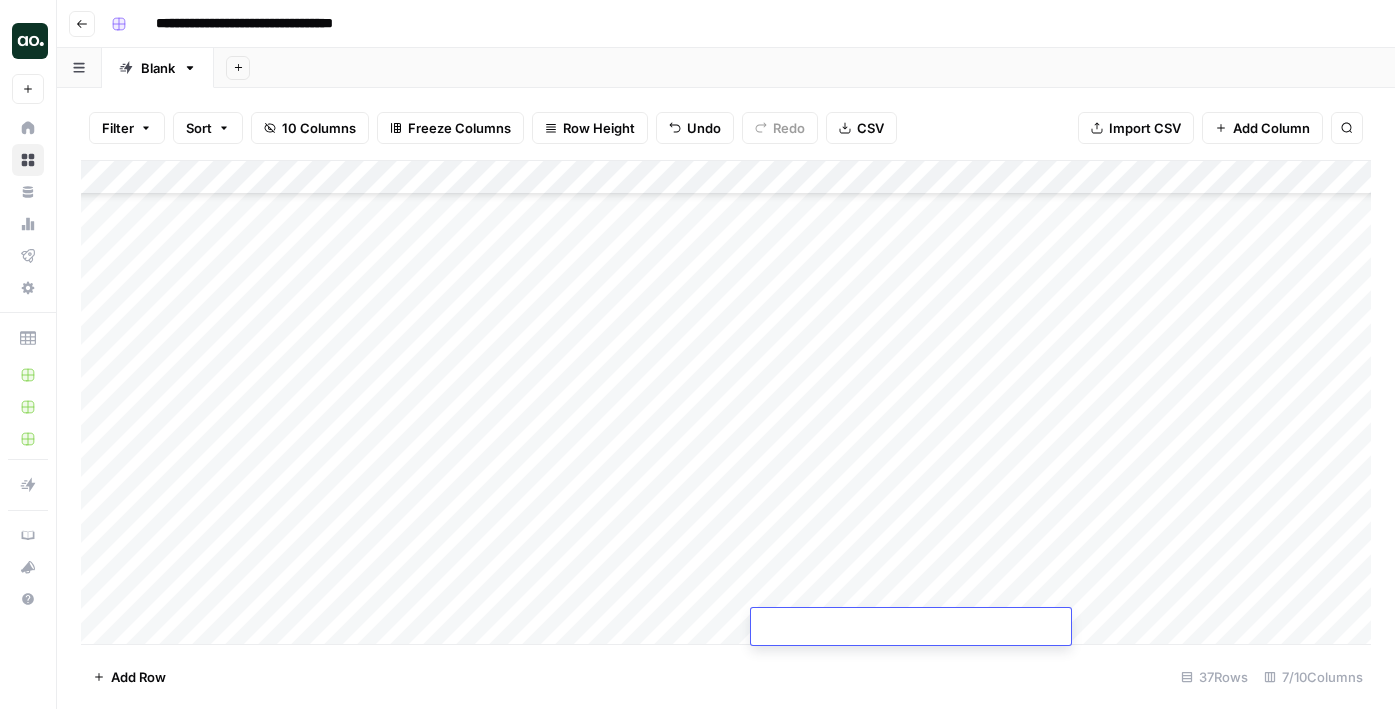 type on "**********" 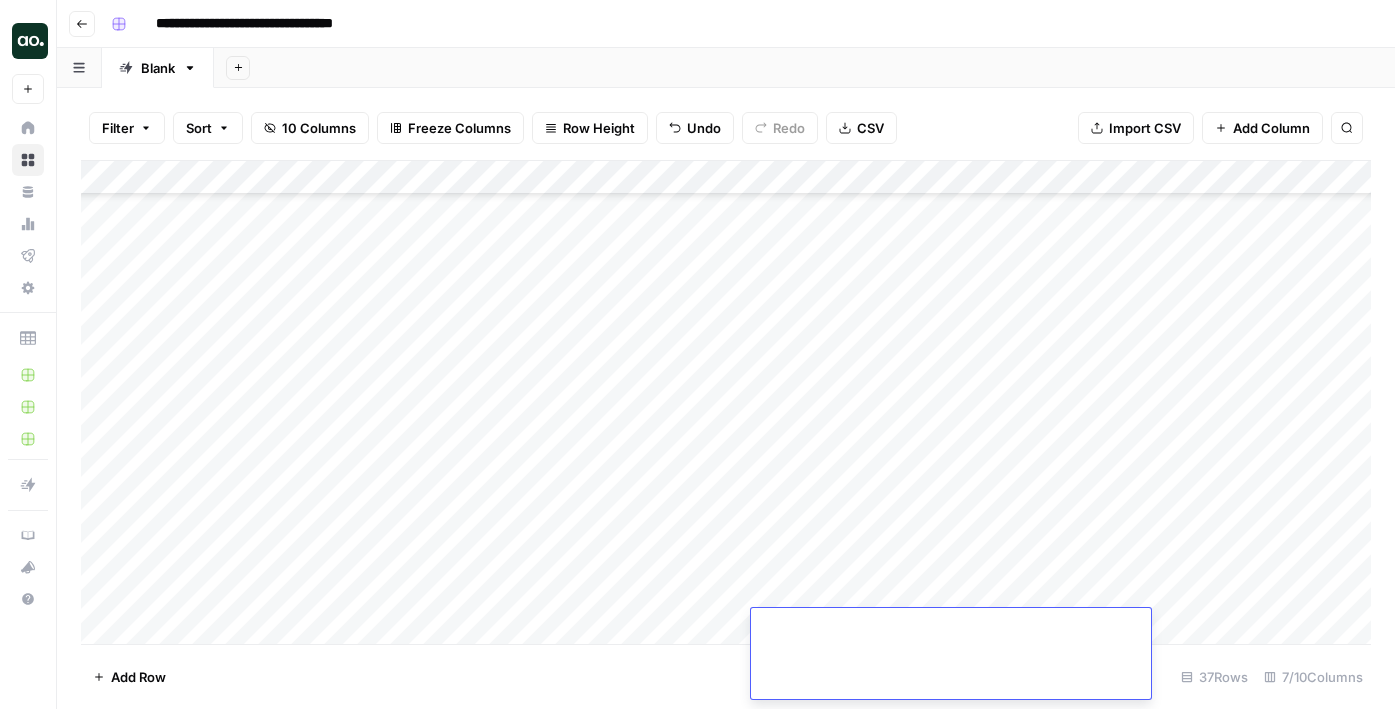scroll, scrollTop: 0, scrollLeft: 0, axis: both 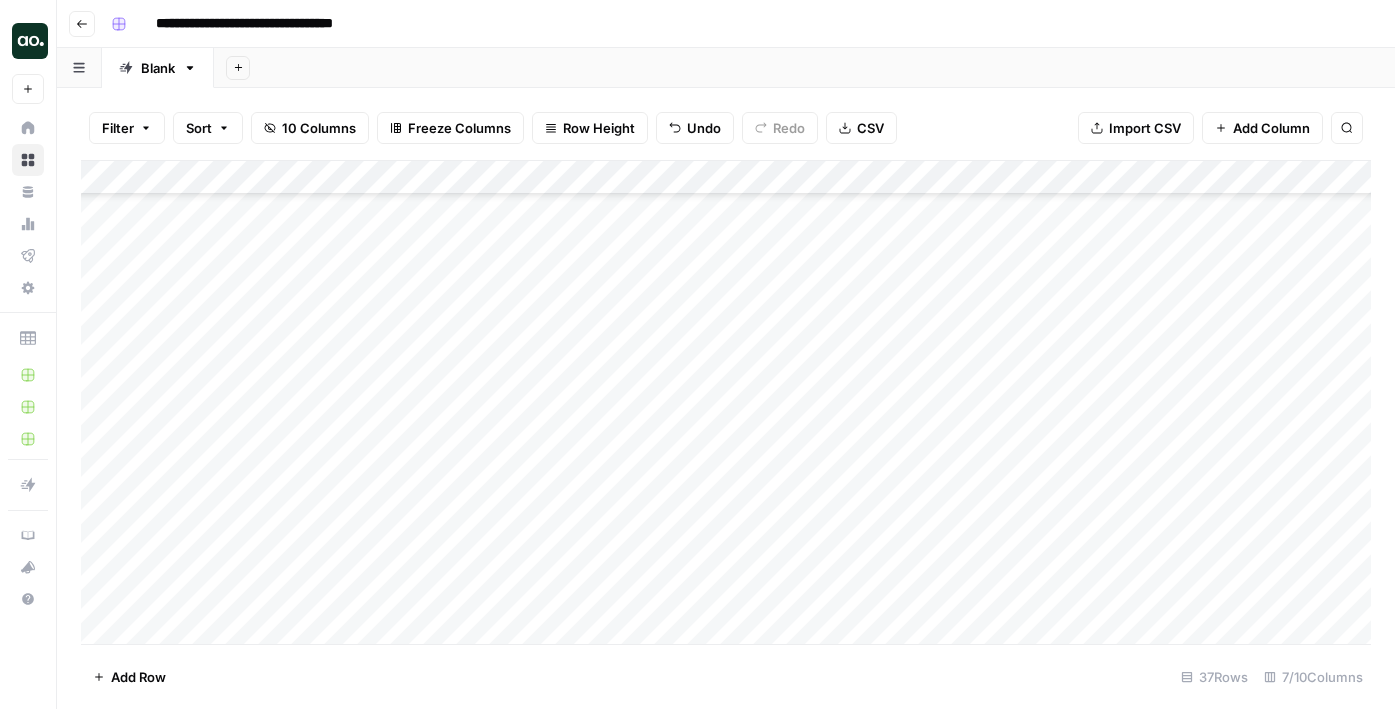 click on "Add Column" at bounding box center [726, 402] 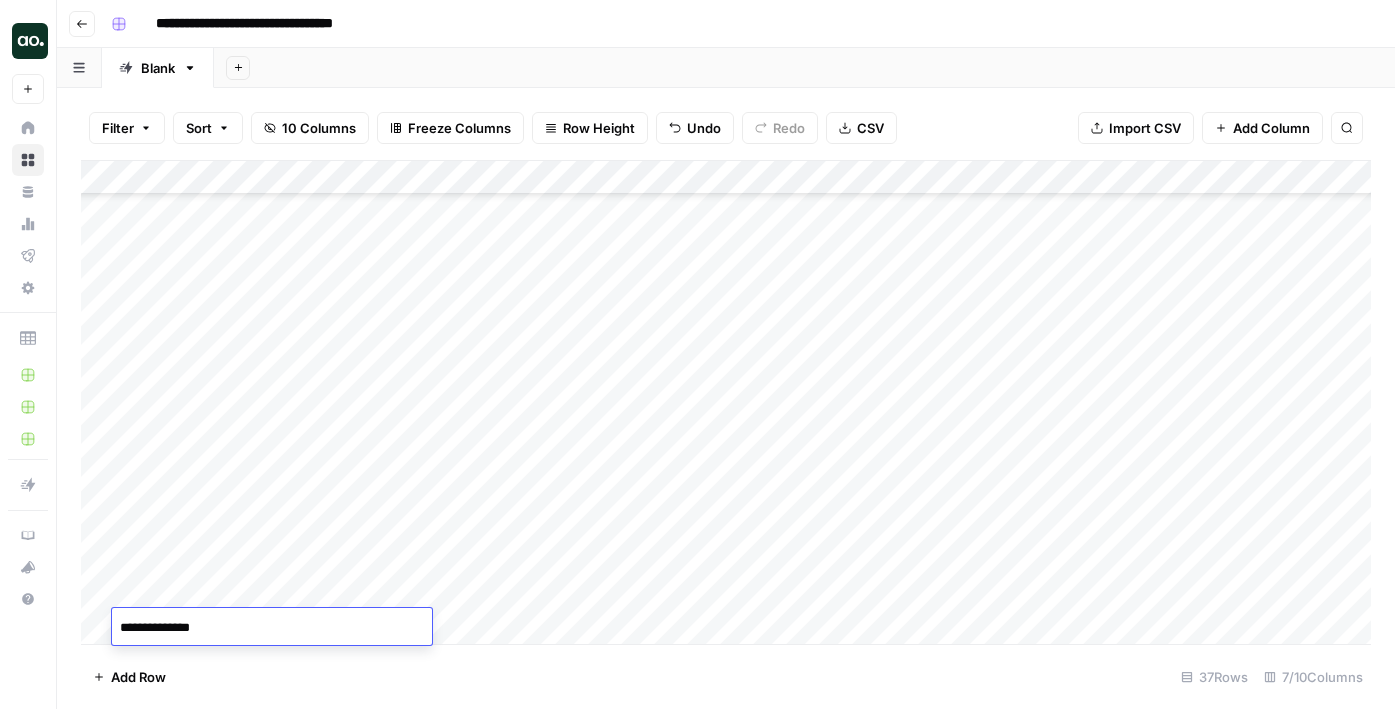 type on "**********" 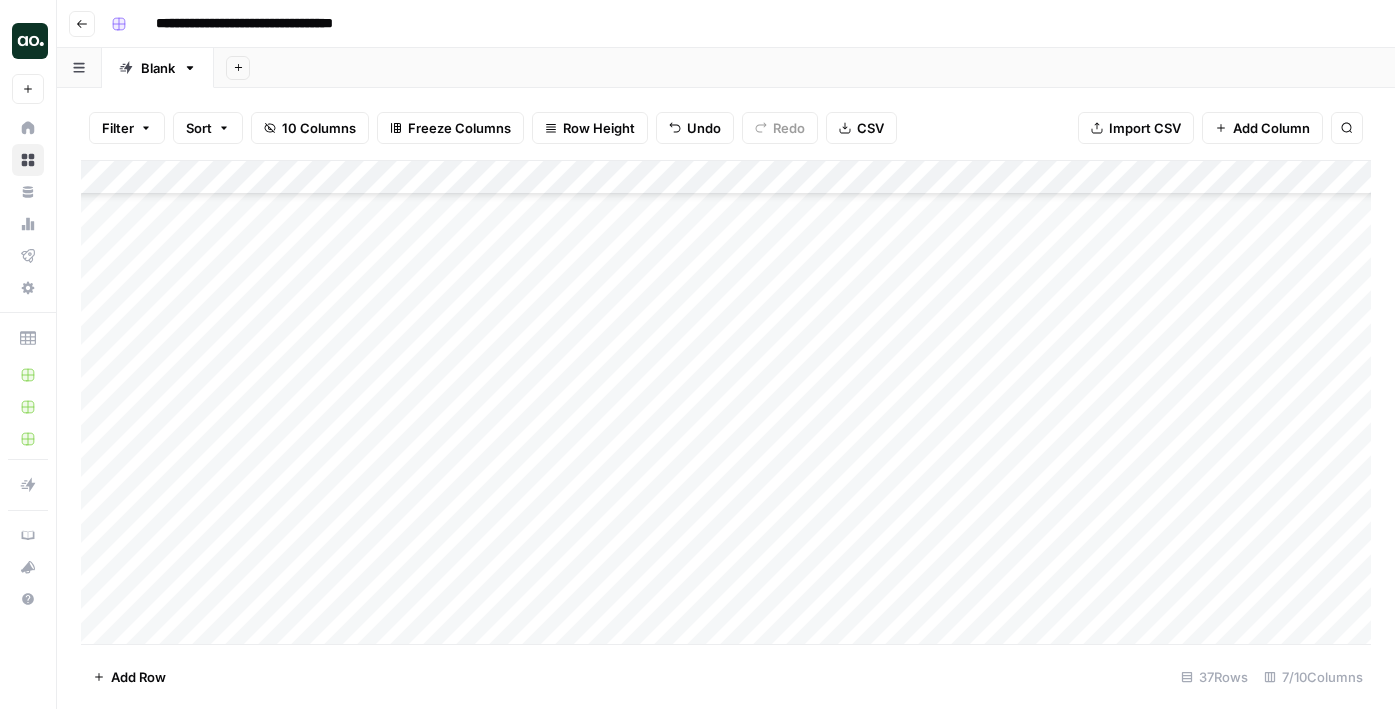 click on "Add Column" at bounding box center (726, 402) 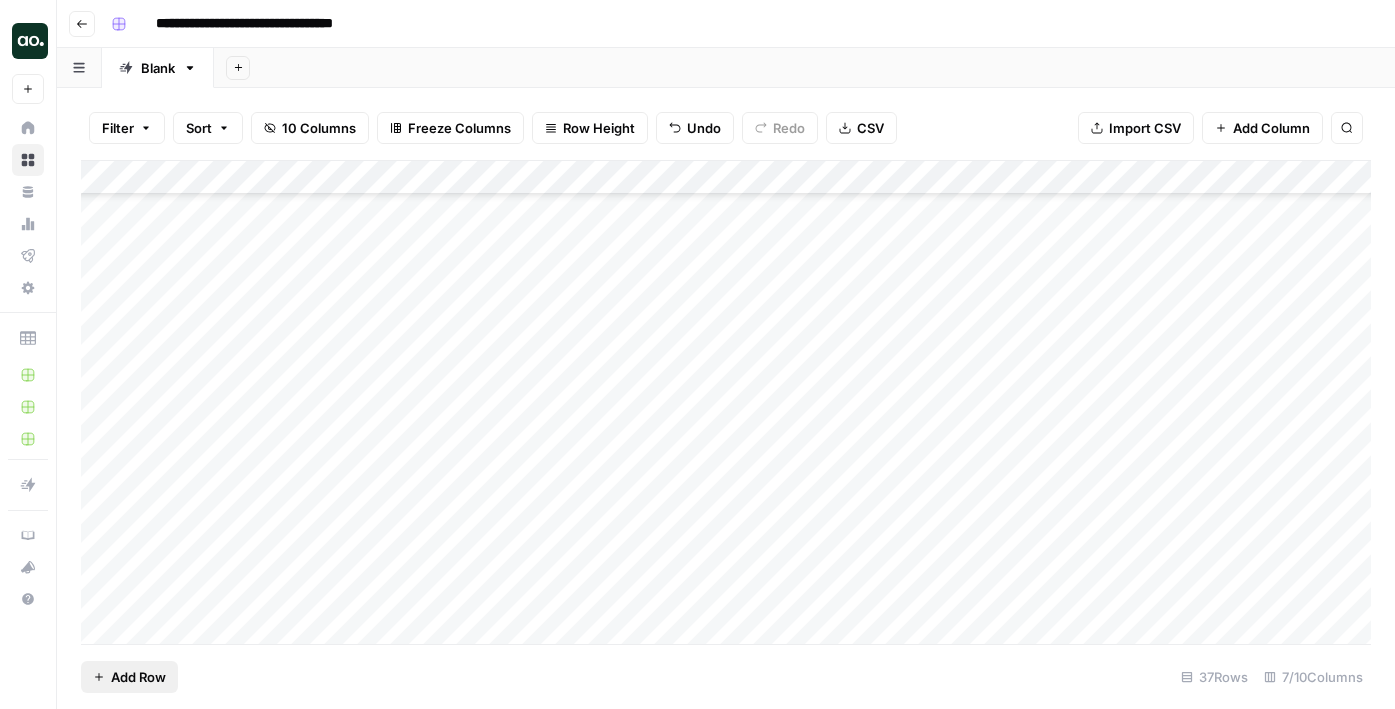 click on "Add Row" at bounding box center [138, 677] 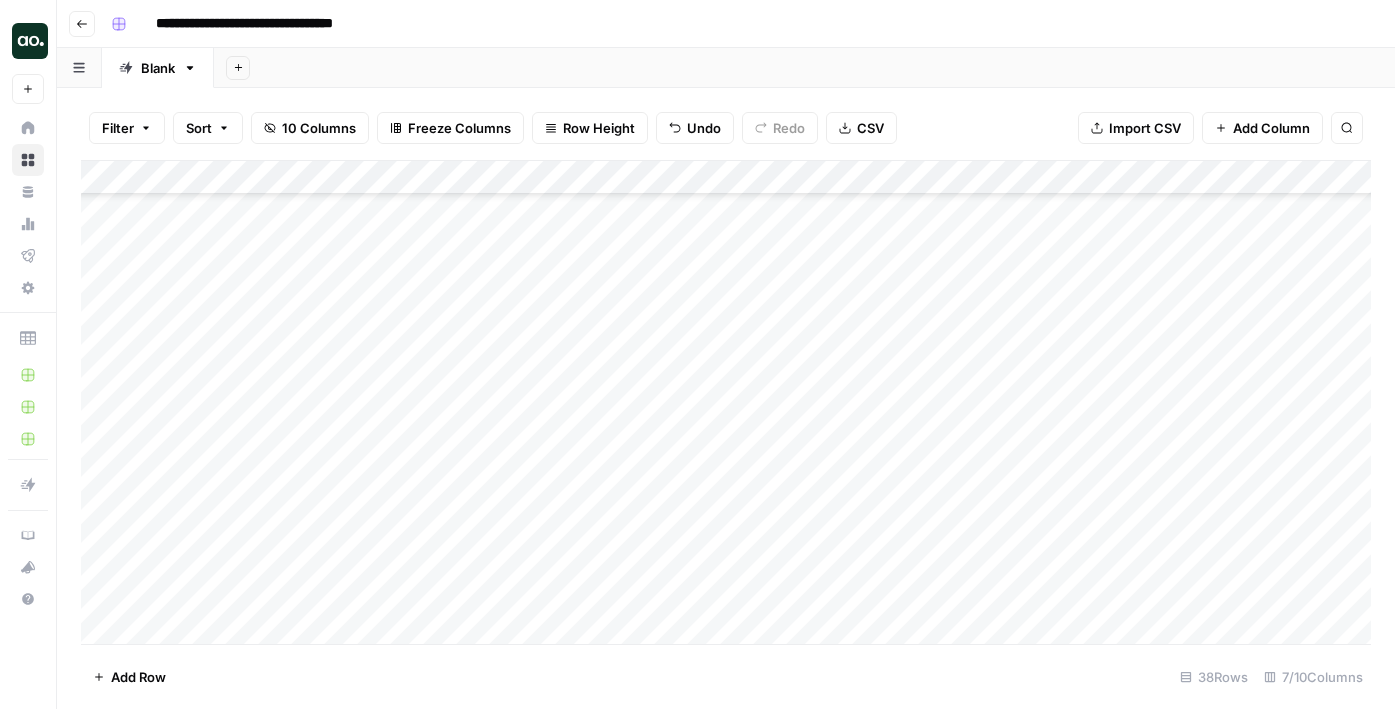 scroll, scrollTop: 842, scrollLeft: 0, axis: vertical 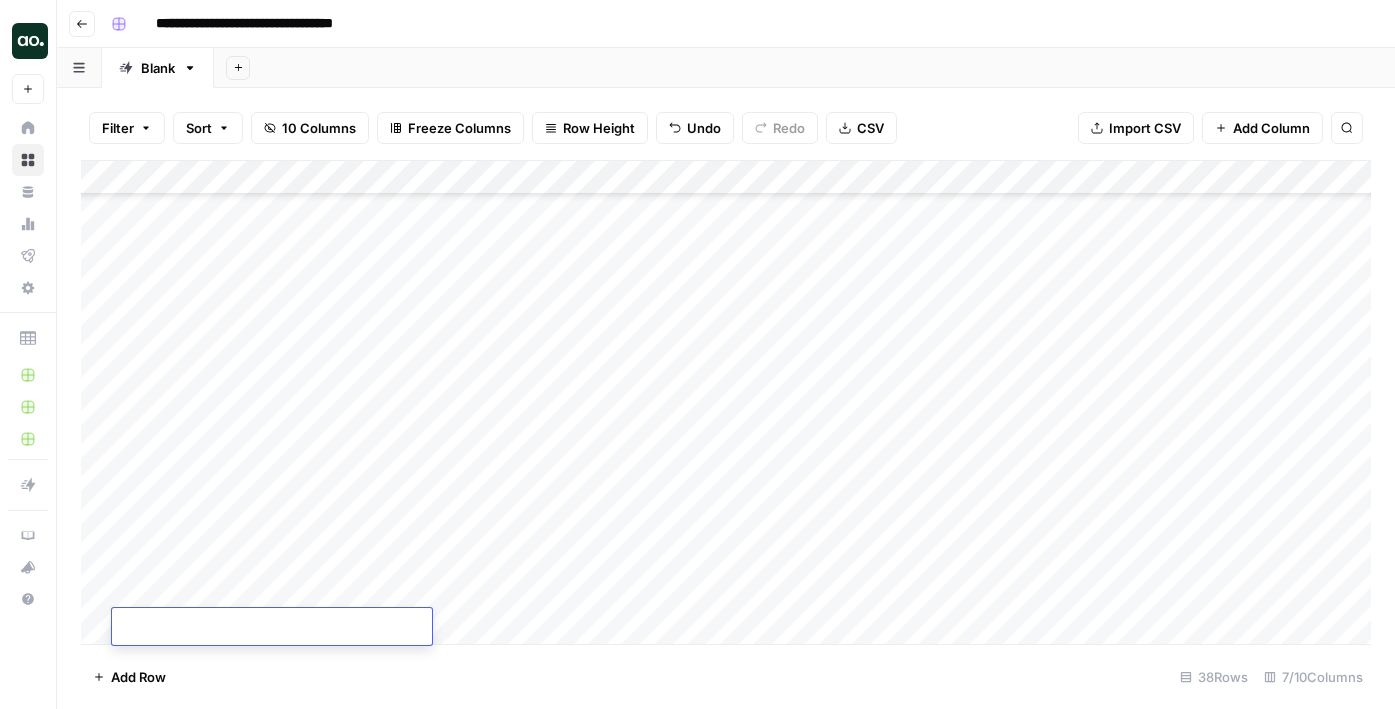 click on "Add Column" at bounding box center (726, 402) 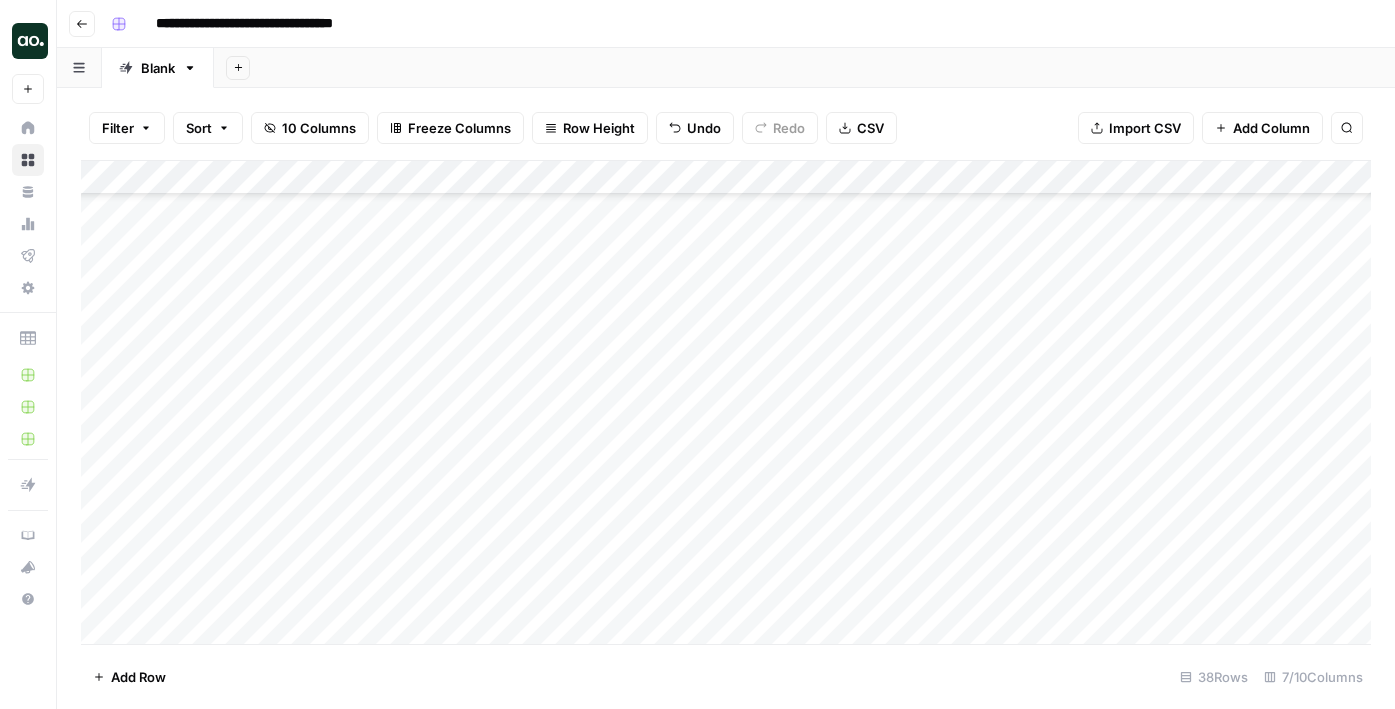 click on "Add Column" at bounding box center (726, 402) 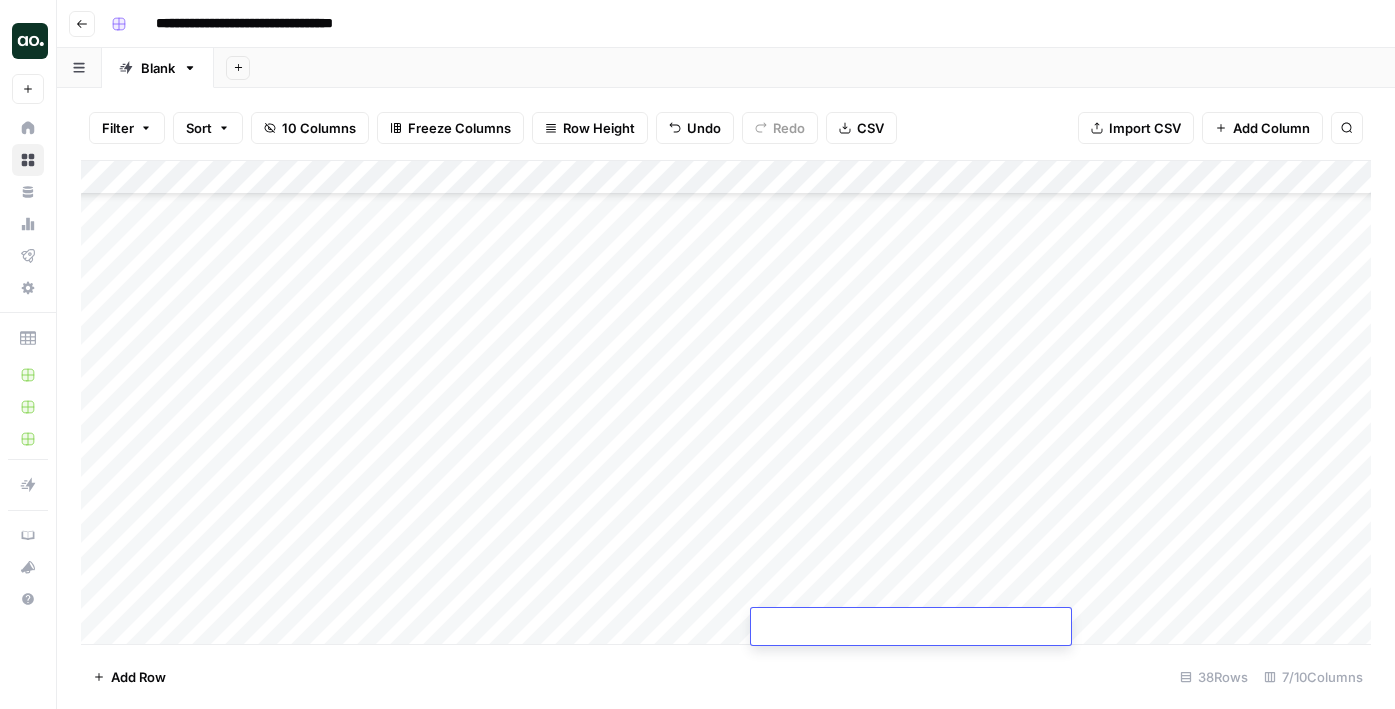 type on "**********" 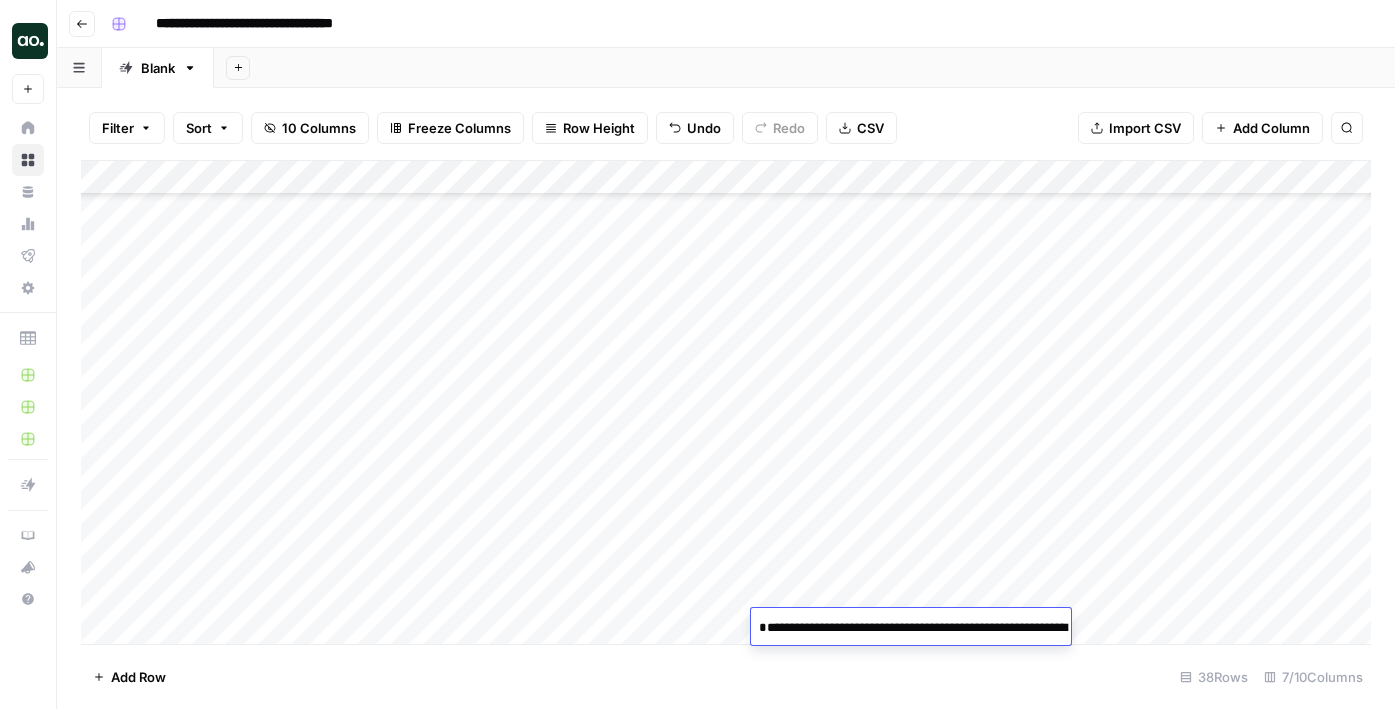 scroll, scrollTop: 3316, scrollLeft: 0, axis: vertical 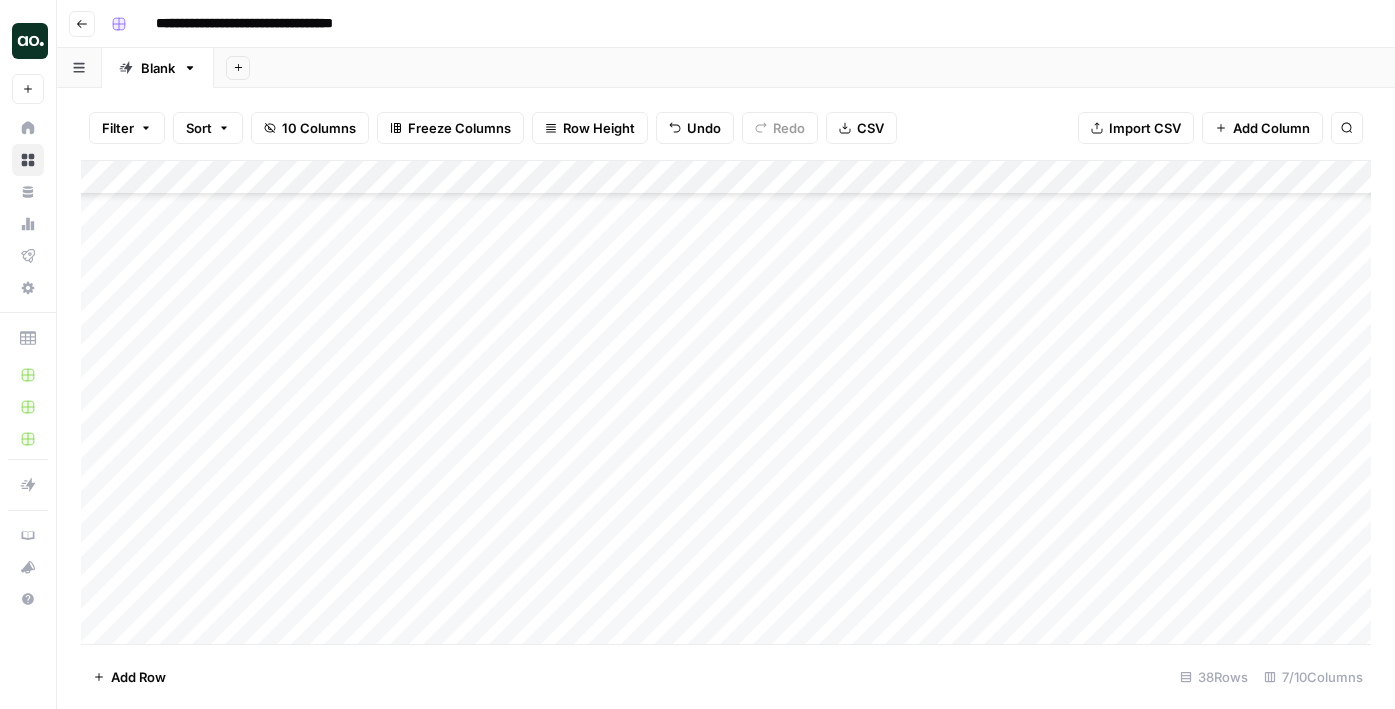 click on "Add Column" at bounding box center (726, 402) 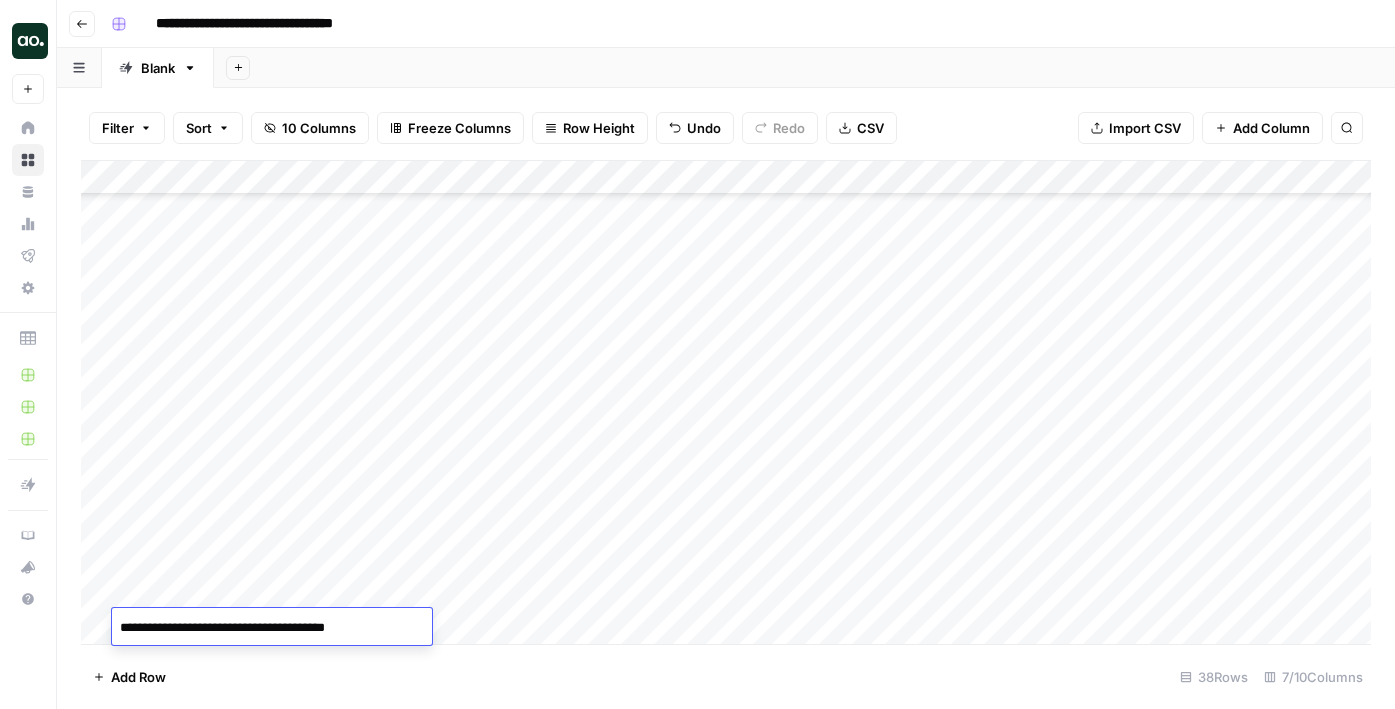 click on "**********" at bounding box center (272, 628) 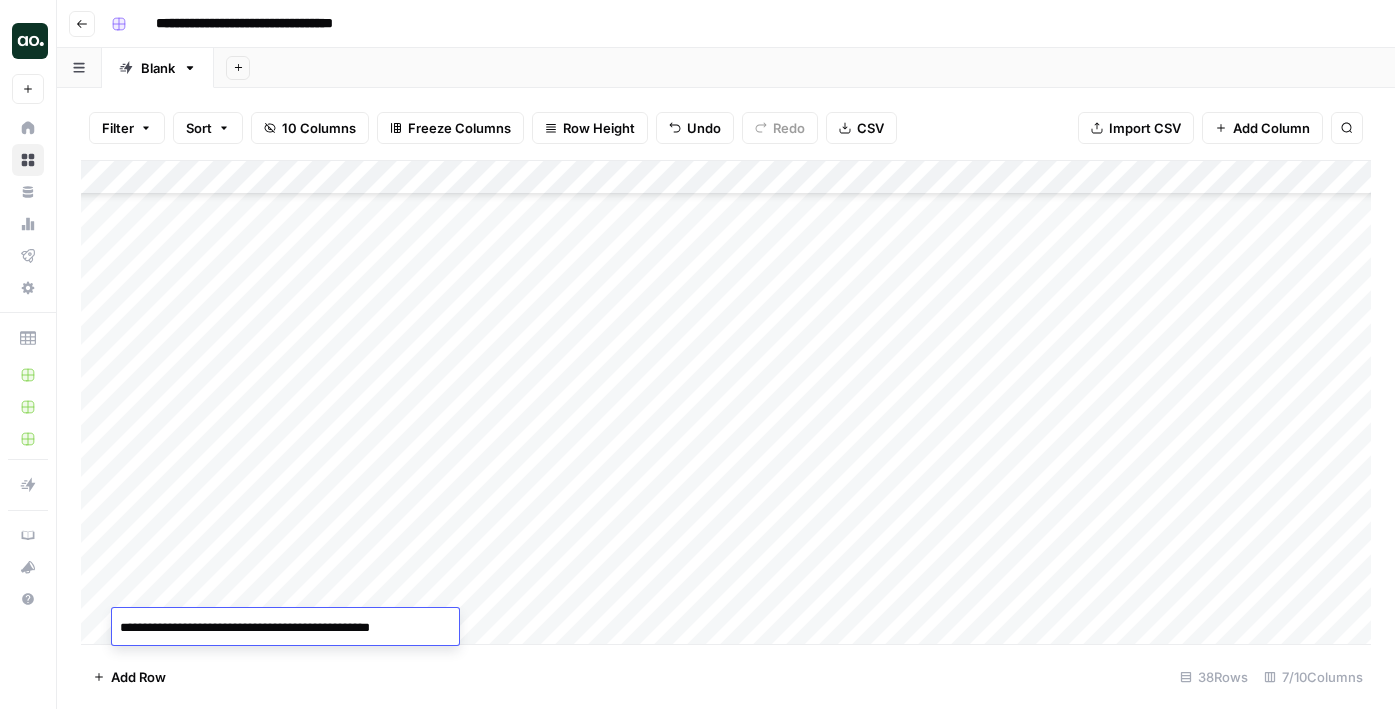 type on "**********" 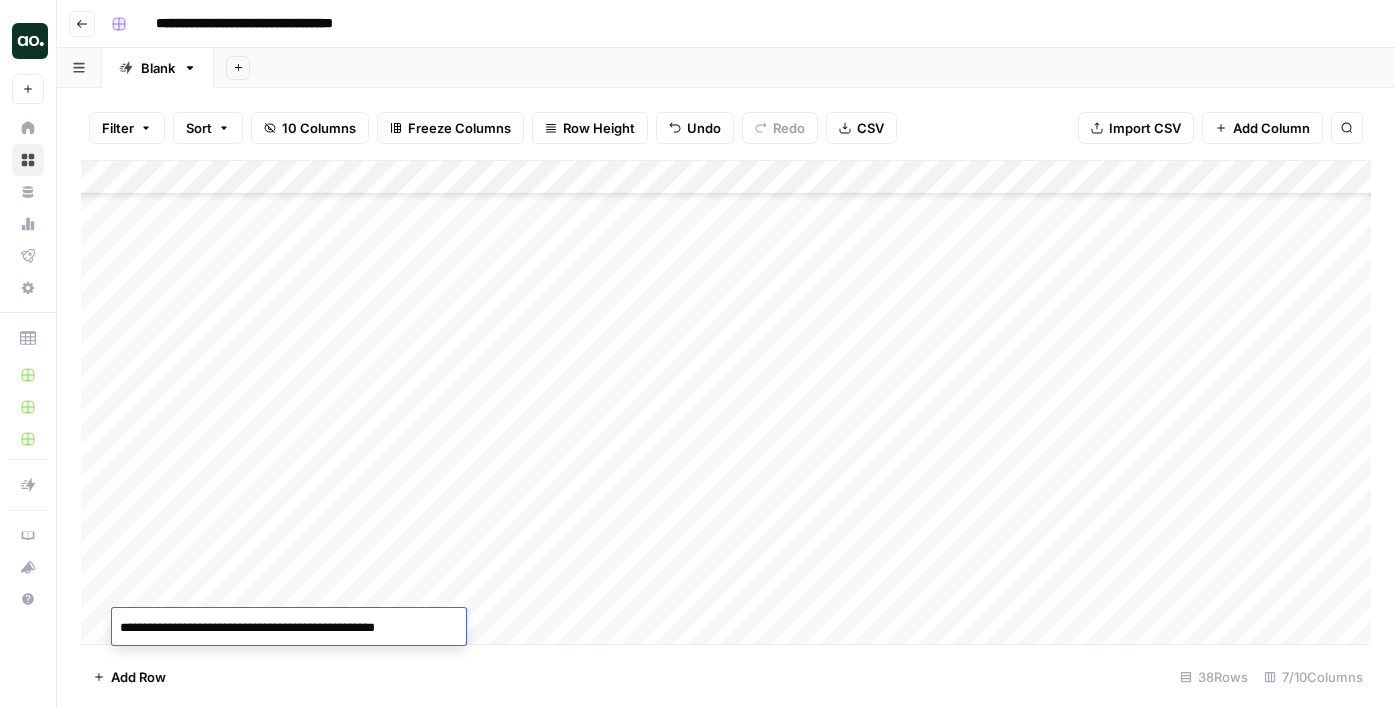 click on "Add Column" at bounding box center (726, 402) 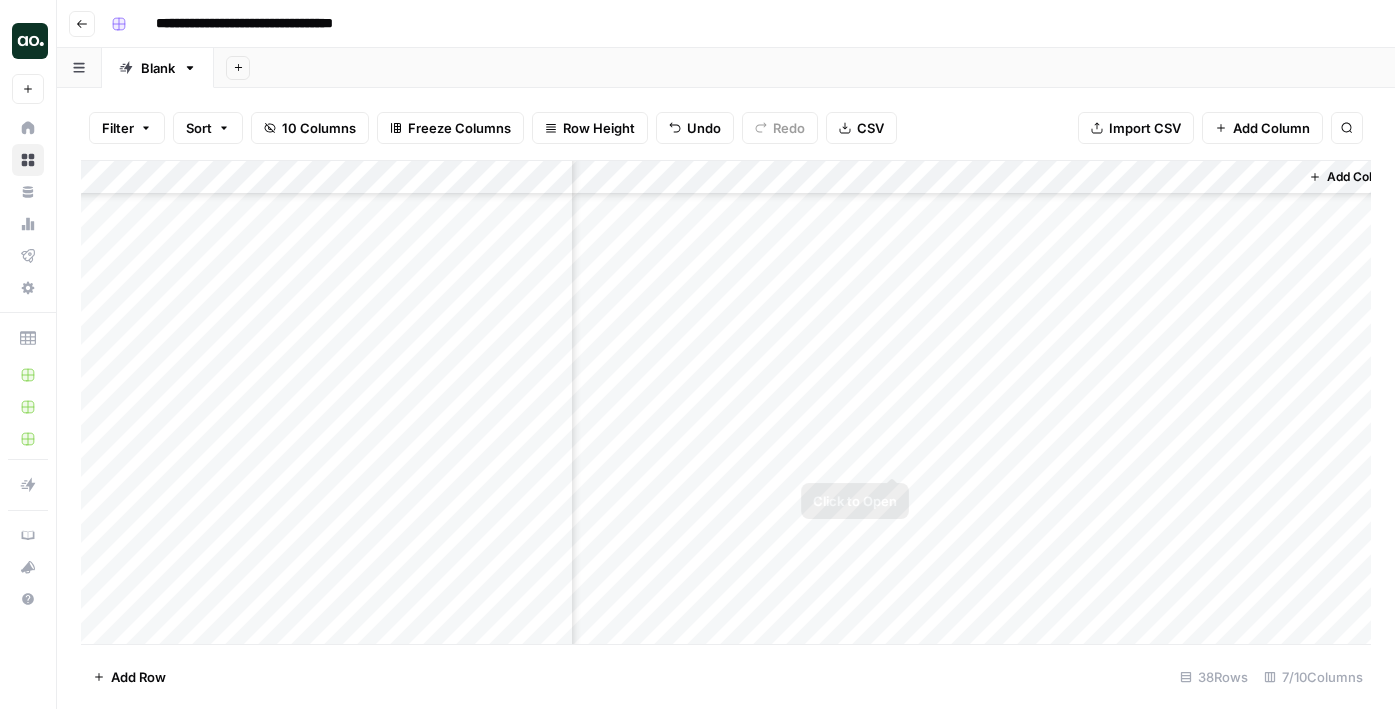 scroll, scrollTop: 875, scrollLeft: 288, axis: both 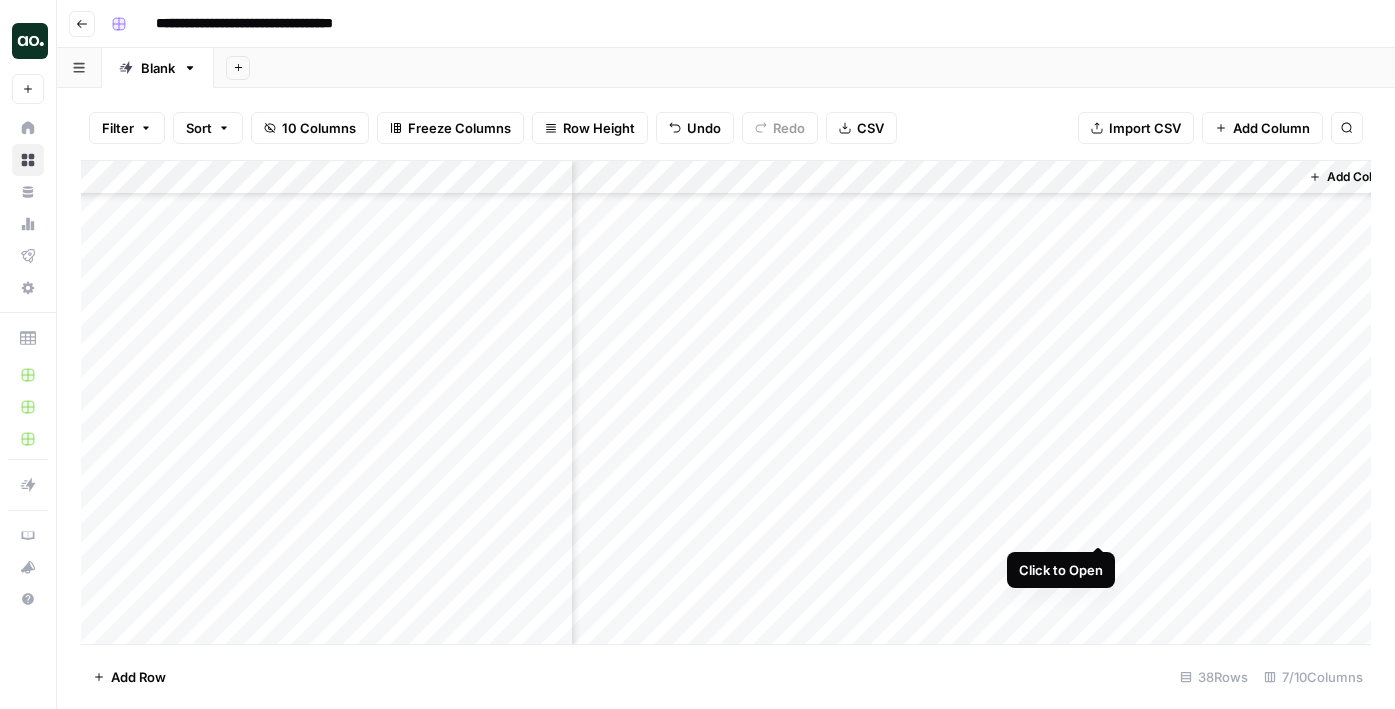 click on "Add Column" at bounding box center (726, 402) 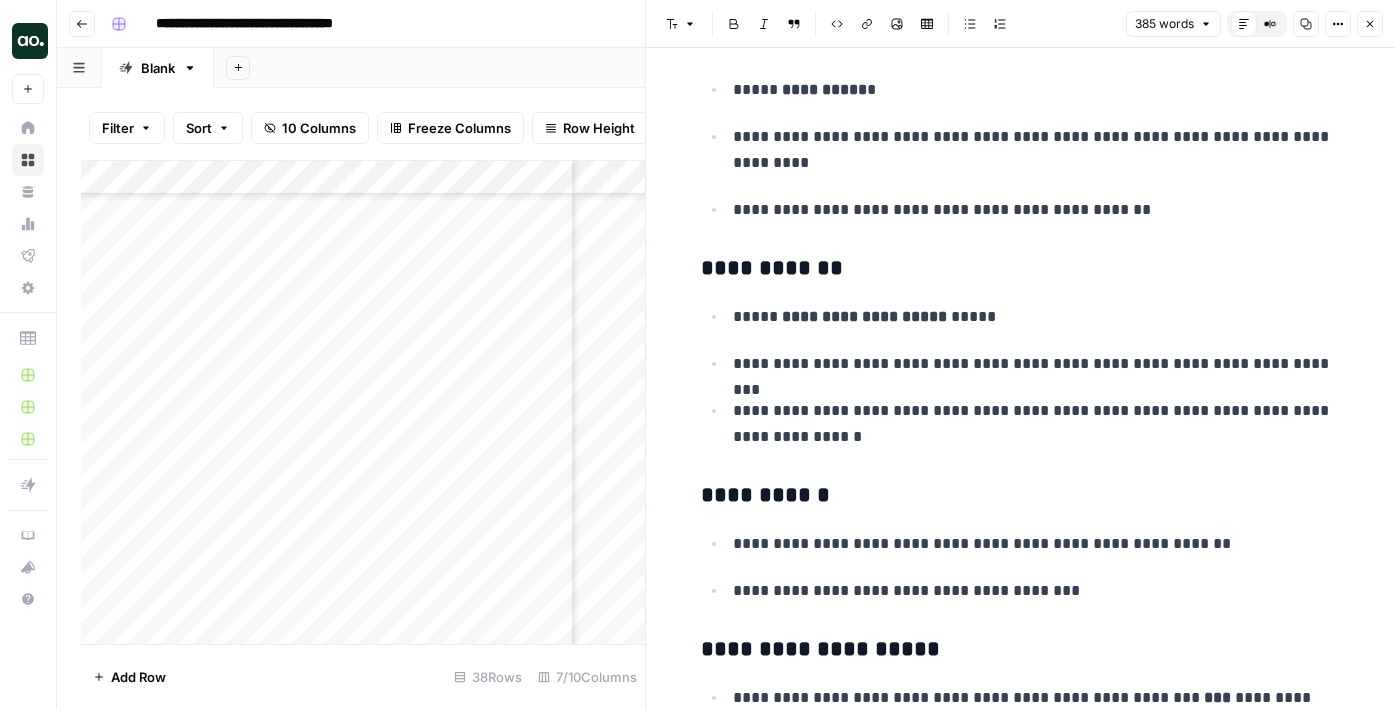 scroll, scrollTop: 1403, scrollLeft: 0, axis: vertical 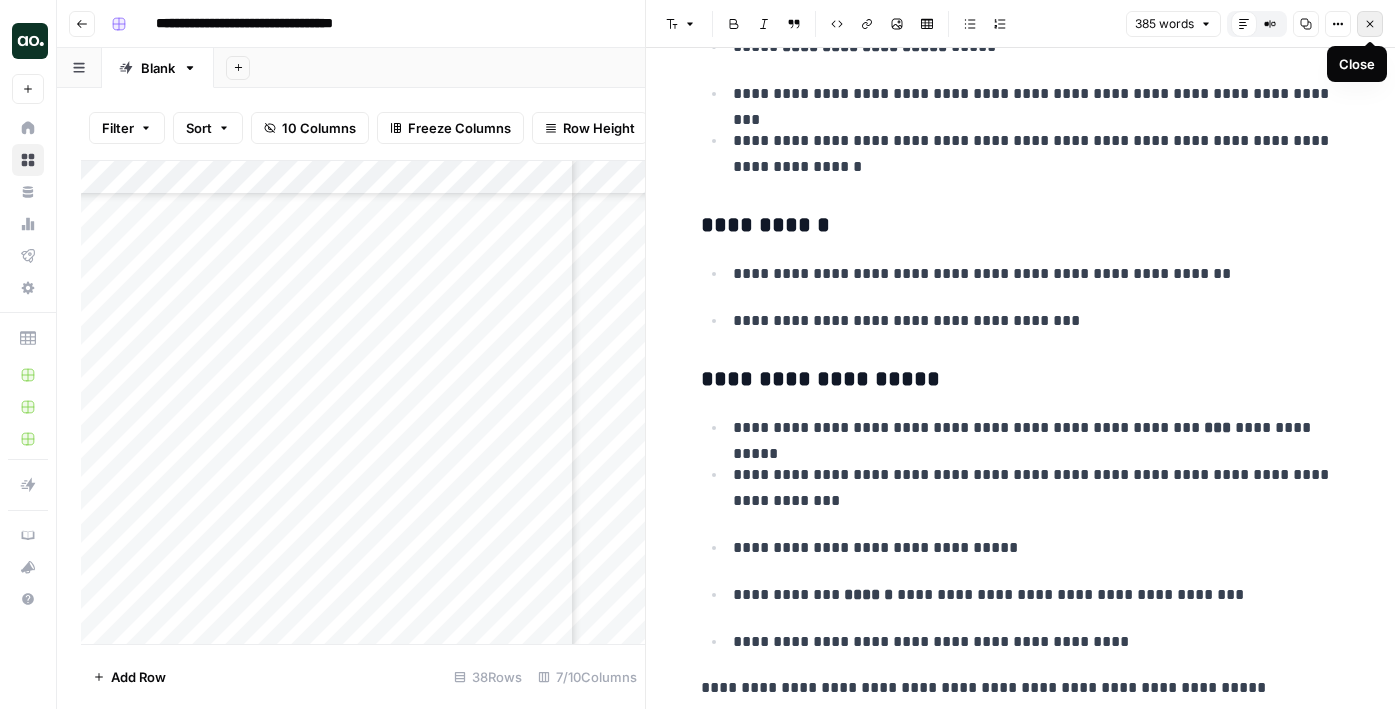 click 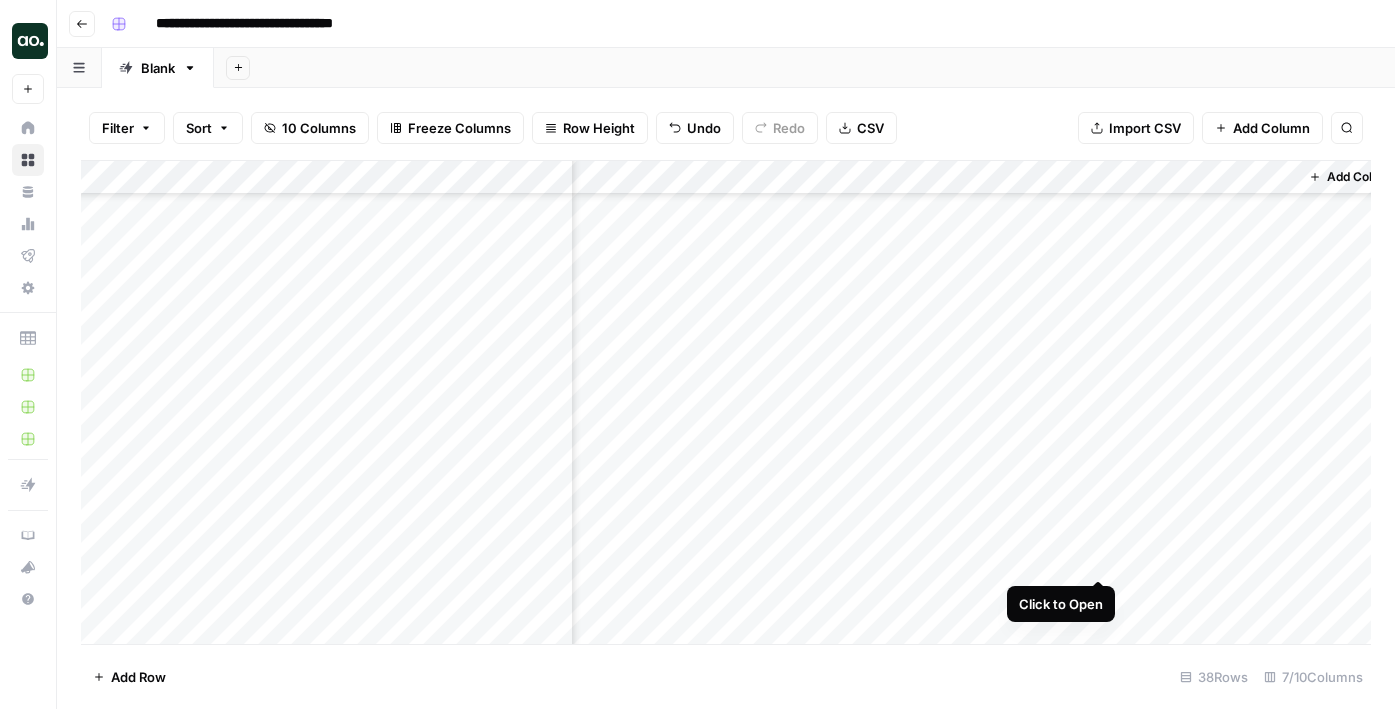 click on "Add Column" at bounding box center [726, 402] 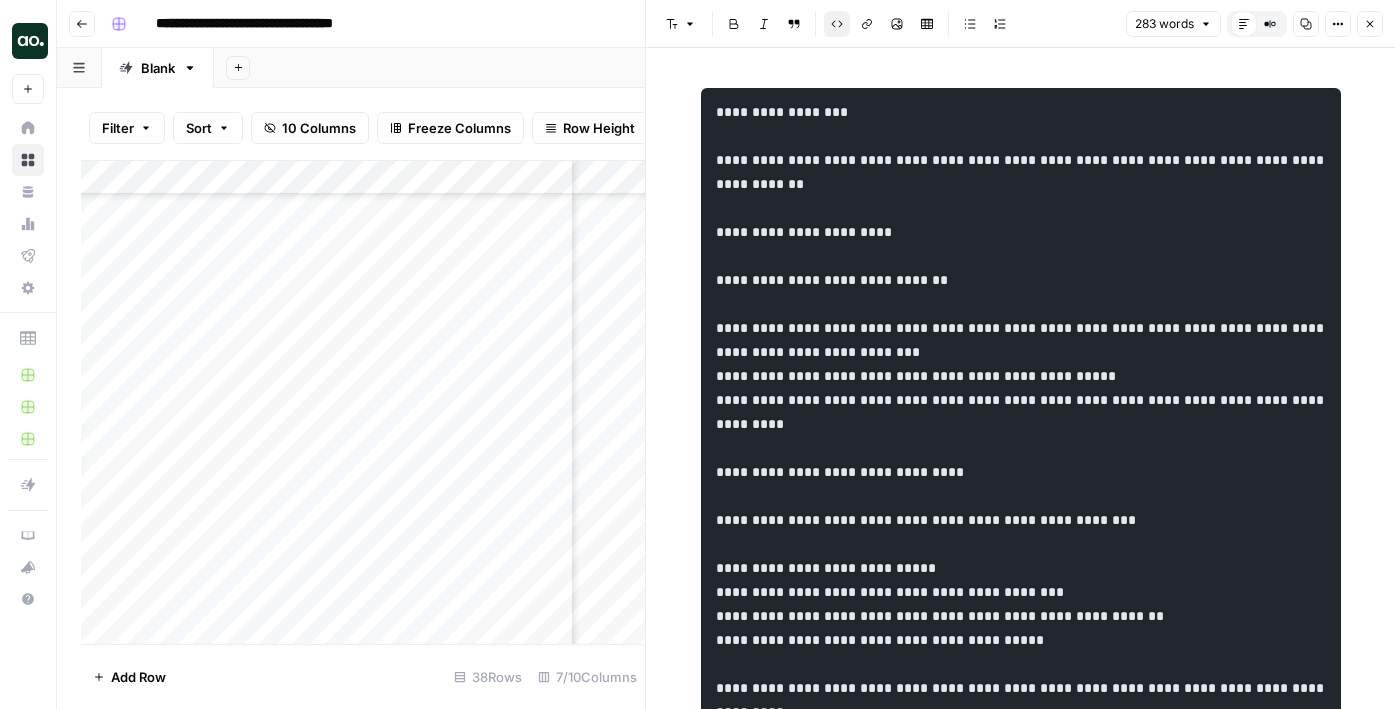 scroll, scrollTop: 683, scrollLeft: 0, axis: vertical 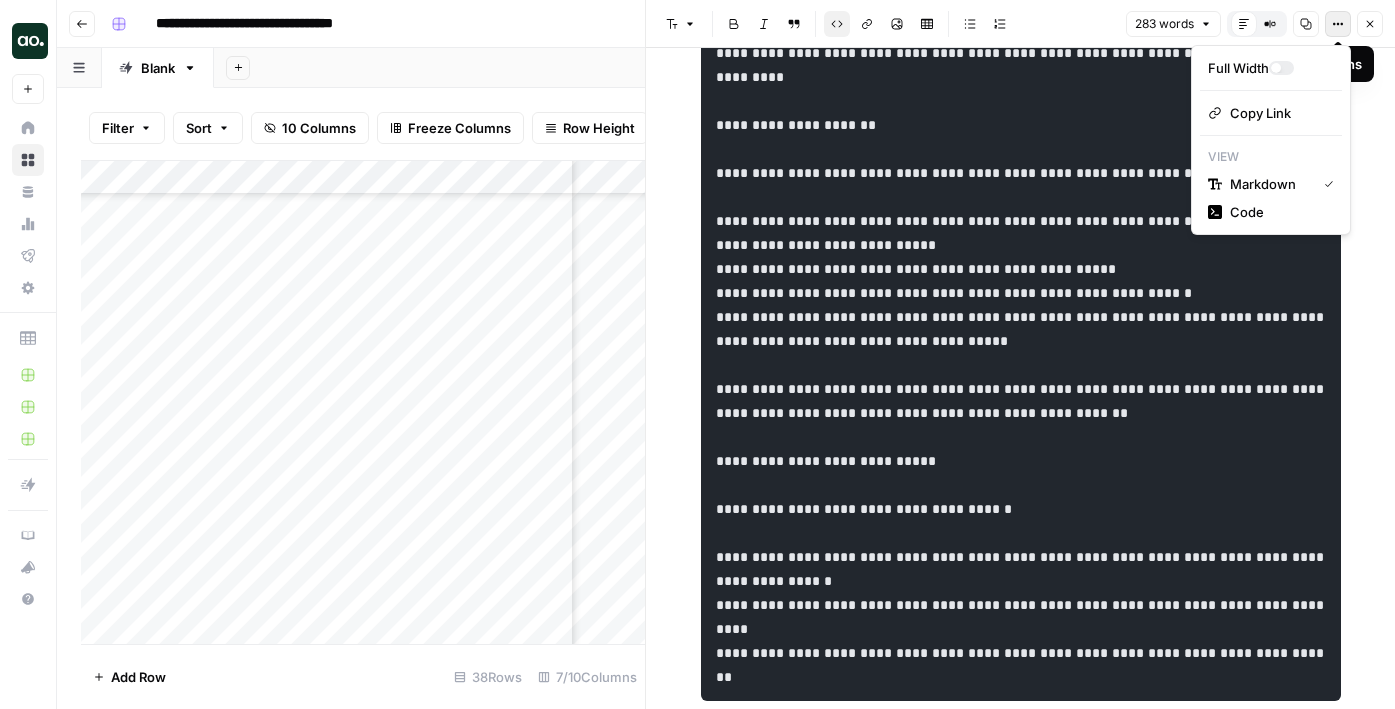 click on "Options" at bounding box center (1338, 24) 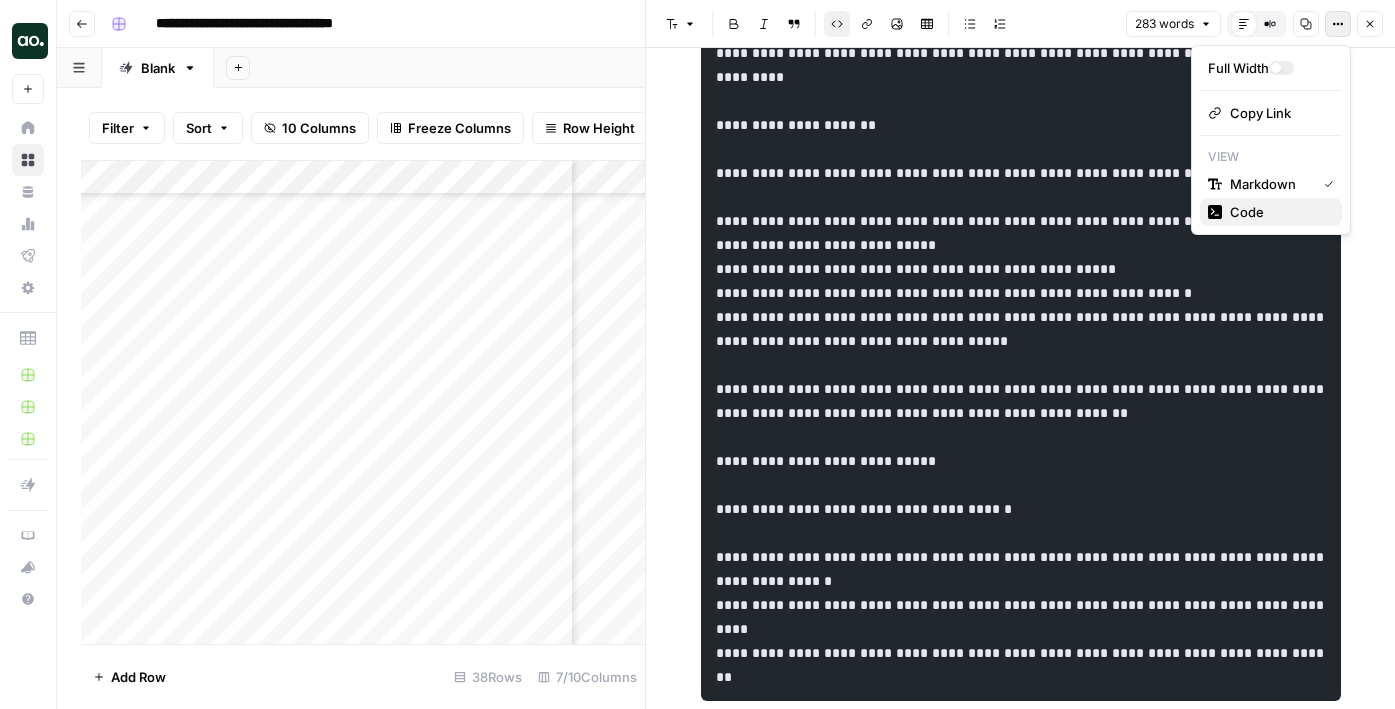 click on "Code" at bounding box center [1247, 212] 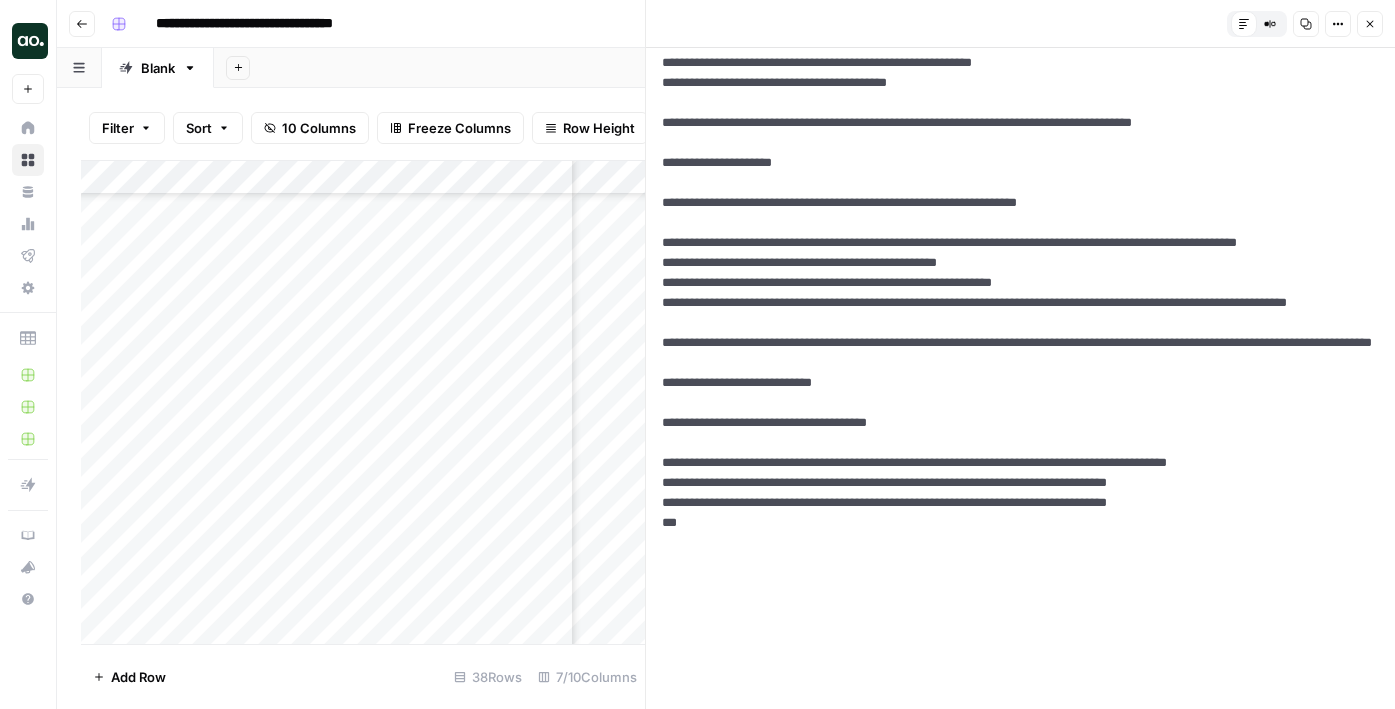 scroll, scrollTop: 0, scrollLeft: 0, axis: both 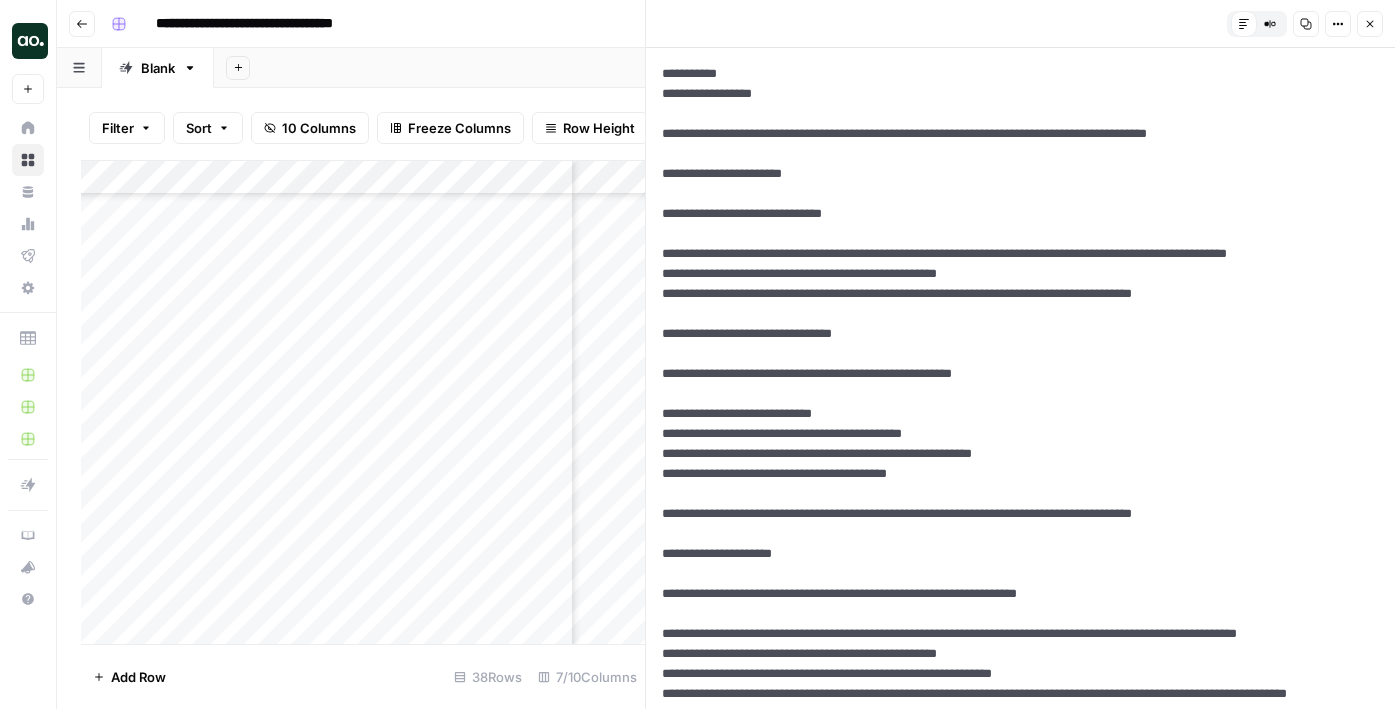 drag, startPoint x: 841, startPoint y: 55, endPoint x: 622, endPoint y: 55, distance: 219 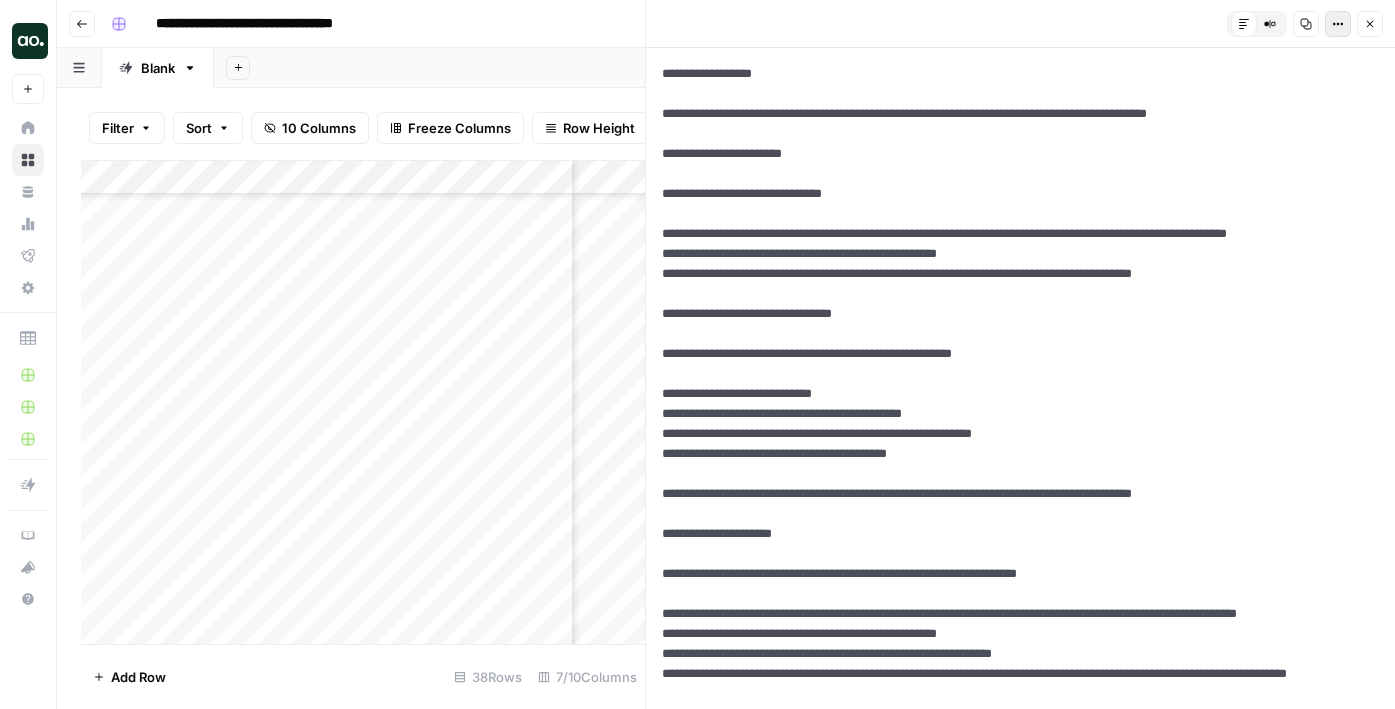 type on "**********" 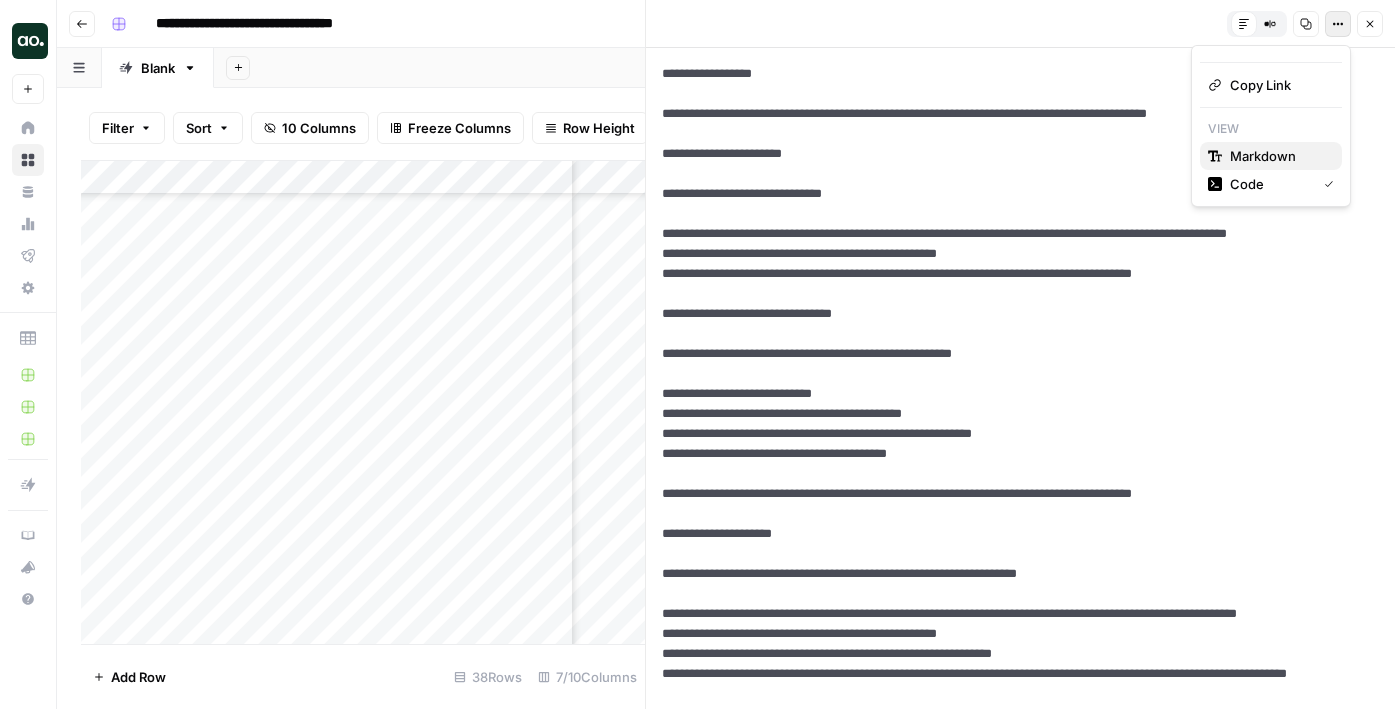 click on "Markdown" at bounding box center (1263, 156) 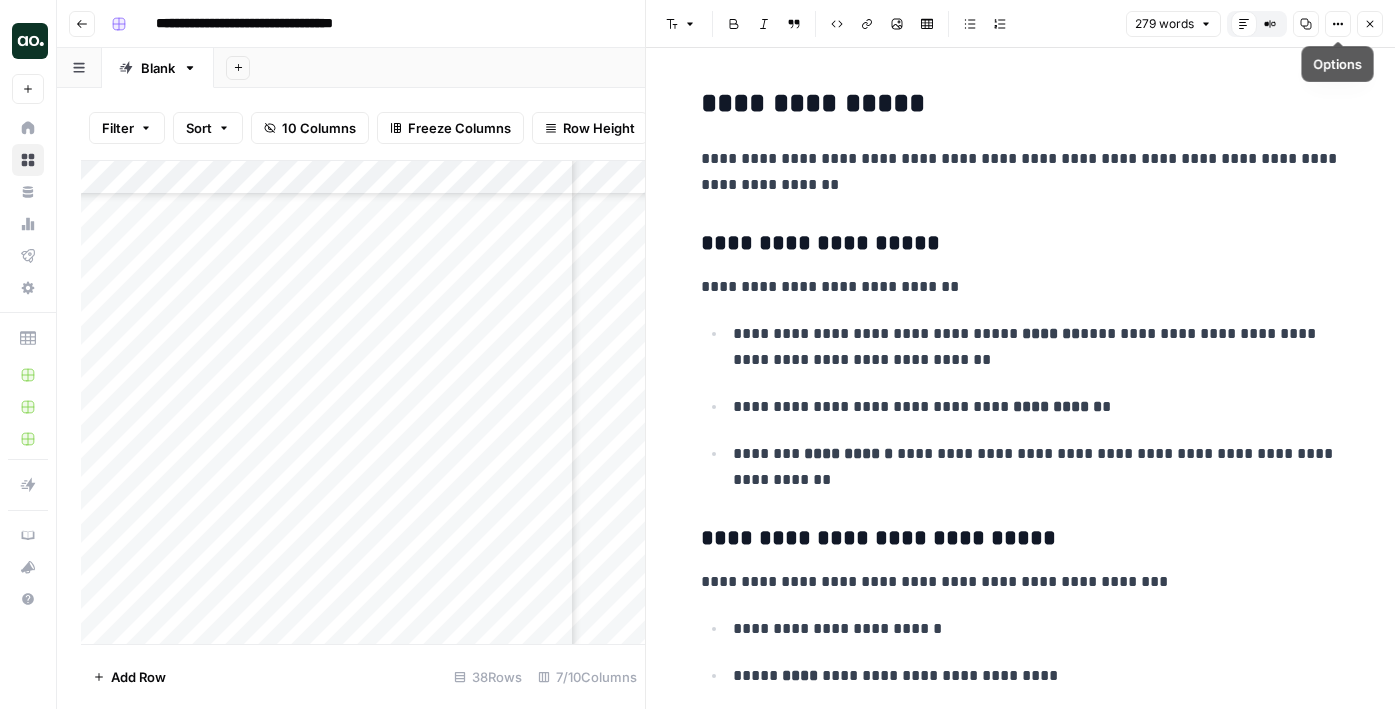 click on "**********" at bounding box center [1021, 887] 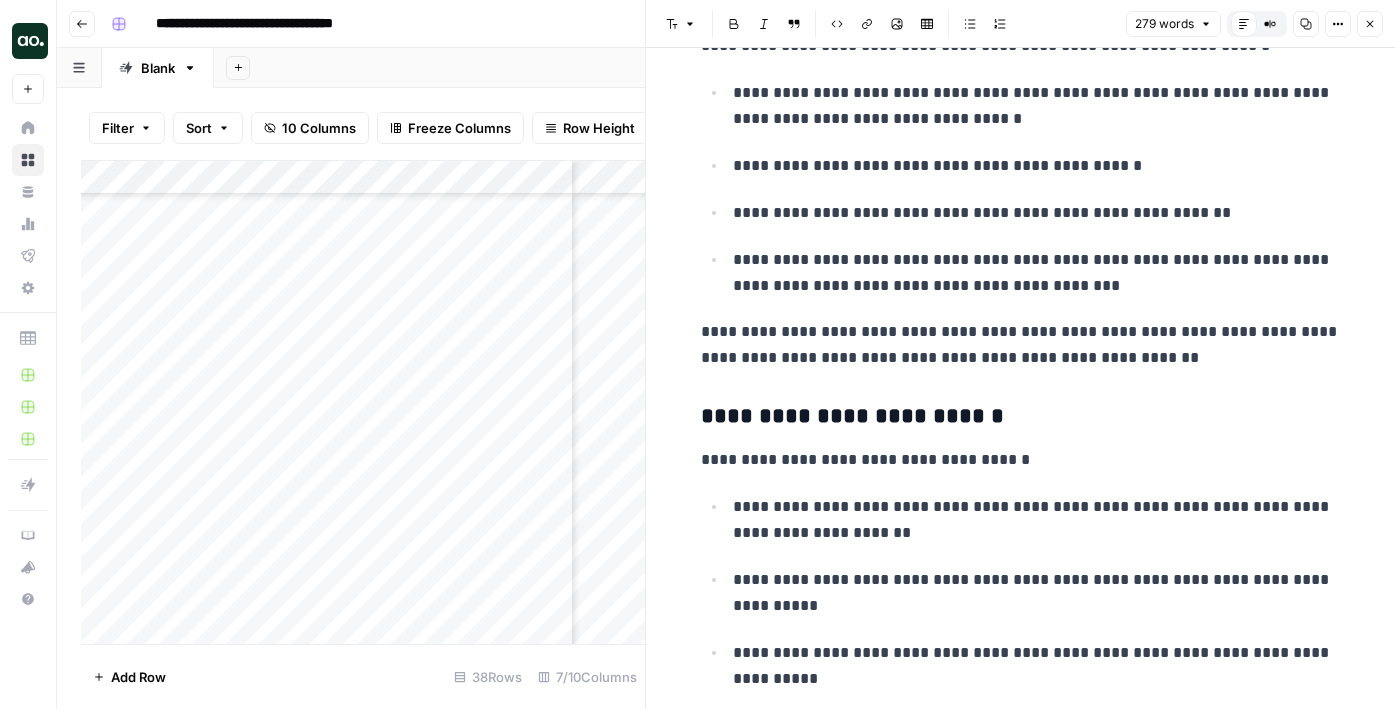 scroll, scrollTop: 984, scrollLeft: 0, axis: vertical 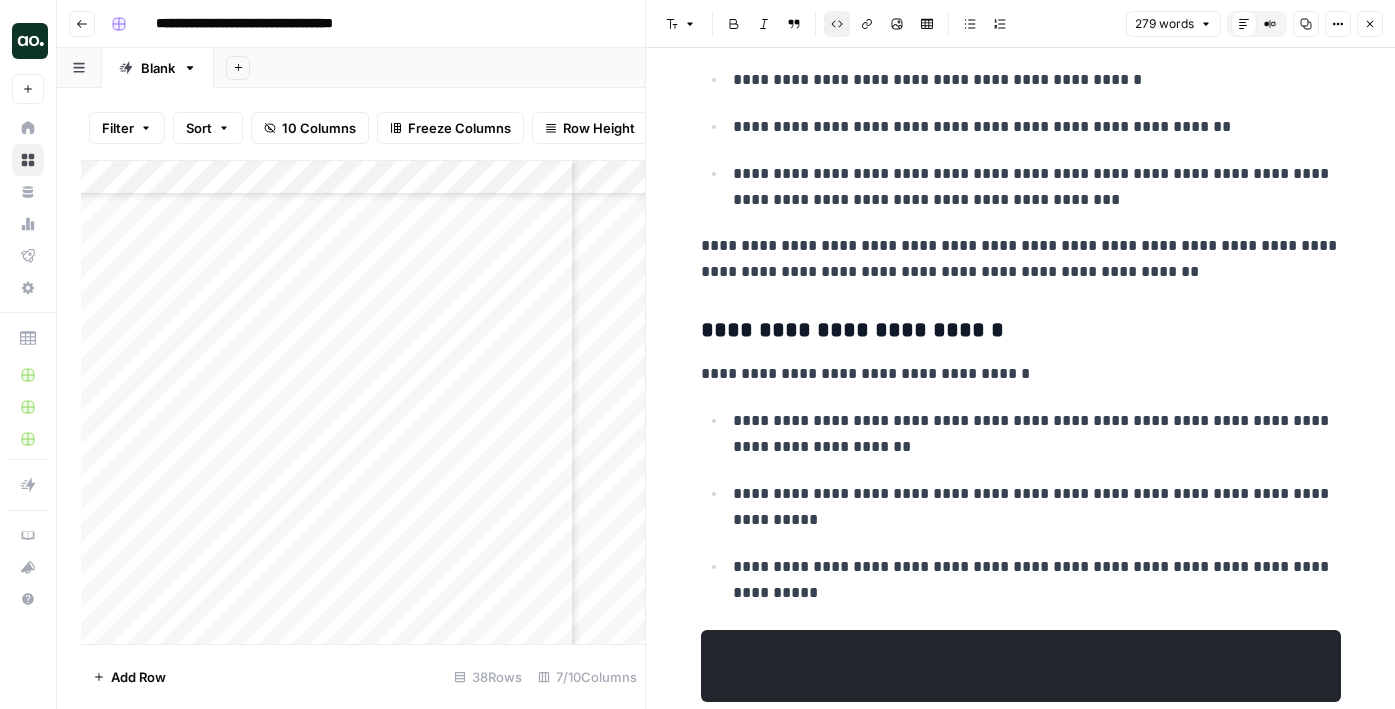 click at bounding box center (1021, 666) 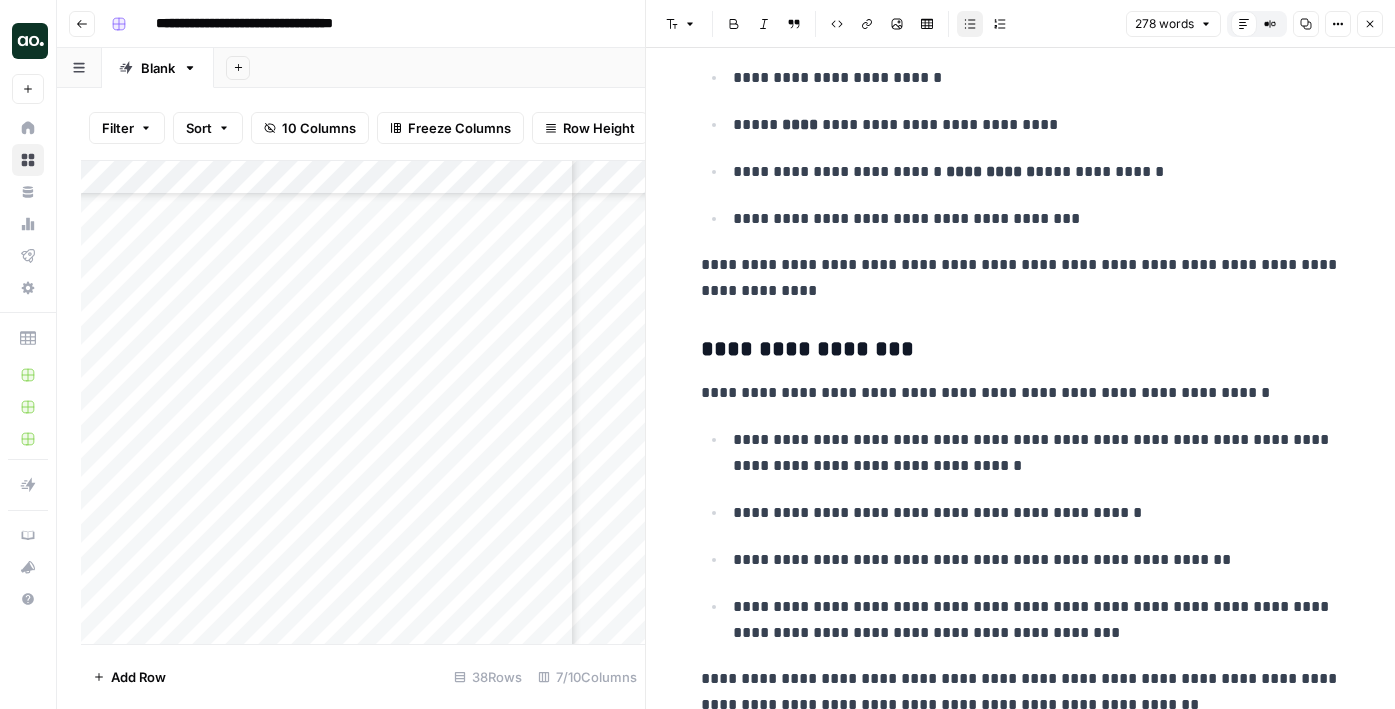 scroll, scrollTop: 0, scrollLeft: 0, axis: both 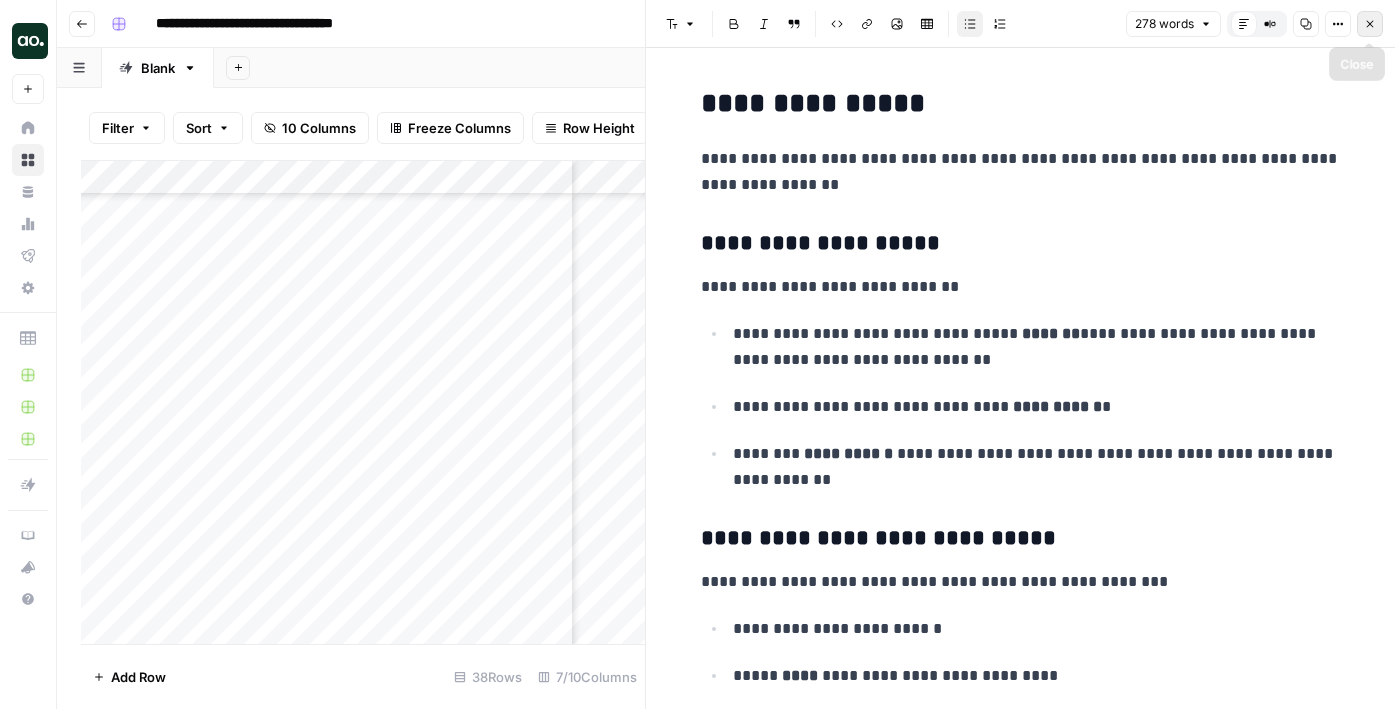 click 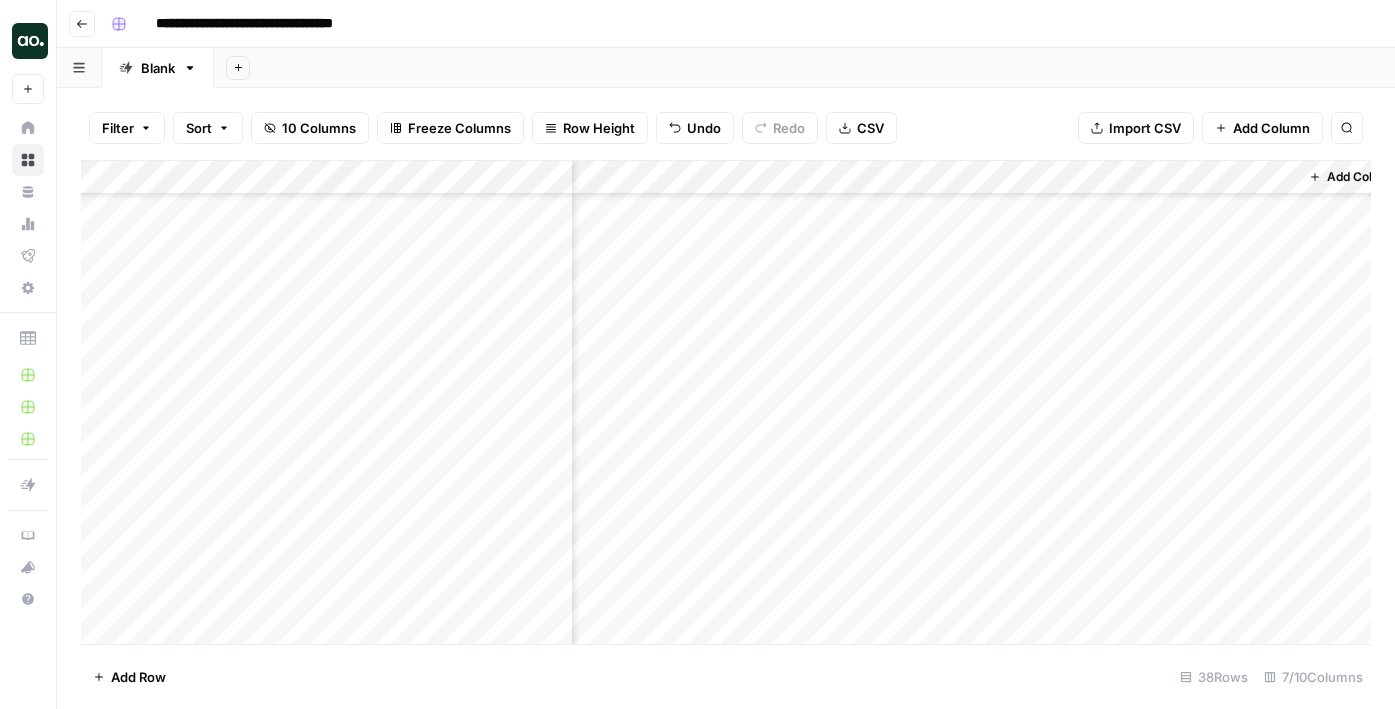 click on "Add Column" at bounding box center (726, 402) 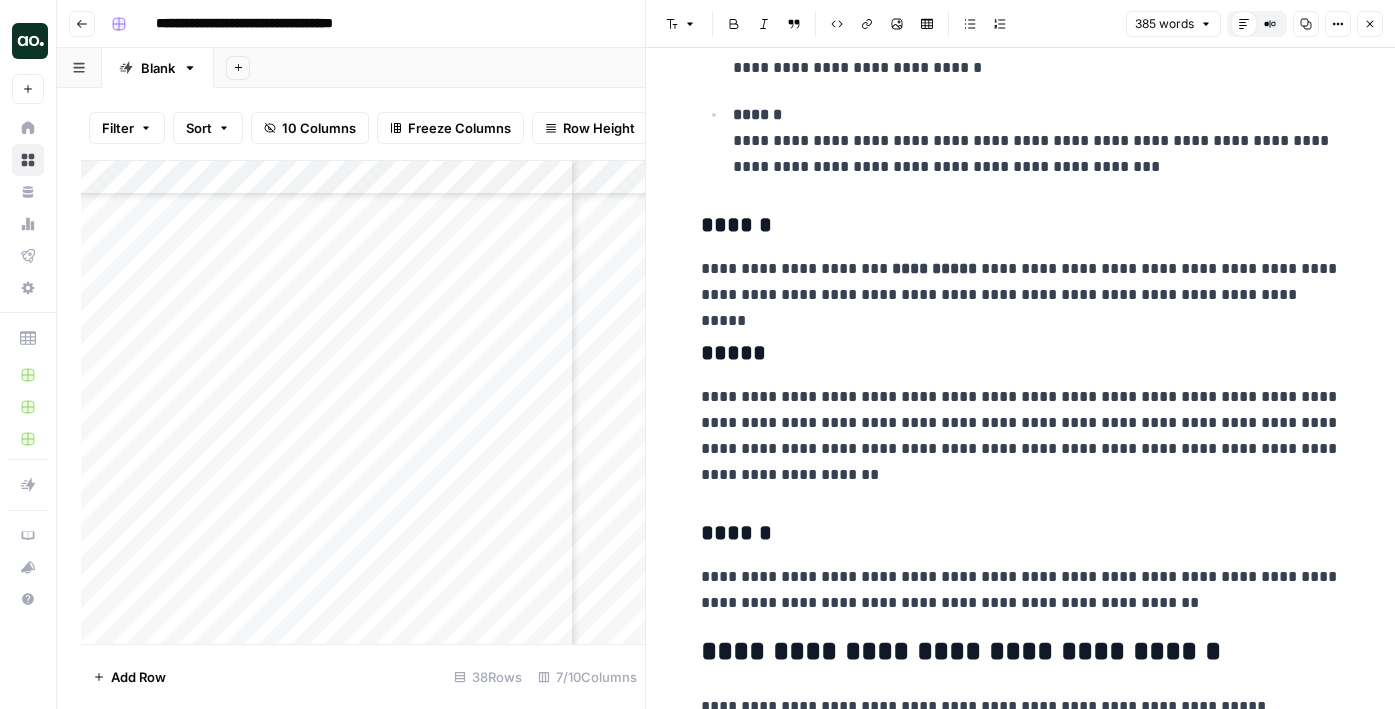 scroll, scrollTop: 487, scrollLeft: 0, axis: vertical 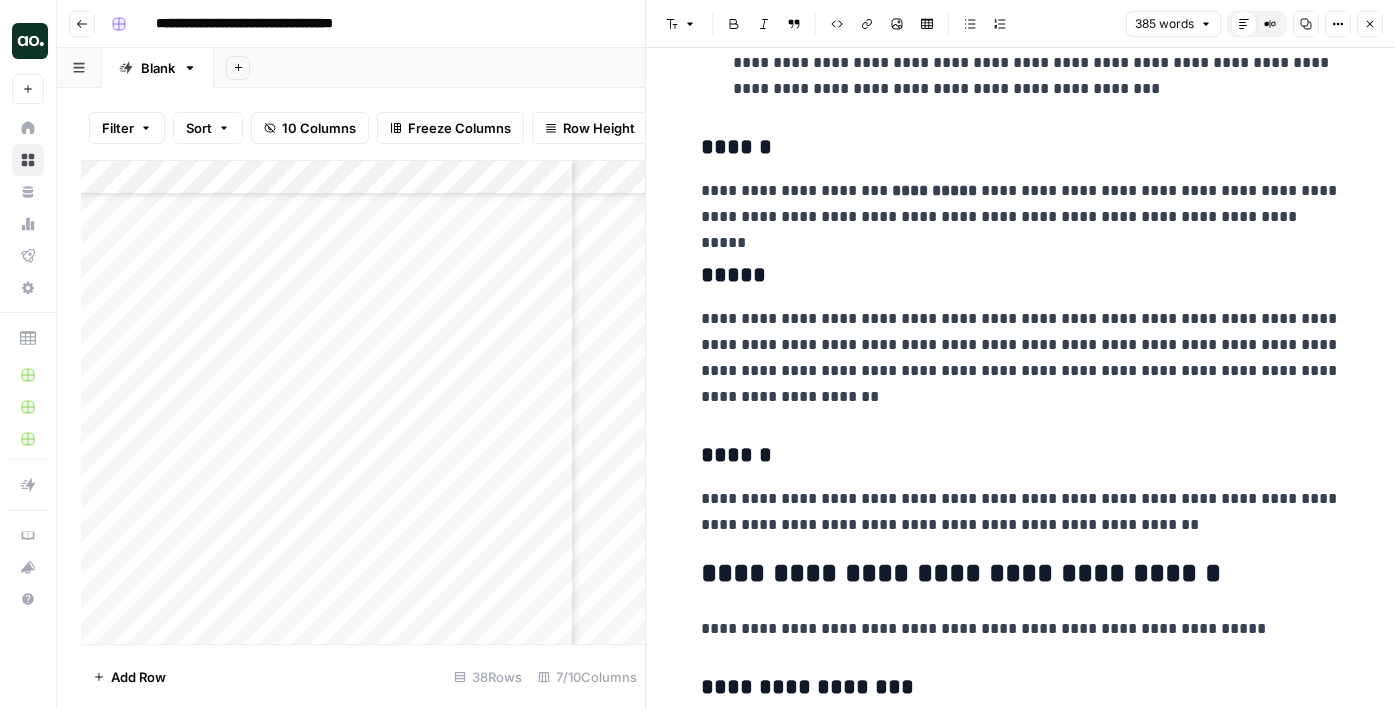 click on "**********" at bounding box center [1021, 574] 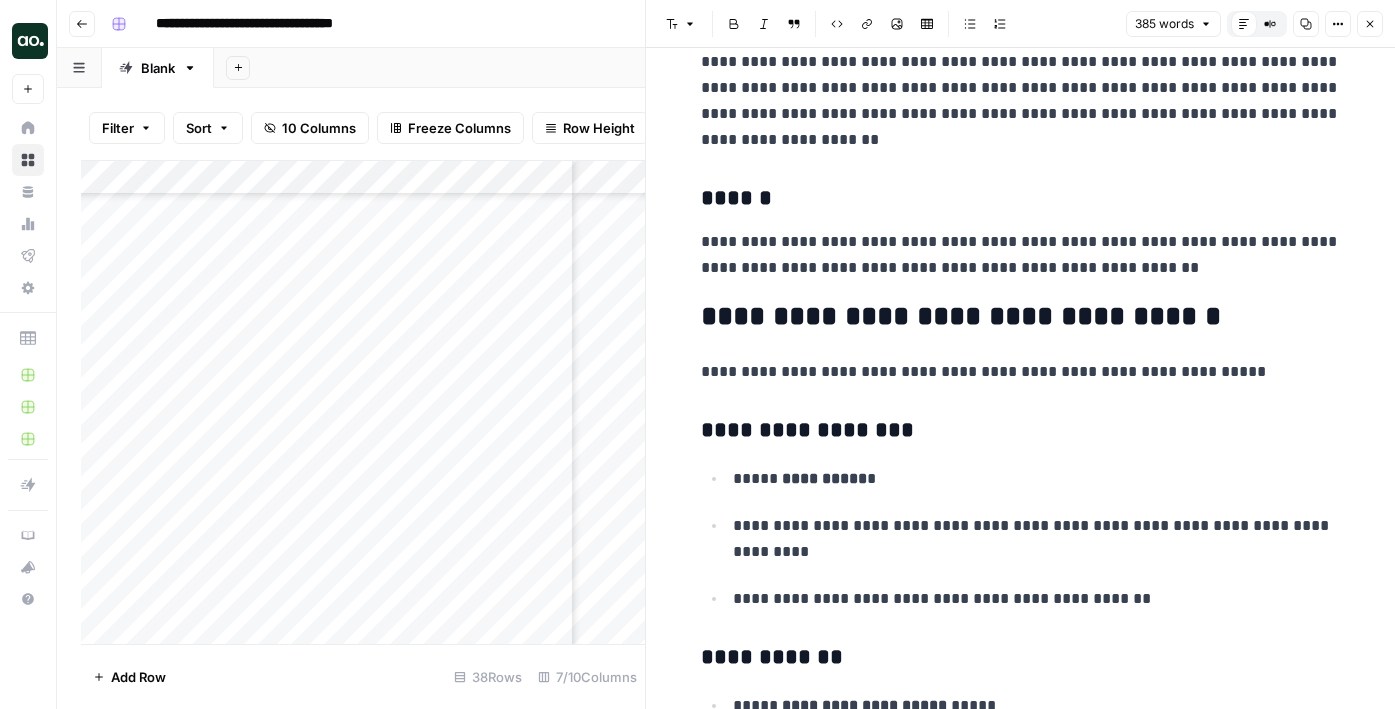 scroll, scrollTop: 806, scrollLeft: 0, axis: vertical 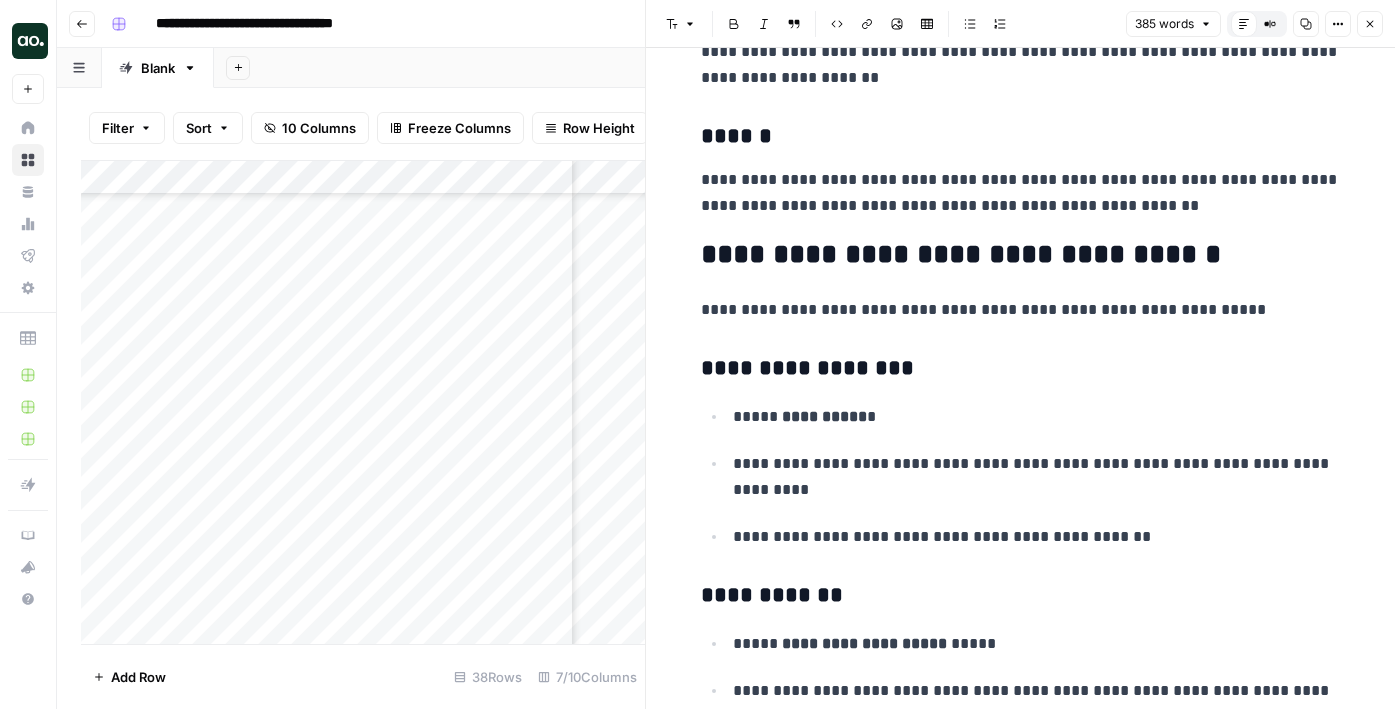 click on "**********" at bounding box center (1021, 369) 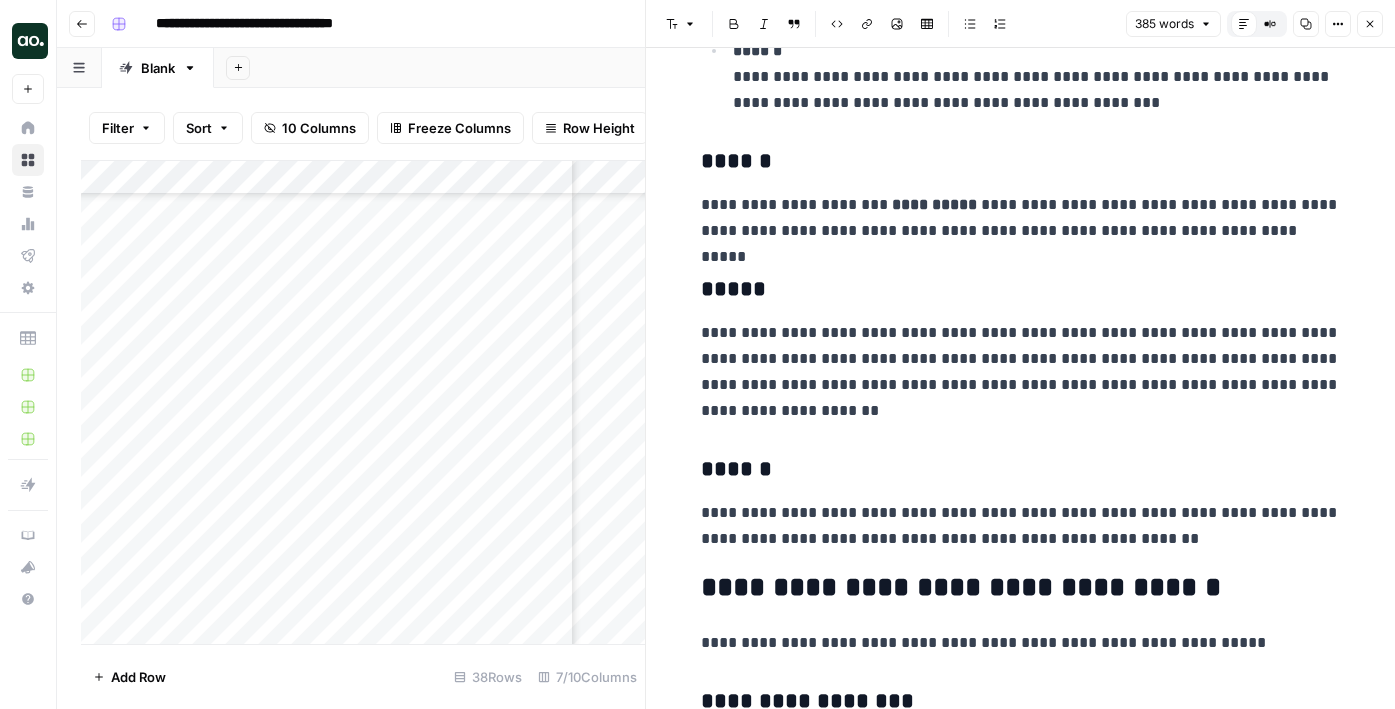 scroll, scrollTop: 520, scrollLeft: 0, axis: vertical 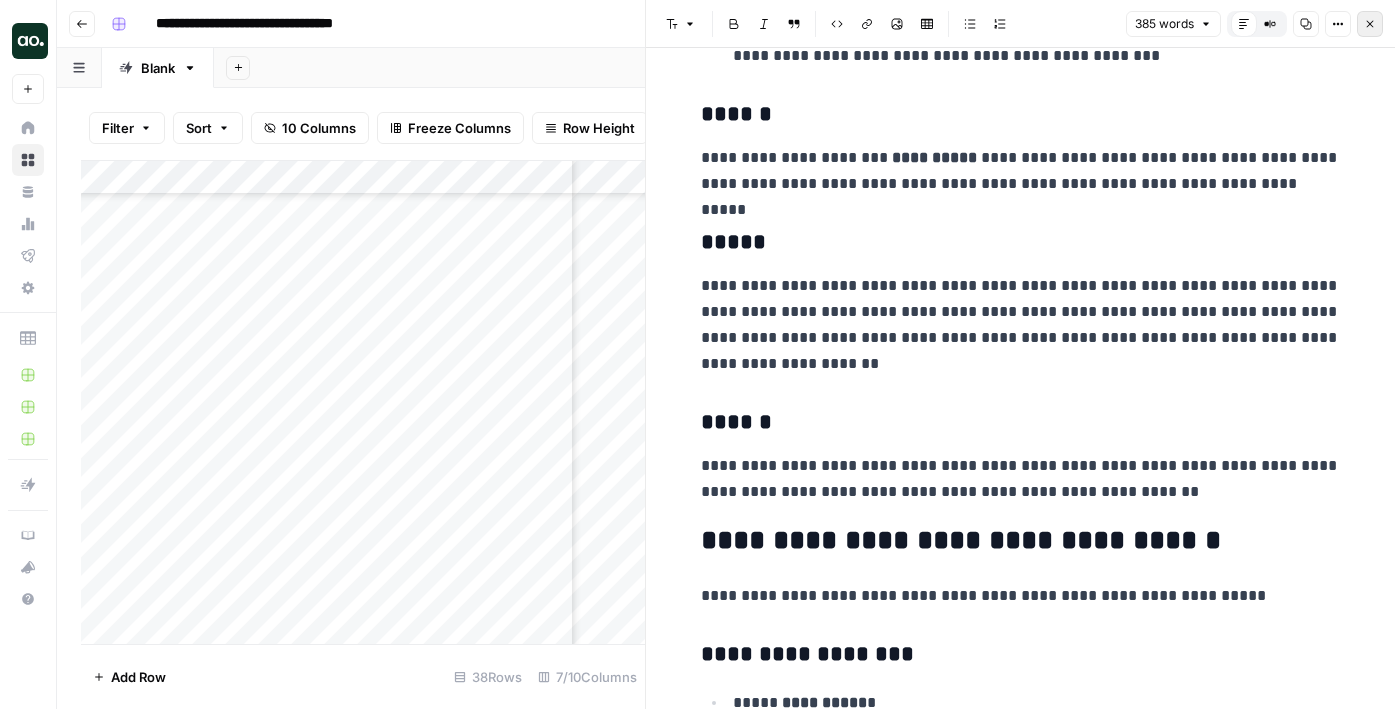 click on "Close" at bounding box center (1370, 24) 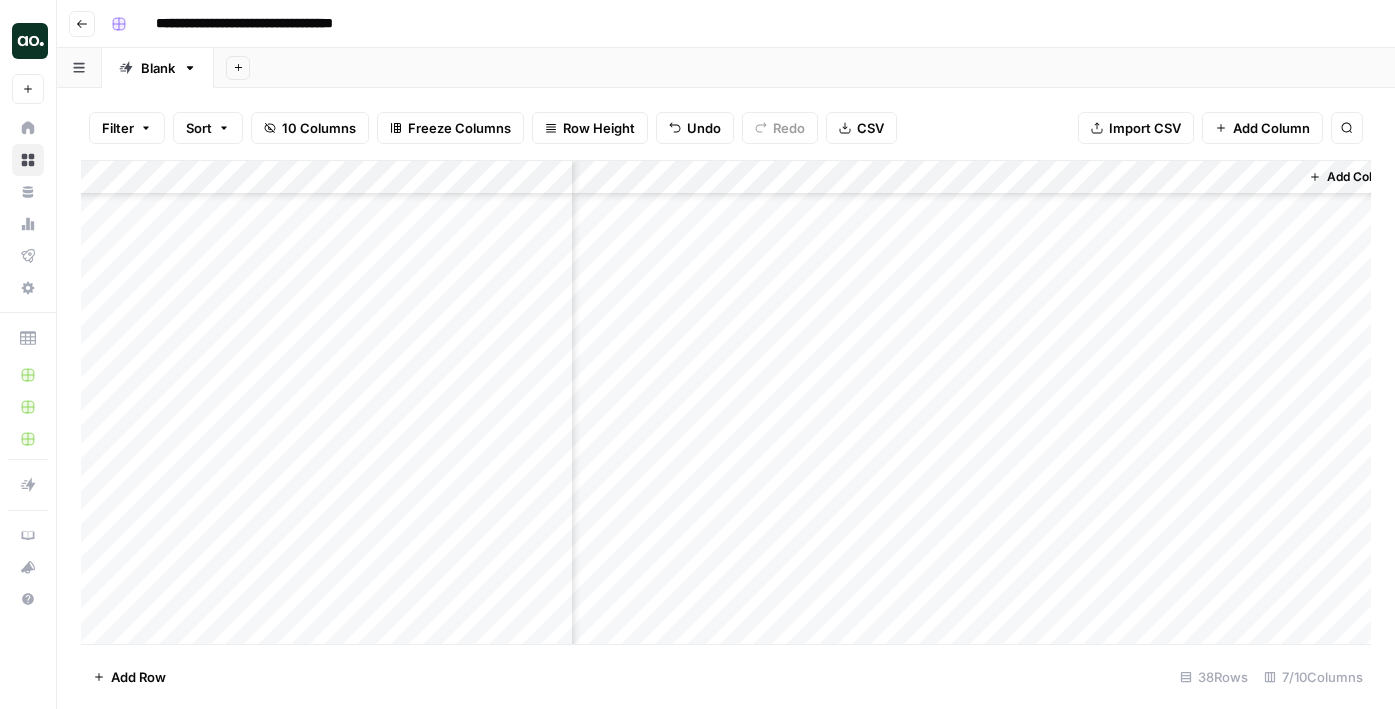 click on "Add Column" at bounding box center [726, 402] 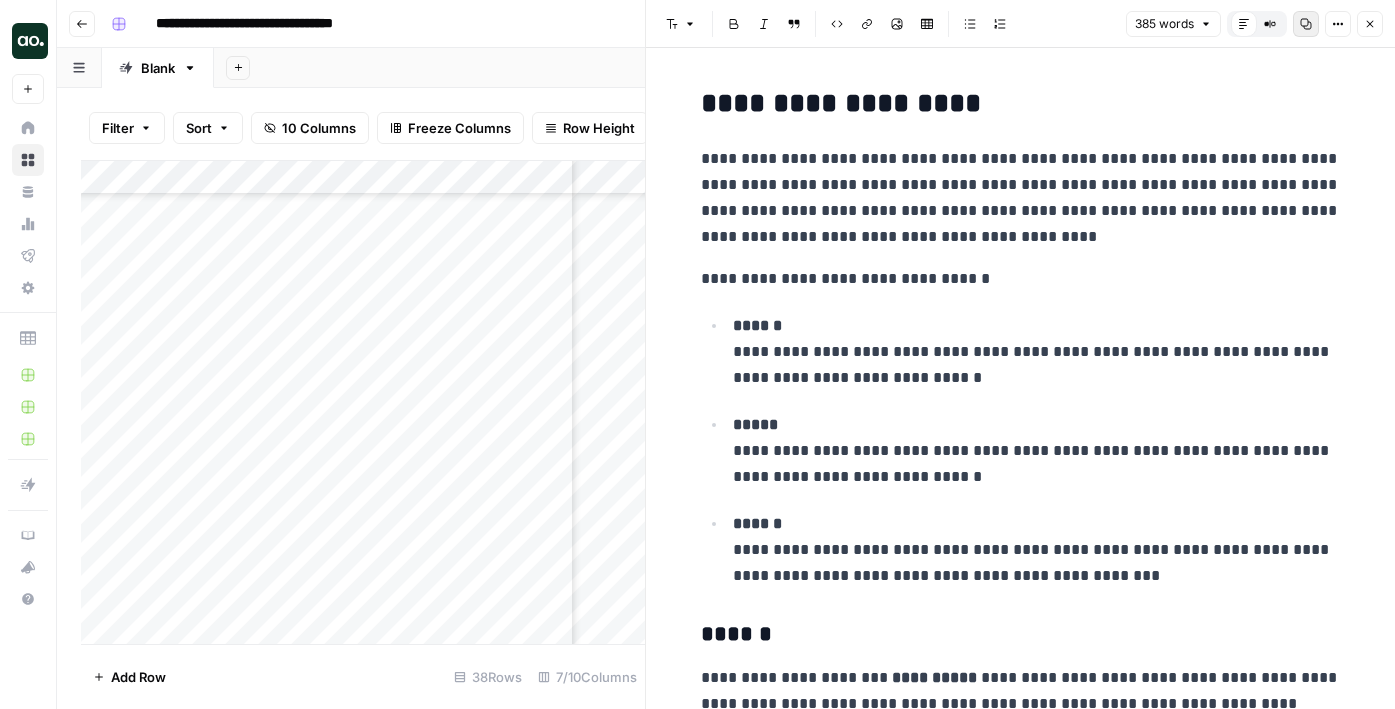 click 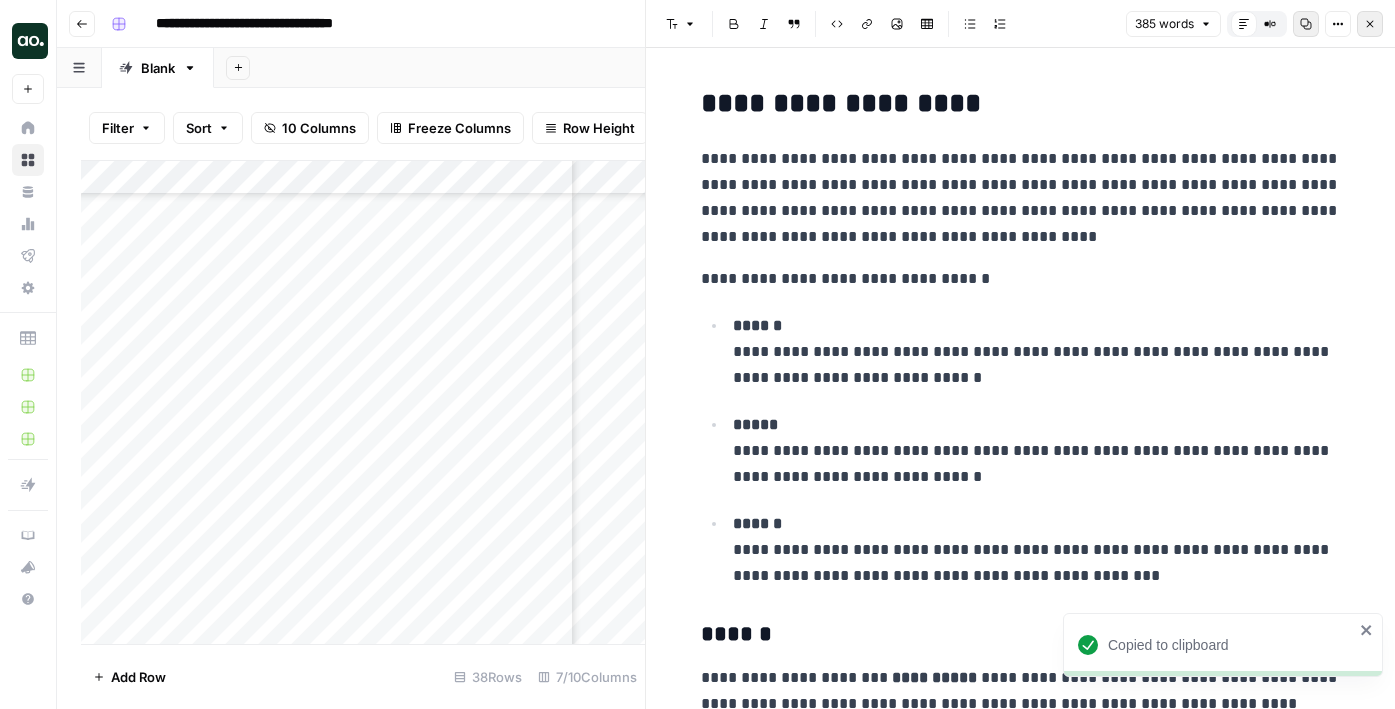 click on "Close" at bounding box center [1370, 24] 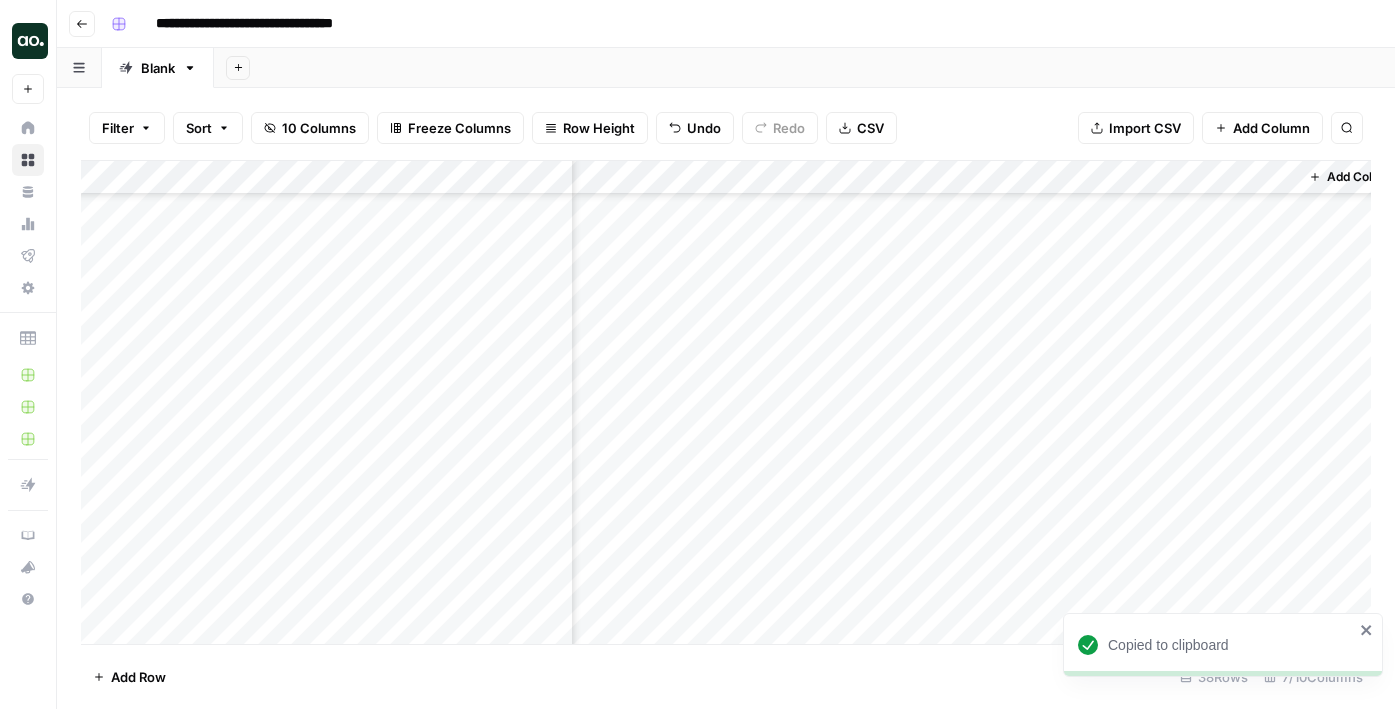 click on "Add Column" at bounding box center (726, 402) 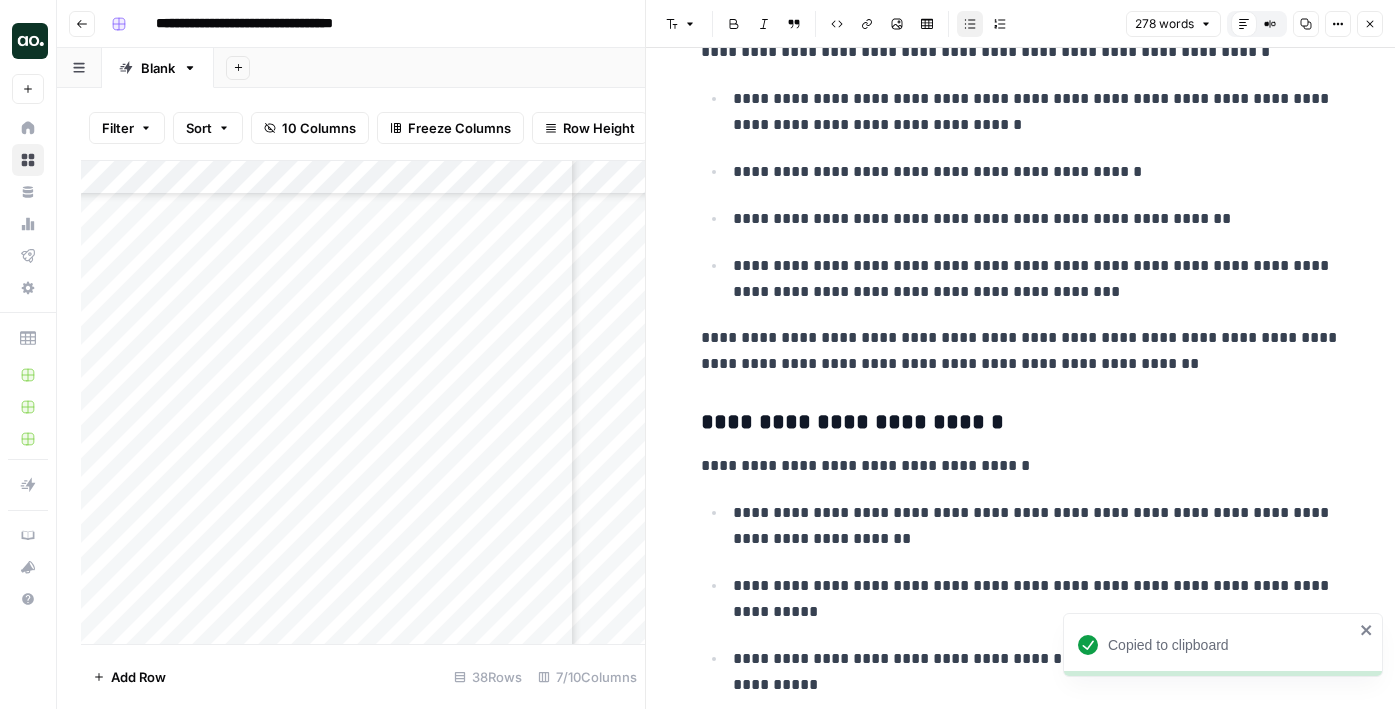 scroll, scrollTop: 908, scrollLeft: 0, axis: vertical 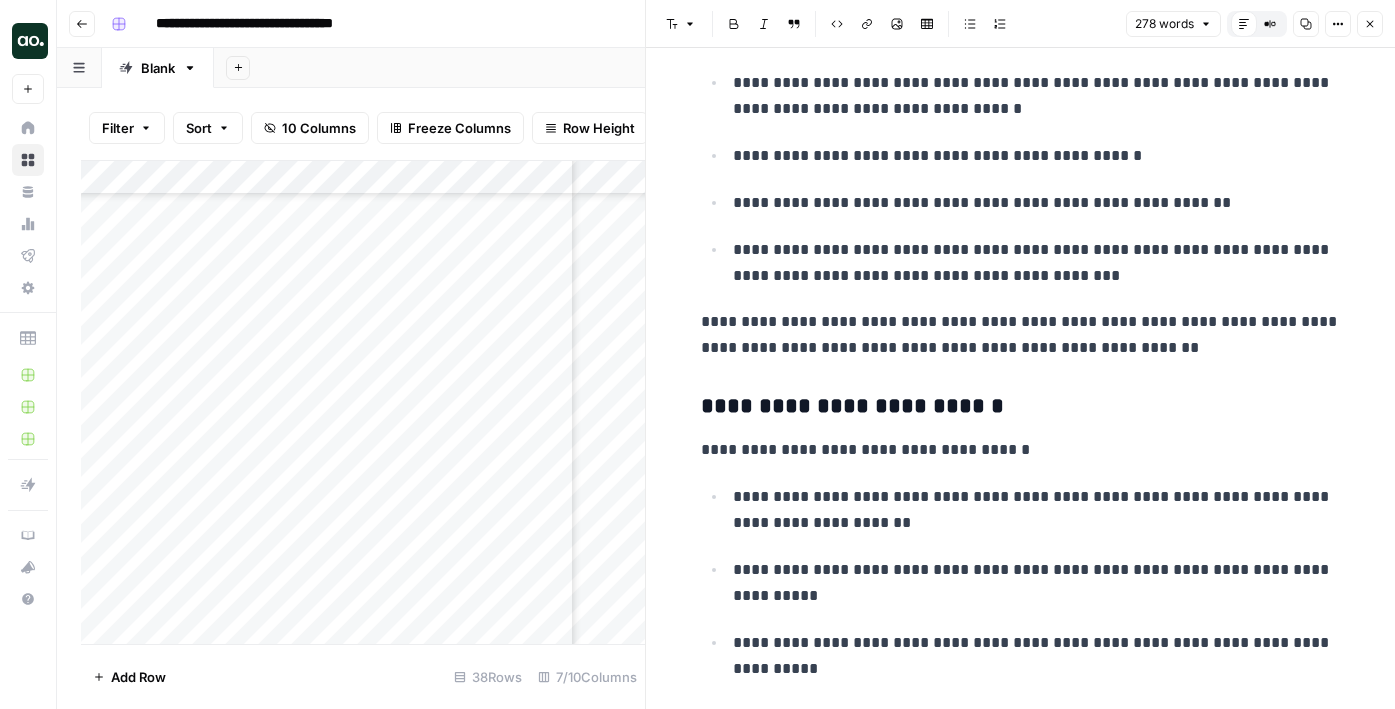 click on "**********" at bounding box center (1021, 407) 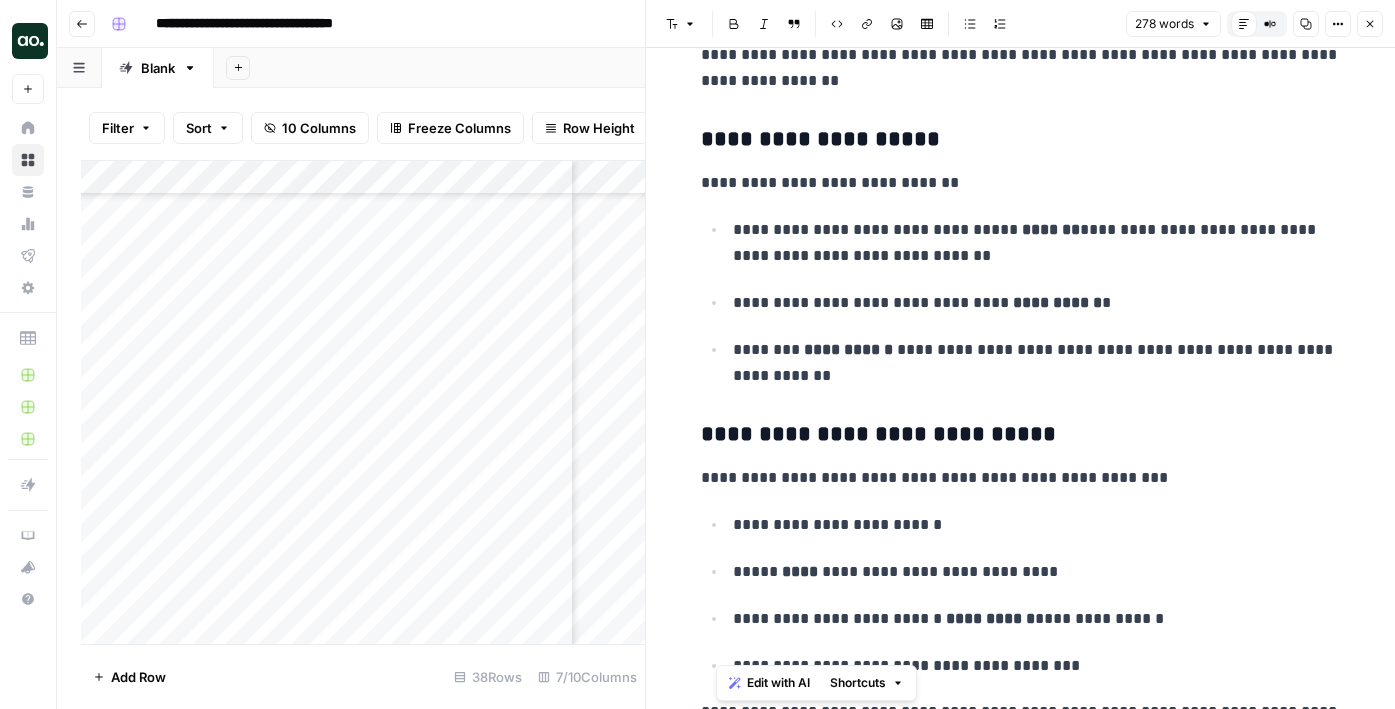 scroll, scrollTop: 0, scrollLeft: 0, axis: both 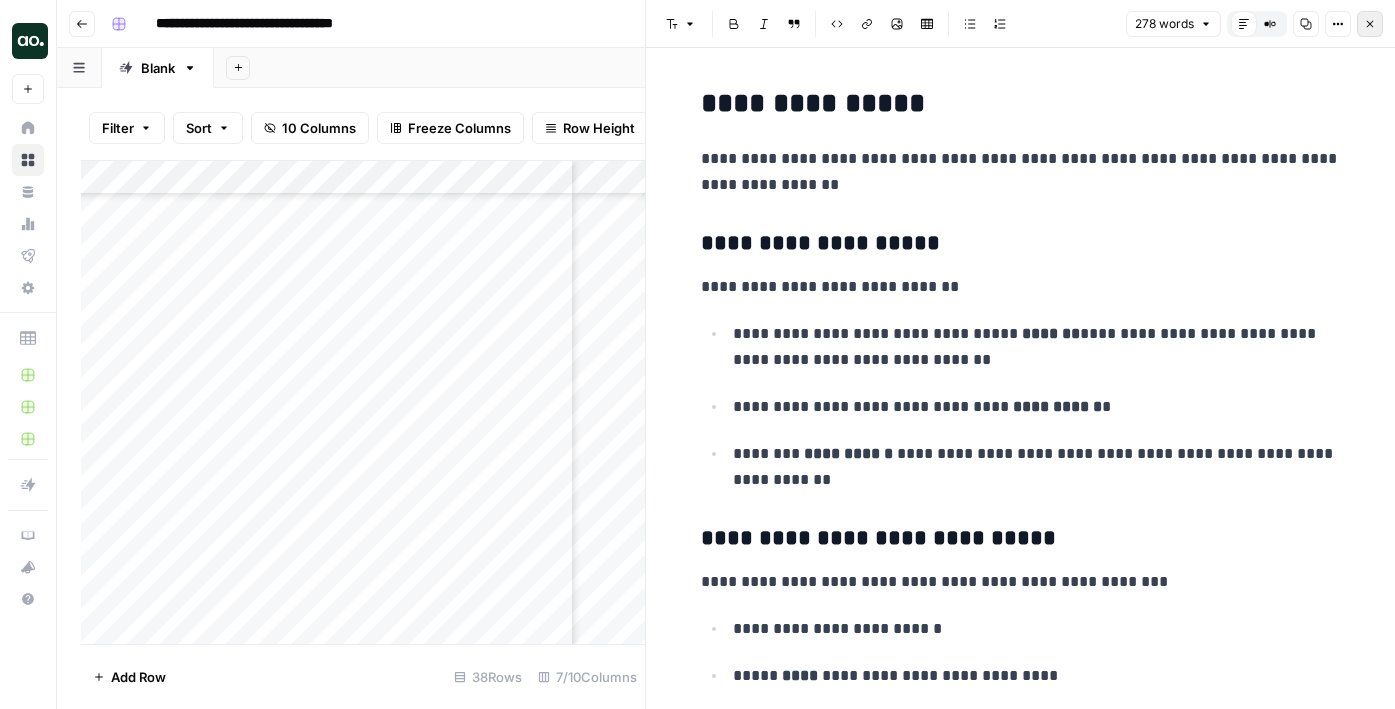 click 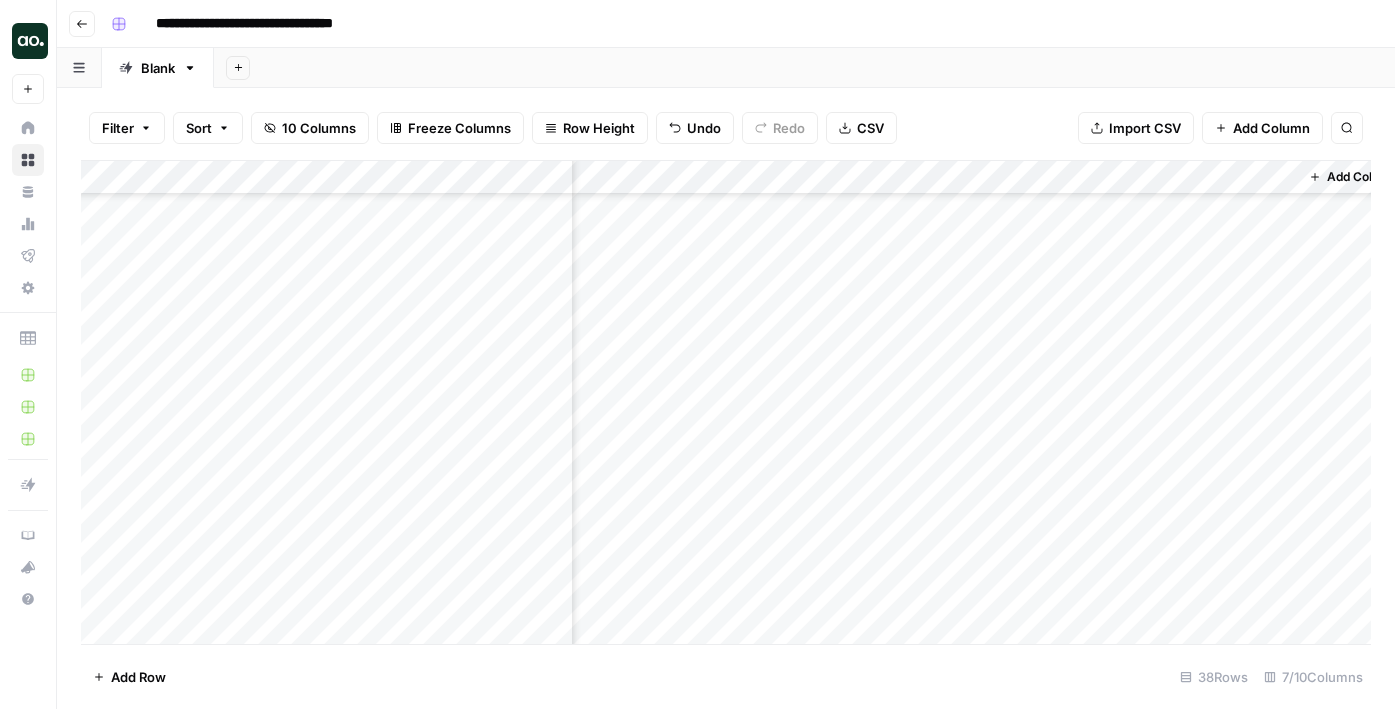 click on "Add Column" at bounding box center (726, 402) 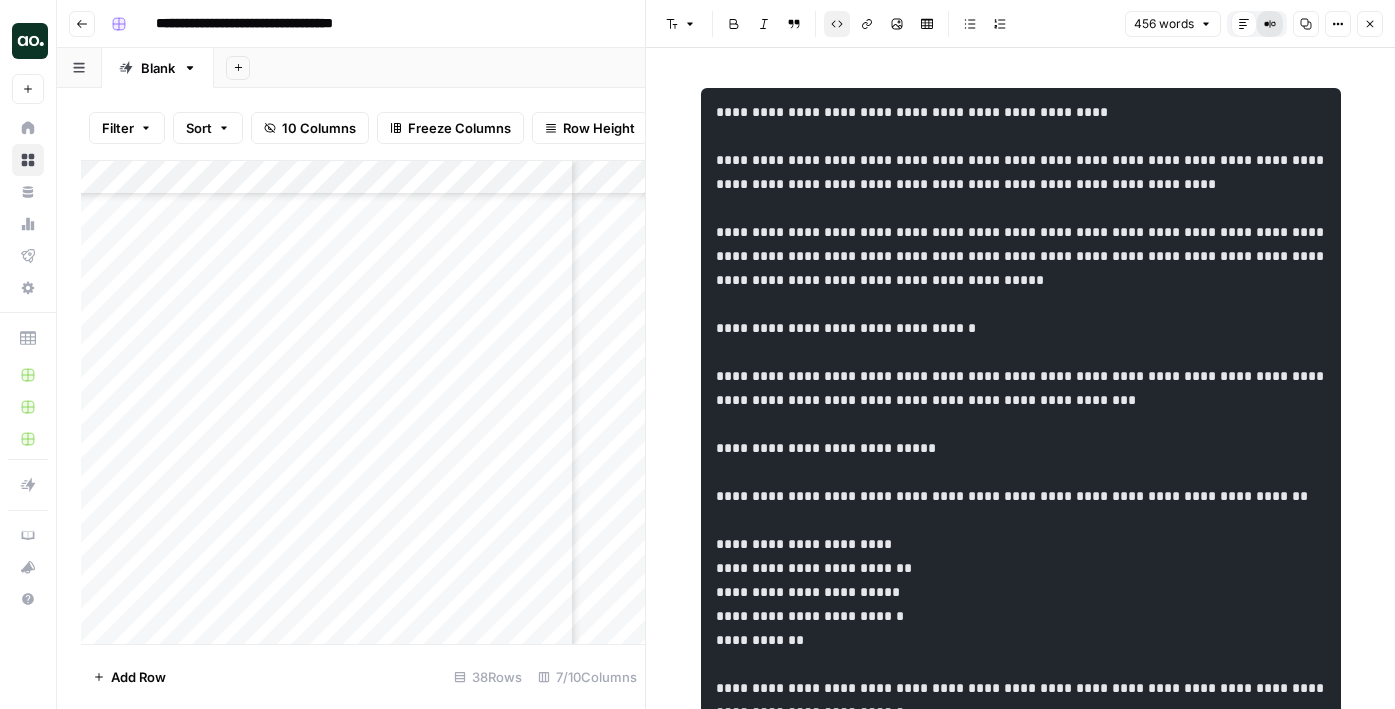click on "Compare Old vs New Content" at bounding box center (1270, 24) 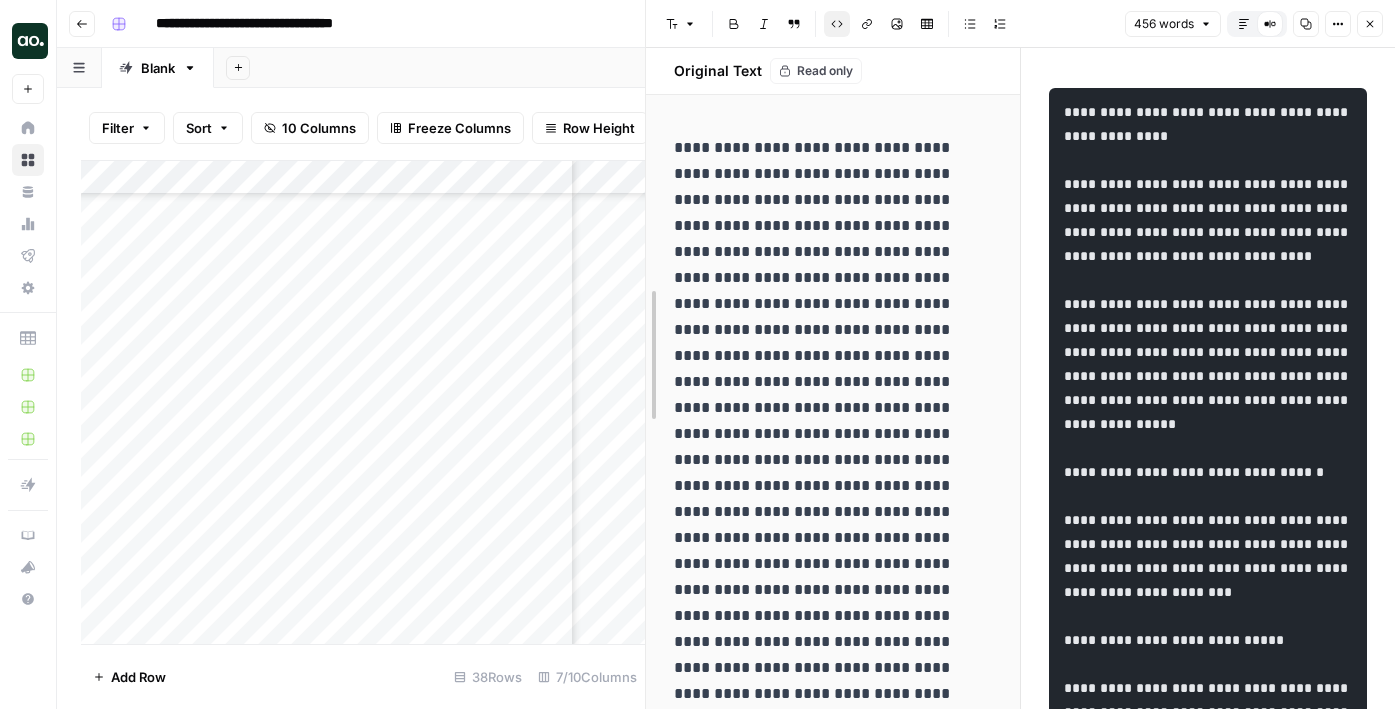 drag, startPoint x: 772, startPoint y: 154, endPoint x: 643, endPoint y: 154, distance: 129 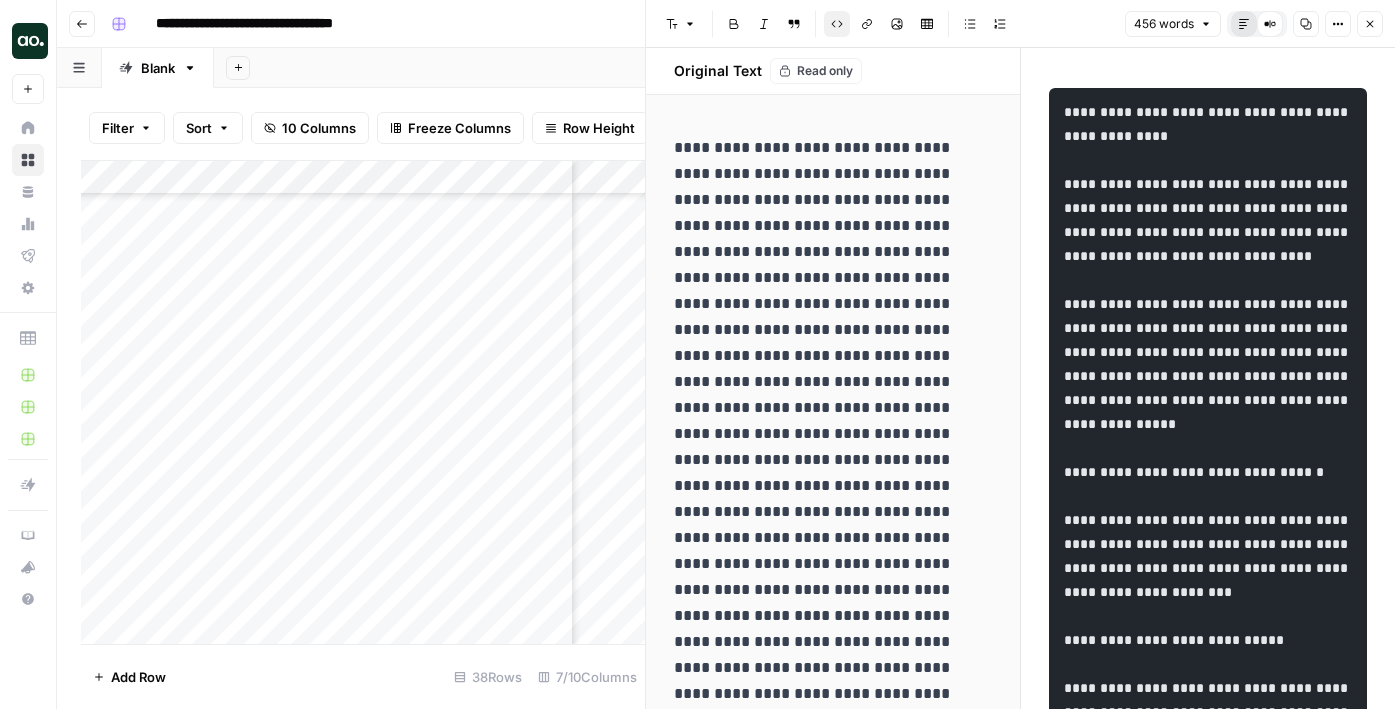 click 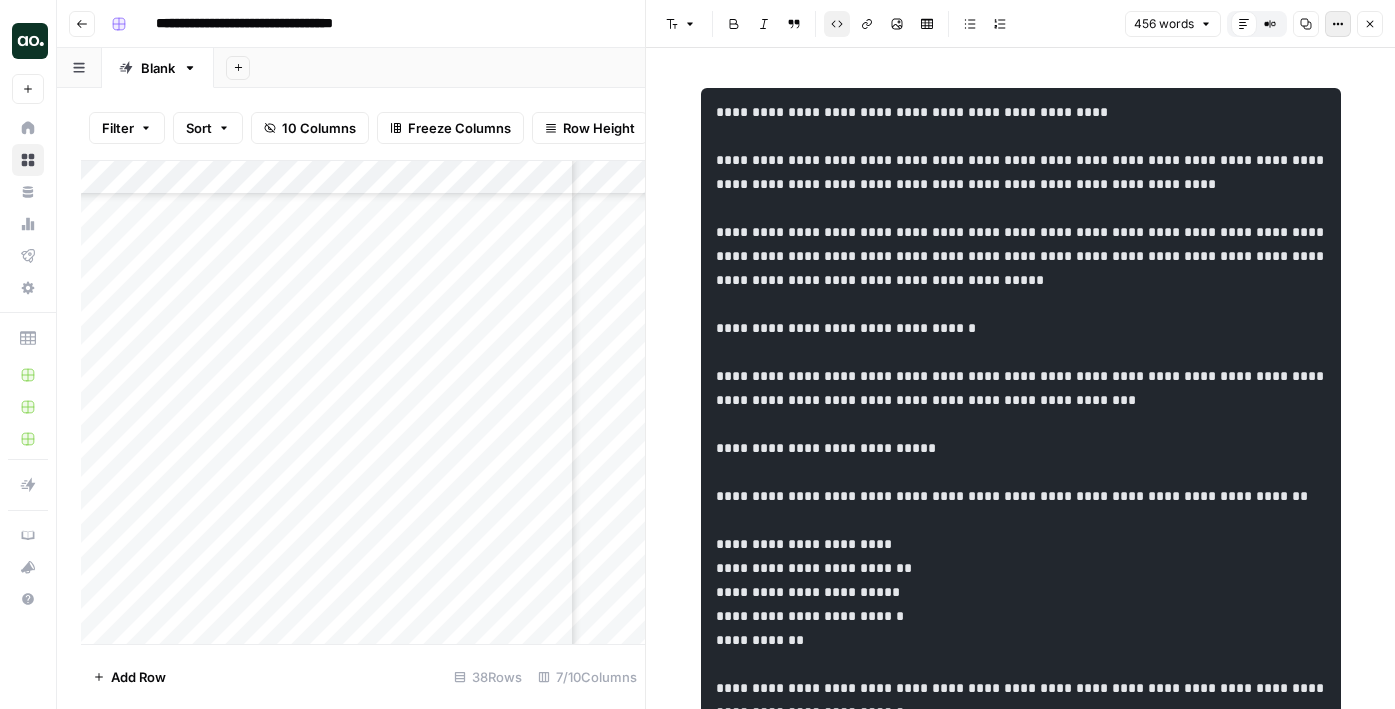 click 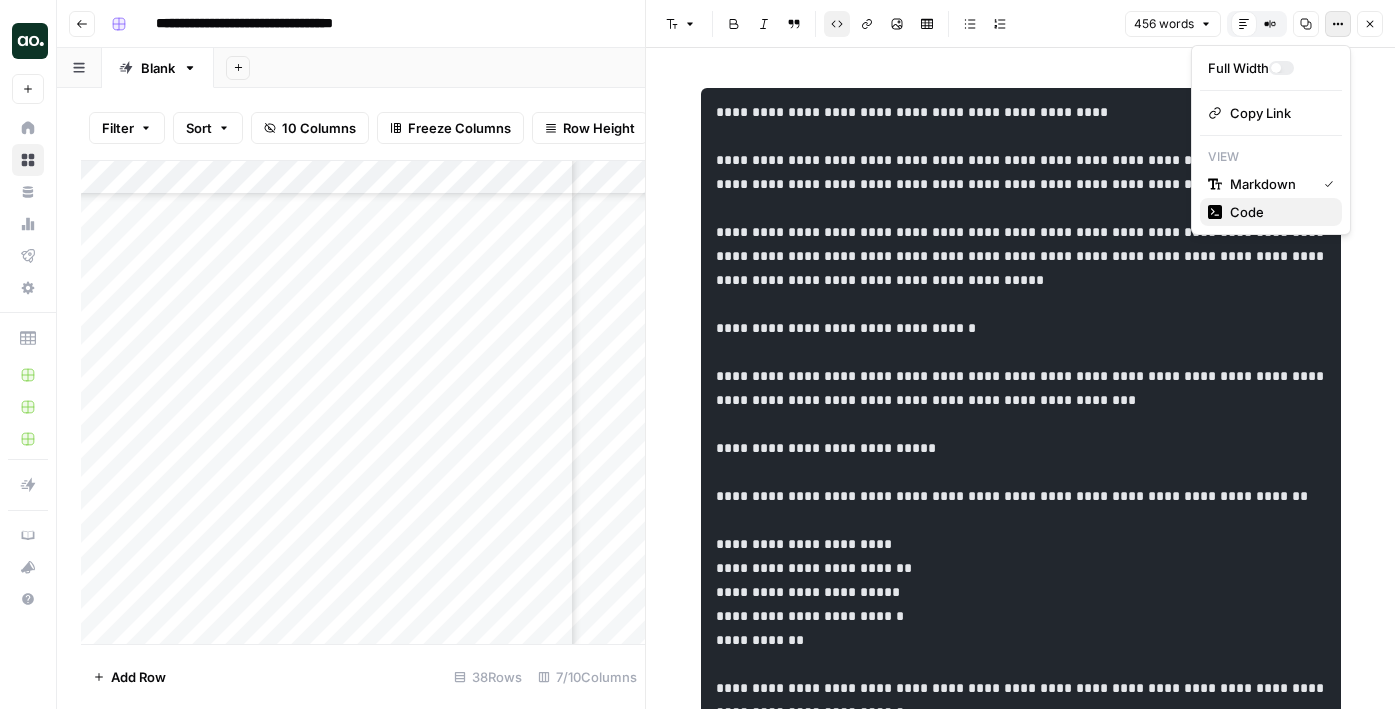 click on "Code" at bounding box center (1247, 212) 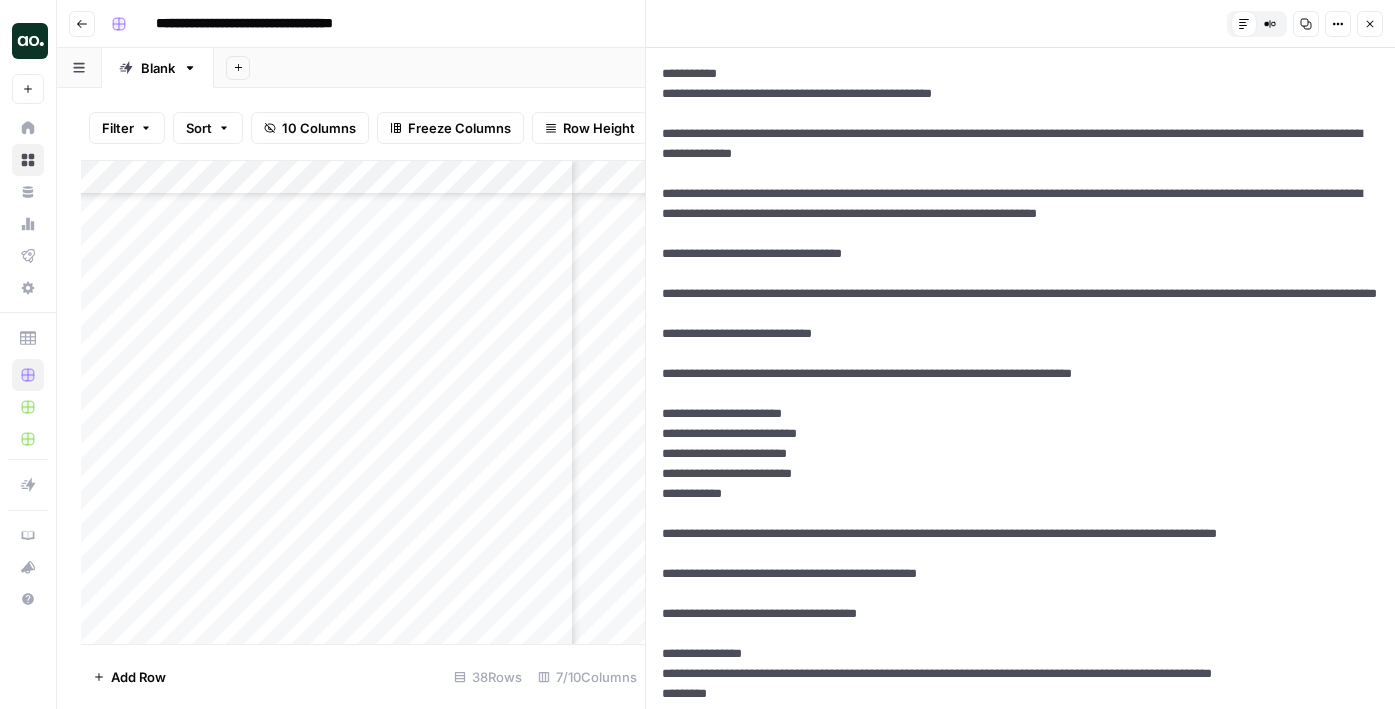 drag, startPoint x: 754, startPoint y: 78, endPoint x: 619, endPoint y: 75, distance: 135.03333 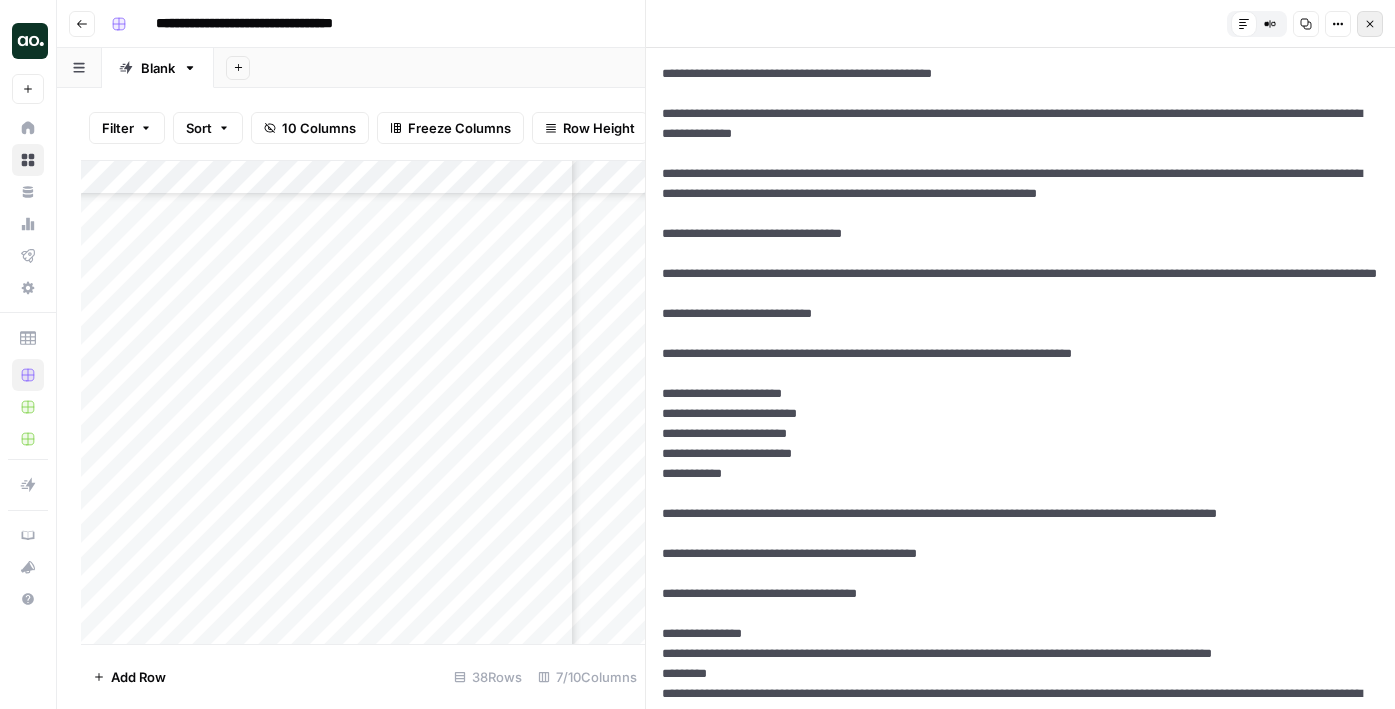 type on "**********" 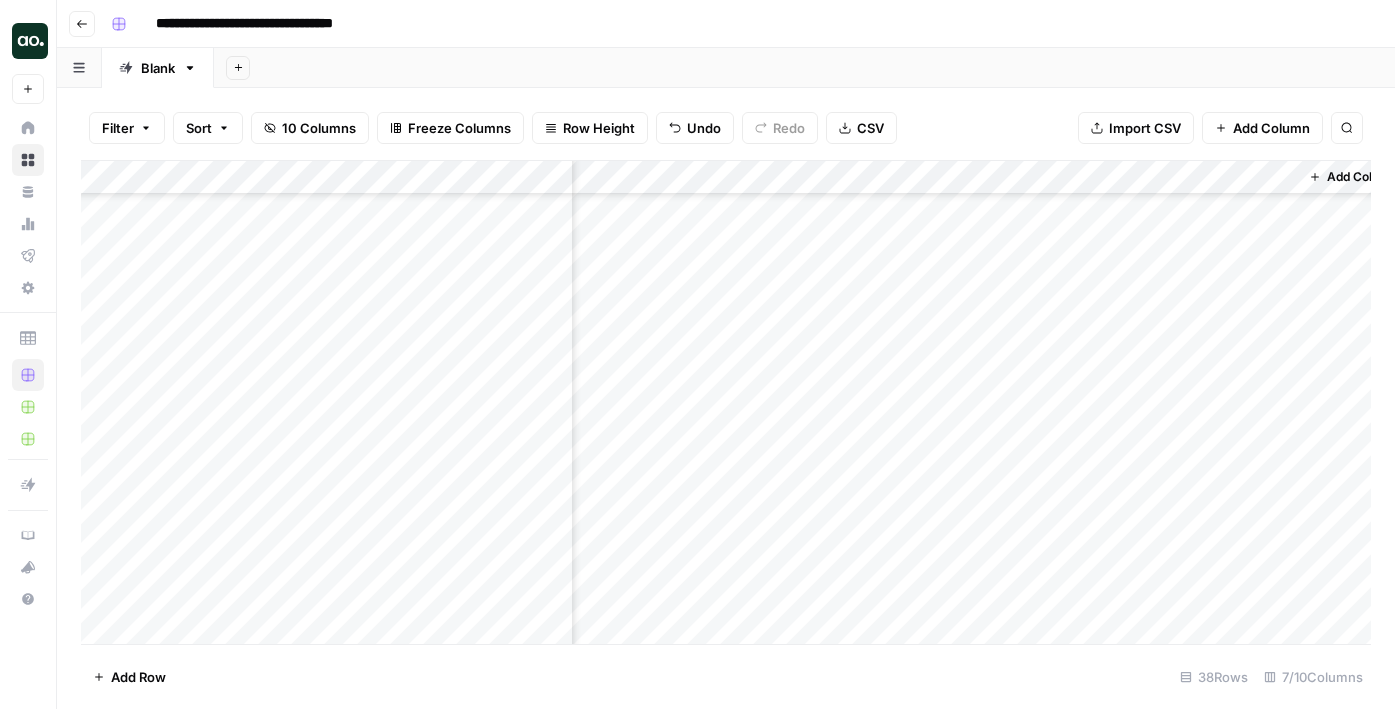 click on "Add Column" at bounding box center (726, 402) 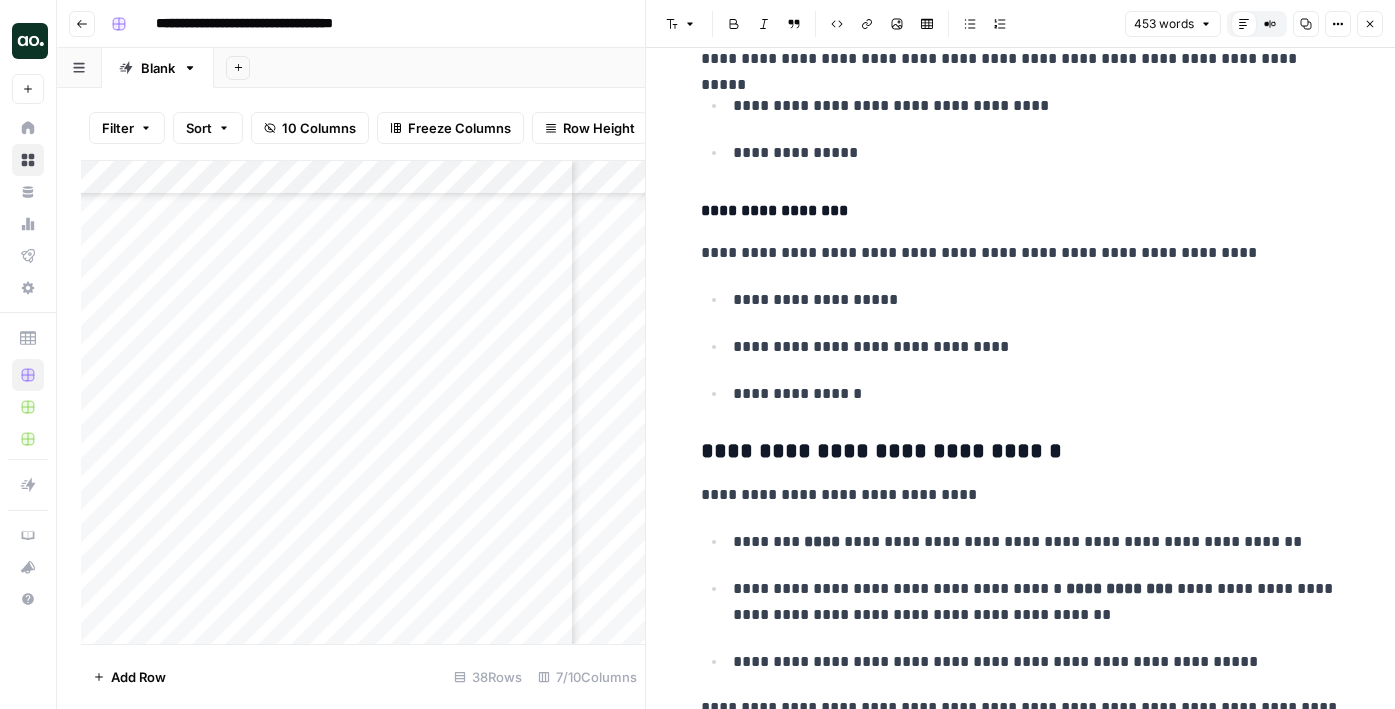 scroll, scrollTop: 2062, scrollLeft: 0, axis: vertical 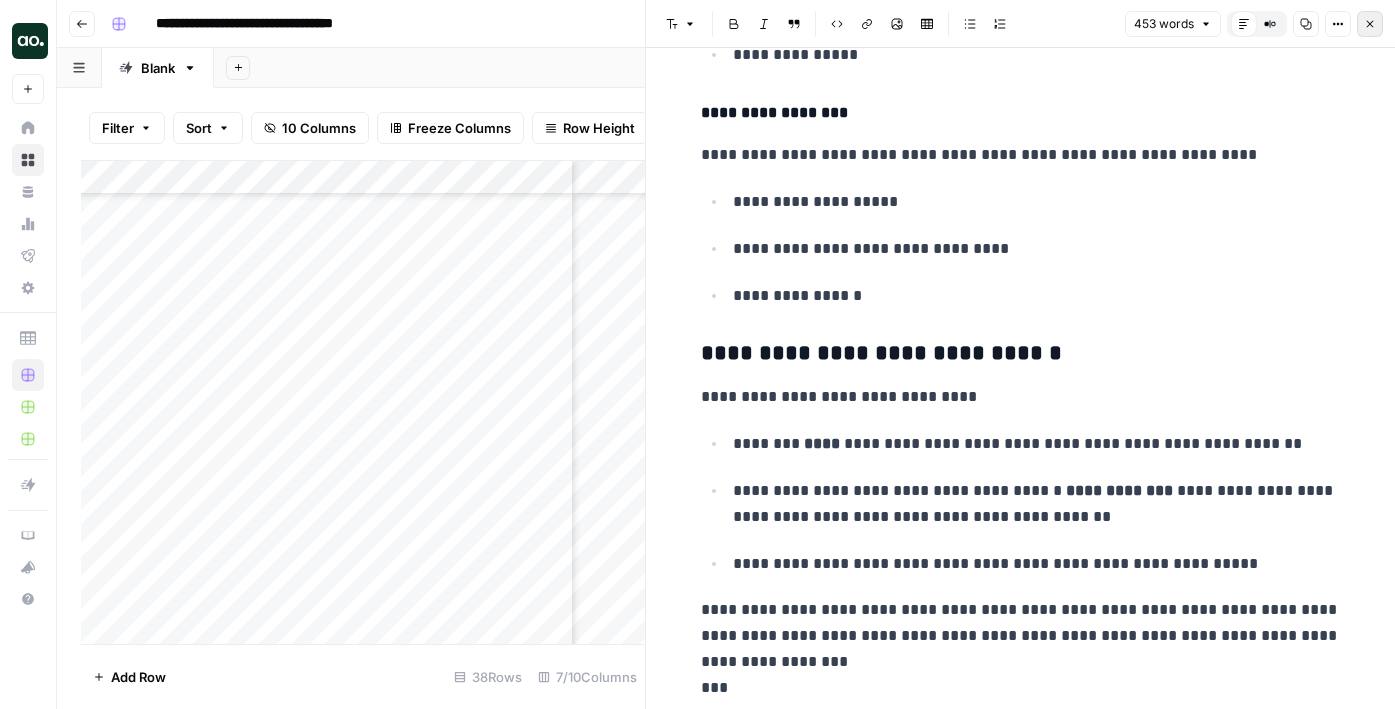click on "Close" at bounding box center (1370, 24) 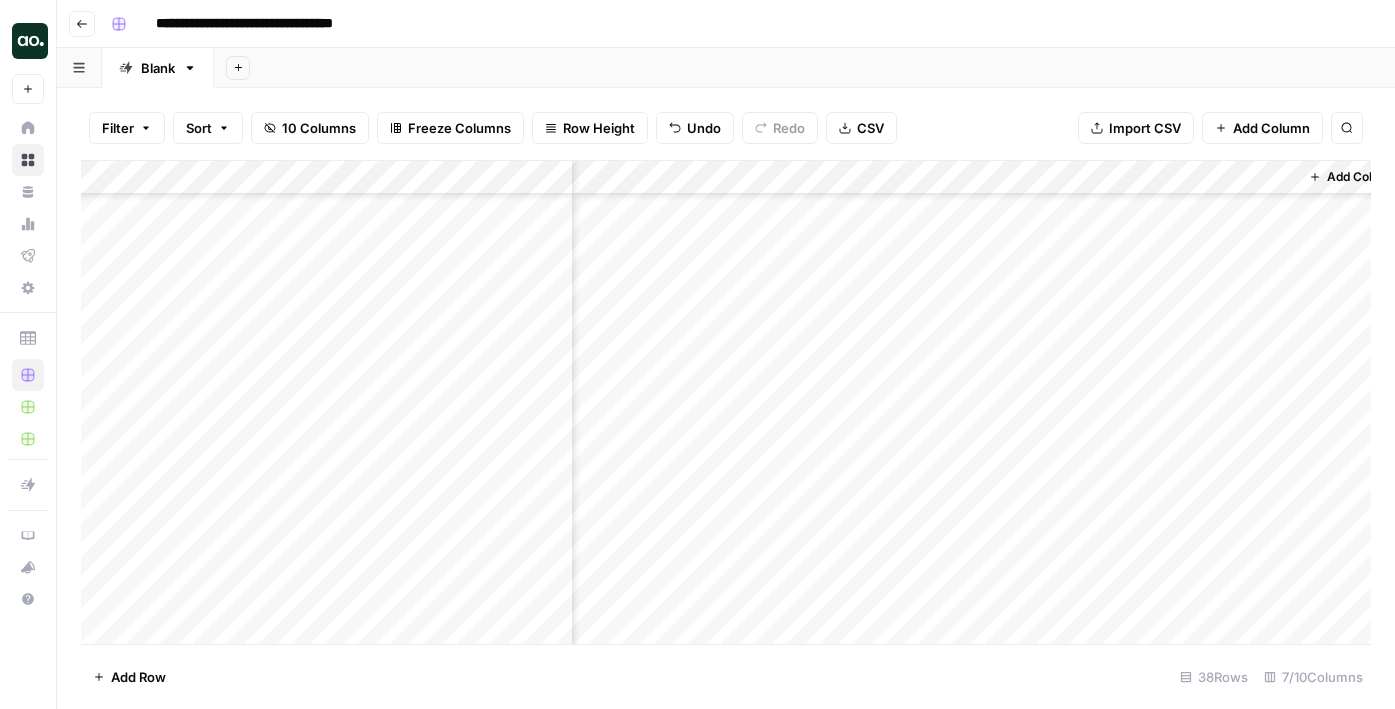 click on "Add Column" at bounding box center (726, 402) 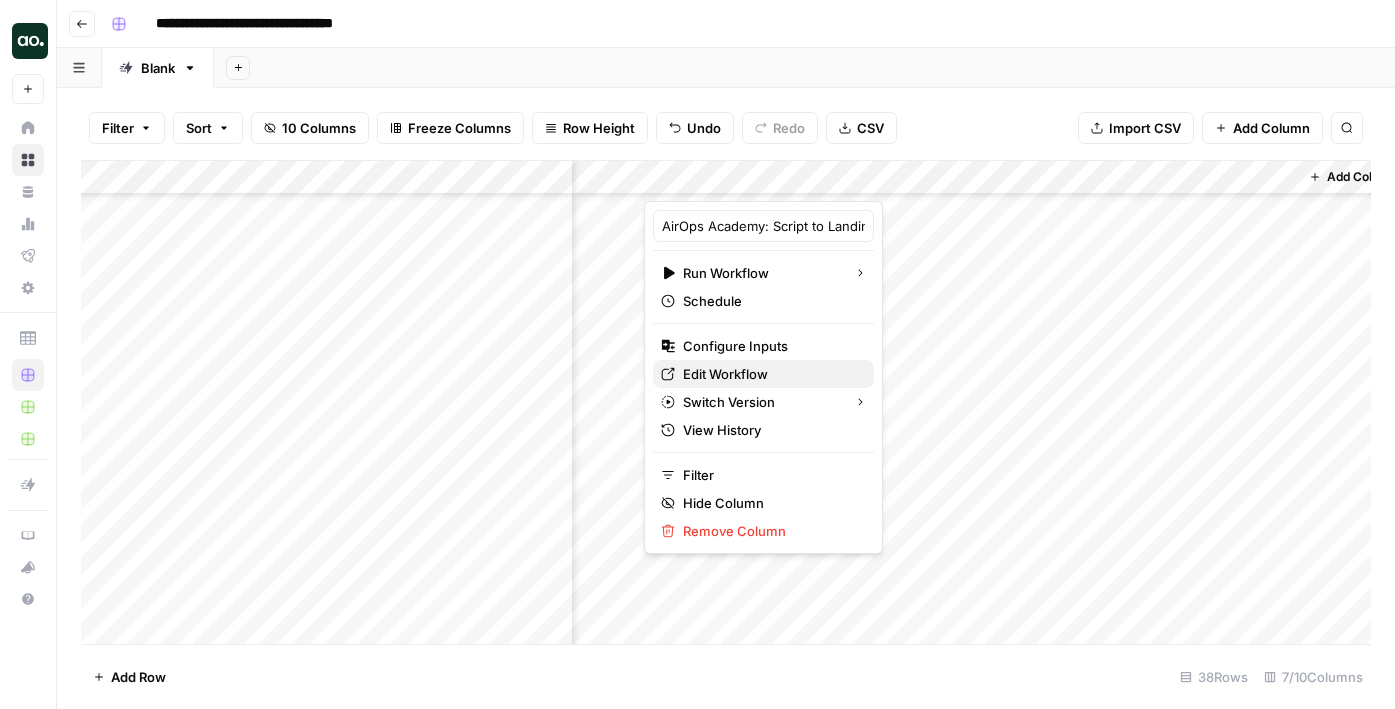 click on "Edit Workflow" at bounding box center [725, 374] 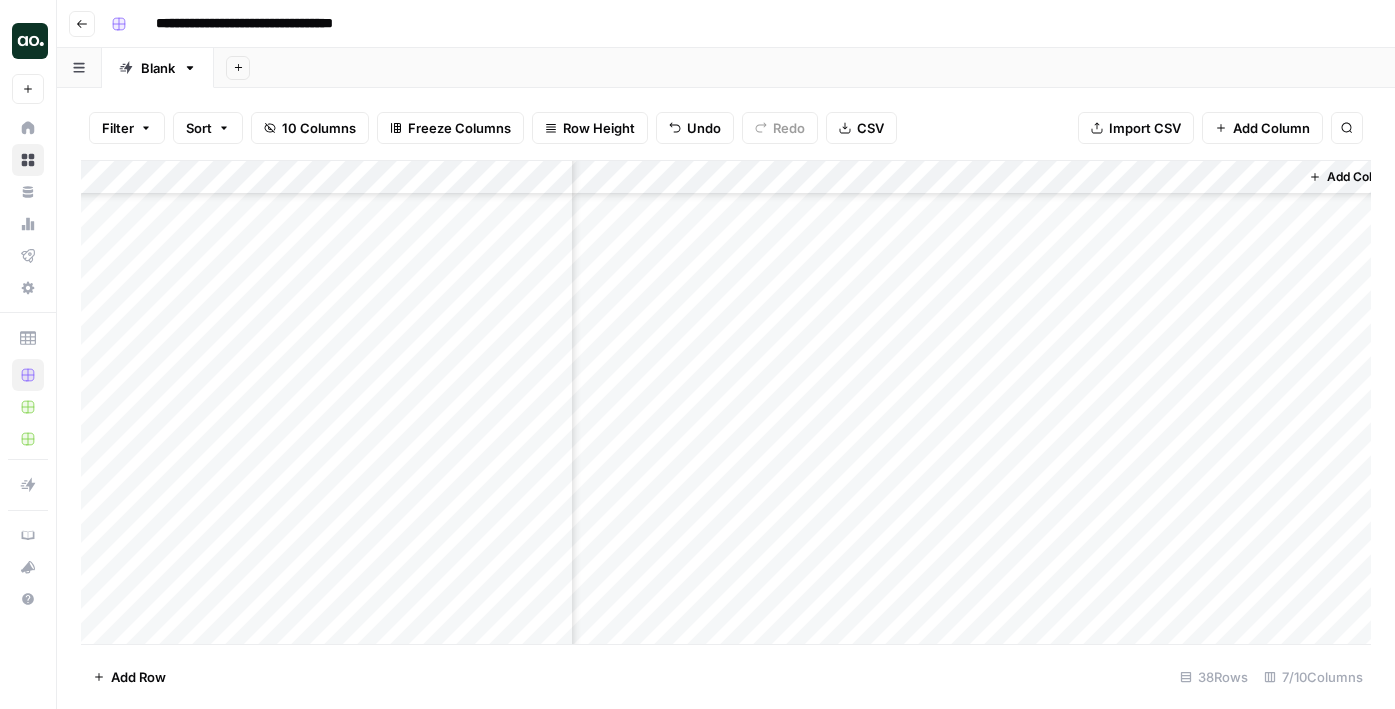click on "Add Column" at bounding box center [726, 402] 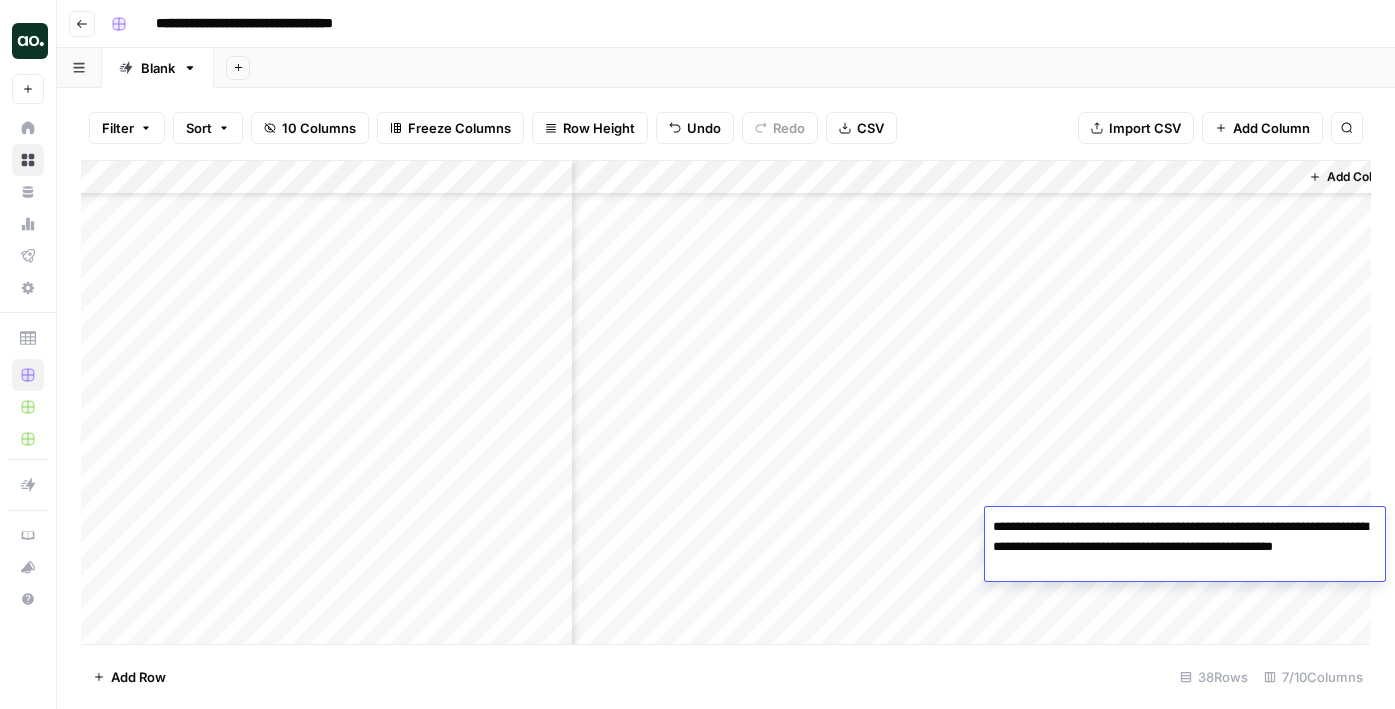 click on "Add Sheet" at bounding box center [804, 68] 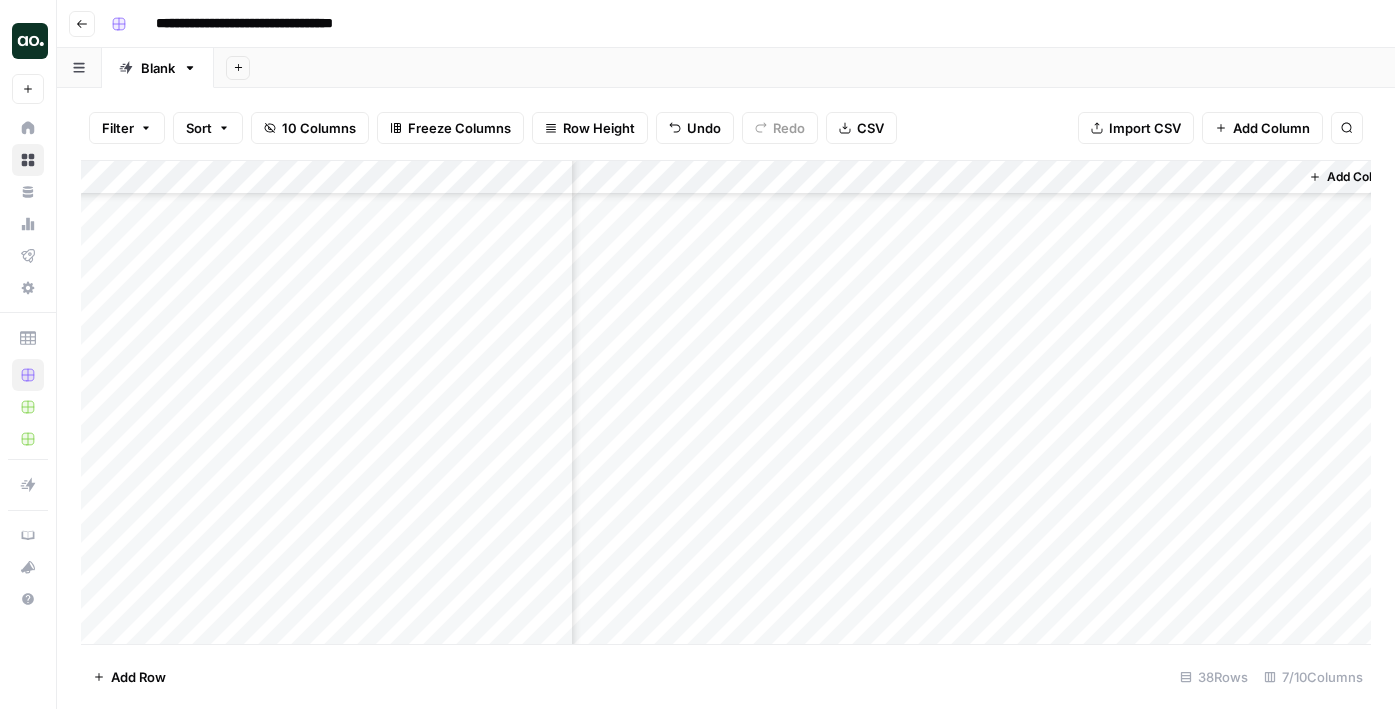 click on "Add Column" at bounding box center [726, 402] 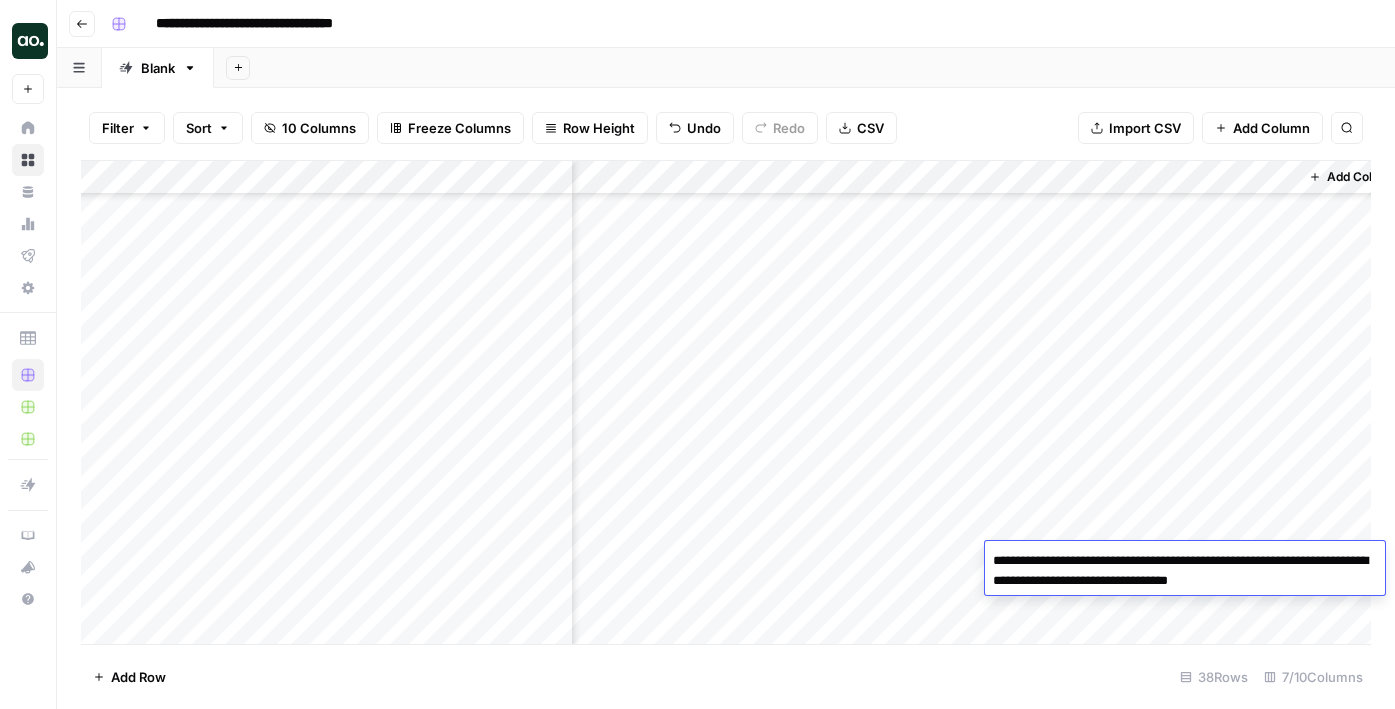 click on "Add Column" at bounding box center (726, 402) 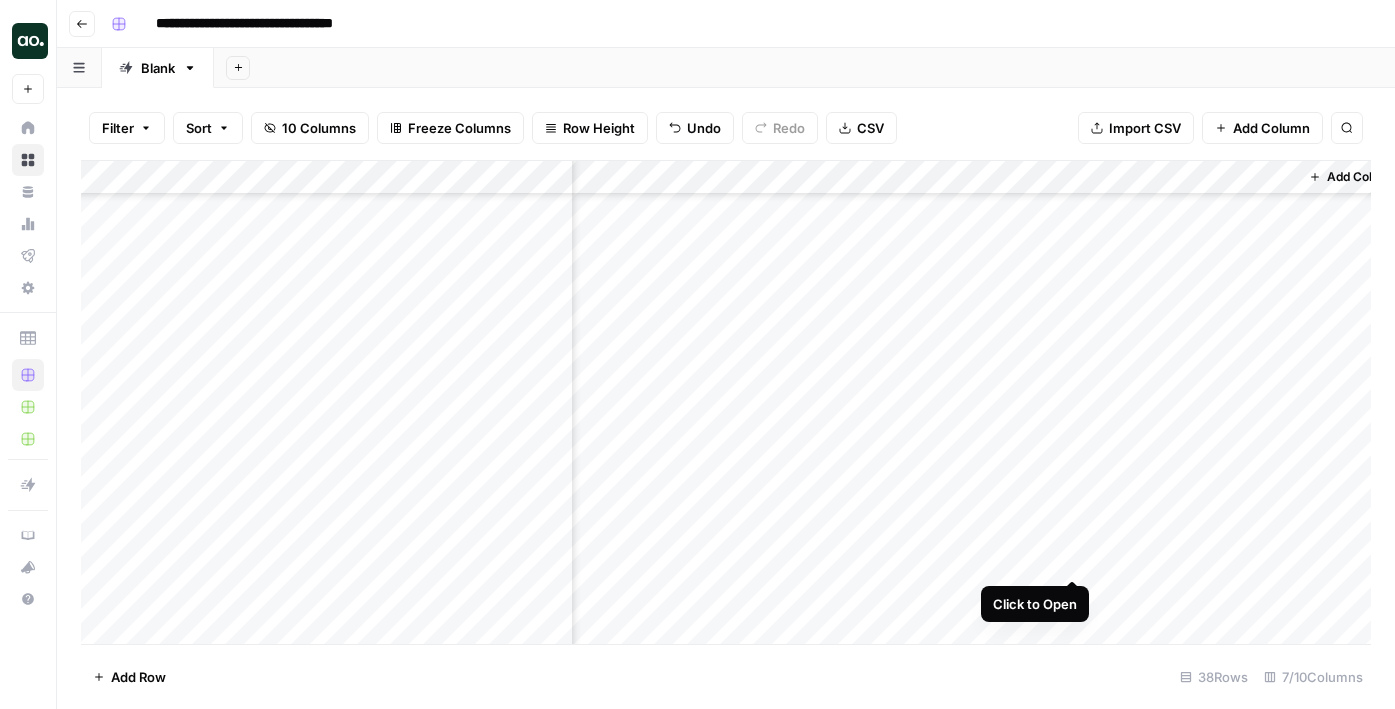click on "Add Column" at bounding box center [726, 402] 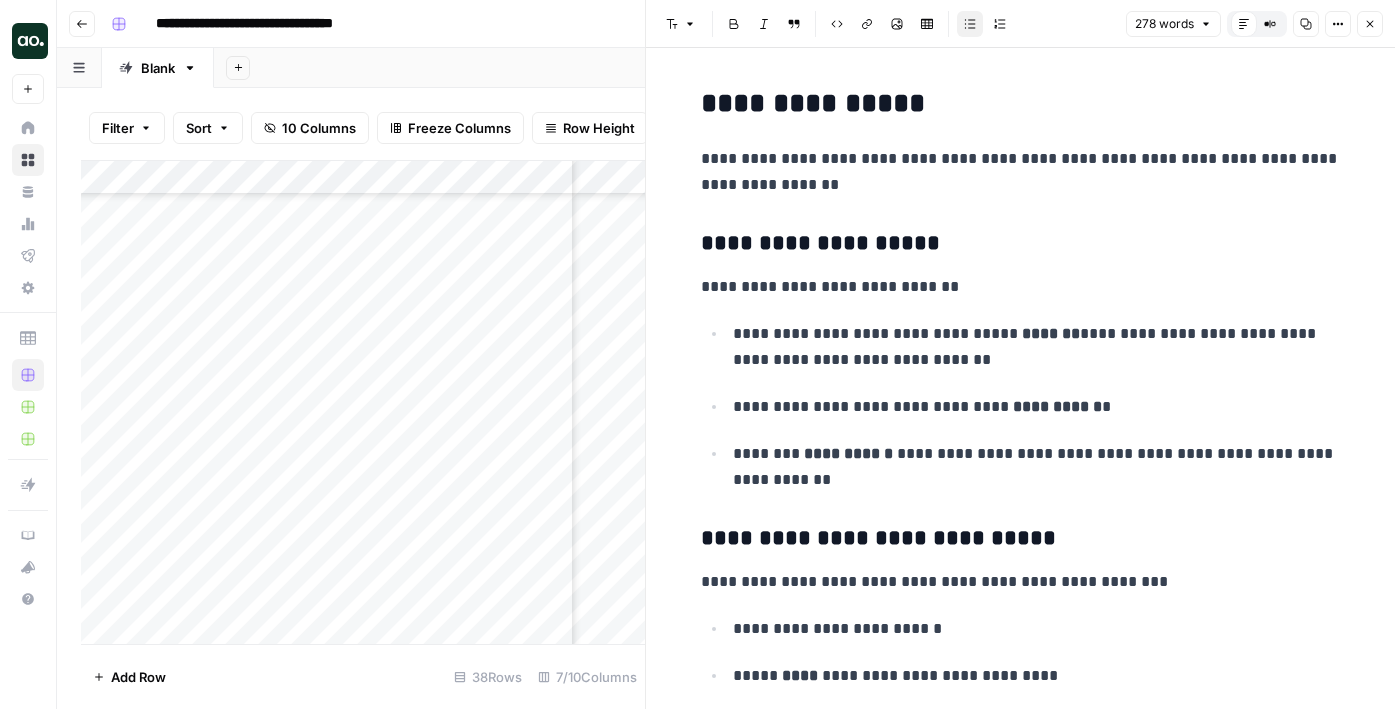 click on "**********" at bounding box center (1037, 347) 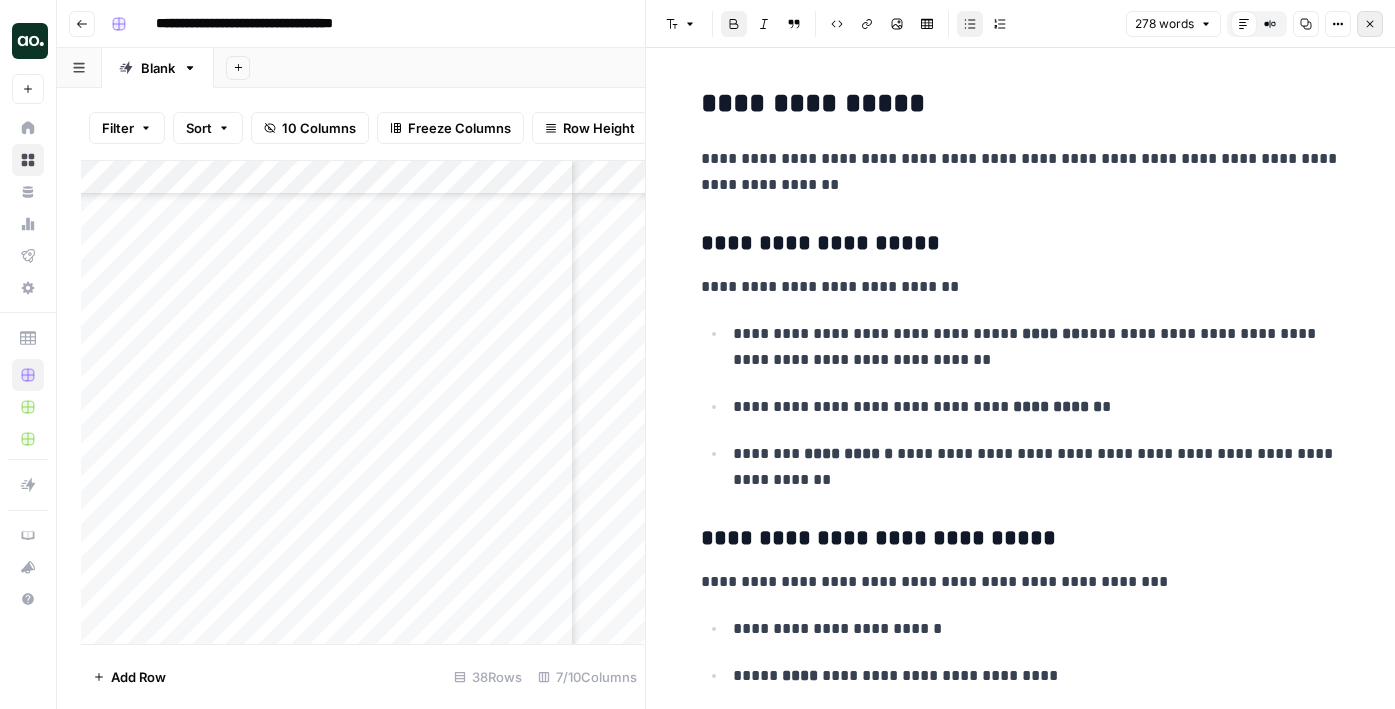 click 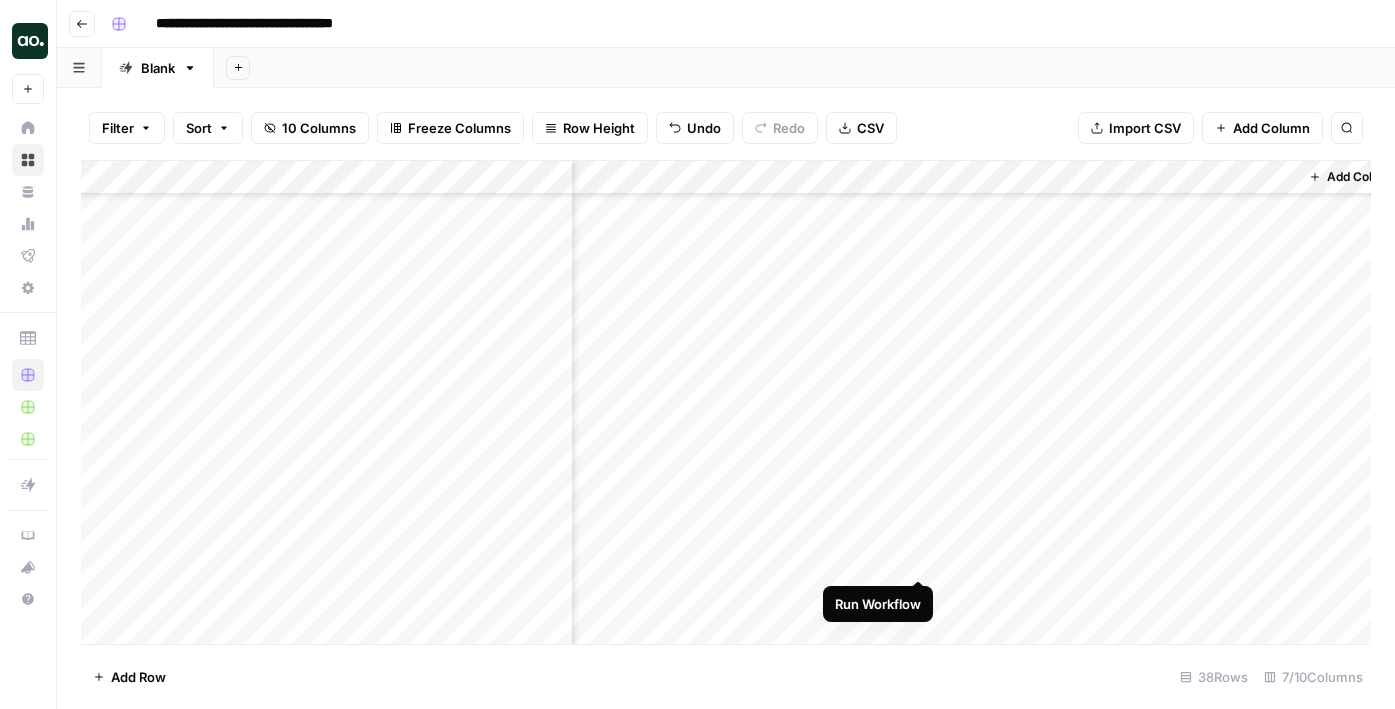 click on "Add Column" at bounding box center [726, 402] 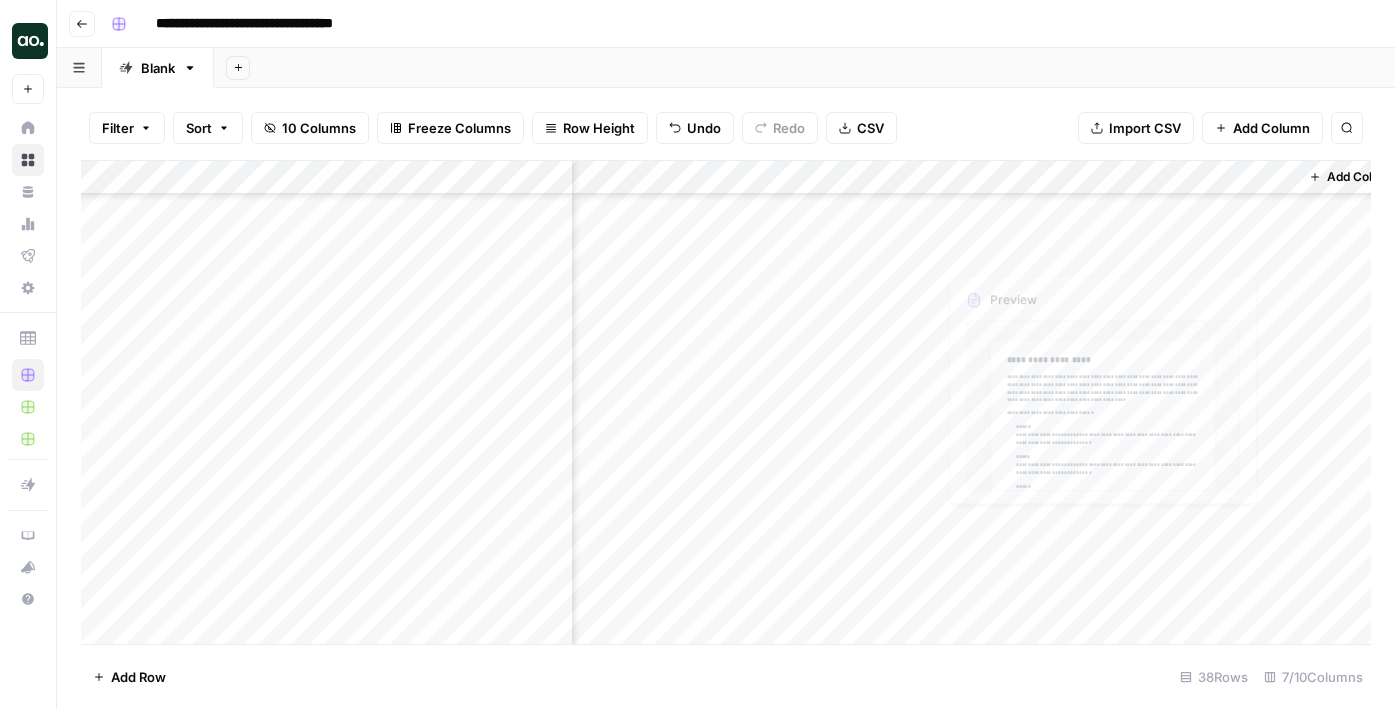 click on "Add Column" at bounding box center (726, 402) 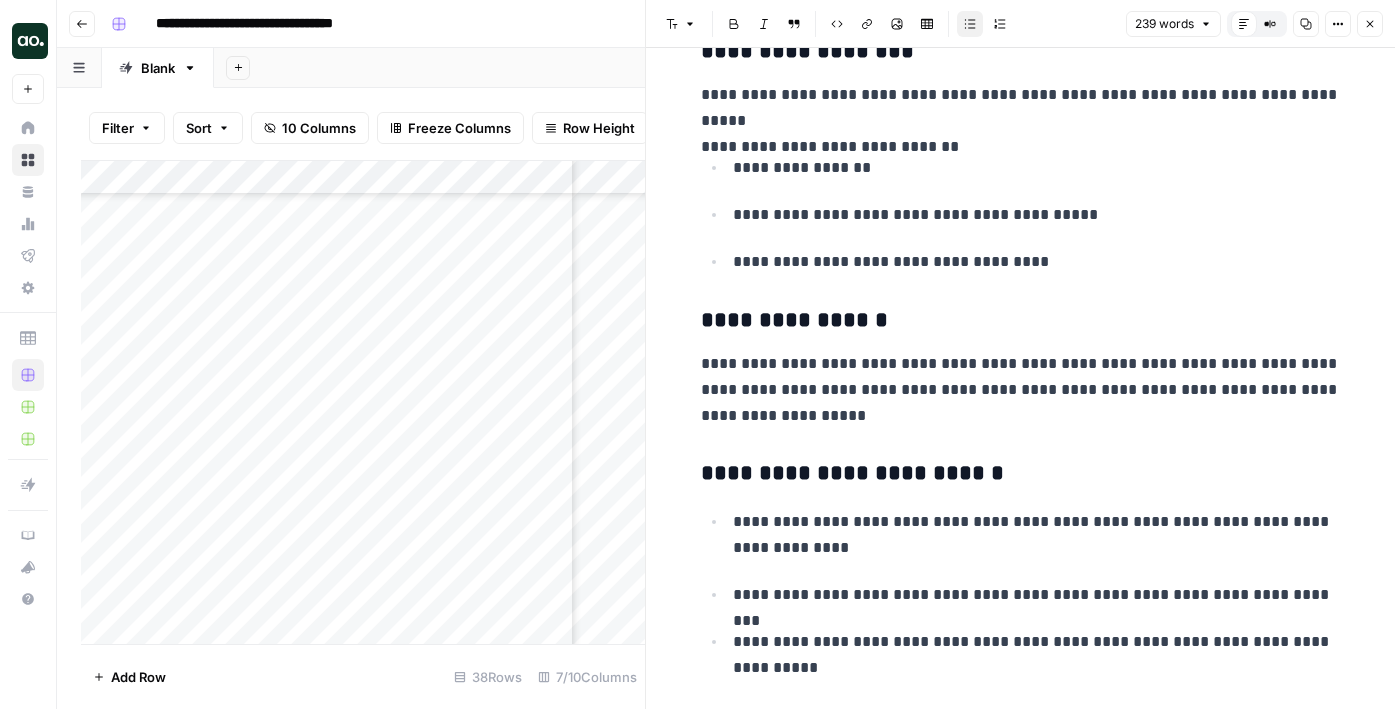 scroll, scrollTop: 0, scrollLeft: 0, axis: both 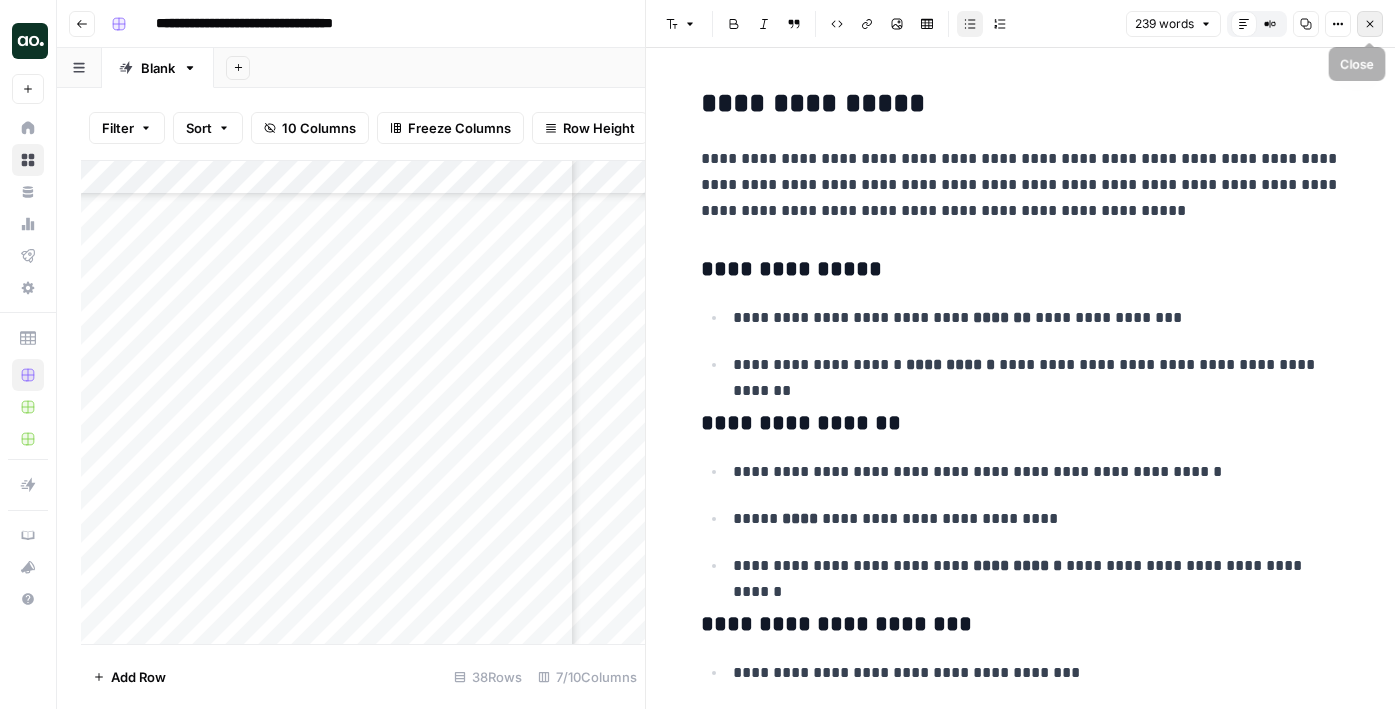 click 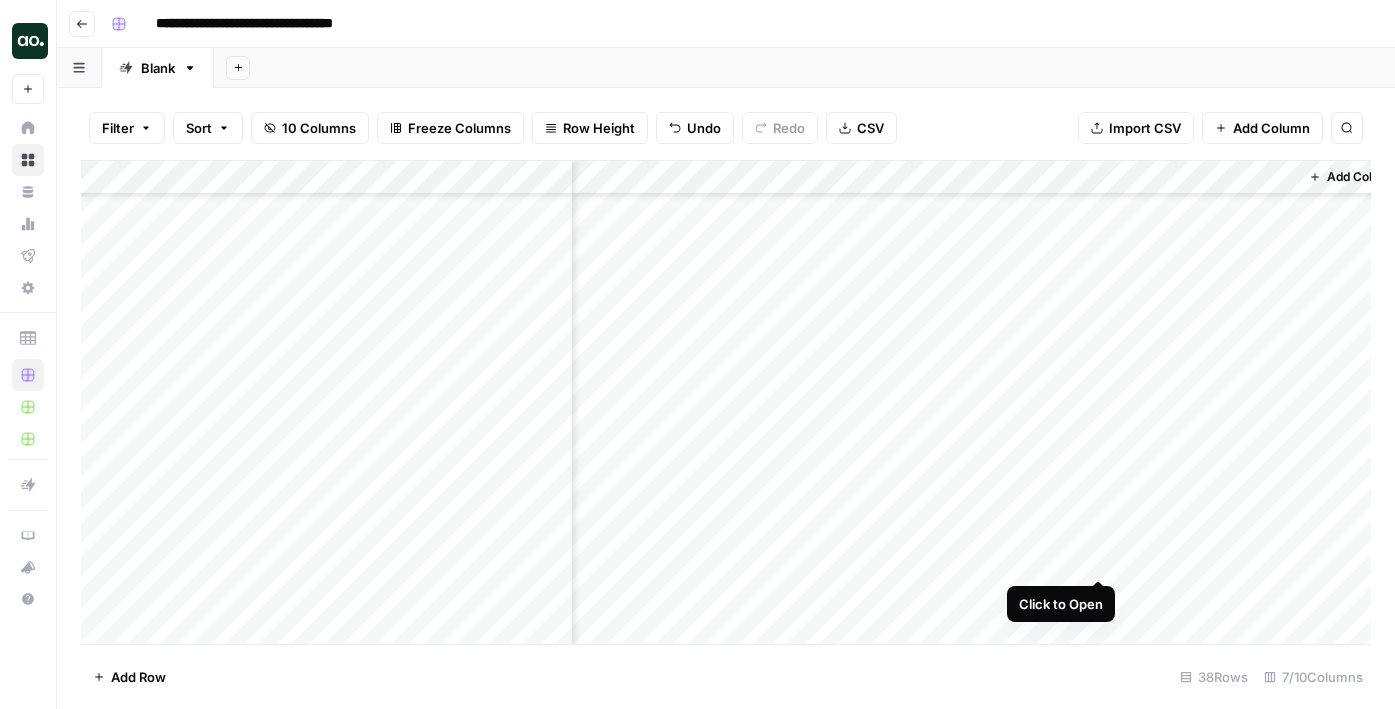 click on "Add Column" at bounding box center (726, 402) 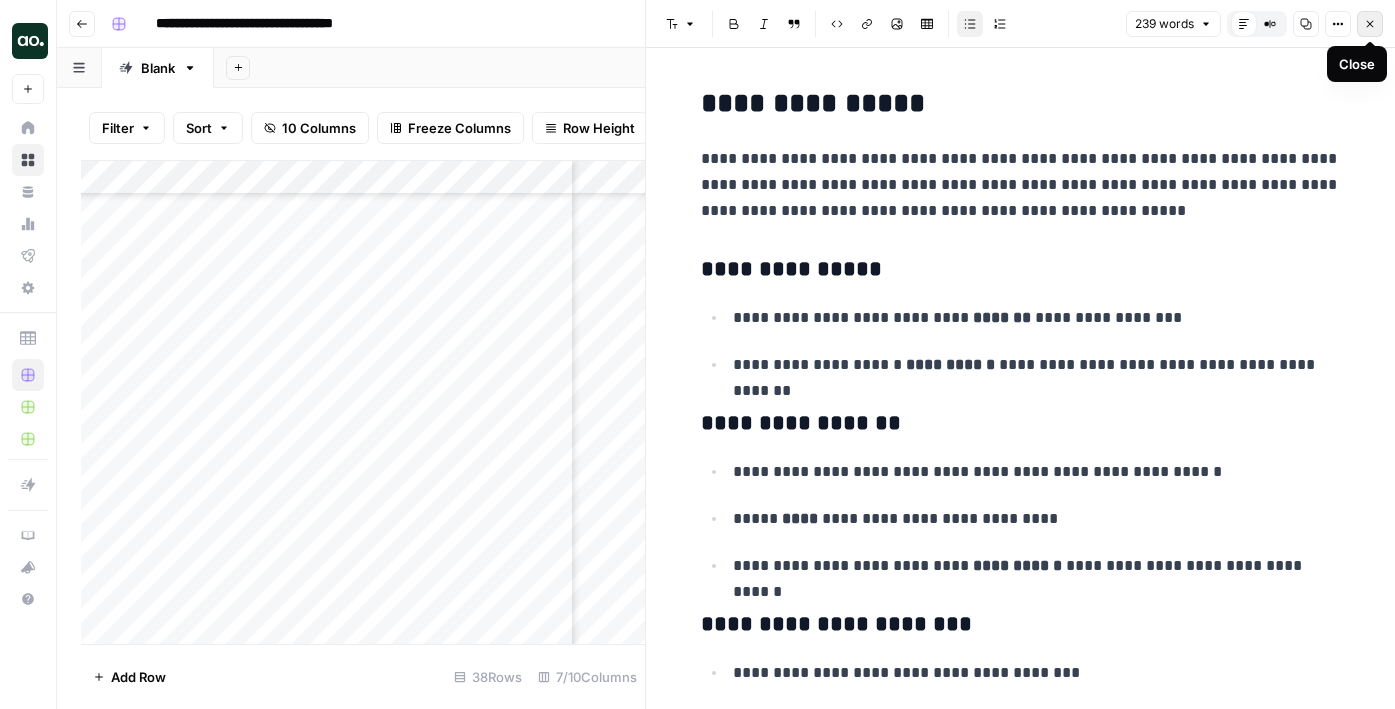 click 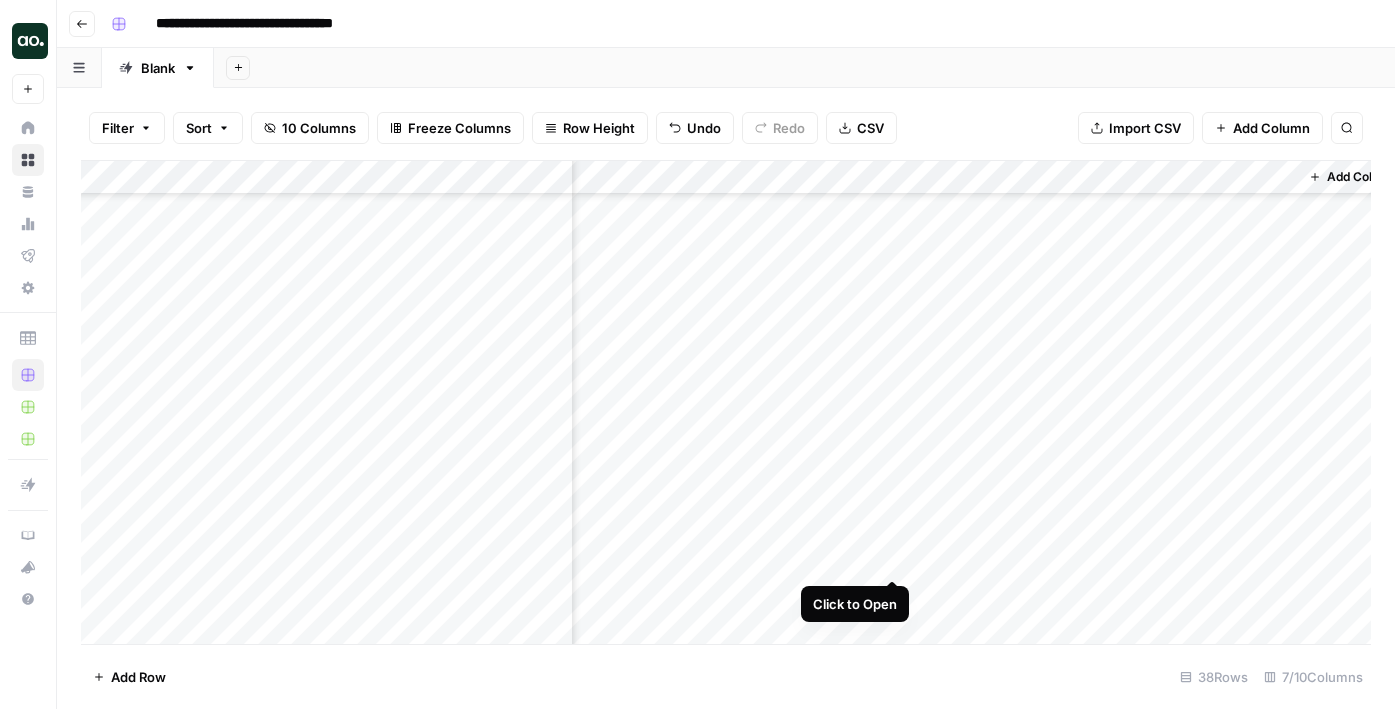 click on "Add Column" at bounding box center [726, 402] 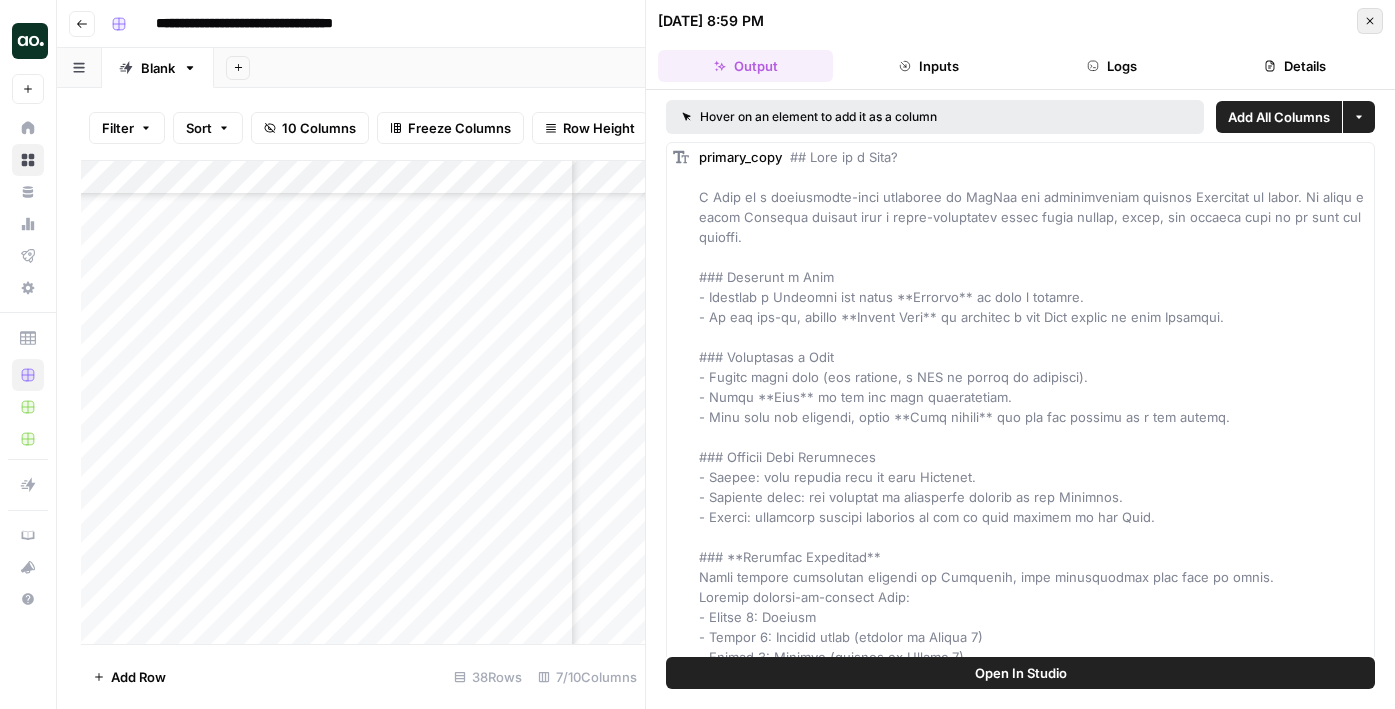 click 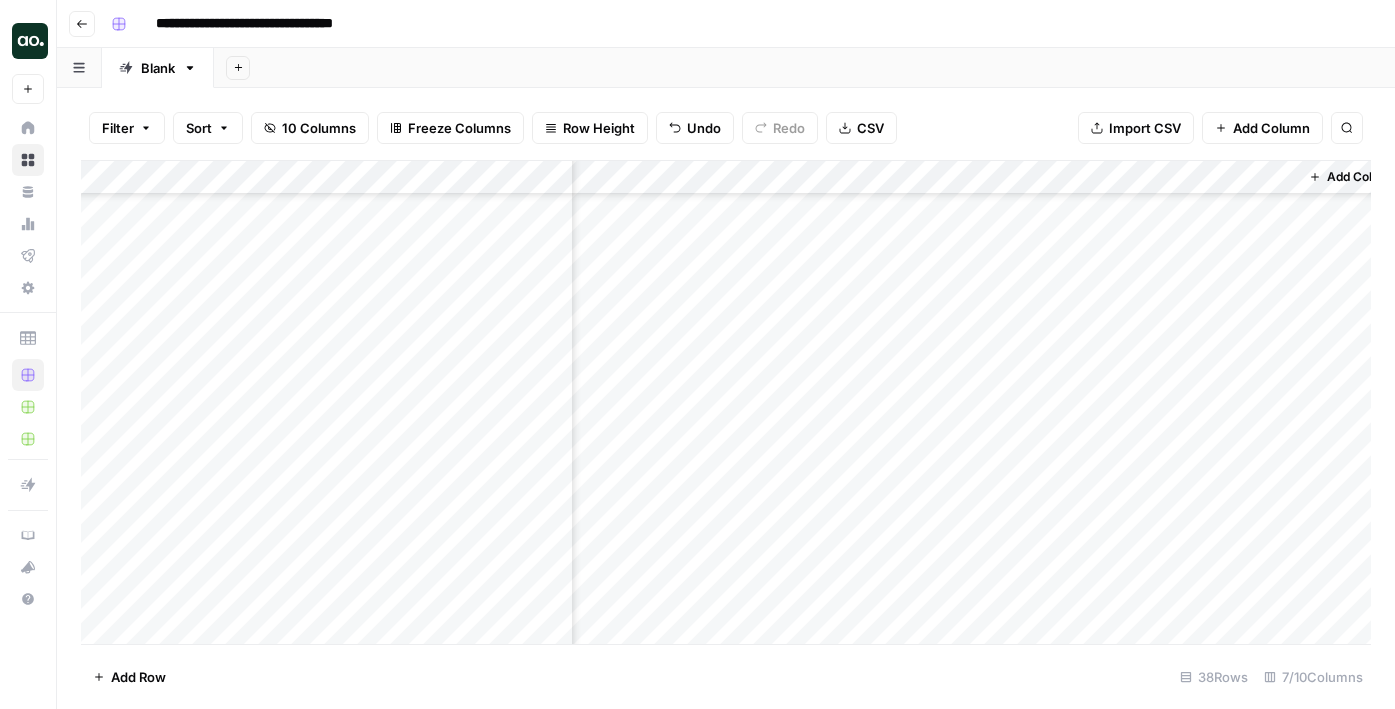 click on "Add Column" at bounding box center [726, 402] 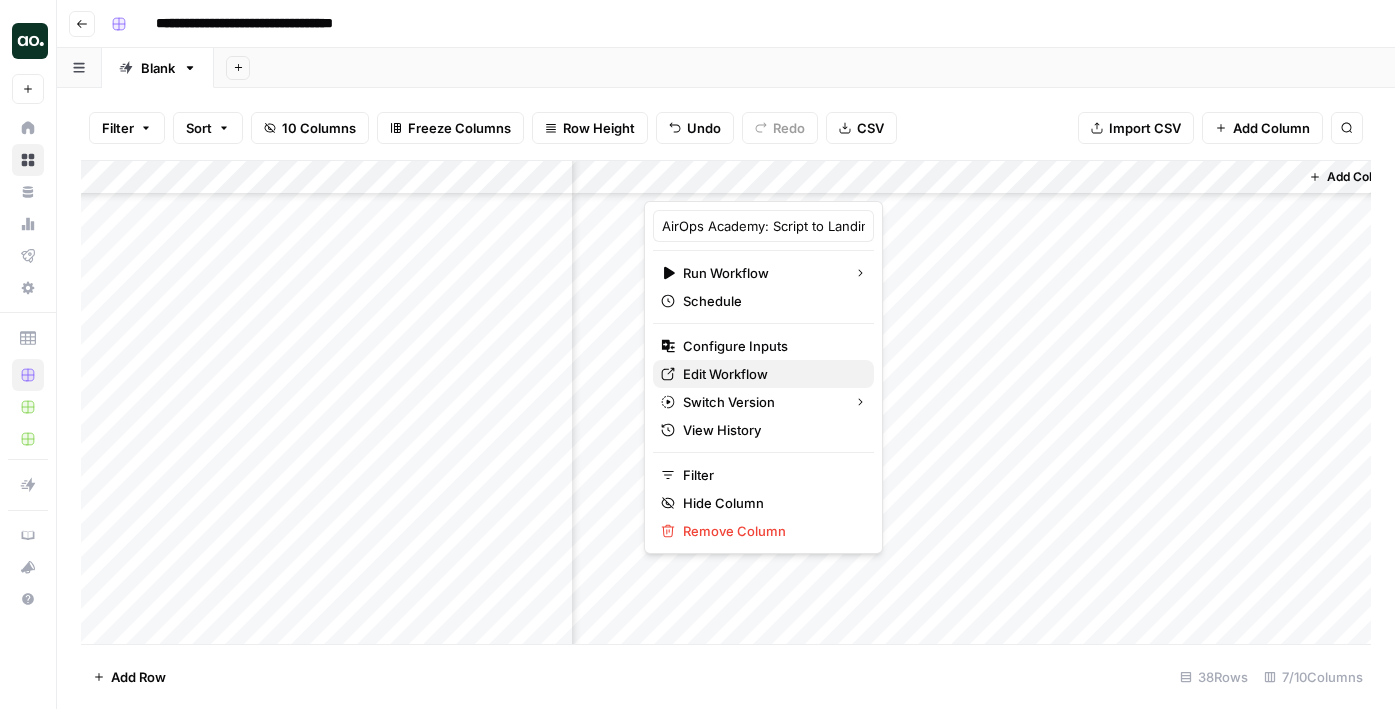 click on "Edit Workflow" at bounding box center [725, 374] 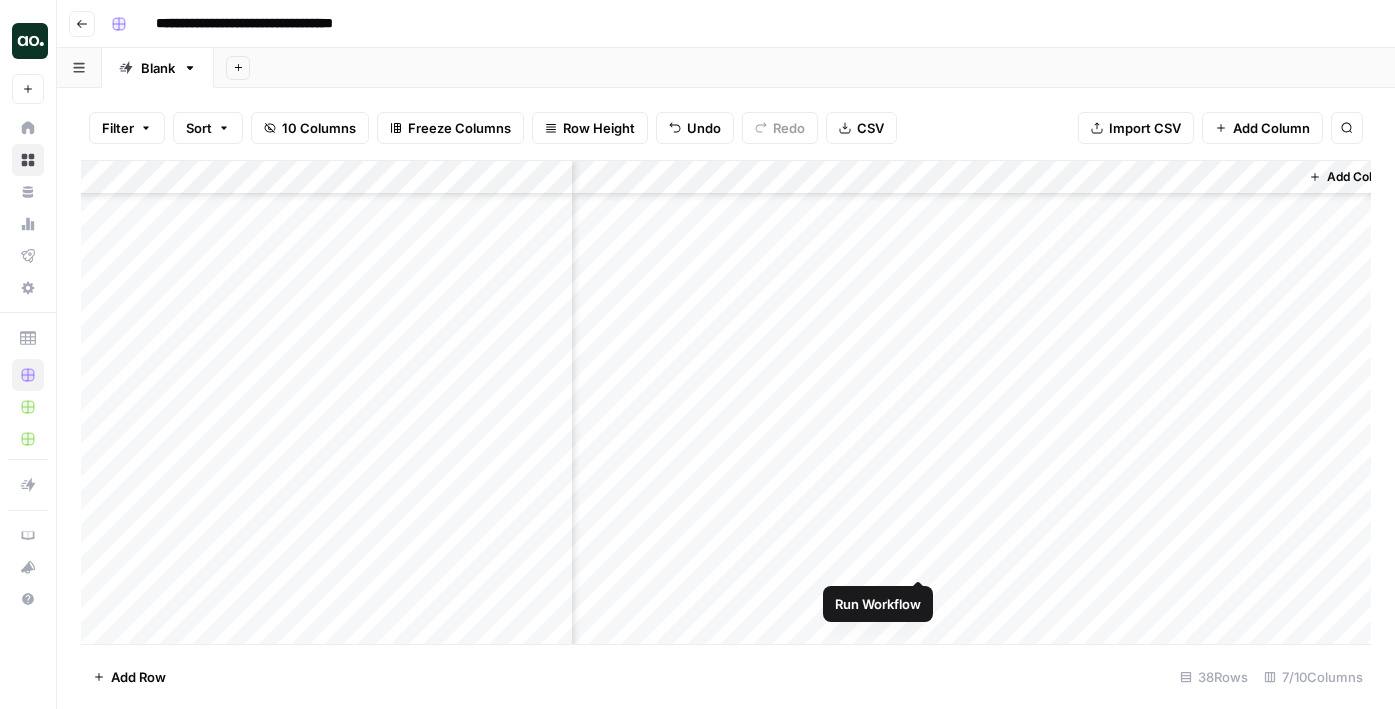 click on "Add Column" at bounding box center (726, 402) 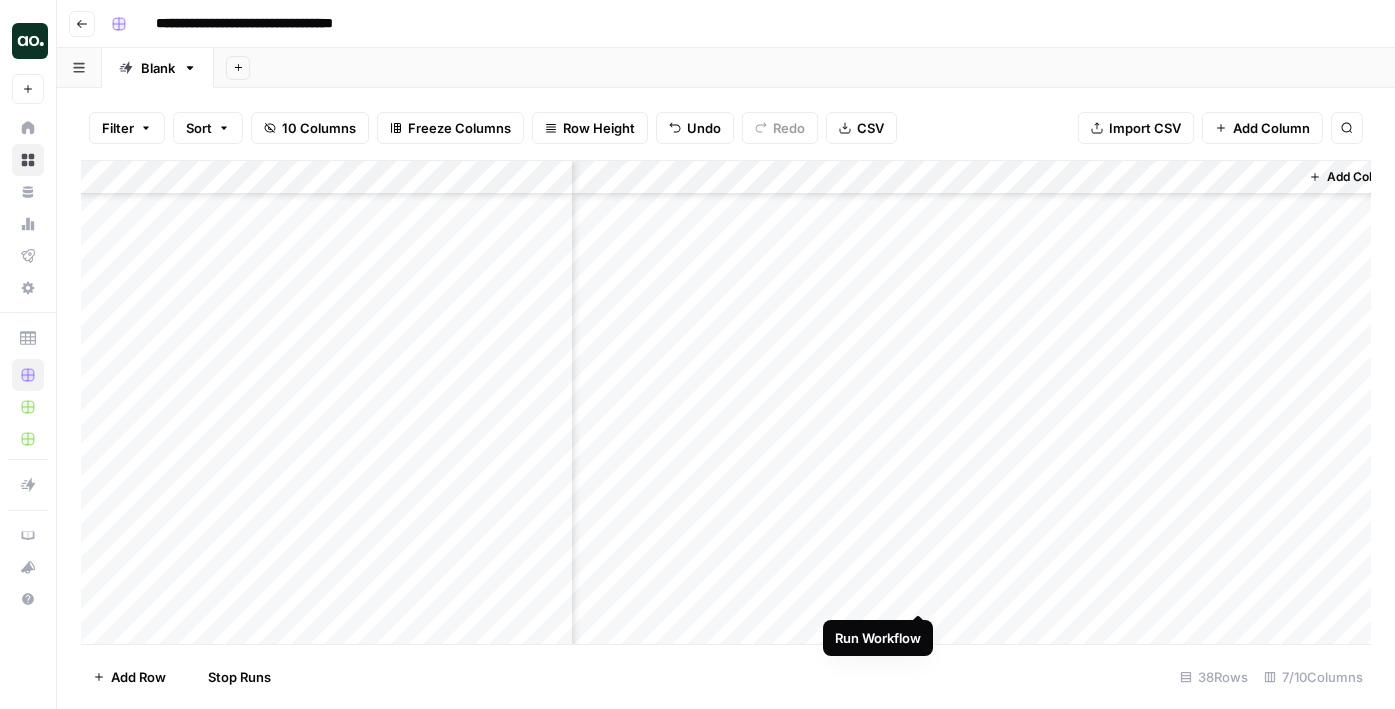 click on "Add Column" at bounding box center (726, 402) 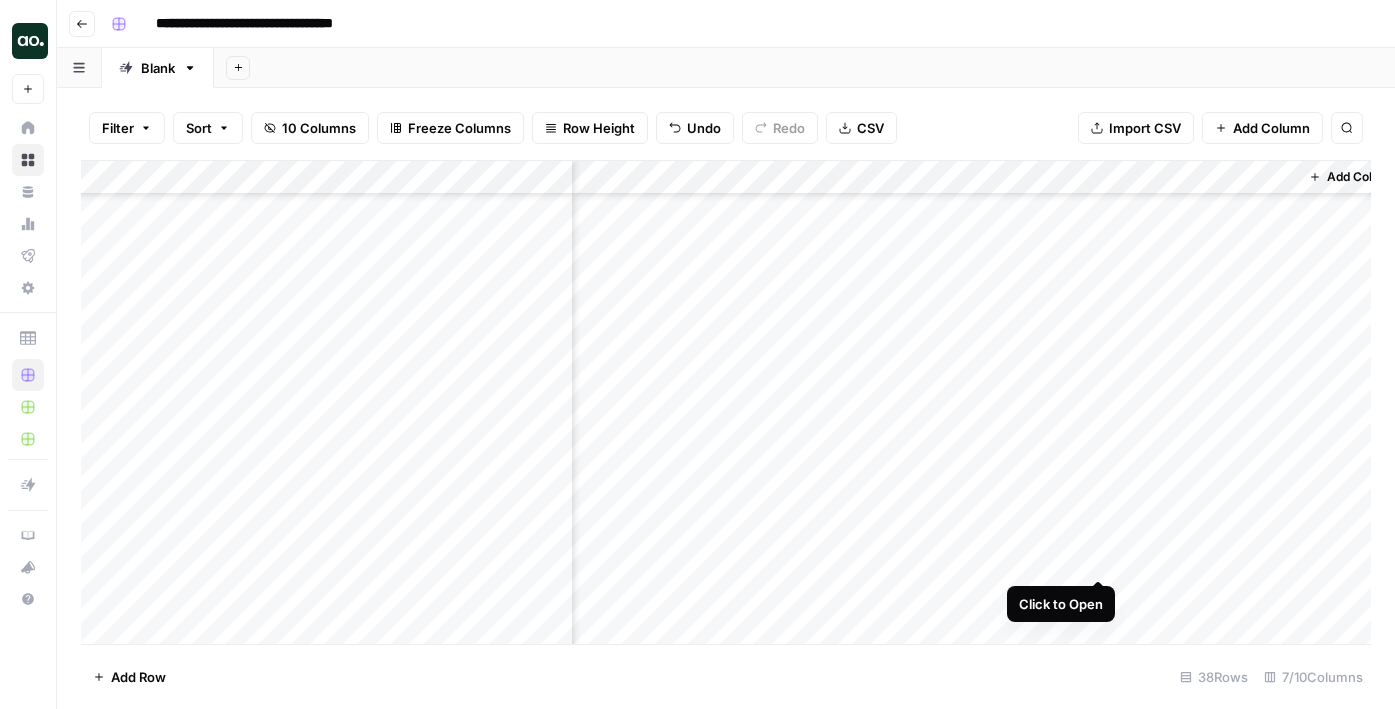 click on "Add Column" at bounding box center (726, 402) 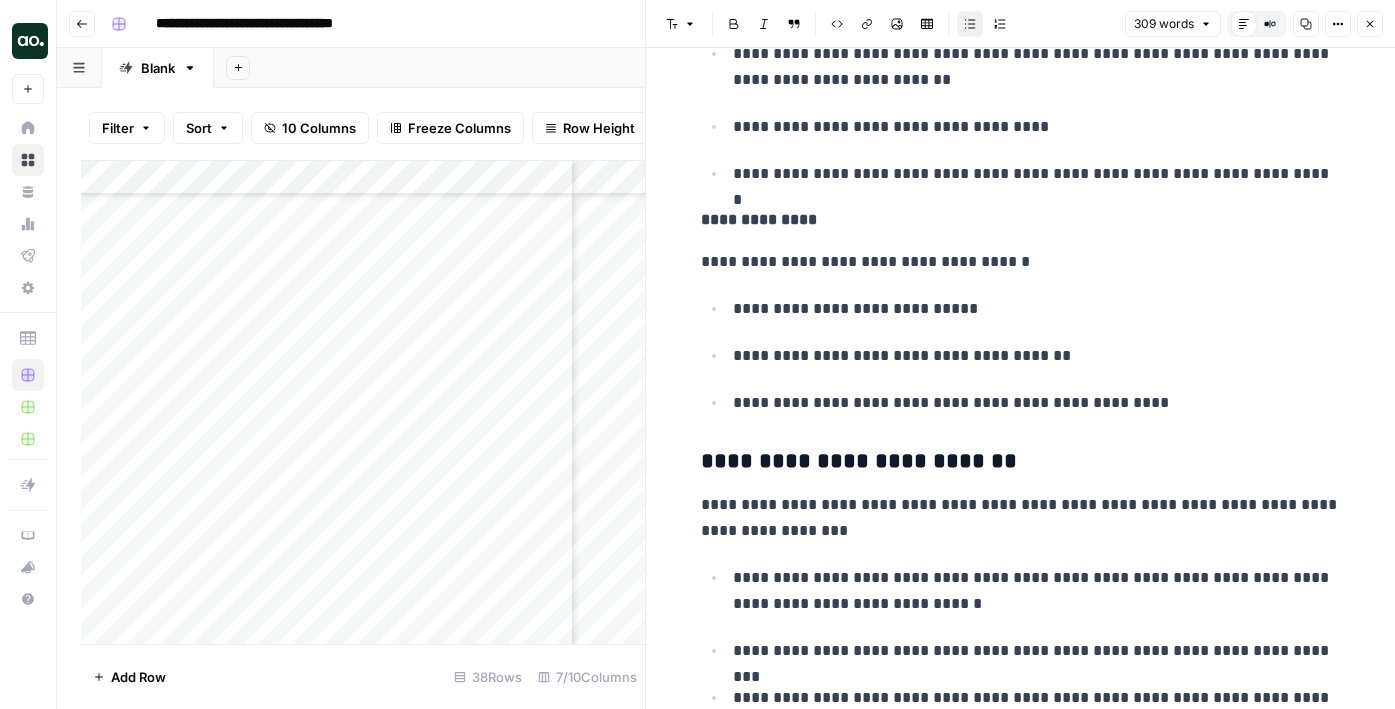 scroll, scrollTop: 0, scrollLeft: 0, axis: both 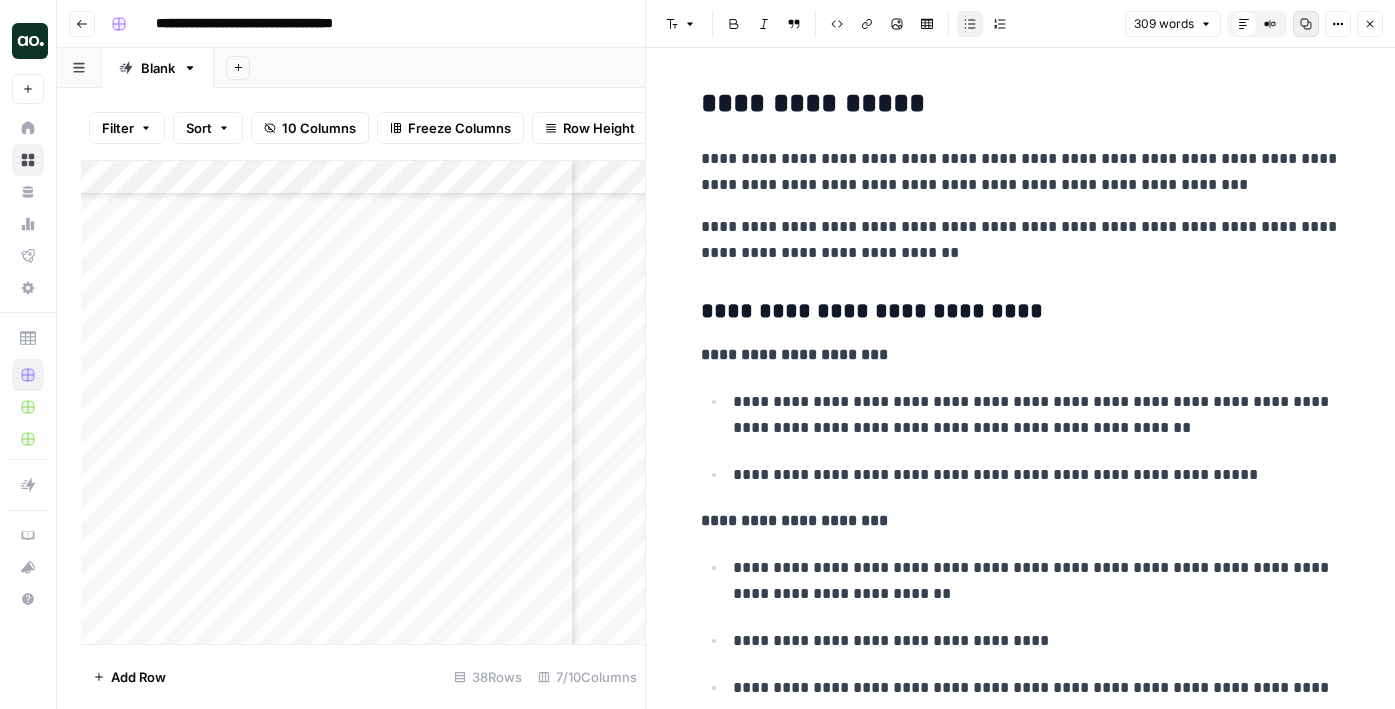 click 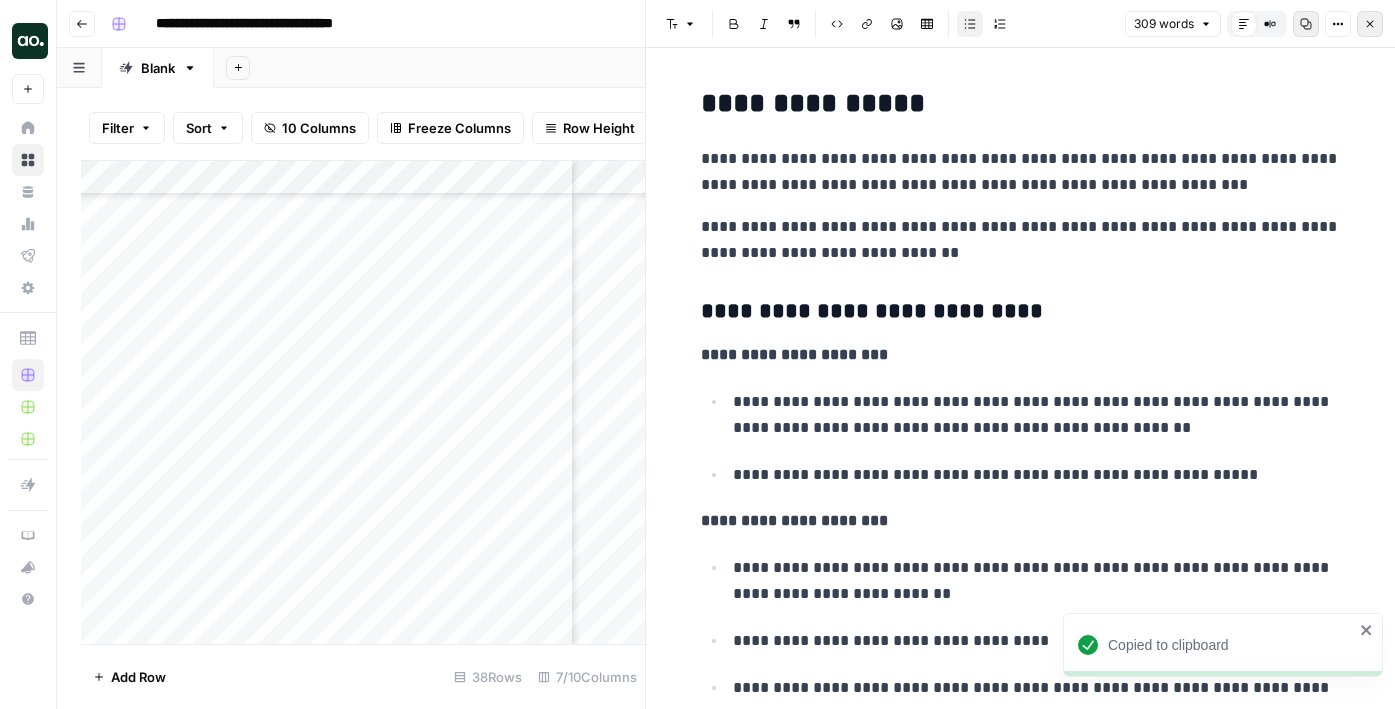 click 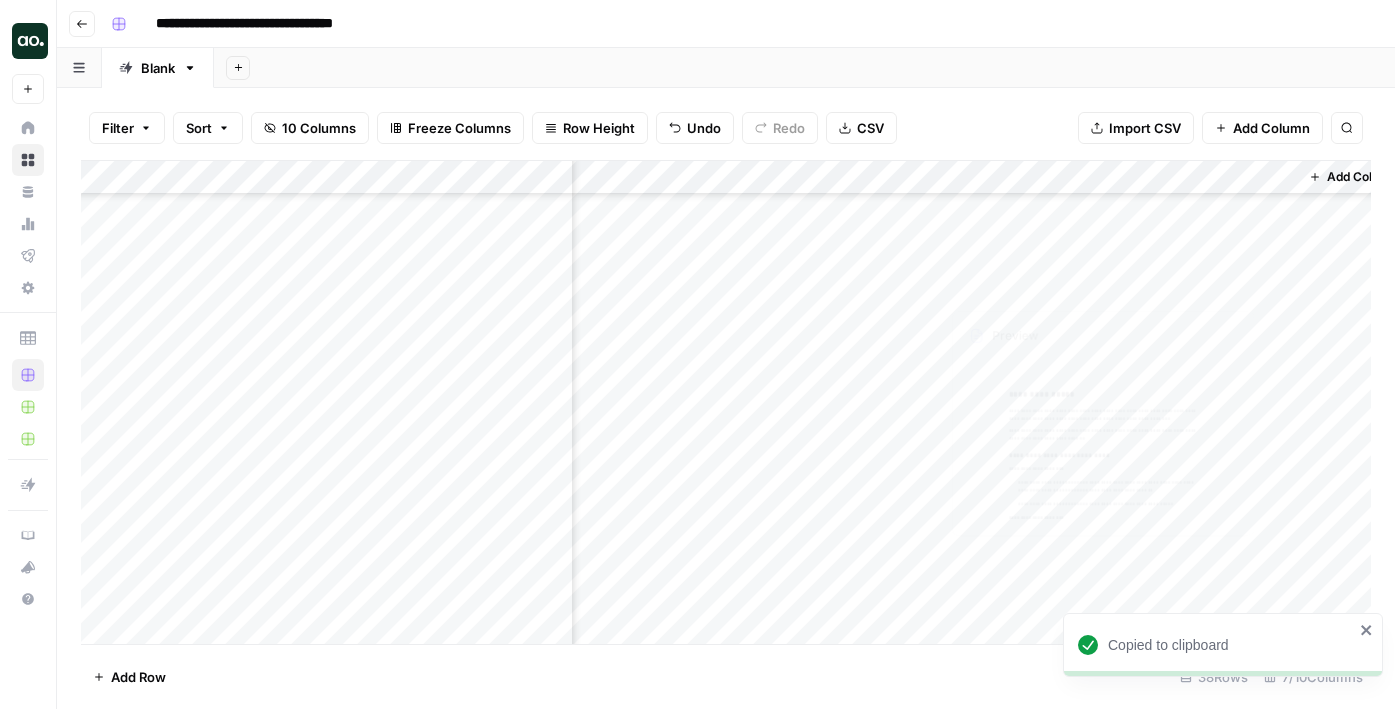 click on "Add Column" at bounding box center (726, 402) 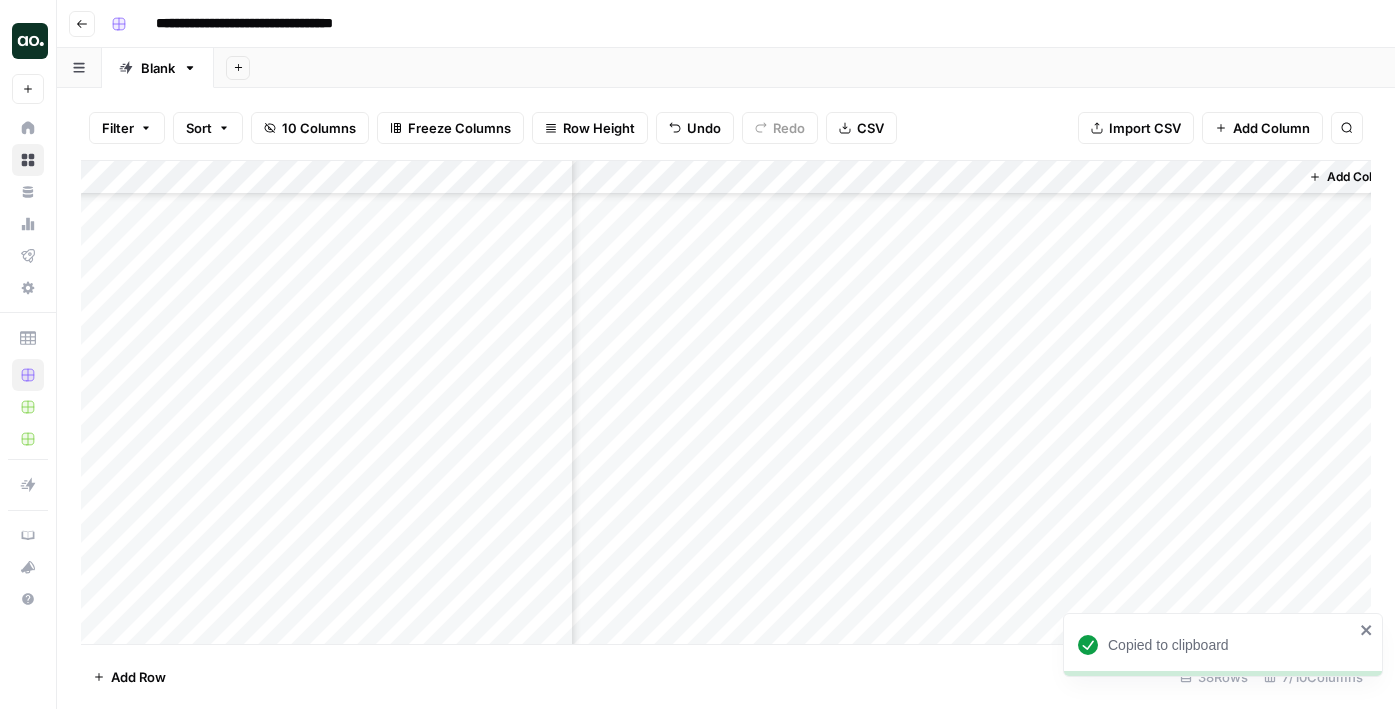 click on "Add Column" at bounding box center (726, 402) 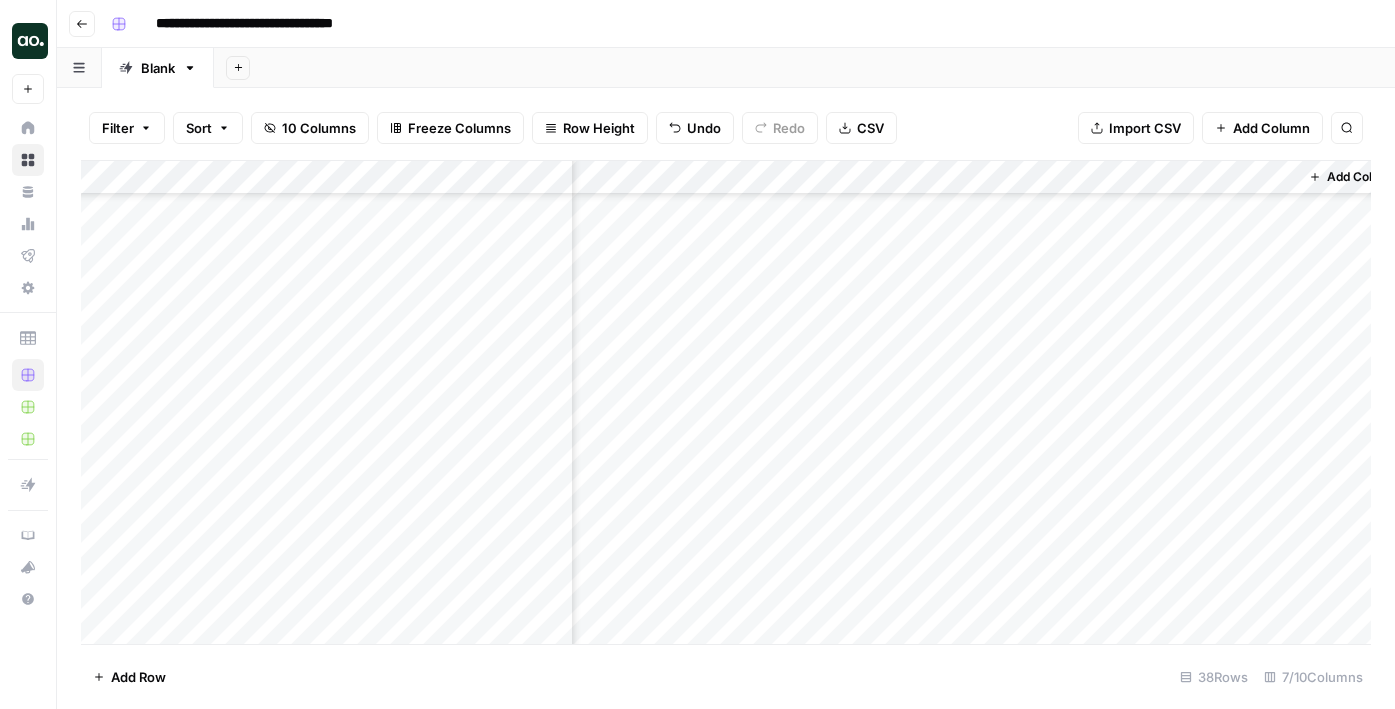 click on "Add Column" at bounding box center [726, 402] 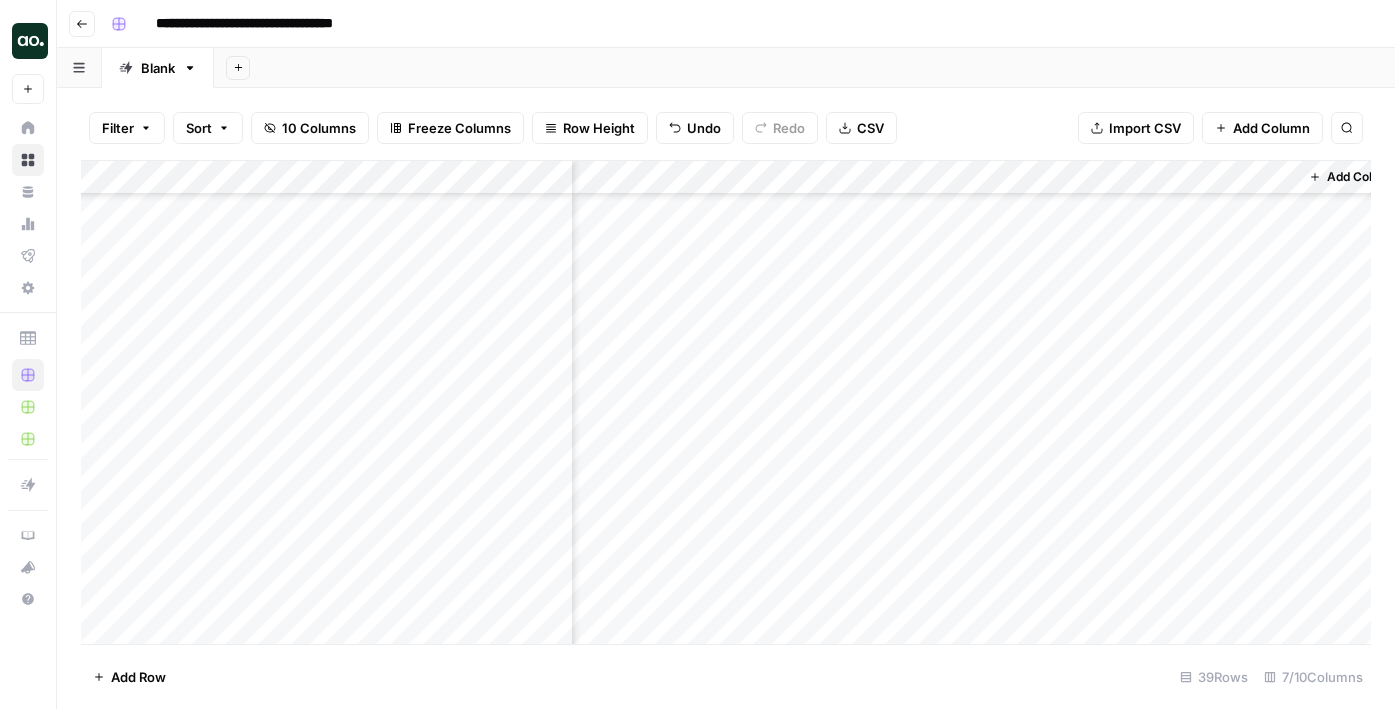 scroll, scrollTop: 876, scrollLeft: 288, axis: both 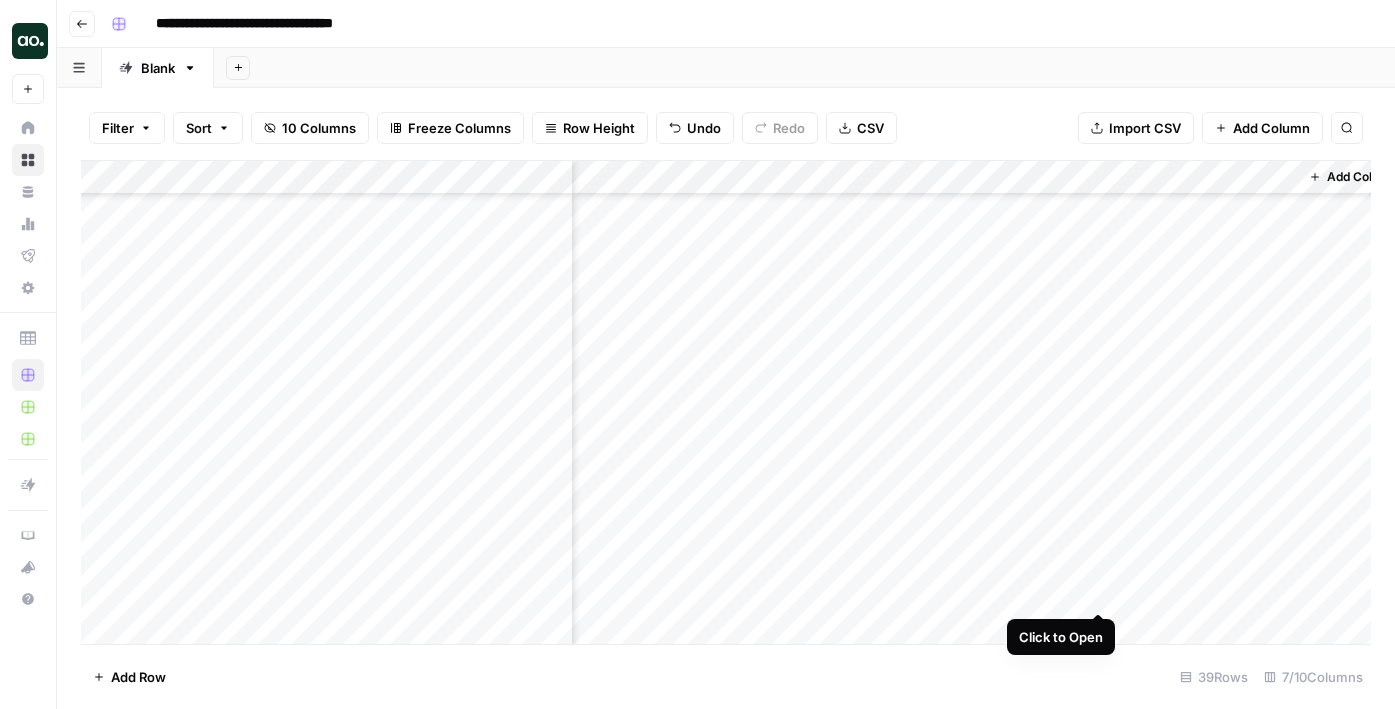 click on "Add Column" at bounding box center (726, 402) 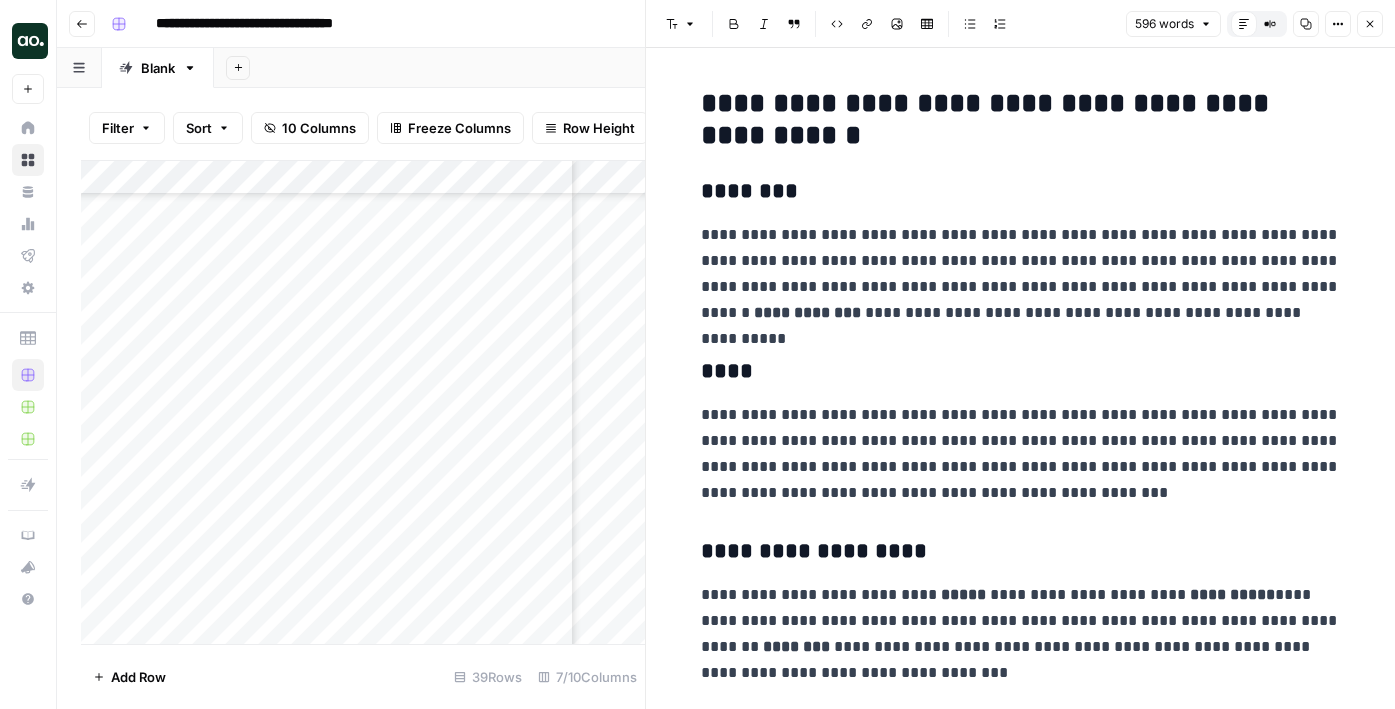click on "**********" at bounding box center [1021, 1582] 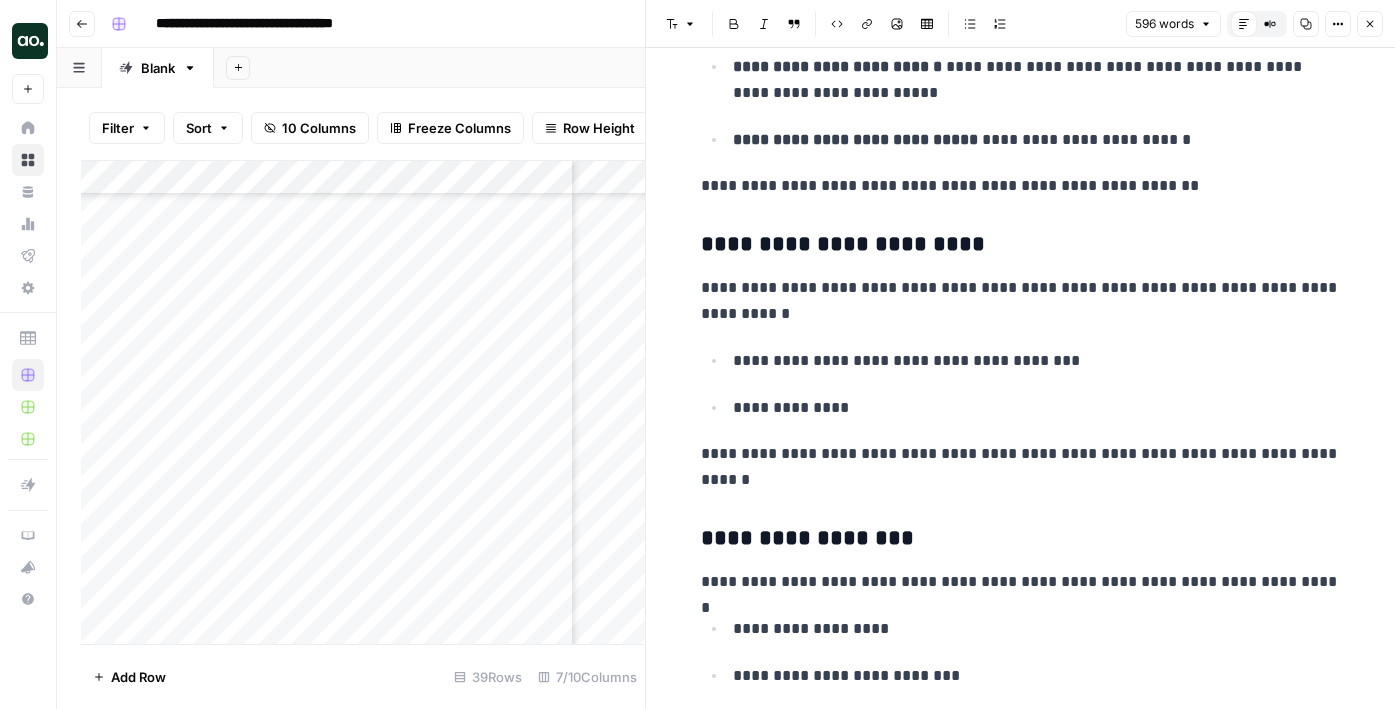 click on "**********" at bounding box center (1021, 301) 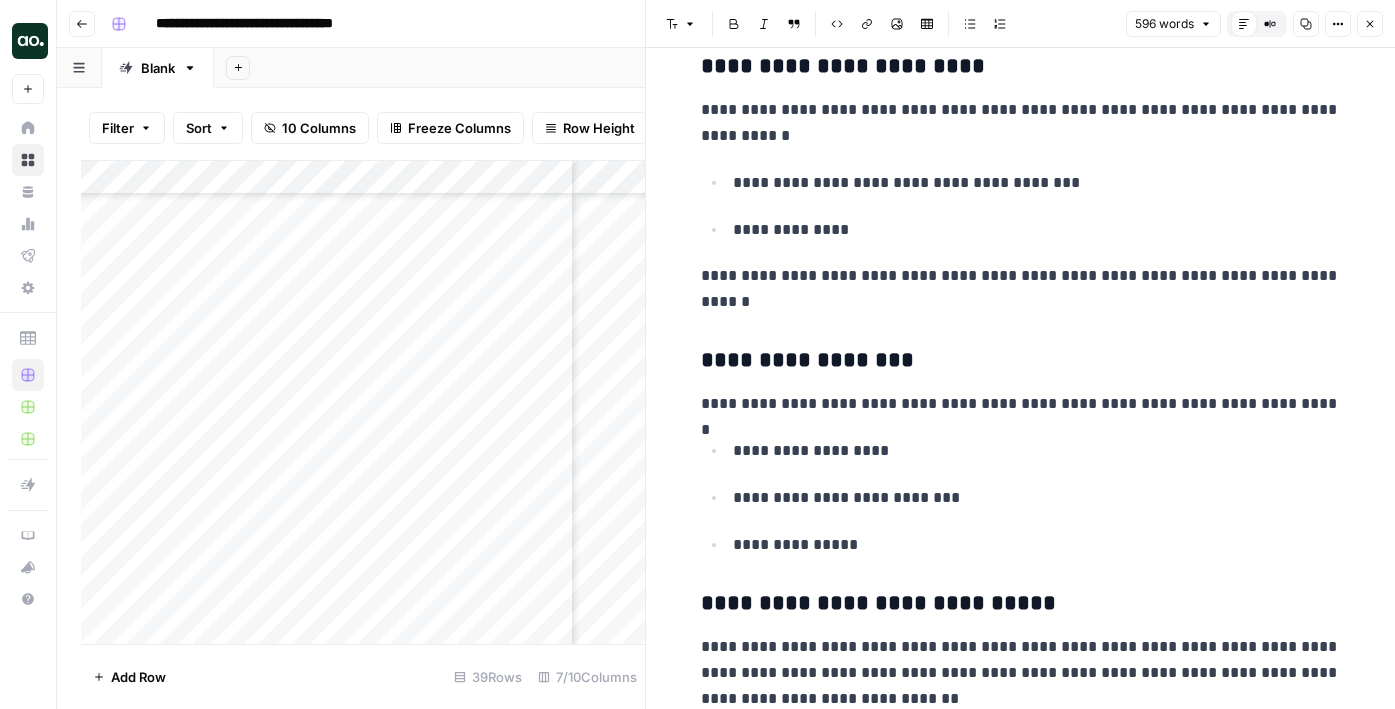 scroll, scrollTop: 2376, scrollLeft: 0, axis: vertical 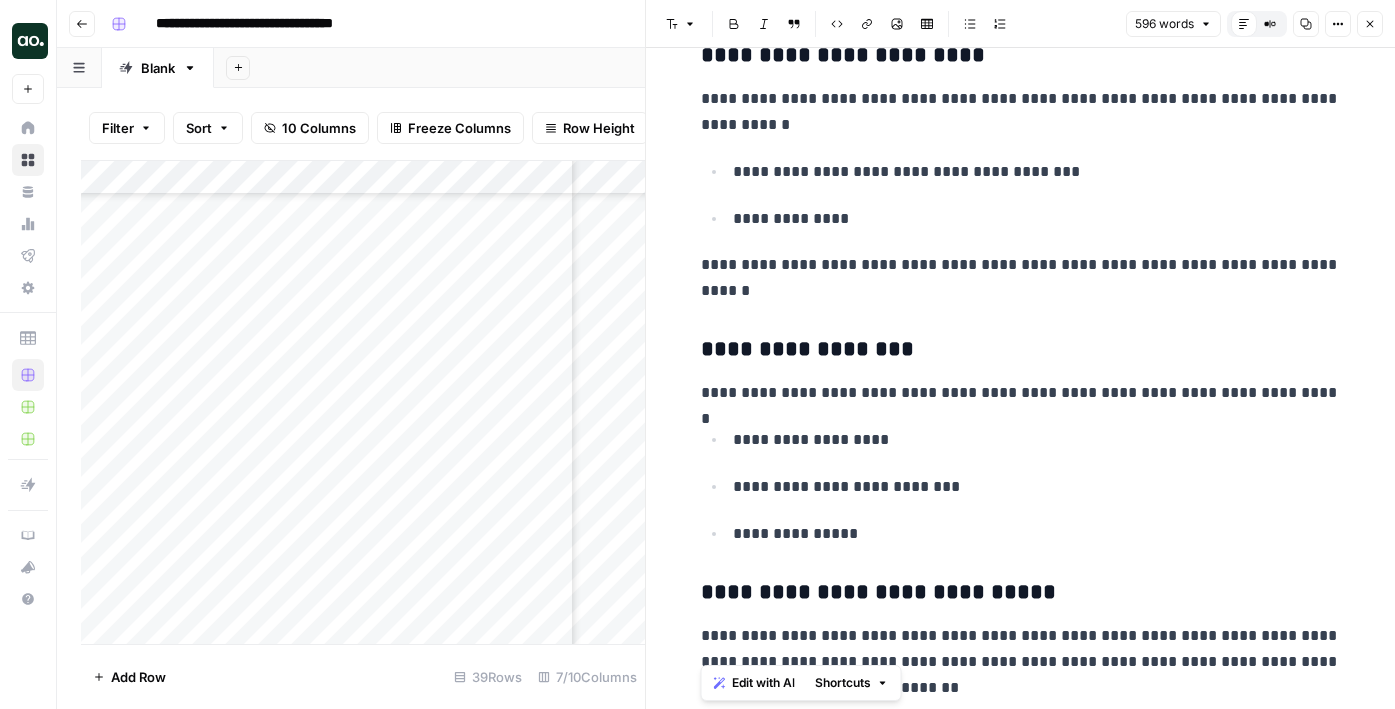 copy on "**********" 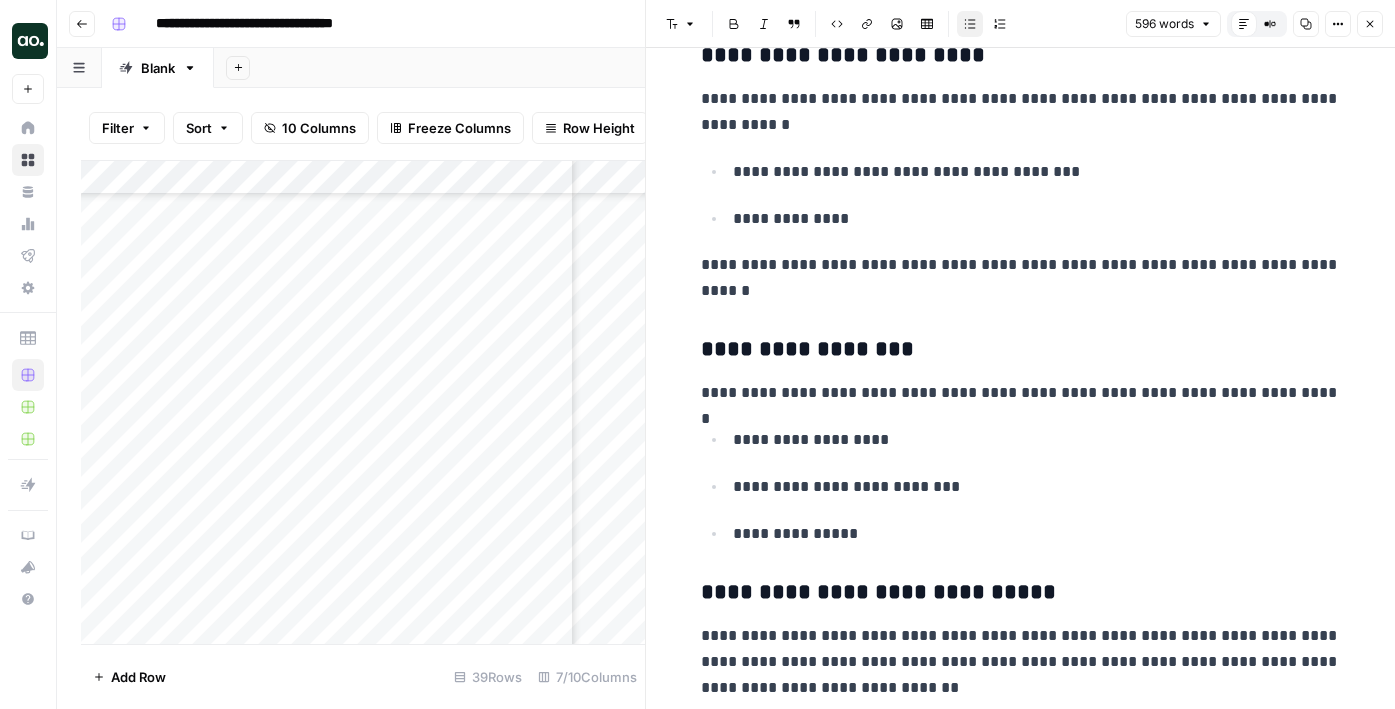 click on "**********" at bounding box center [1037, 172] 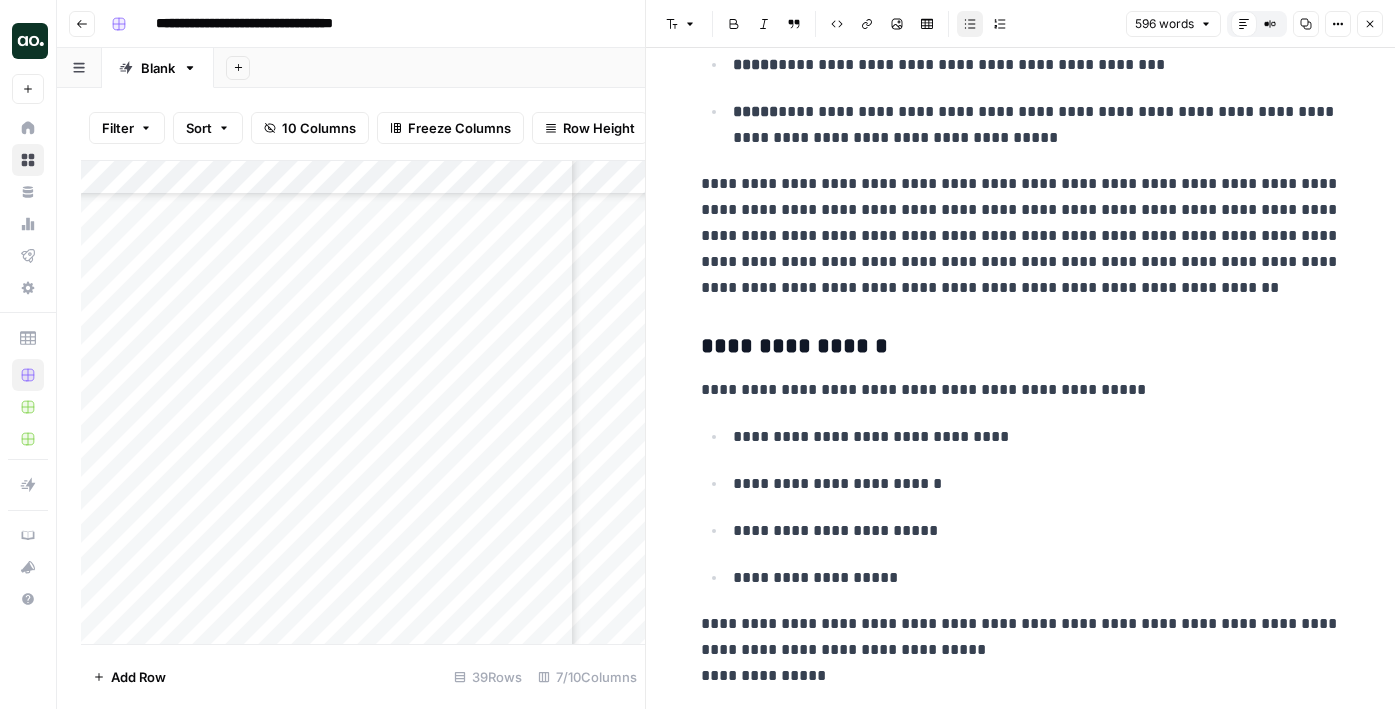 scroll, scrollTop: 1186, scrollLeft: 0, axis: vertical 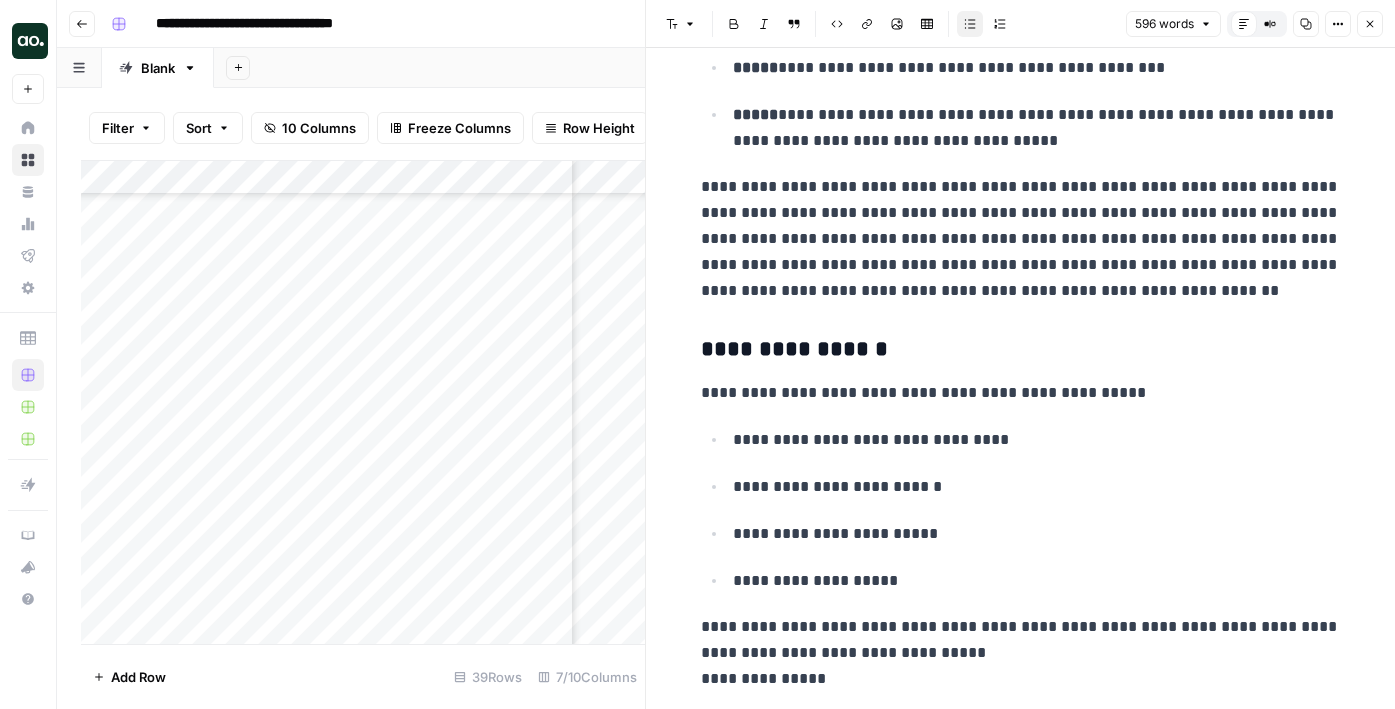click on "**********" at bounding box center (1021, 239) 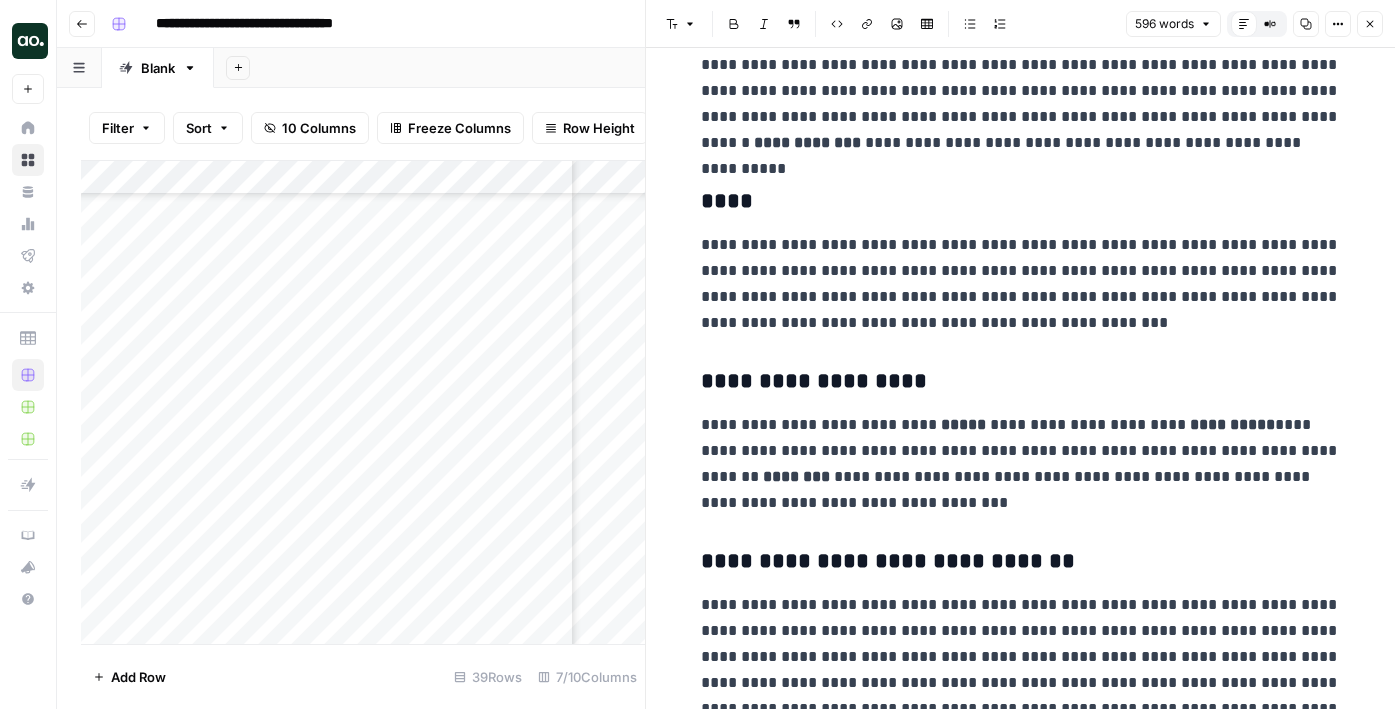 scroll, scrollTop: 998, scrollLeft: 0, axis: vertical 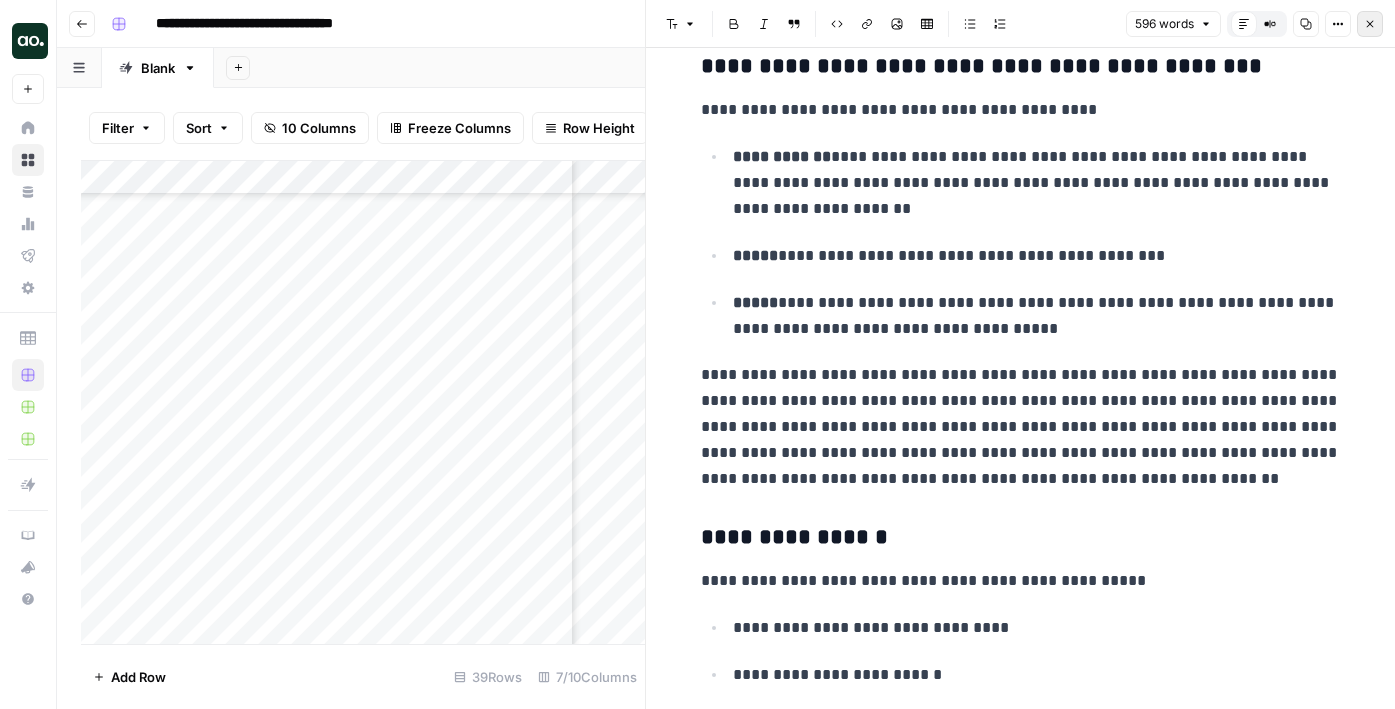 click on "Close" at bounding box center [1370, 24] 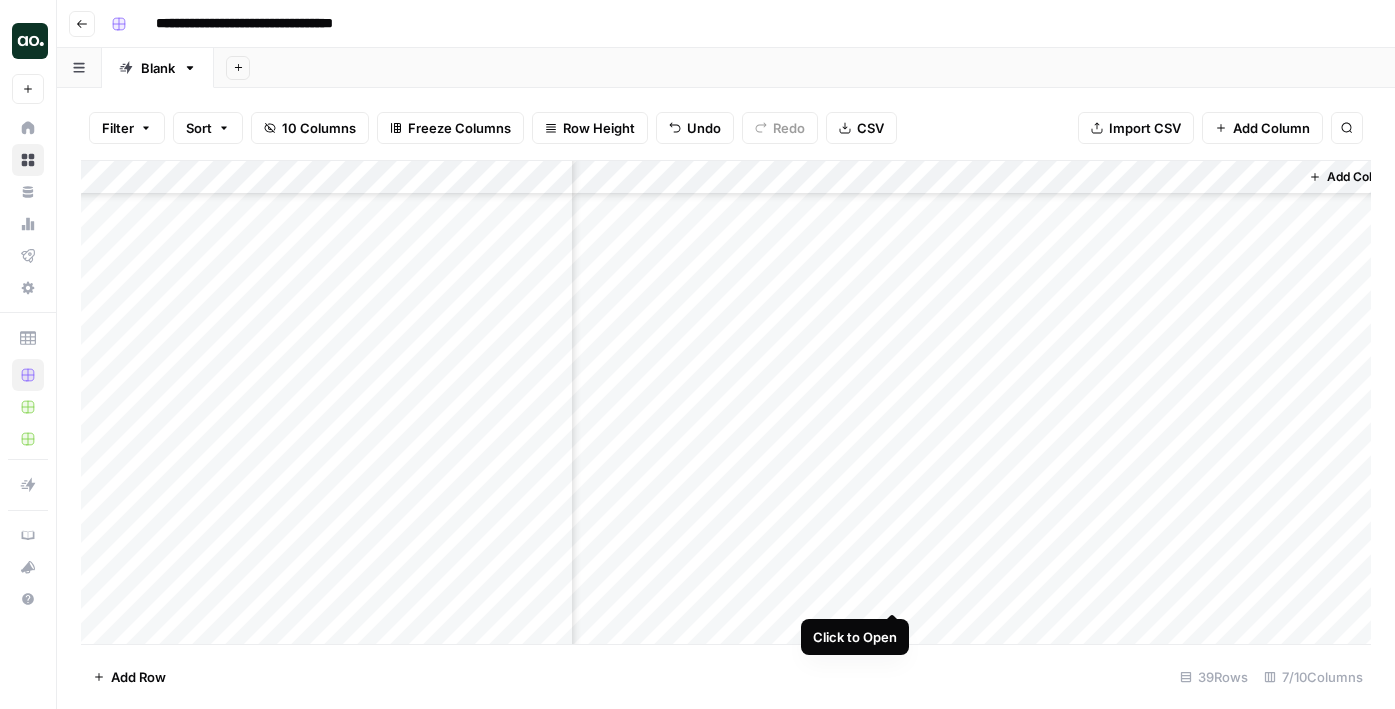 click on "Add Column" at bounding box center (726, 402) 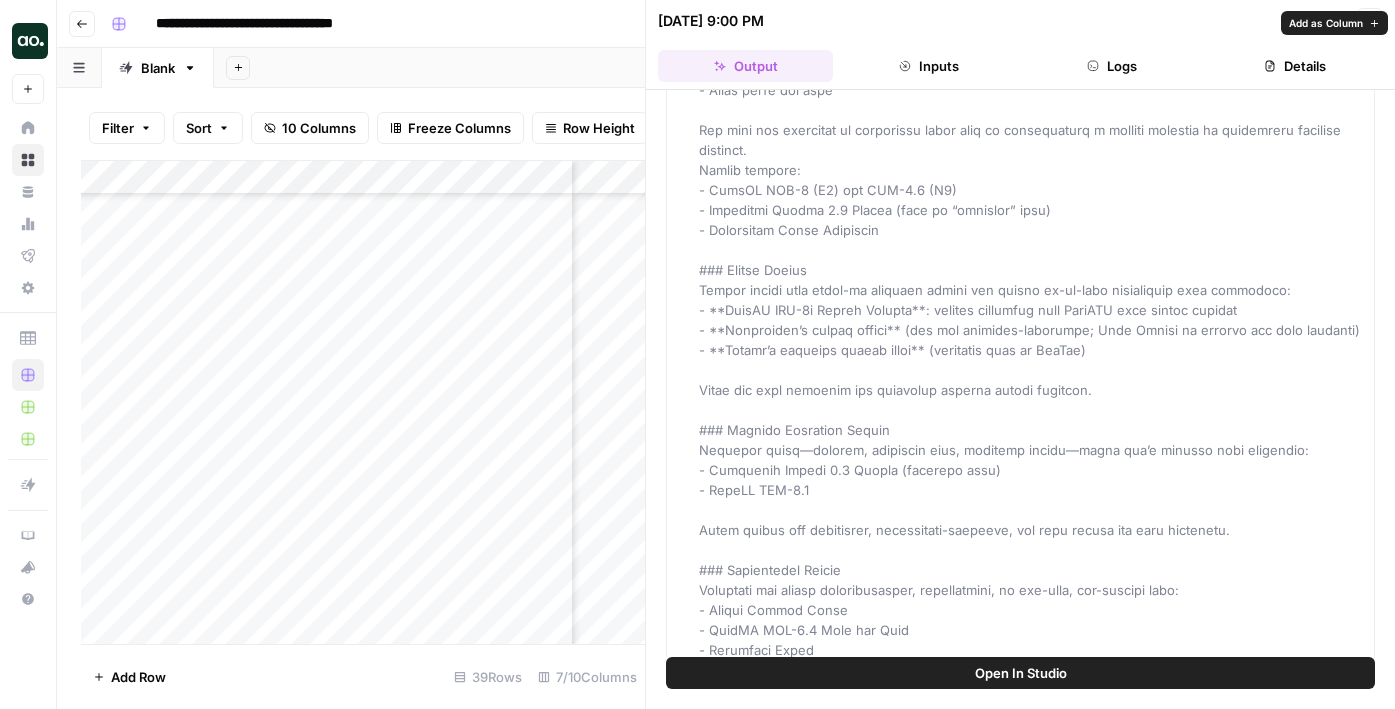 scroll, scrollTop: 1143, scrollLeft: 0, axis: vertical 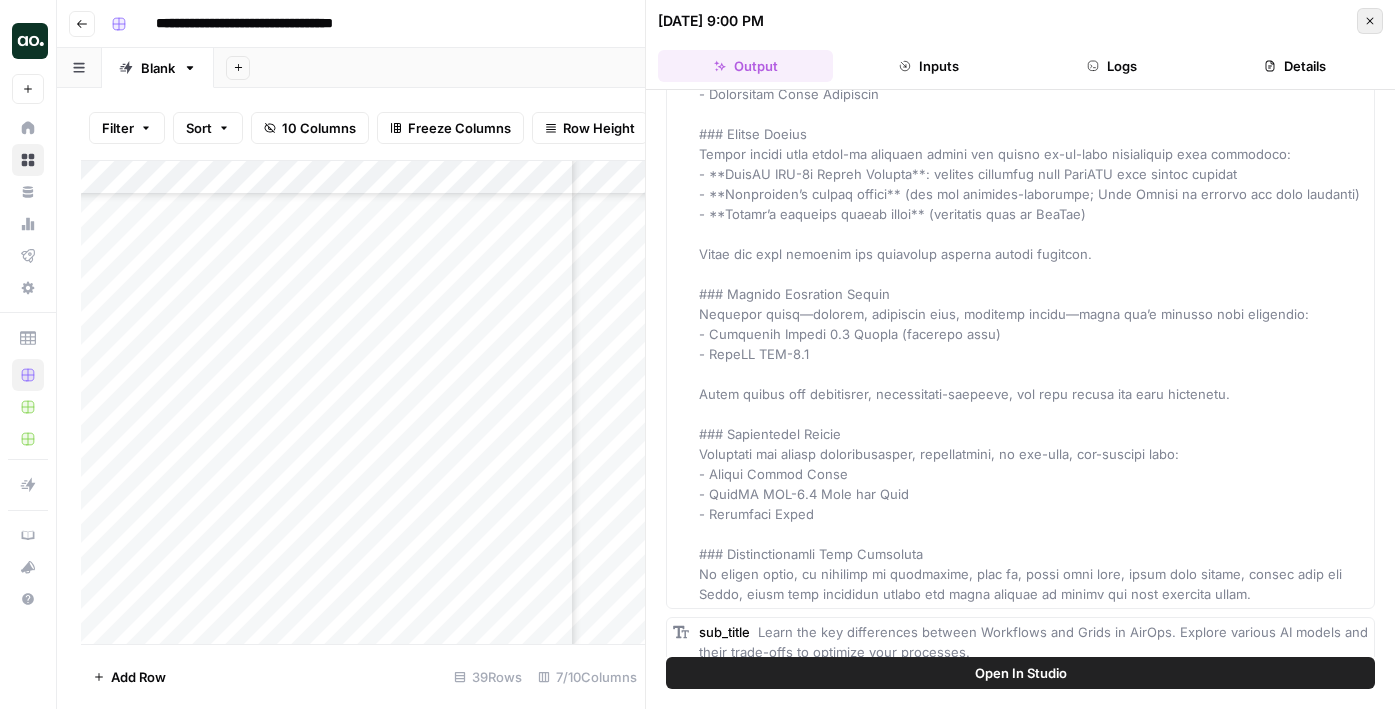 click on "Close" at bounding box center [1370, 21] 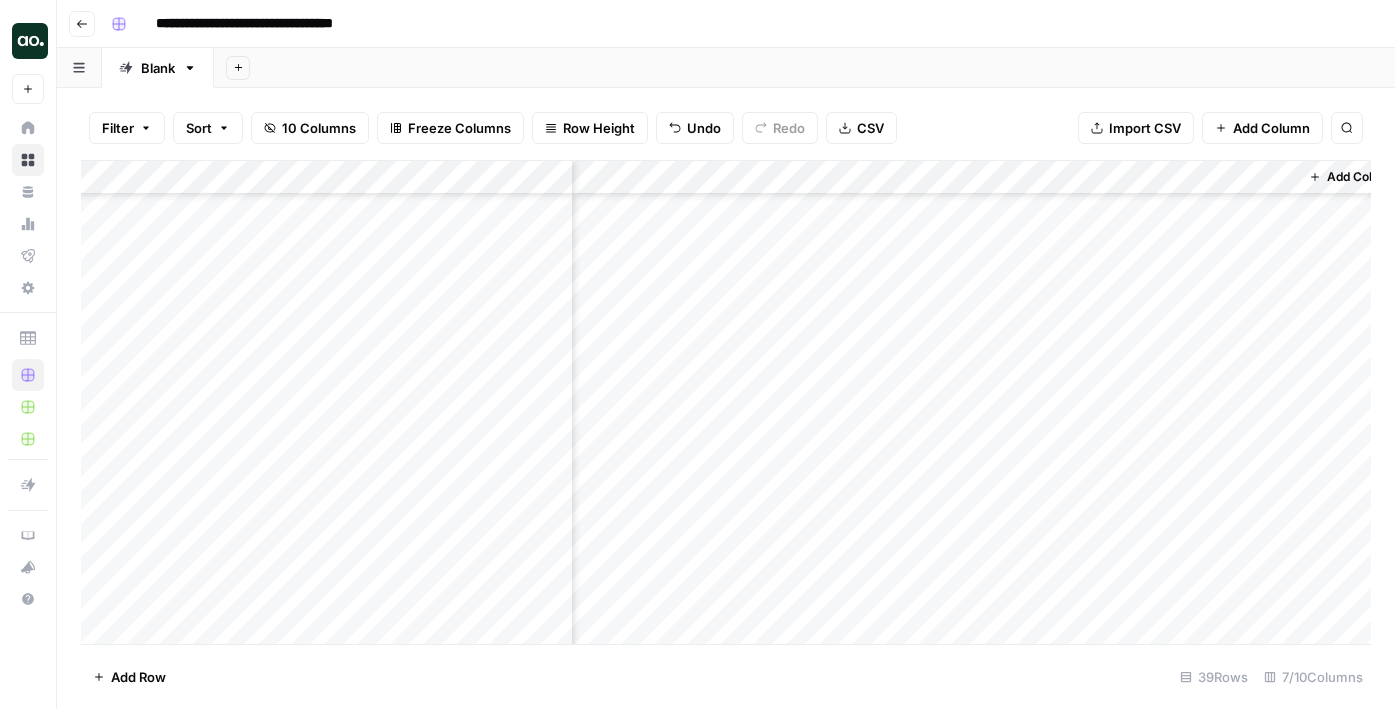 click on "Add Column" at bounding box center (726, 402) 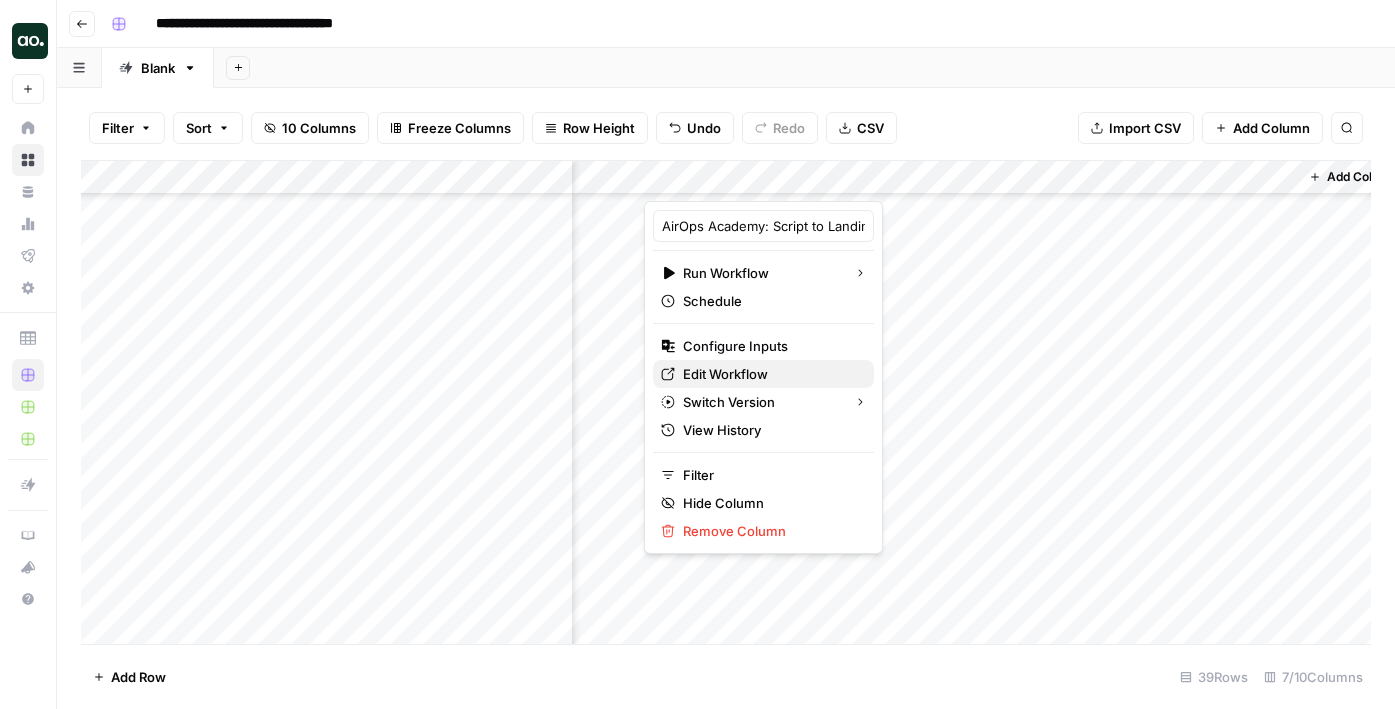 click on "Edit Workflow" at bounding box center [725, 374] 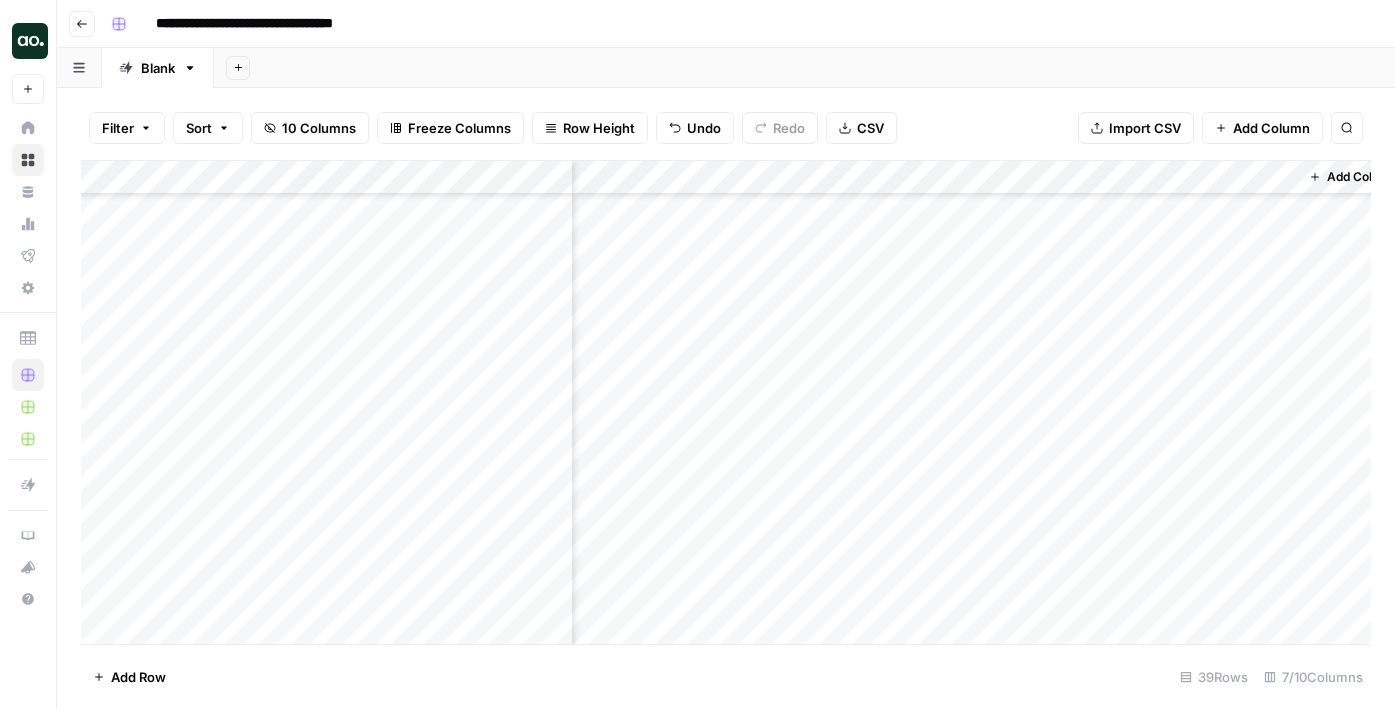 click on "Add Column" at bounding box center (726, 402) 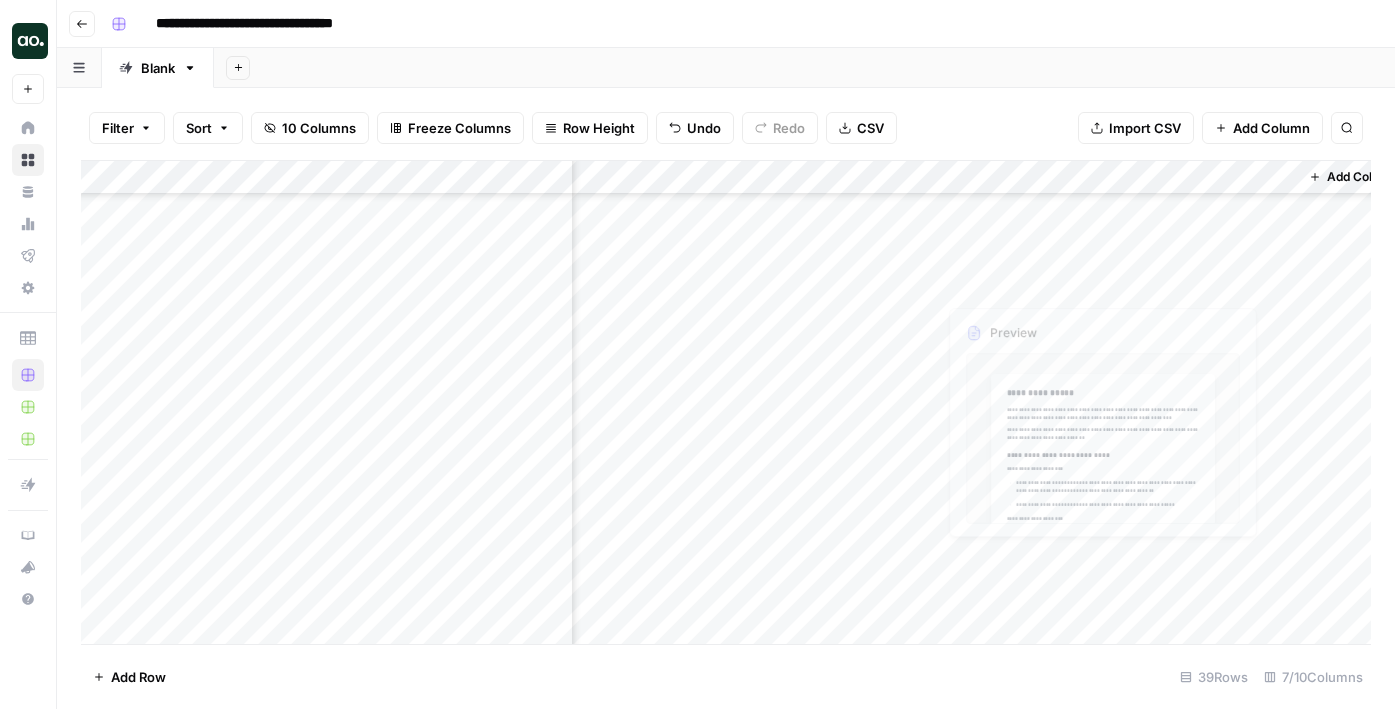 click on "Add Column" at bounding box center [726, 402] 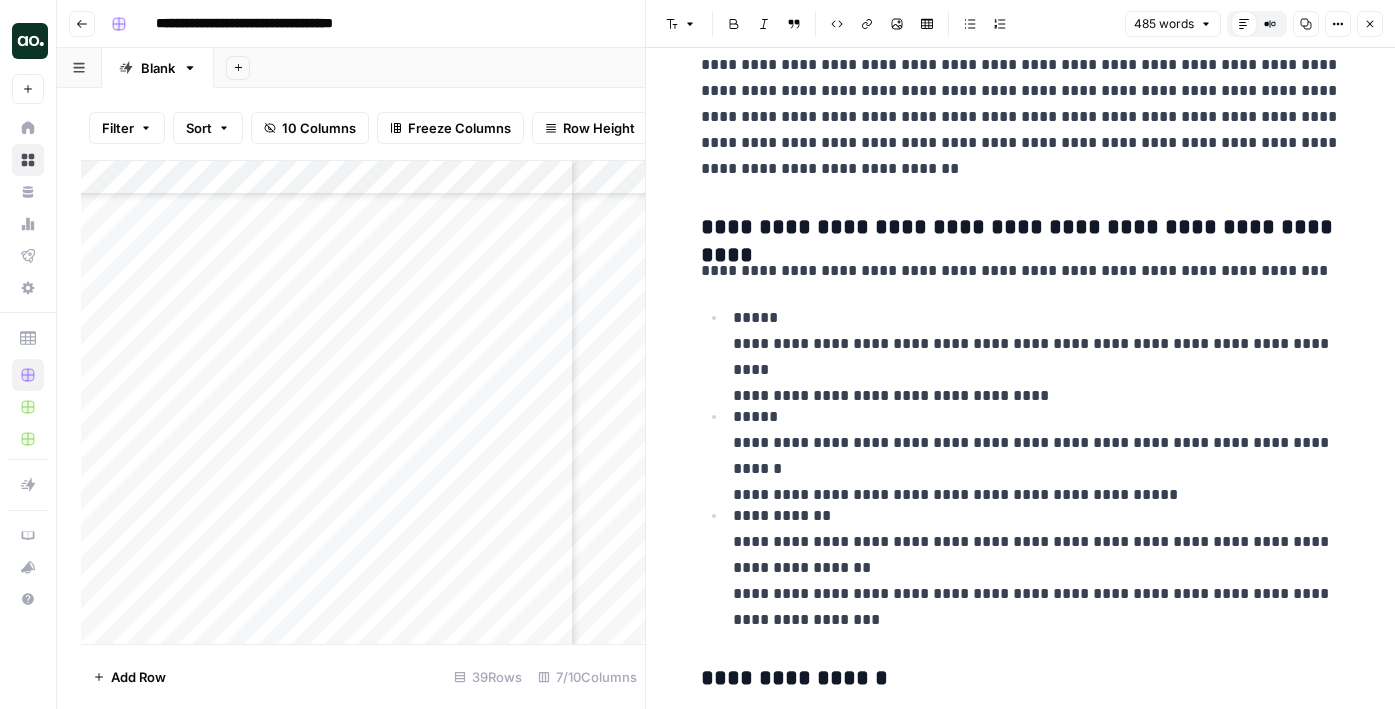 scroll, scrollTop: 142, scrollLeft: 0, axis: vertical 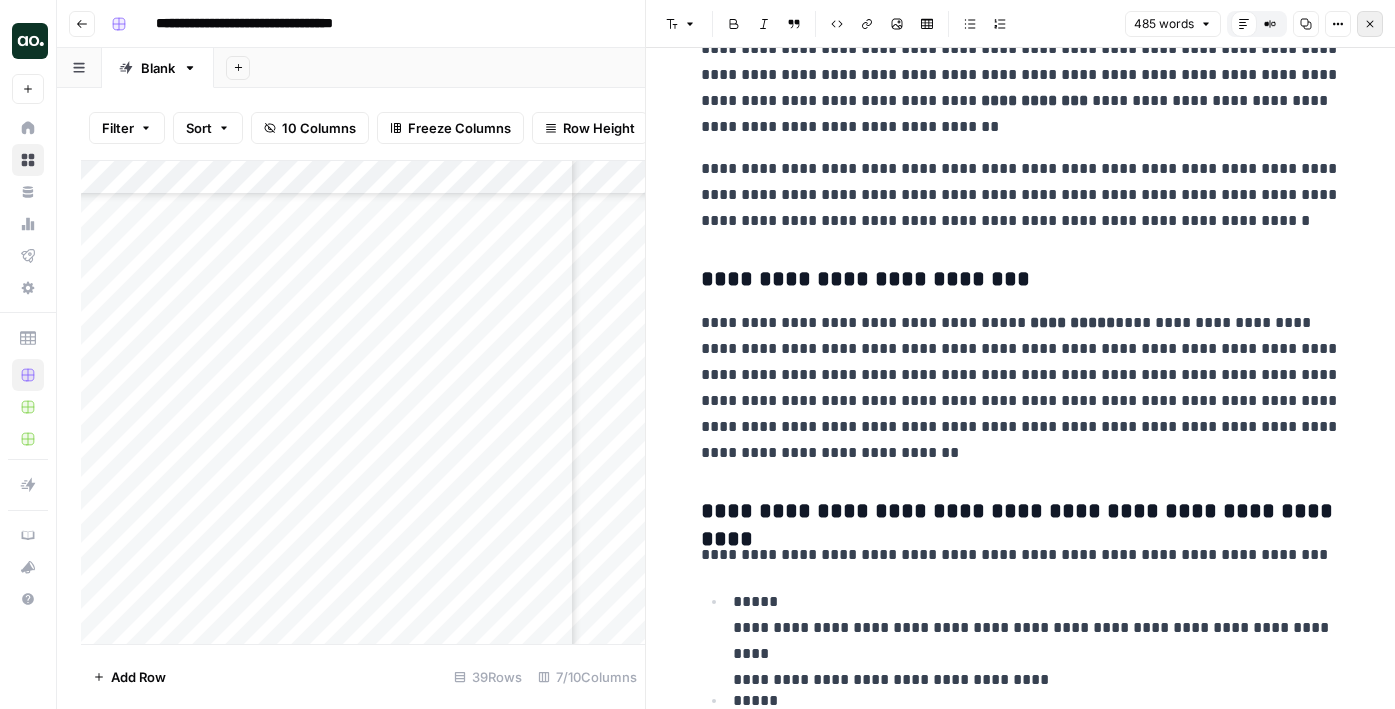 click on "Close" at bounding box center [1370, 24] 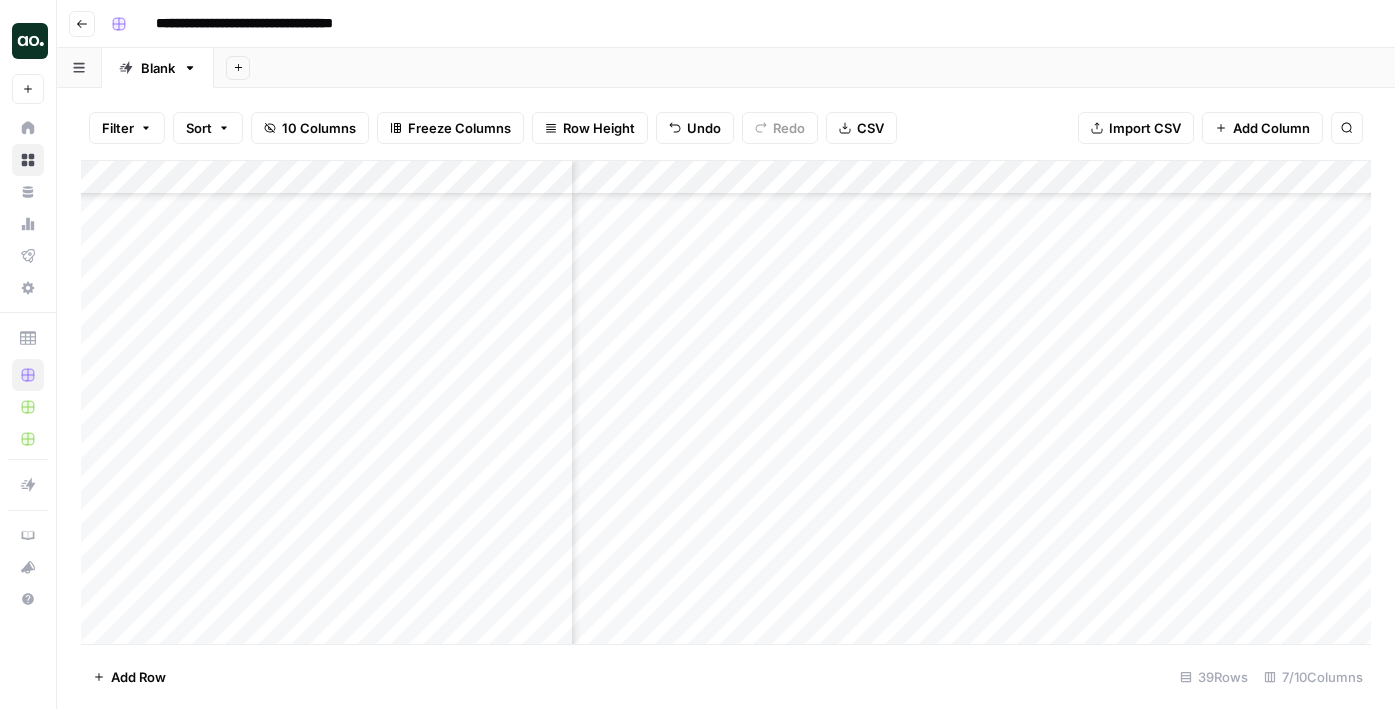 scroll, scrollTop: 876, scrollLeft: 0, axis: vertical 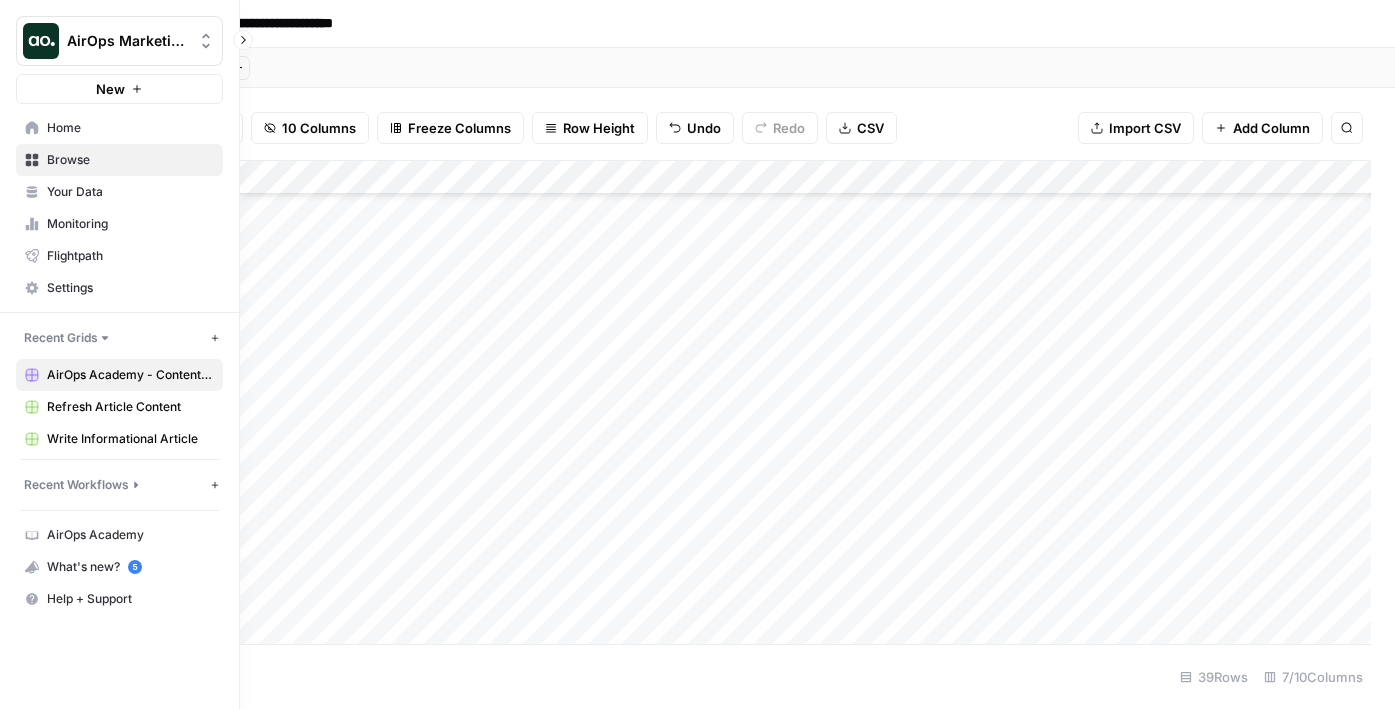 click on "Recent Workflows" at bounding box center [76, 485] 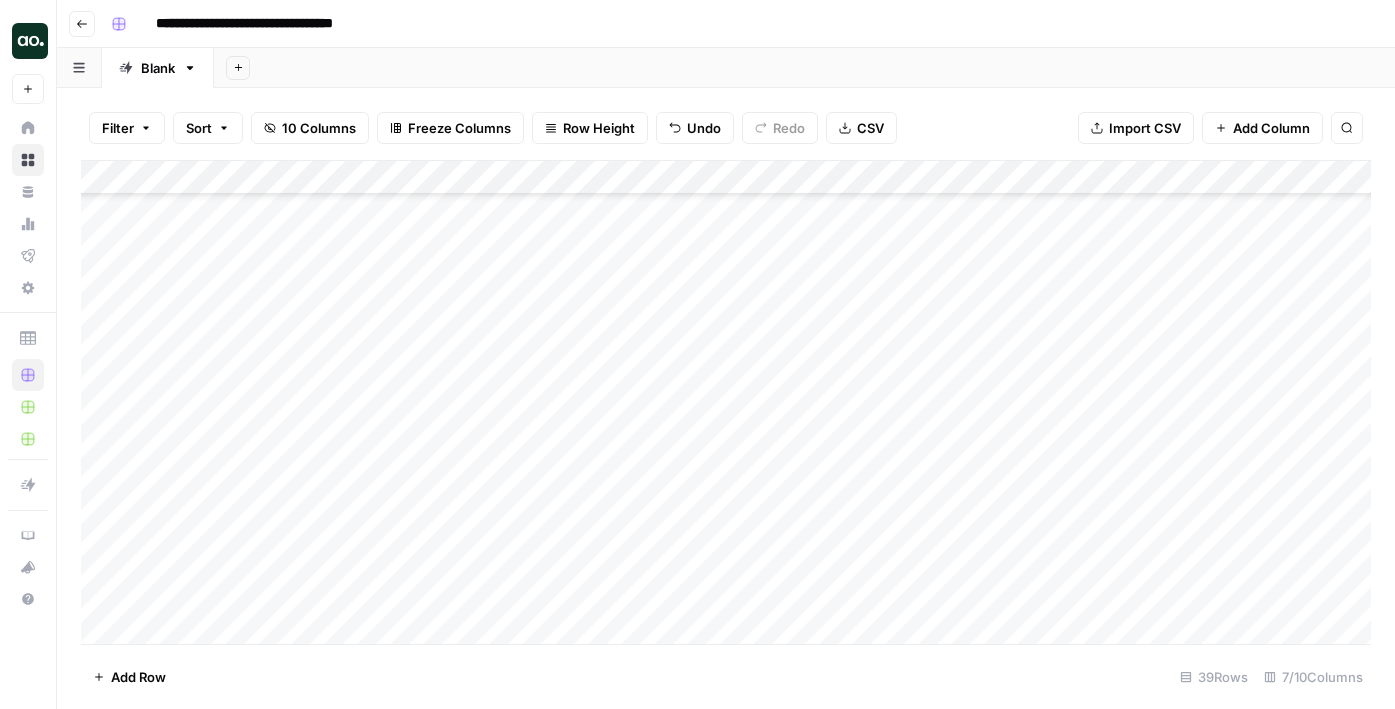 click on "Add Column" at bounding box center [726, 402] 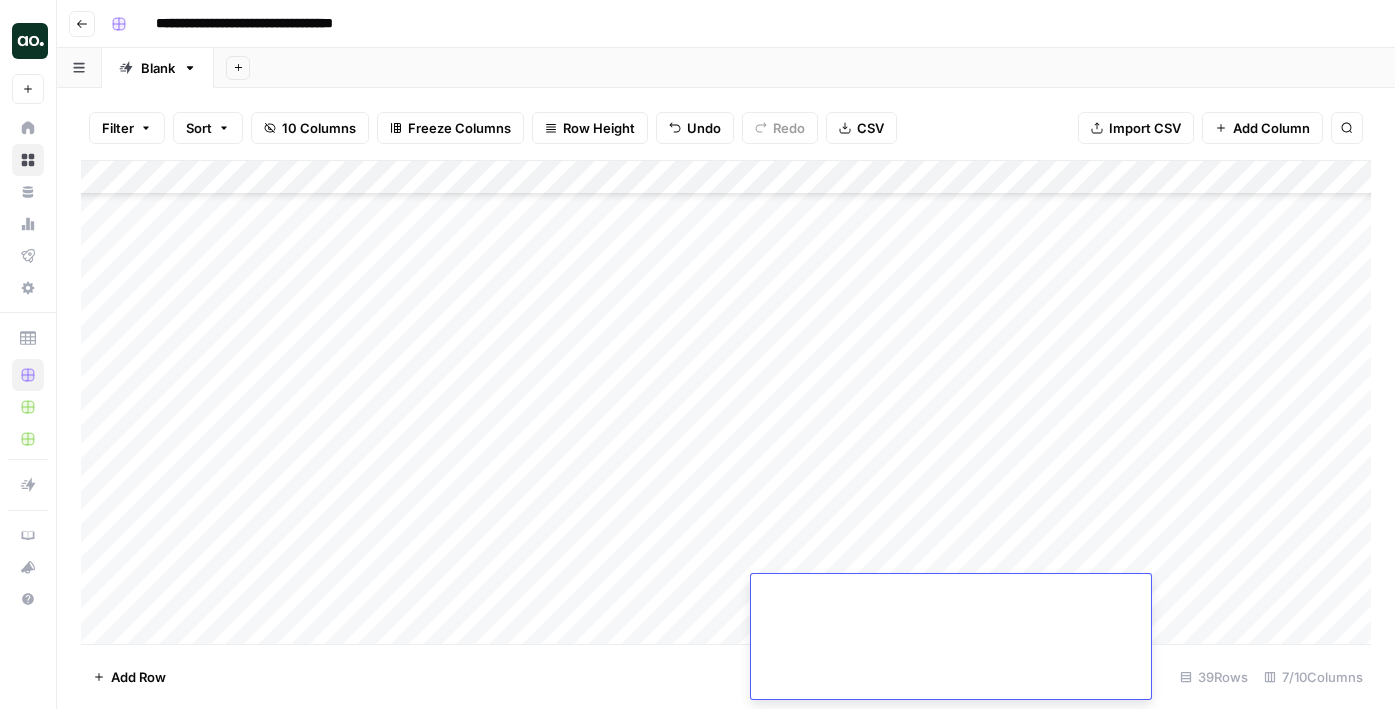 type on "**********" 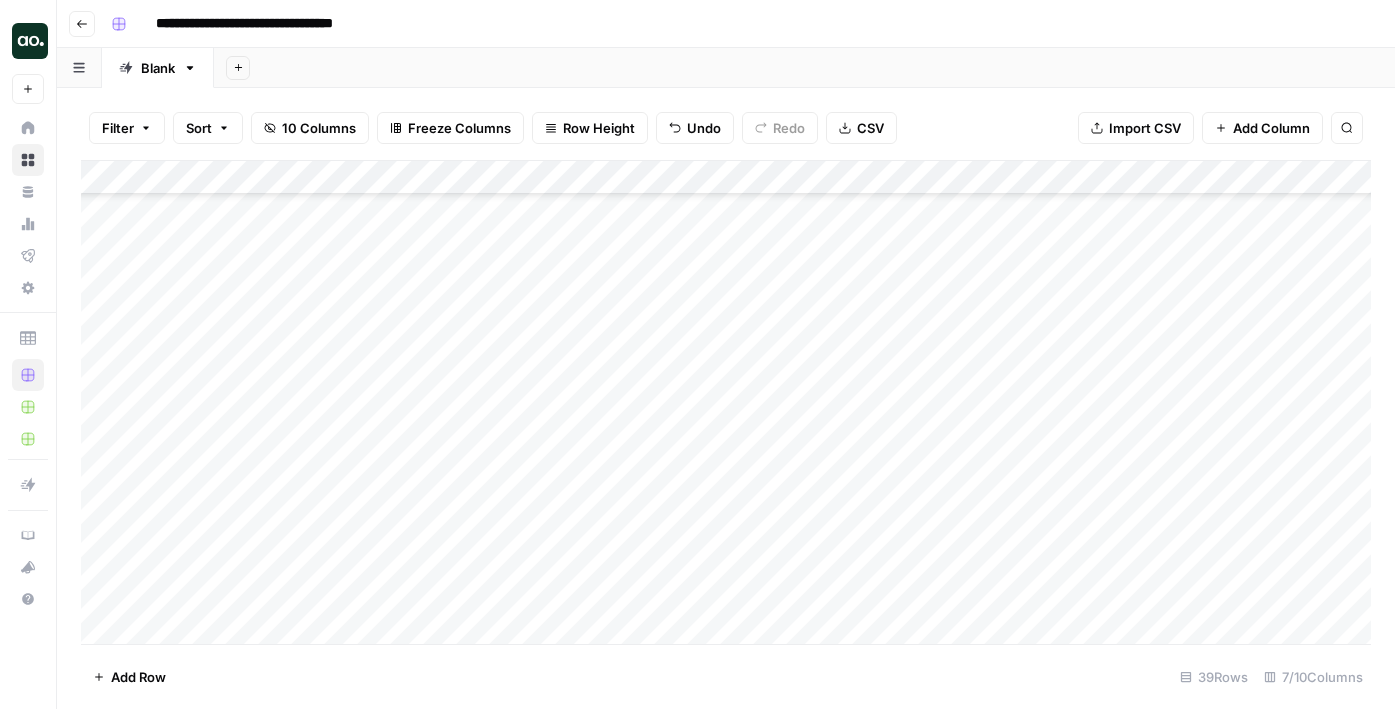 click on "Filter Sort 10 Columns Freeze Columns Row Height Undo Redo CSV Import CSV Add Column Search" at bounding box center [726, 128] 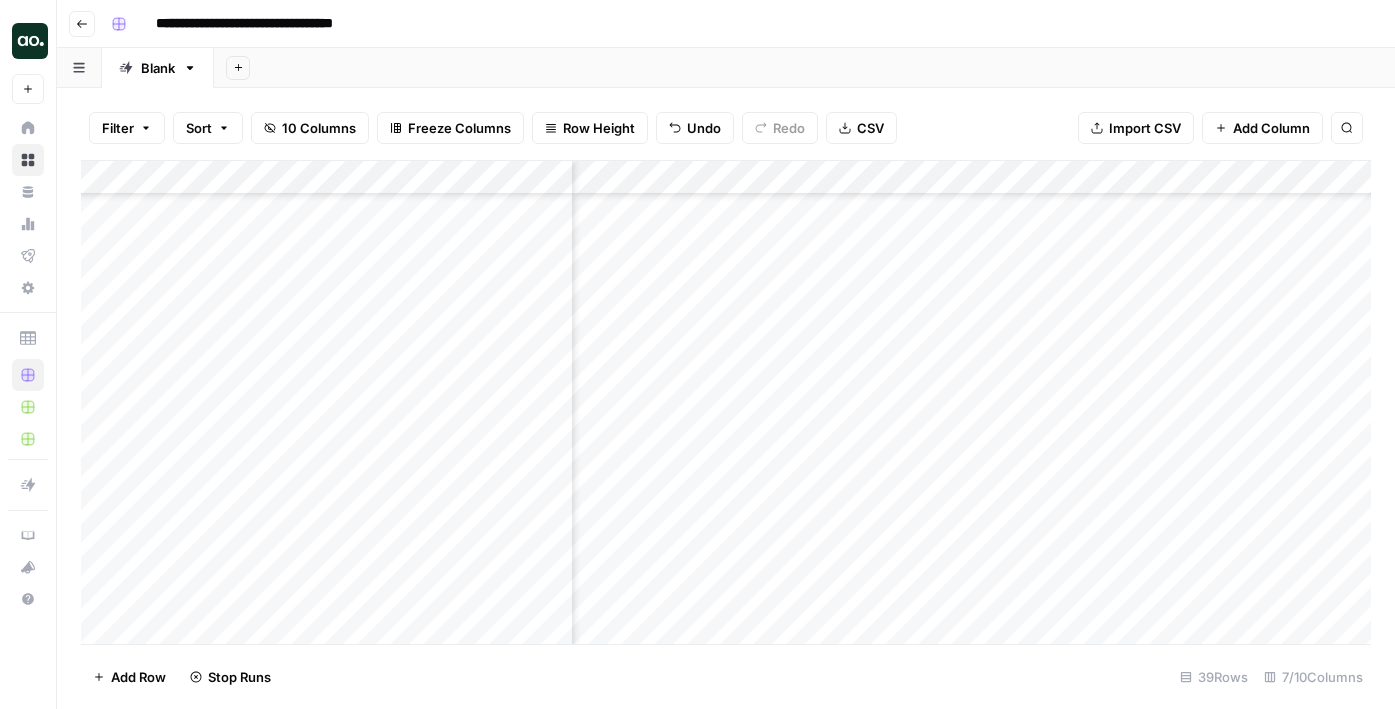 scroll, scrollTop: 876, scrollLeft: 0, axis: vertical 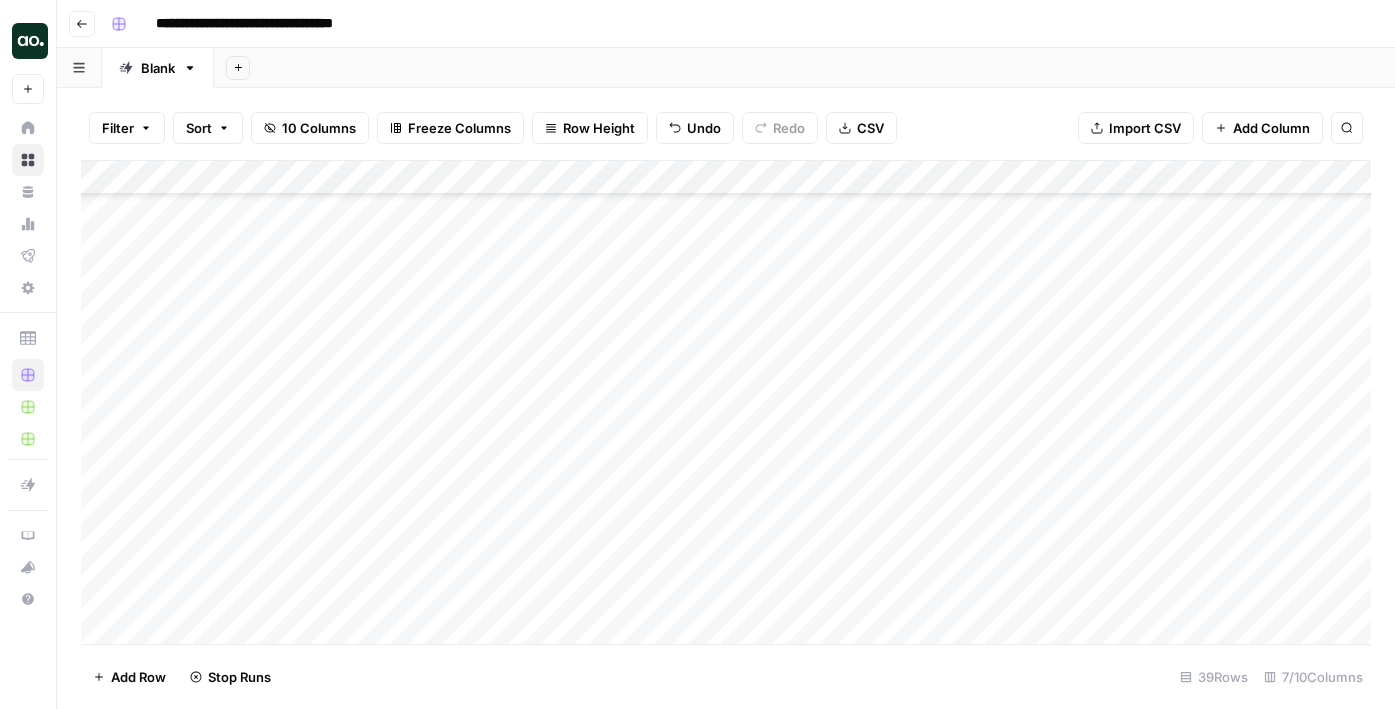 click on "Add Column" at bounding box center [726, 402] 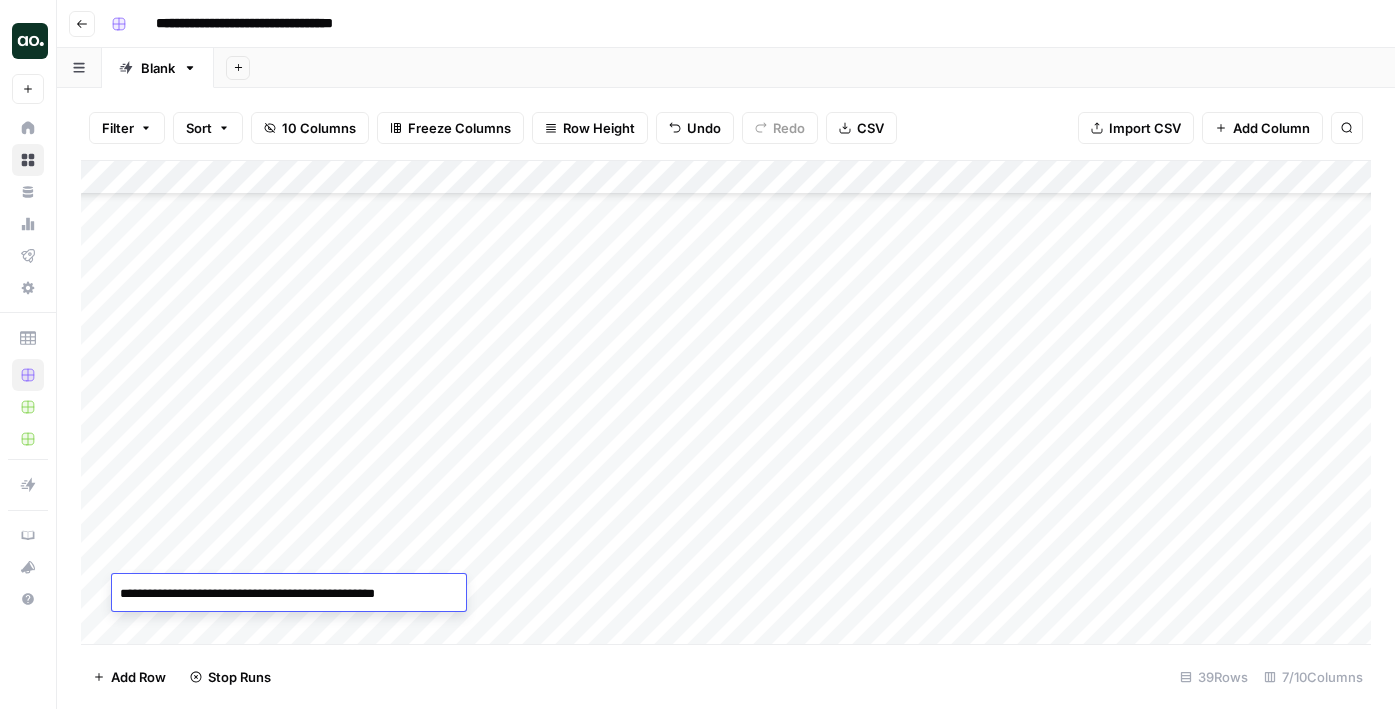 drag, startPoint x: 322, startPoint y: 592, endPoint x: 503, endPoint y: 590, distance: 181.01105 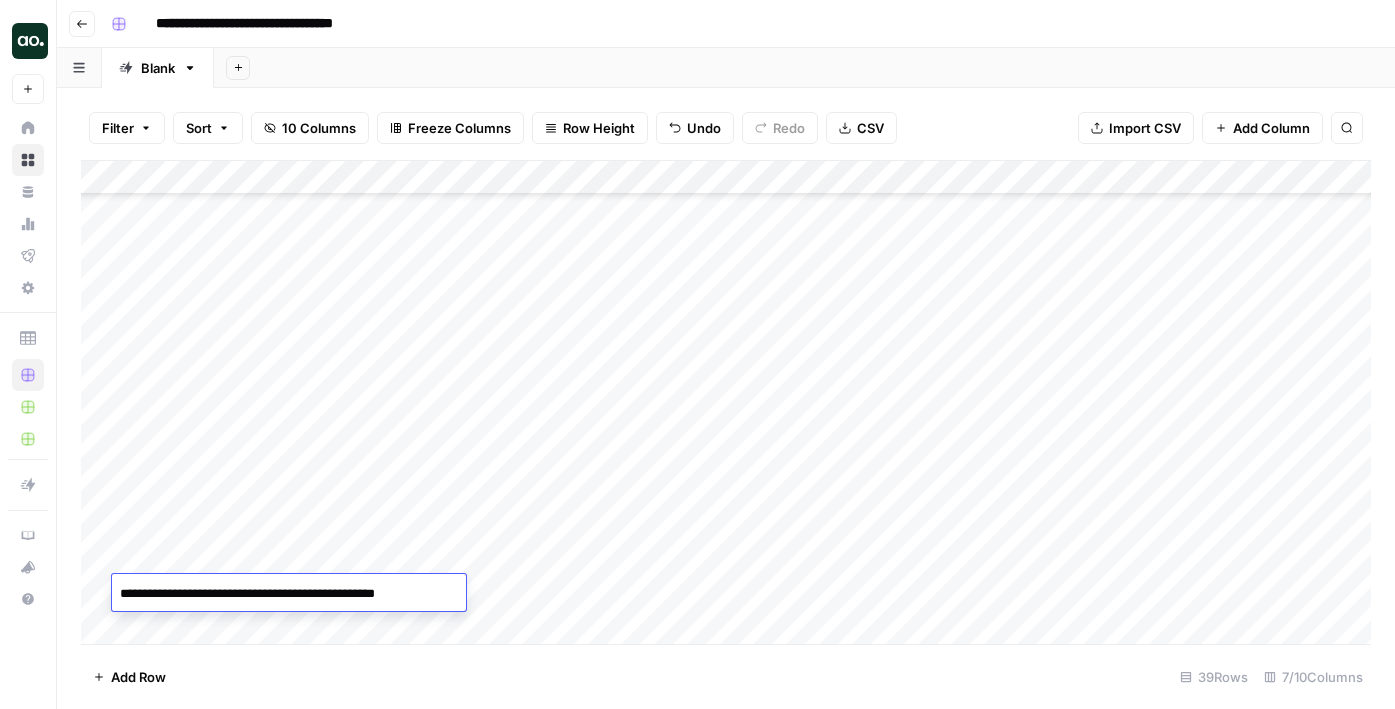 click on "**********" at bounding box center [285, 594] 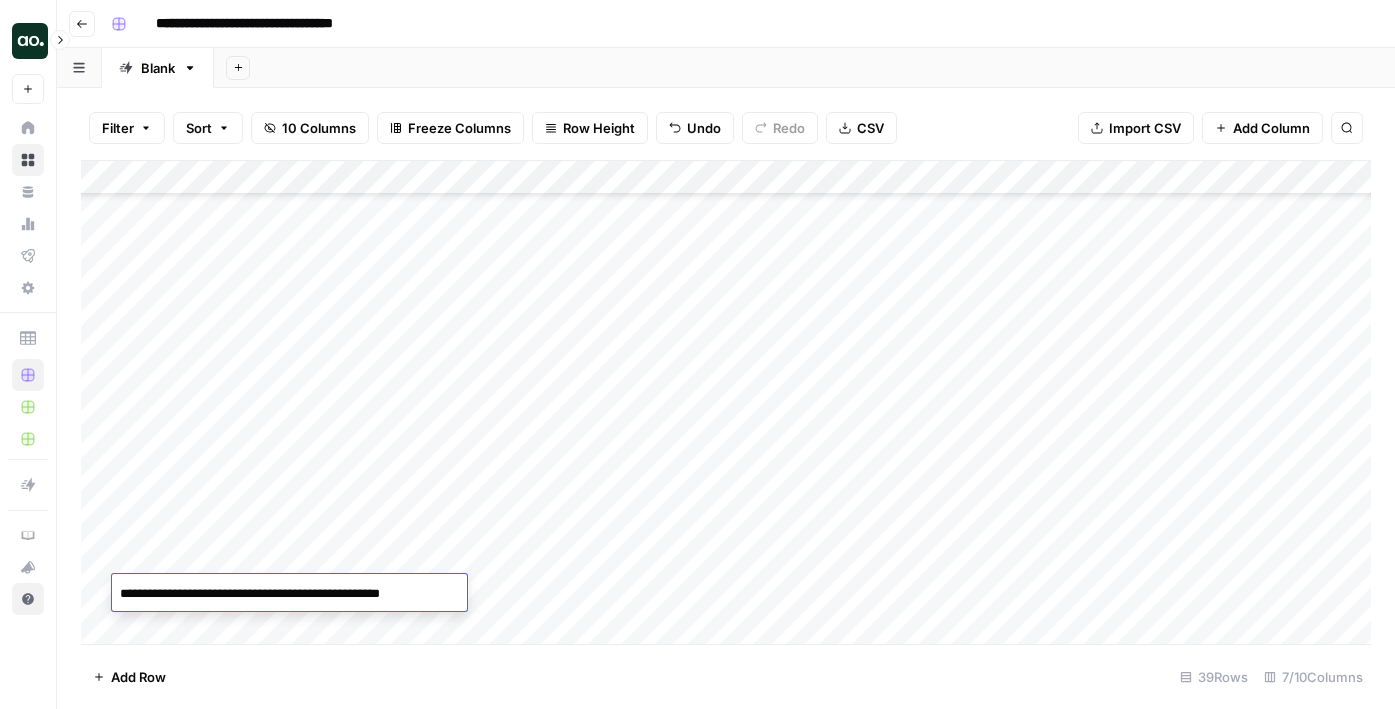 drag, startPoint x: 174, startPoint y: 594, endPoint x: 35, endPoint y: 594, distance: 139 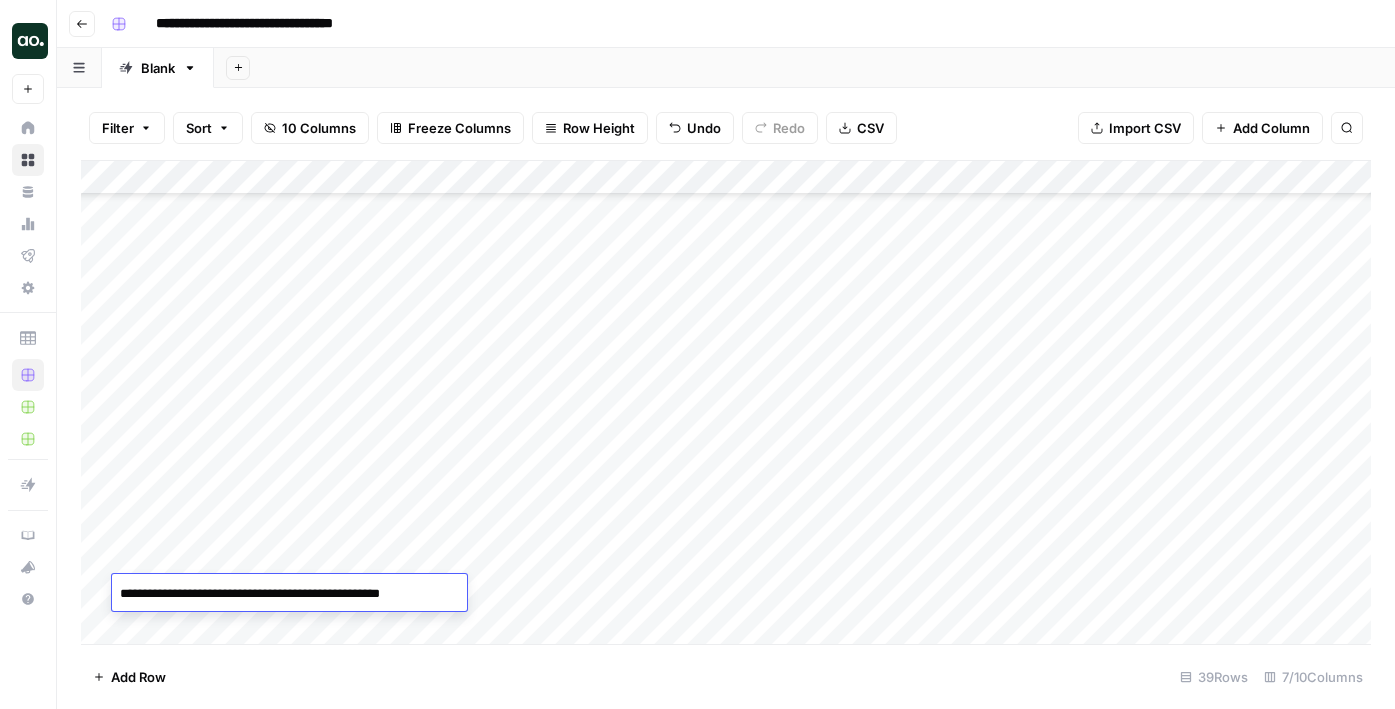 type on "**********" 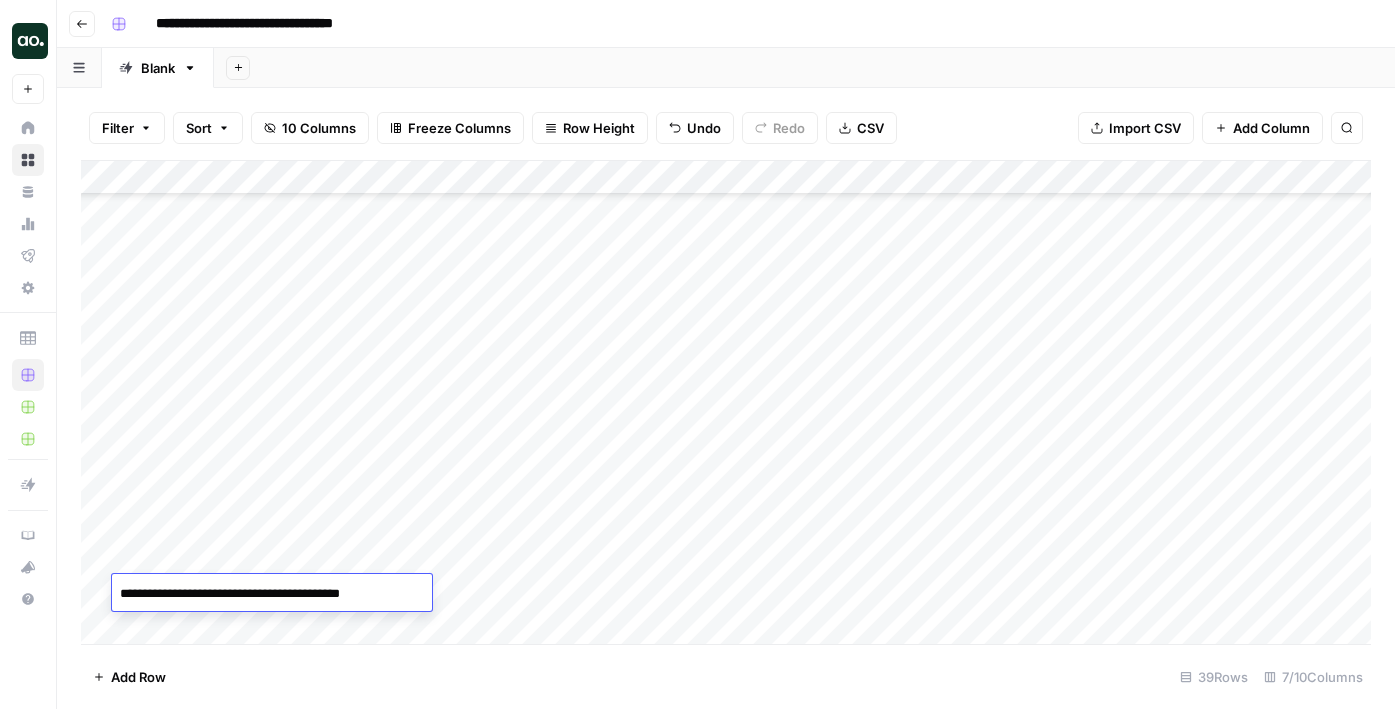 click on "Filter Sort 10 Columns Freeze Columns Row Height Undo Redo CSV Import CSV Add Column Search Add Column Add Row 39  Rows 7/10  Columns" at bounding box center [726, 398] 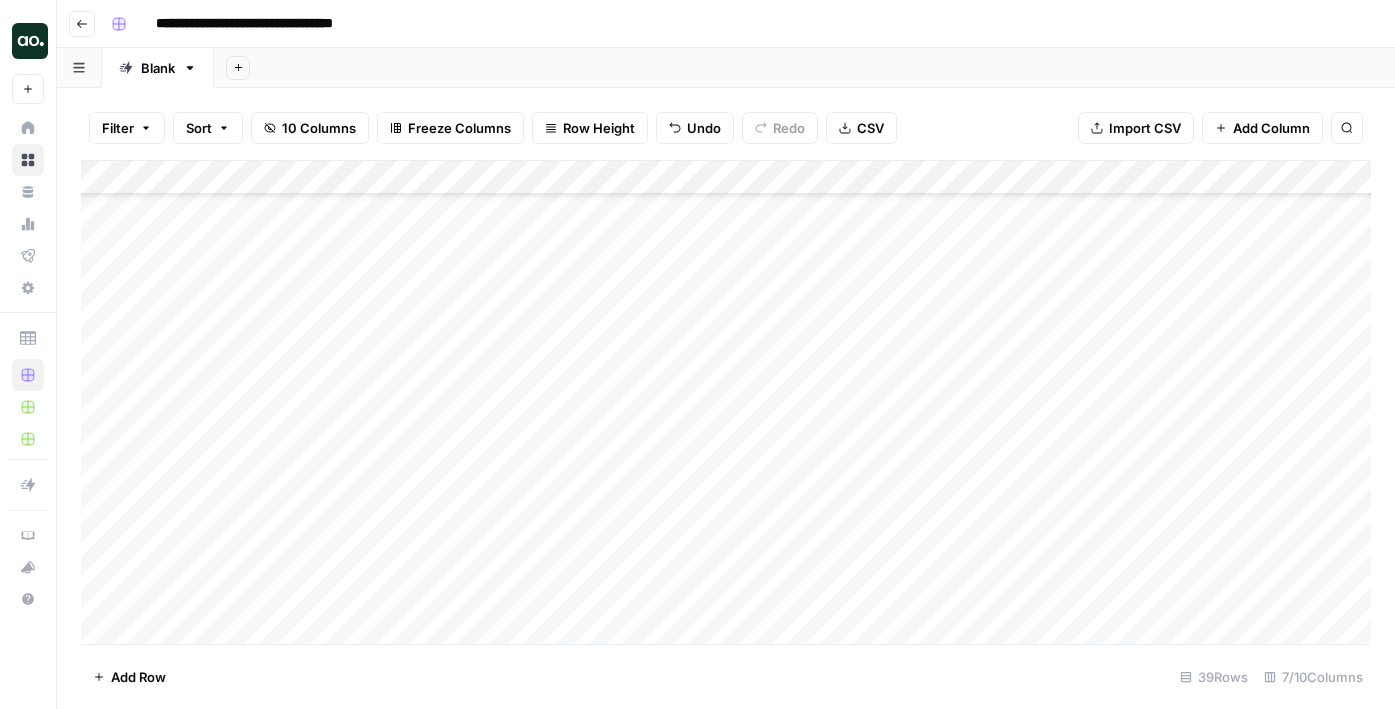 click on "Add Column" at bounding box center [726, 402] 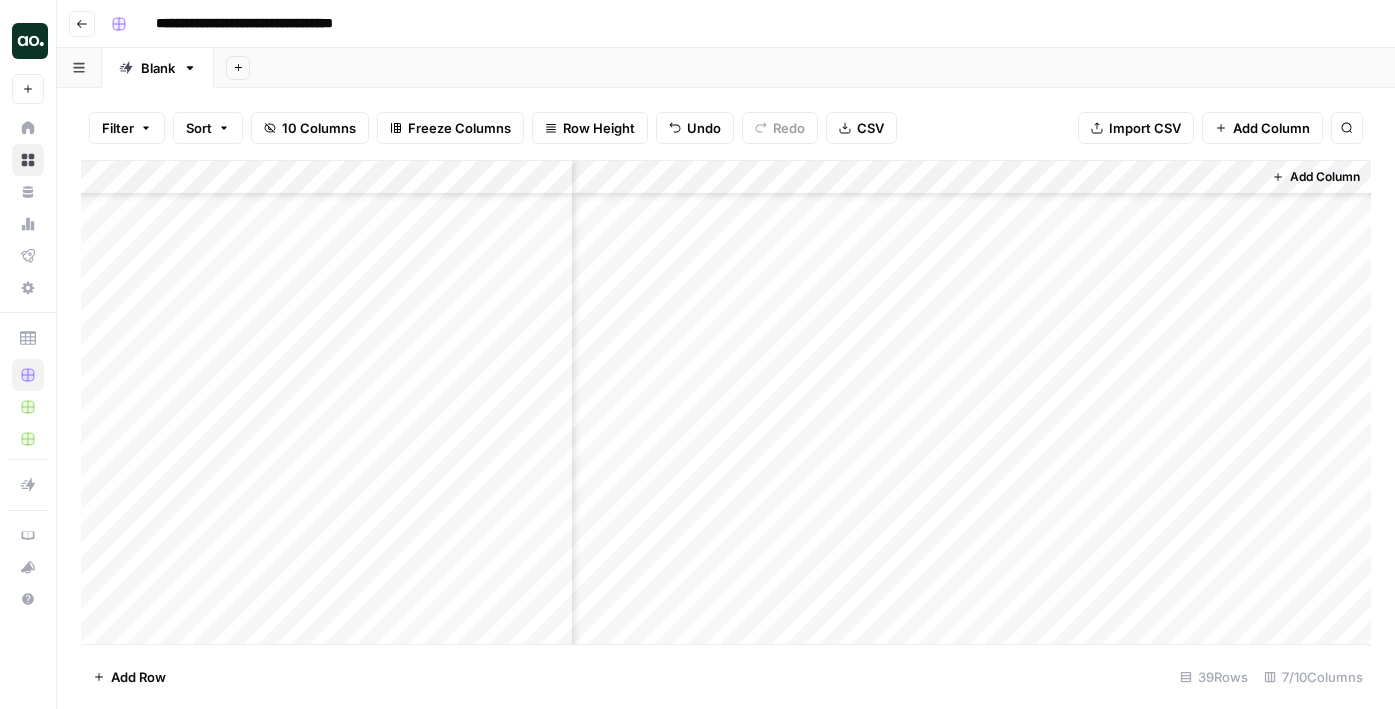 click on "Add Column" at bounding box center (726, 402) 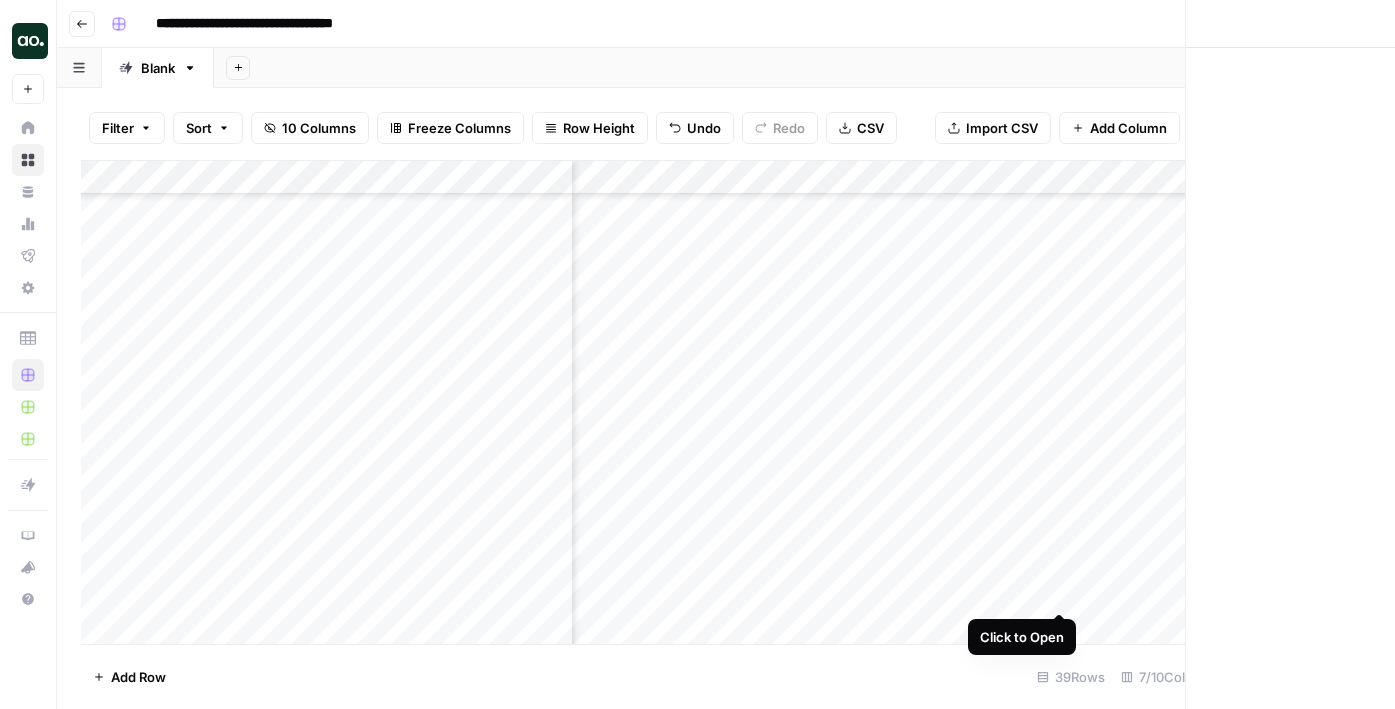 scroll, scrollTop: 876, scrollLeft: 314, axis: both 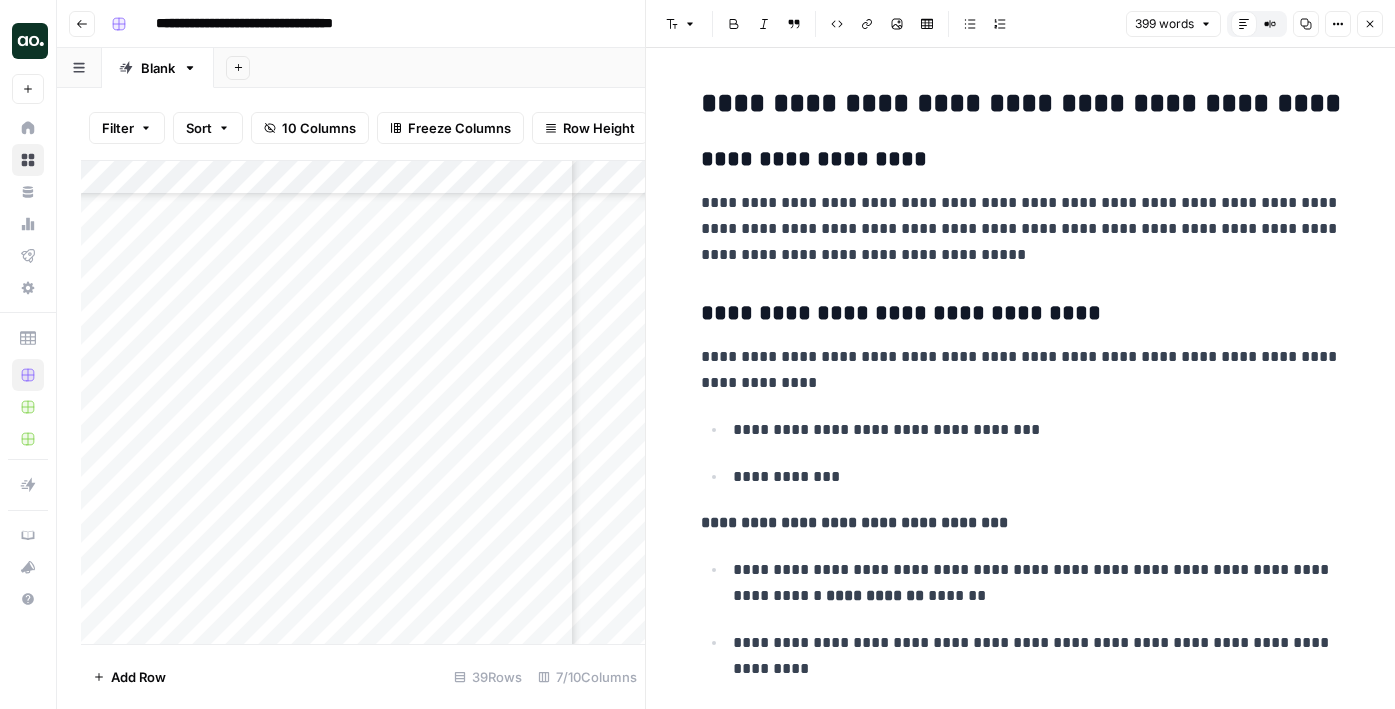 click on "**********" at bounding box center [1021, 160] 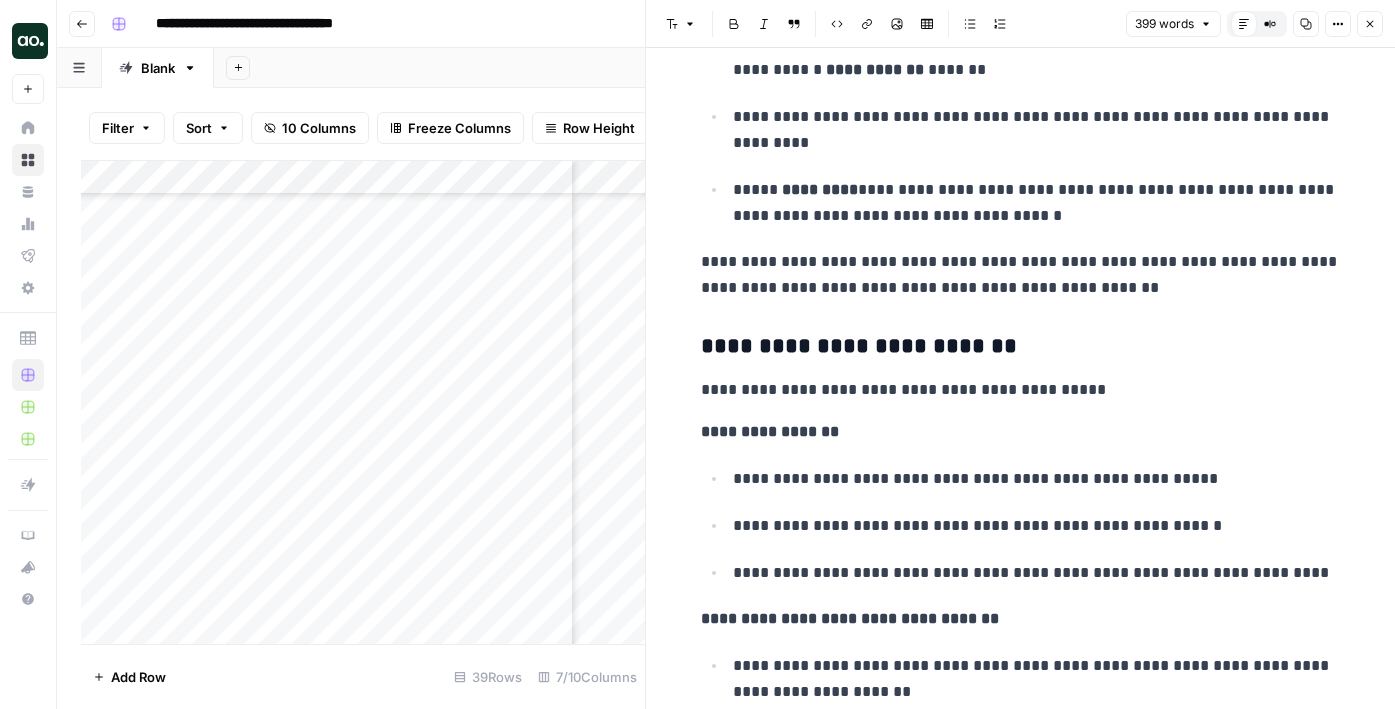 scroll, scrollTop: 0, scrollLeft: 0, axis: both 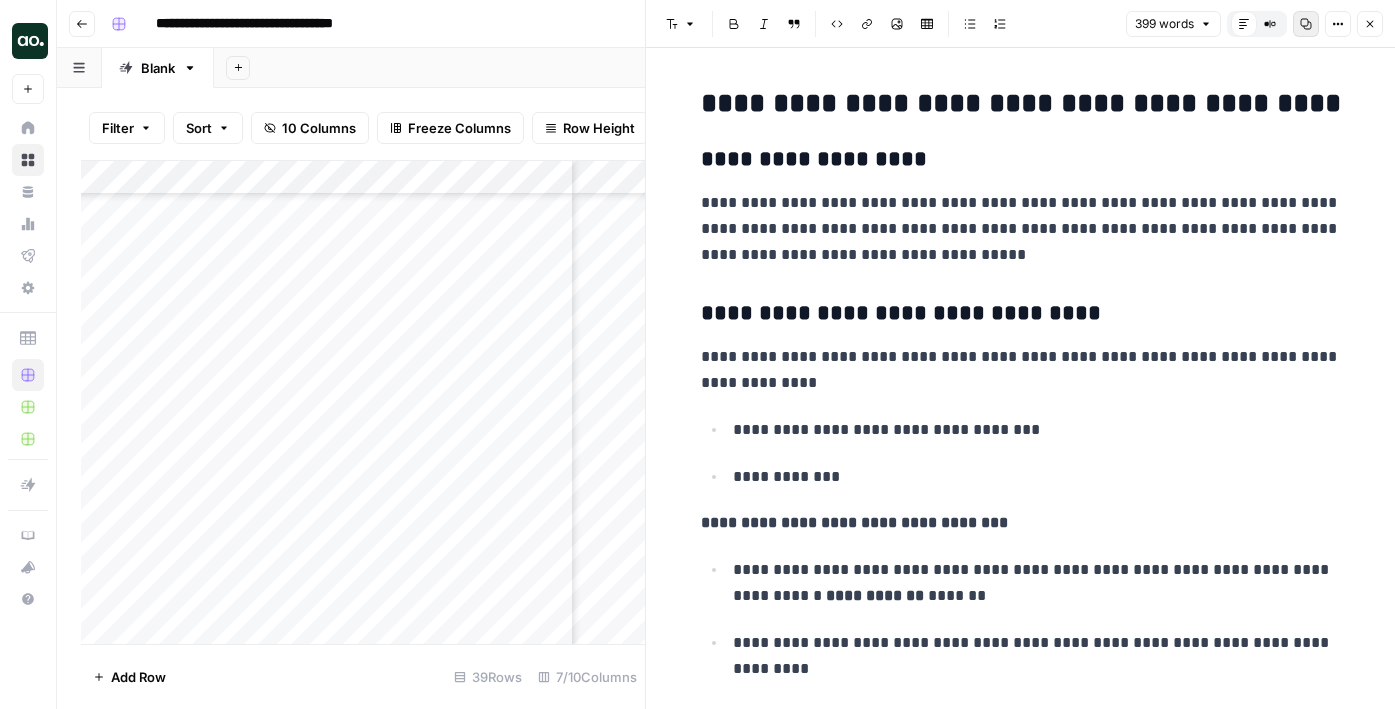 click on "Copy" at bounding box center [1306, 24] 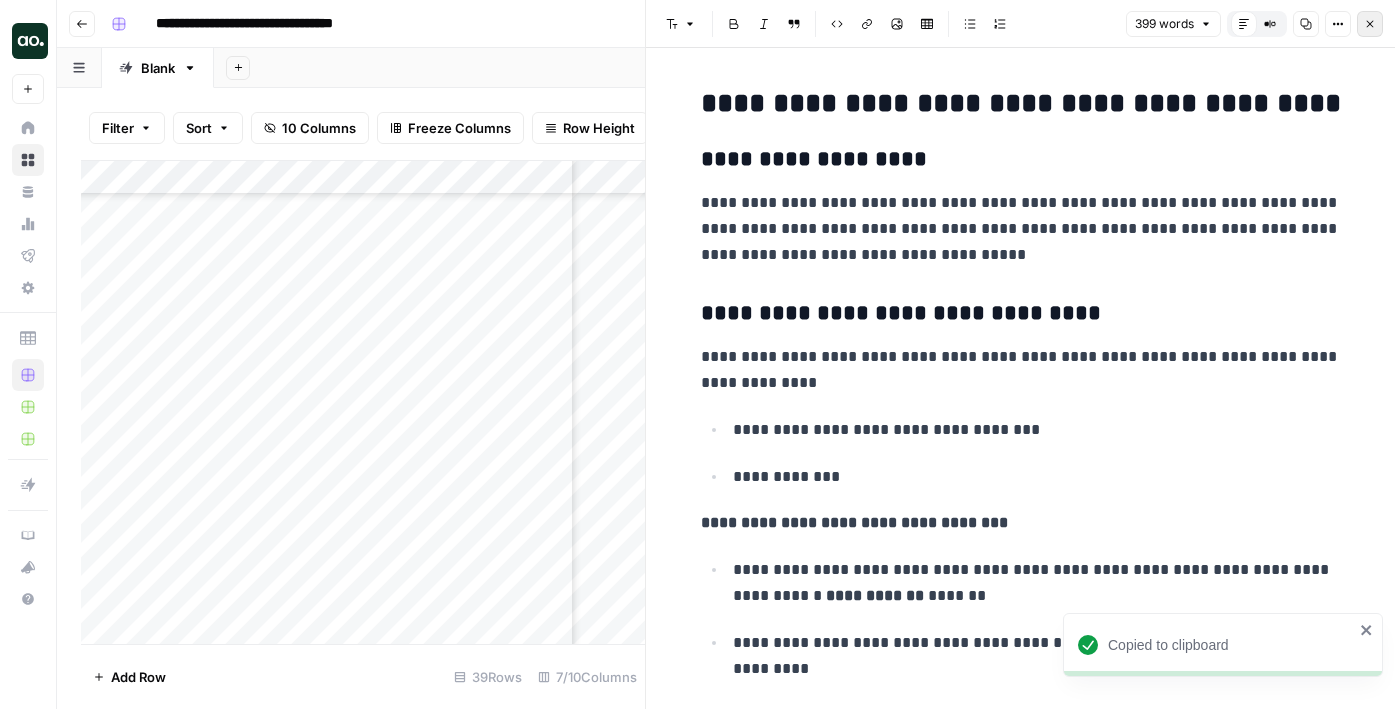click on "Close" at bounding box center (1370, 24) 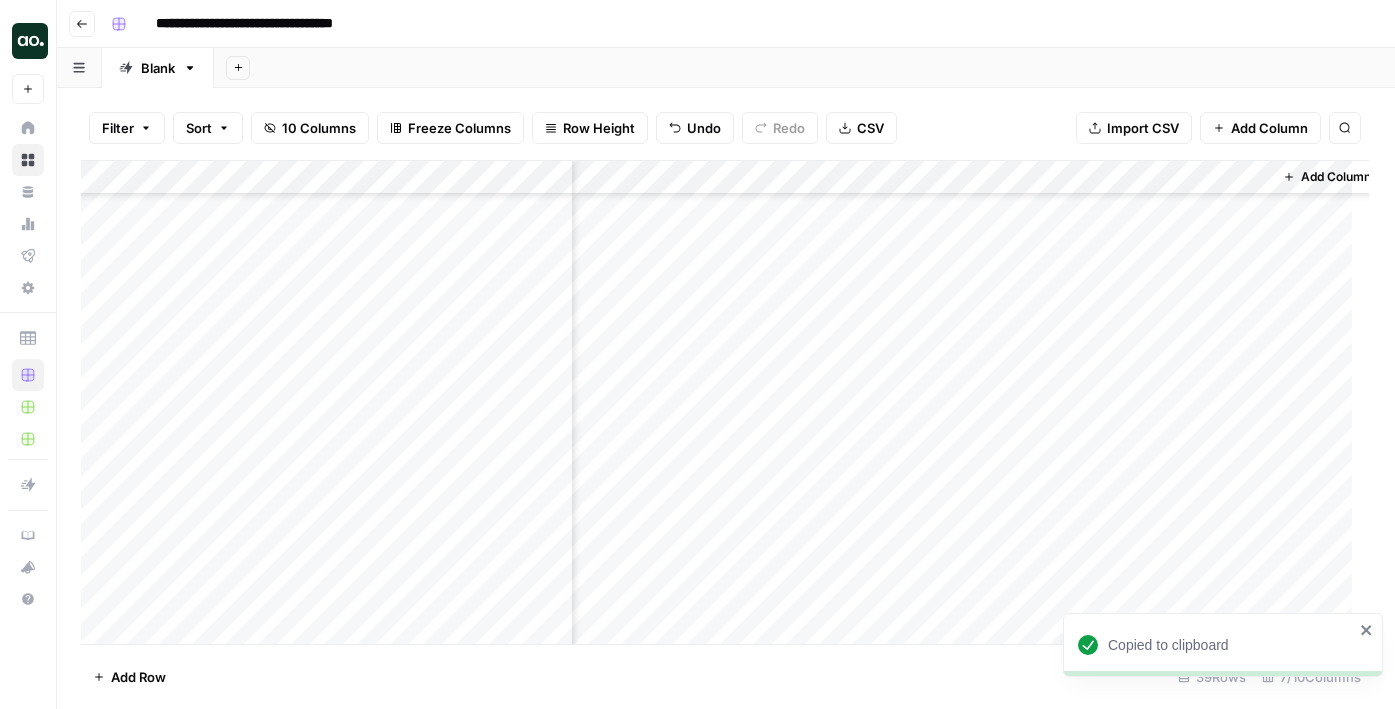 scroll, scrollTop: 876, scrollLeft: 302, axis: both 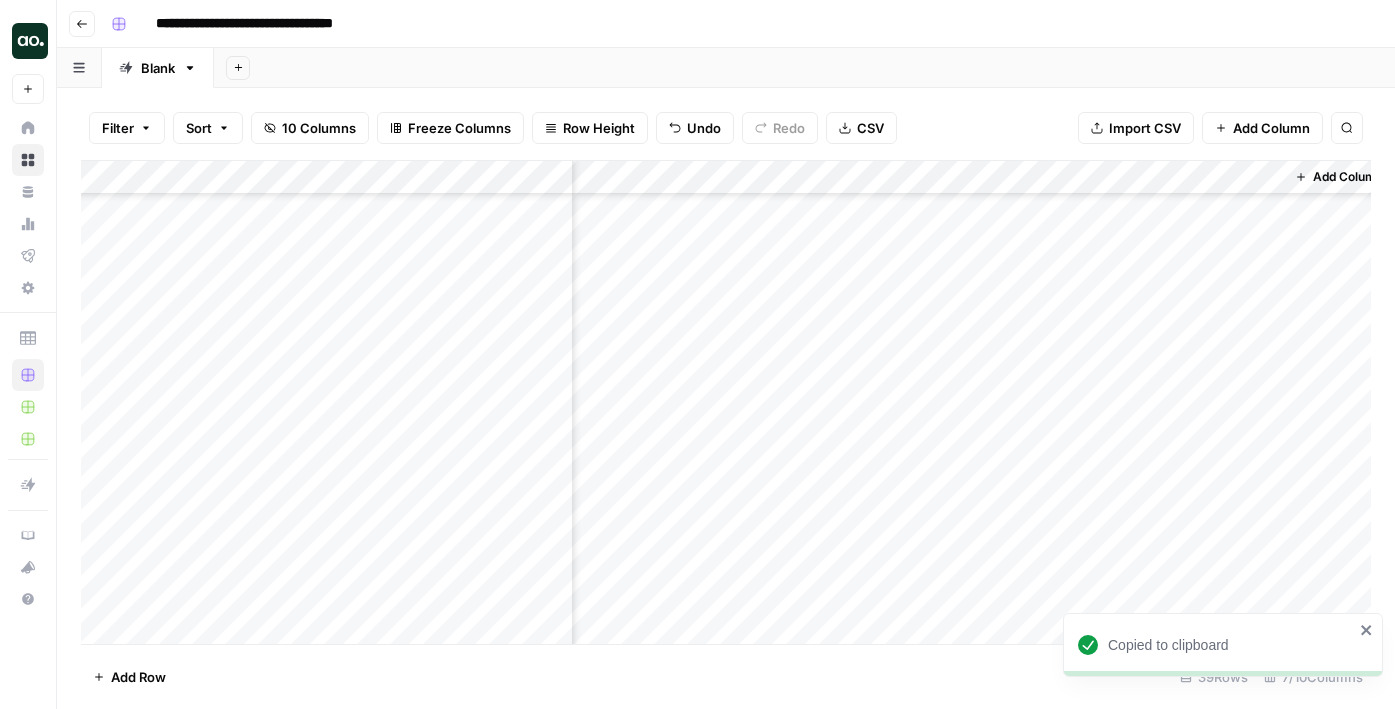 click on "Add Column" at bounding box center [726, 402] 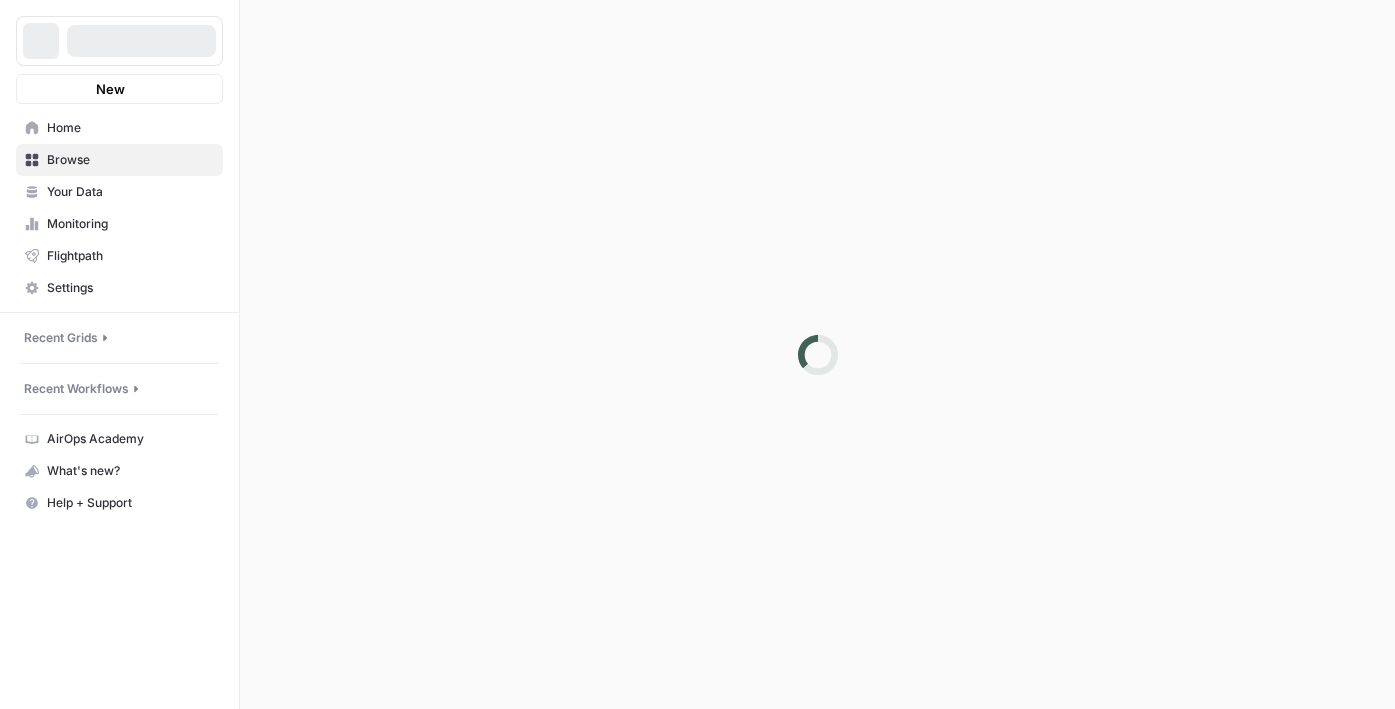 scroll, scrollTop: 0, scrollLeft: 0, axis: both 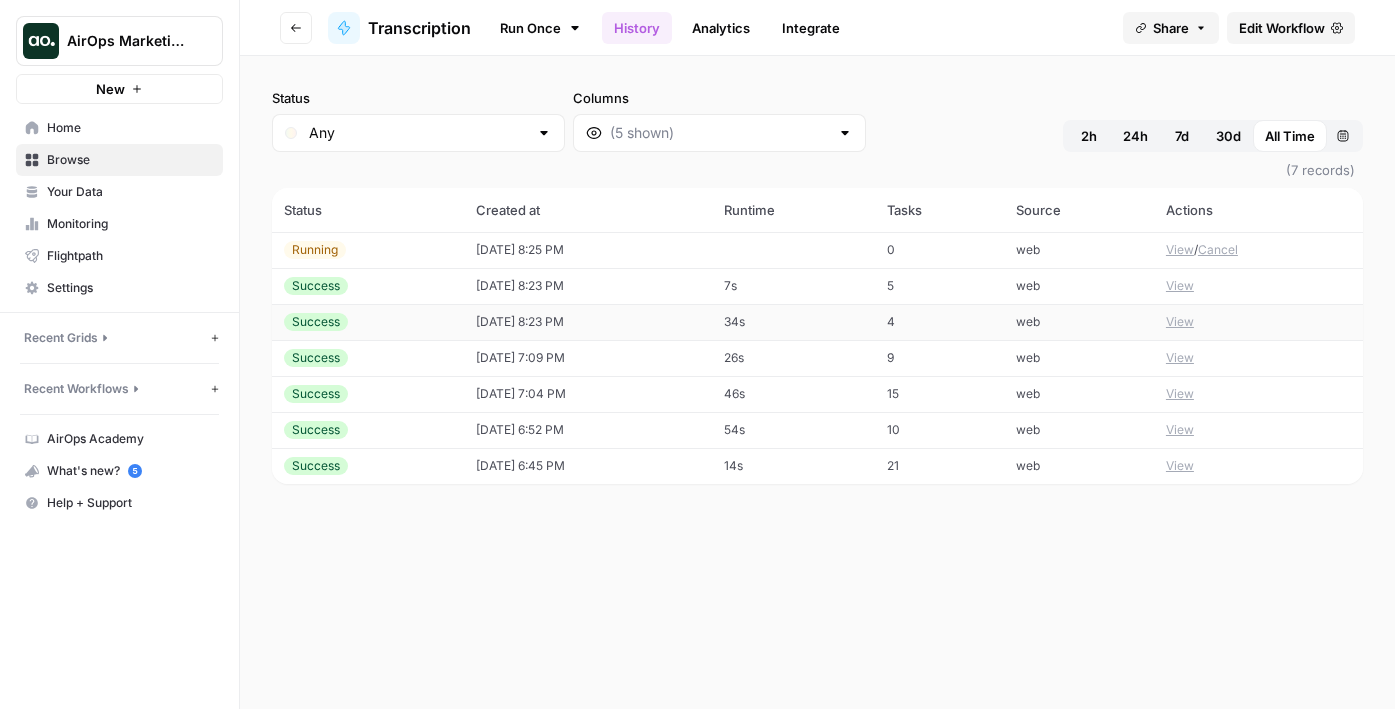 click on "View" at bounding box center (1180, 322) 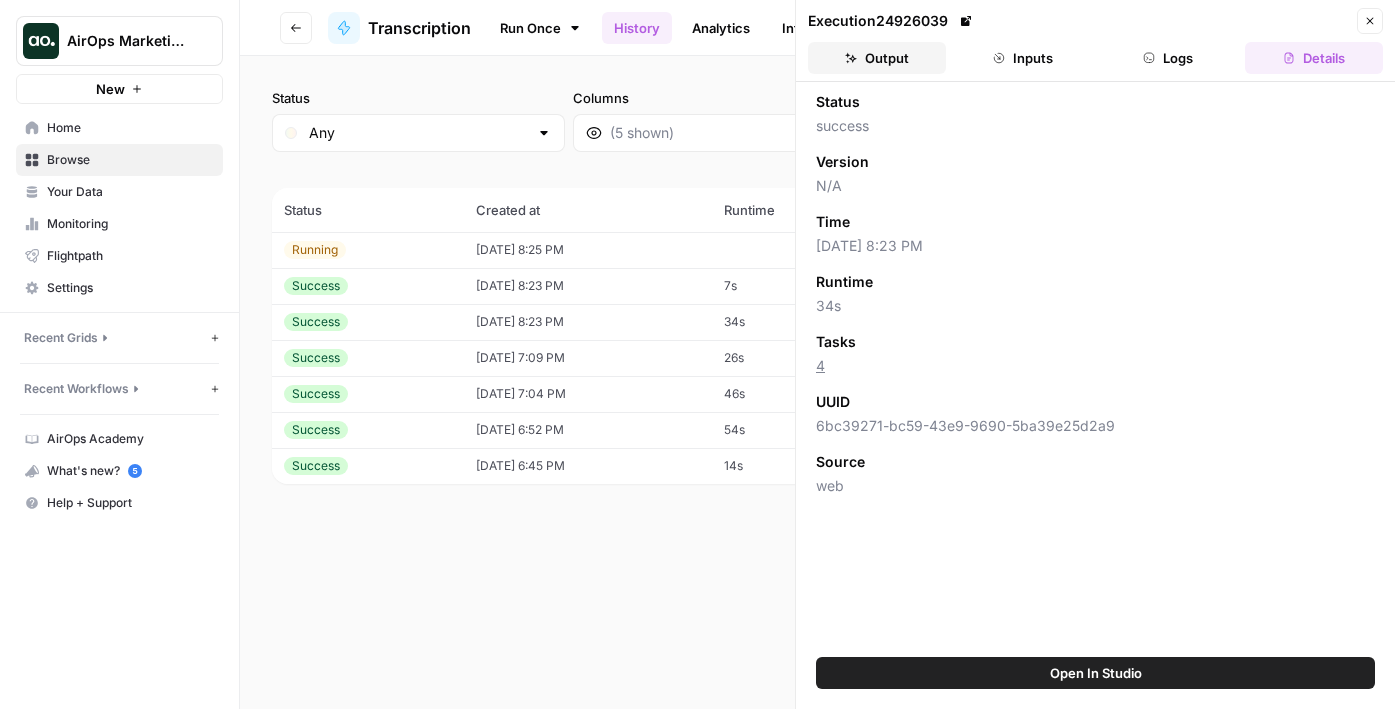 click on "Output" at bounding box center (877, 58) 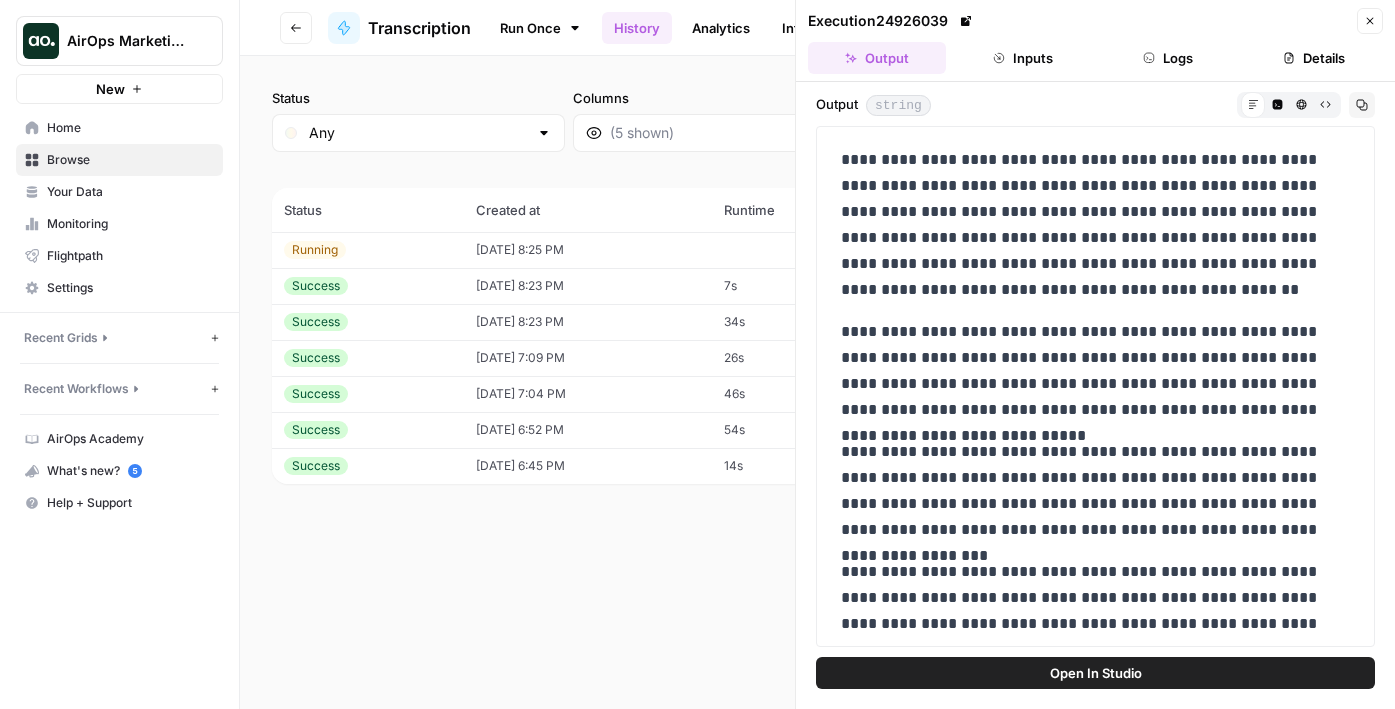 scroll, scrollTop: 699, scrollLeft: 0, axis: vertical 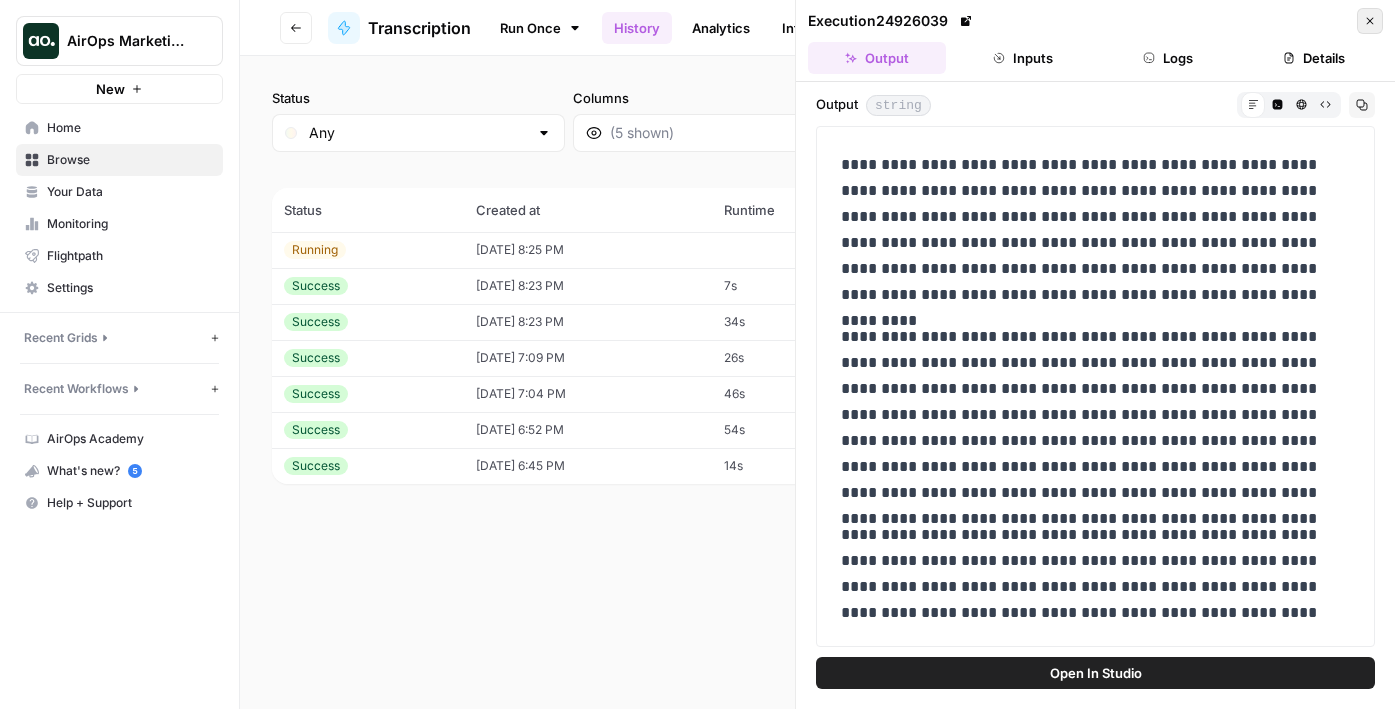 click on "Close" at bounding box center (1370, 21) 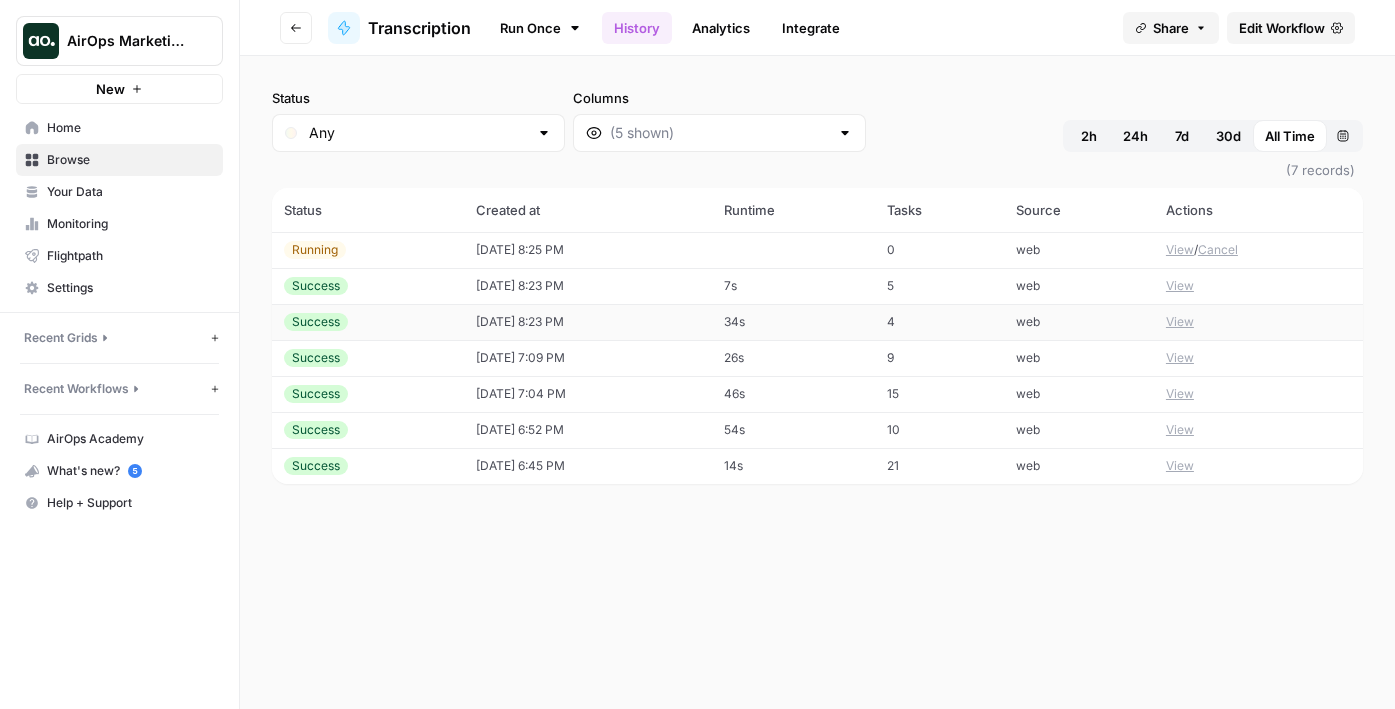 click on "View" at bounding box center [1180, 322] 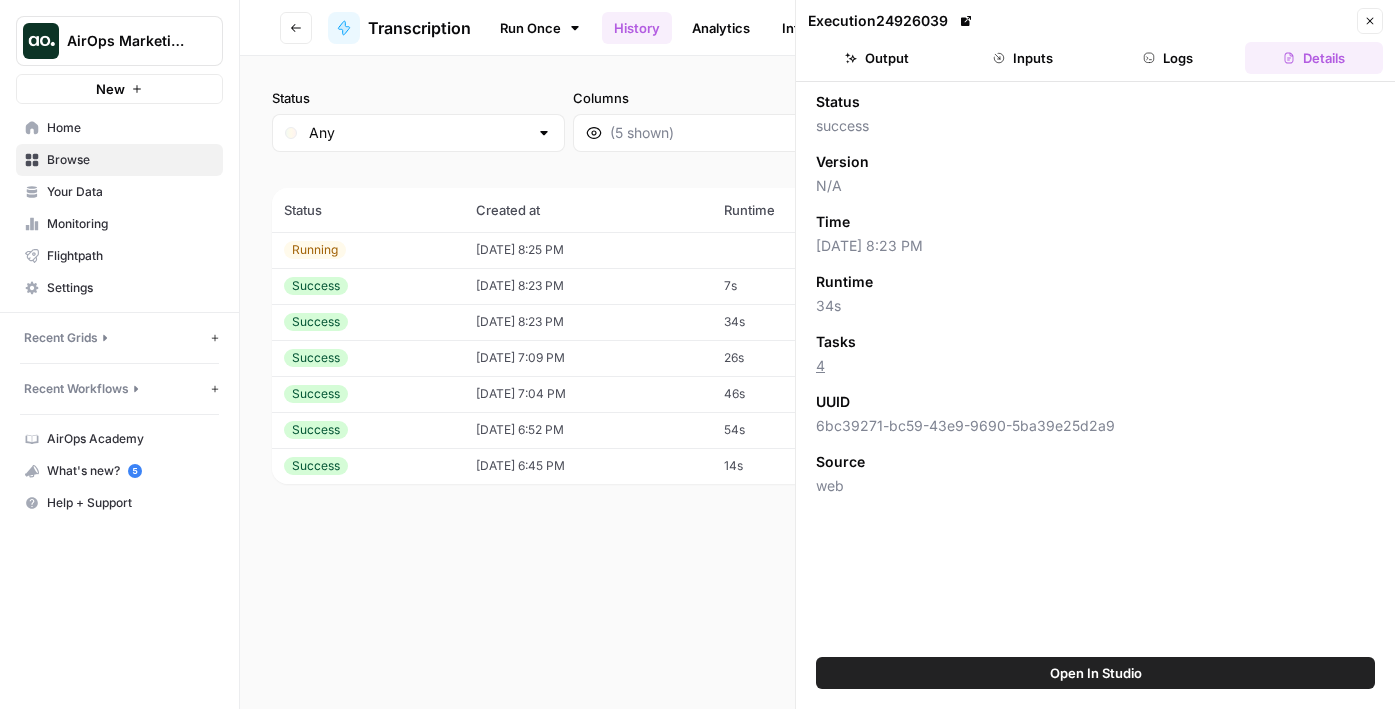 click on "Execution  24926039 Close Output Inputs Logs Details" at bounding box center (1095, 41) 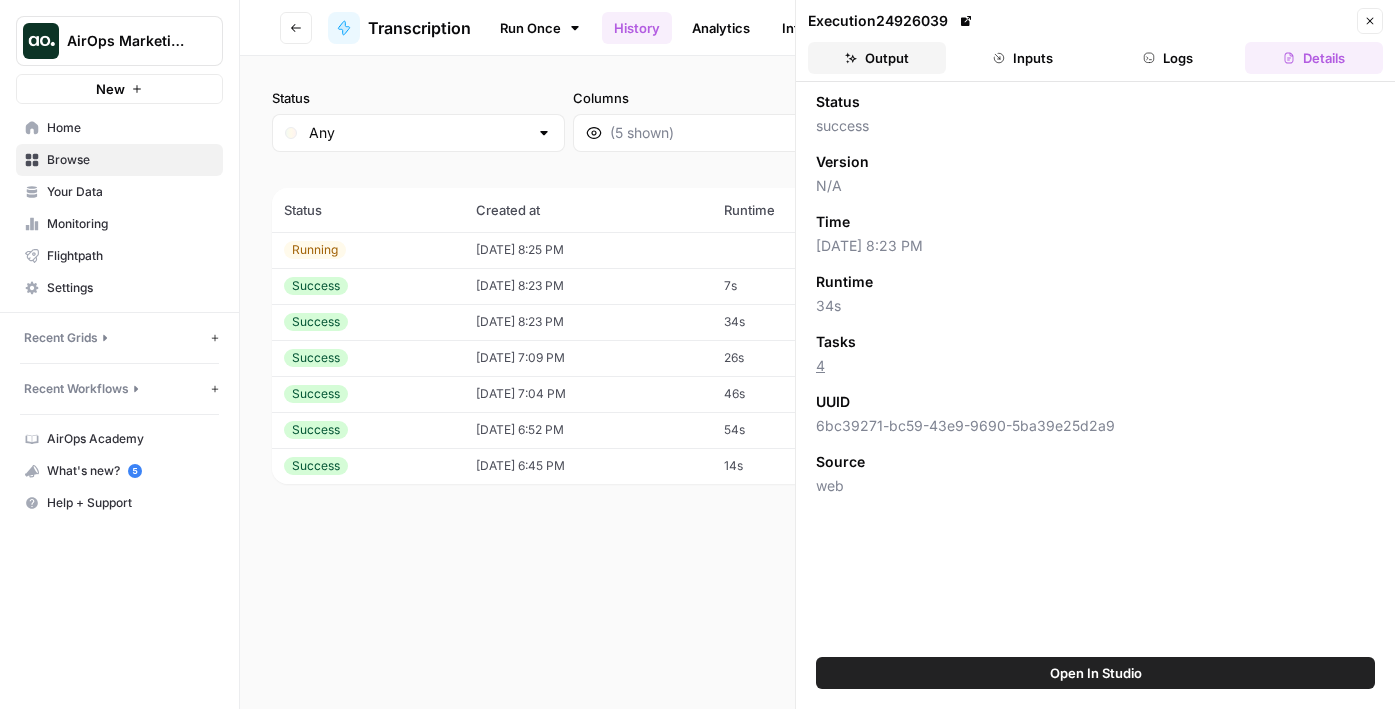 click on "Output" at bounding box center [877, 58] 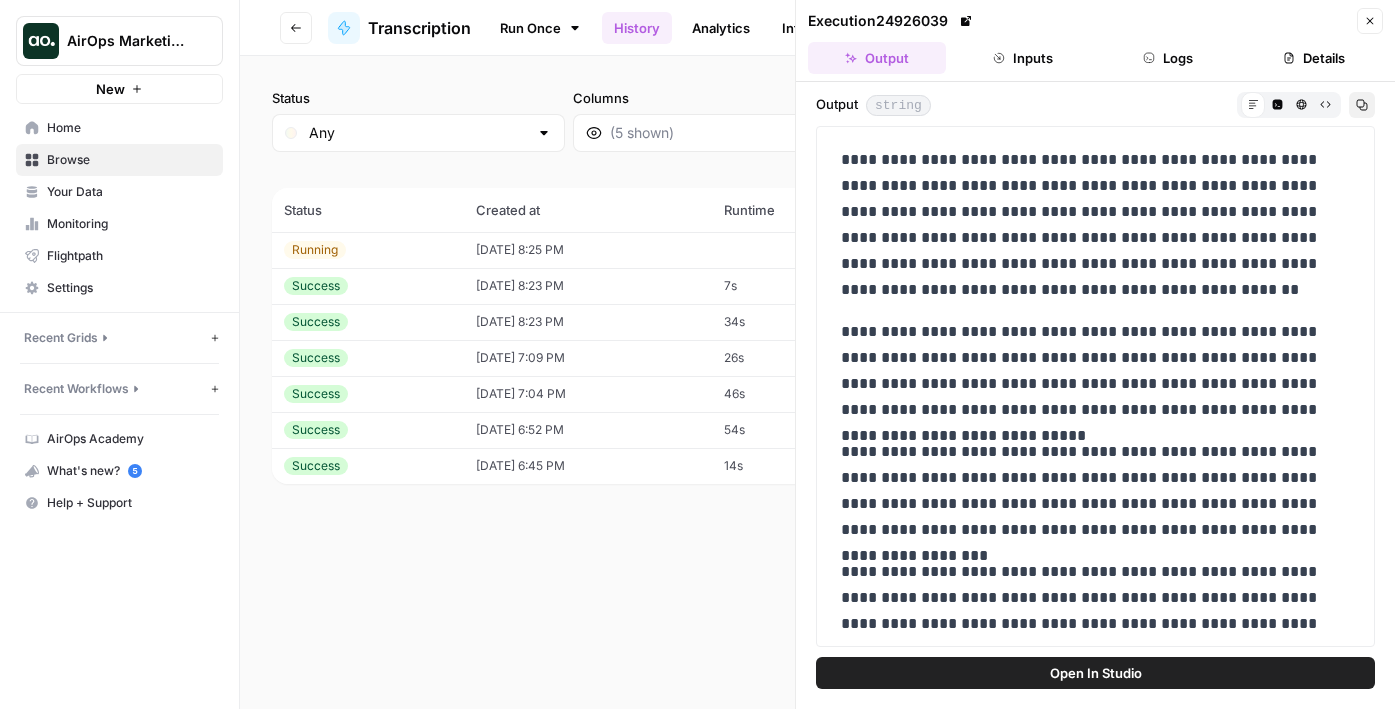click on "Copy" at bounding box center [1362, 105] 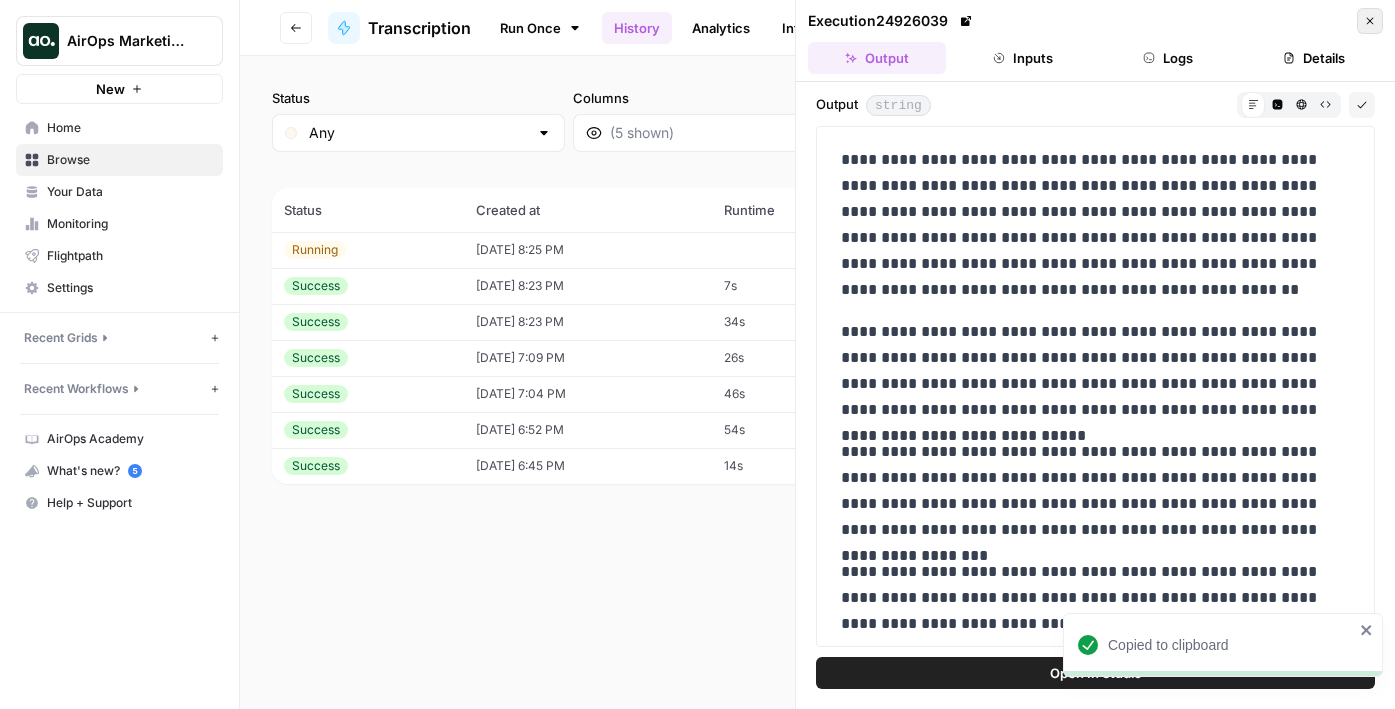 click 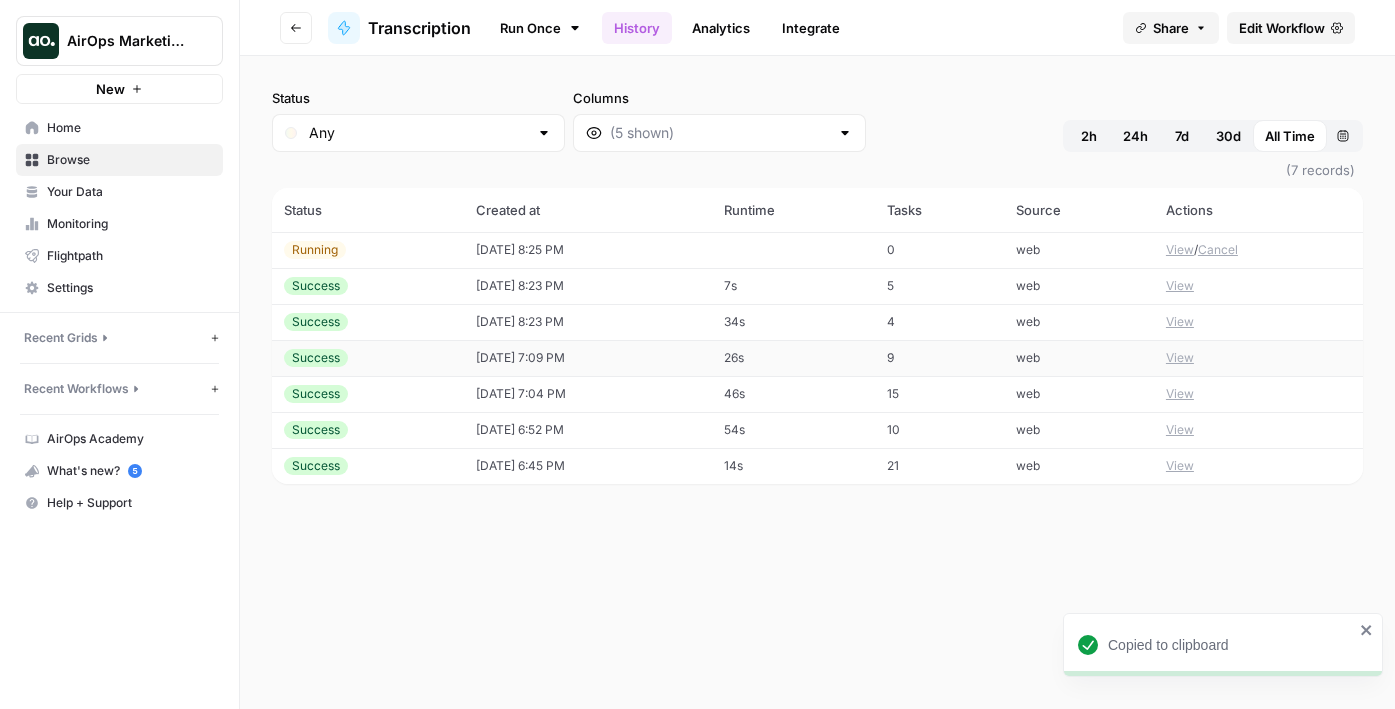 click on "View" at bounding box center [1180, 358] 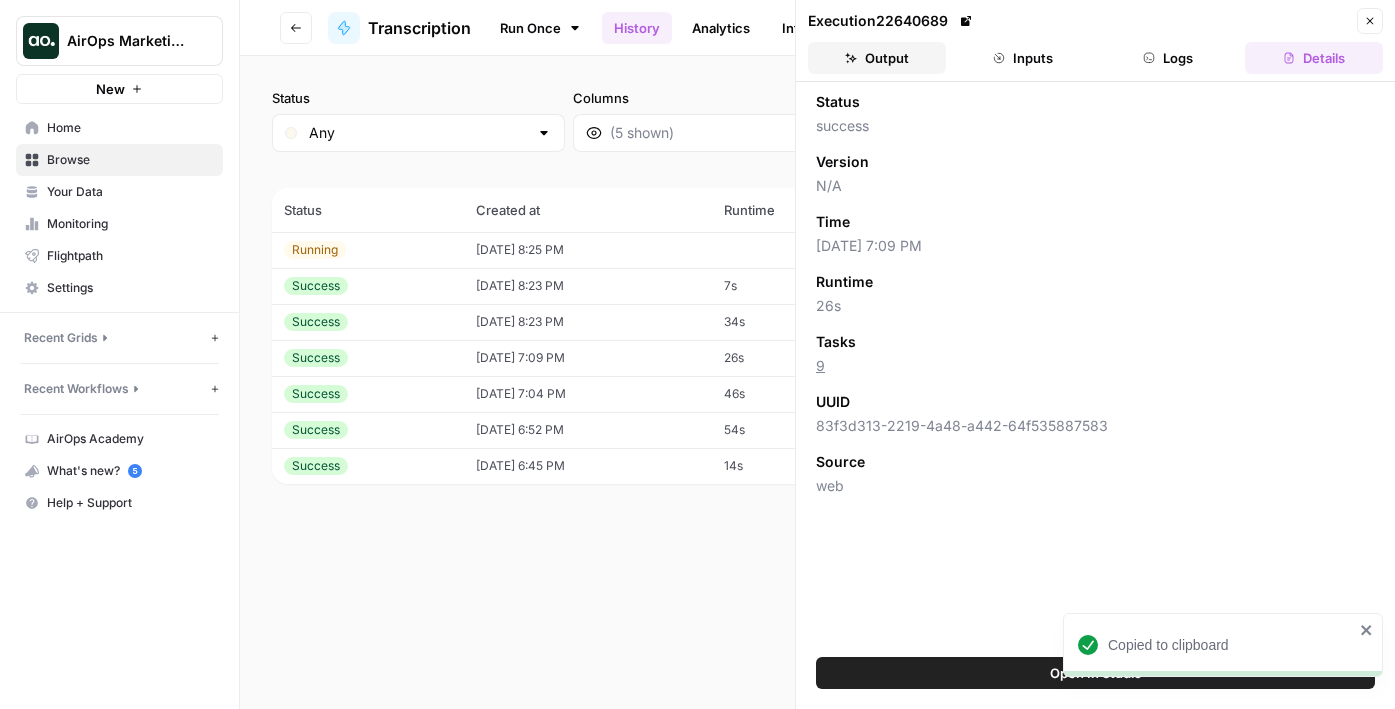 click on "Output" at bounding box center [877, 58] 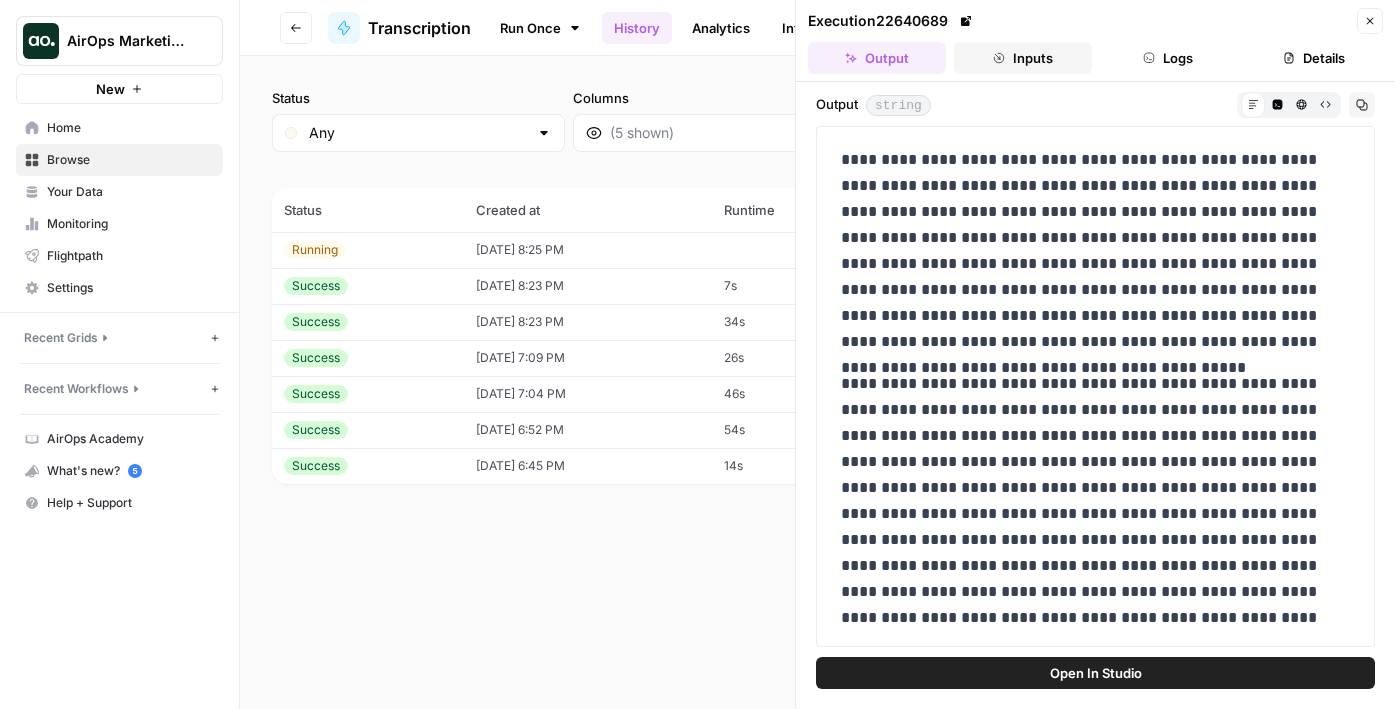 click on "Inputs" at bounding box center [1023, 58] 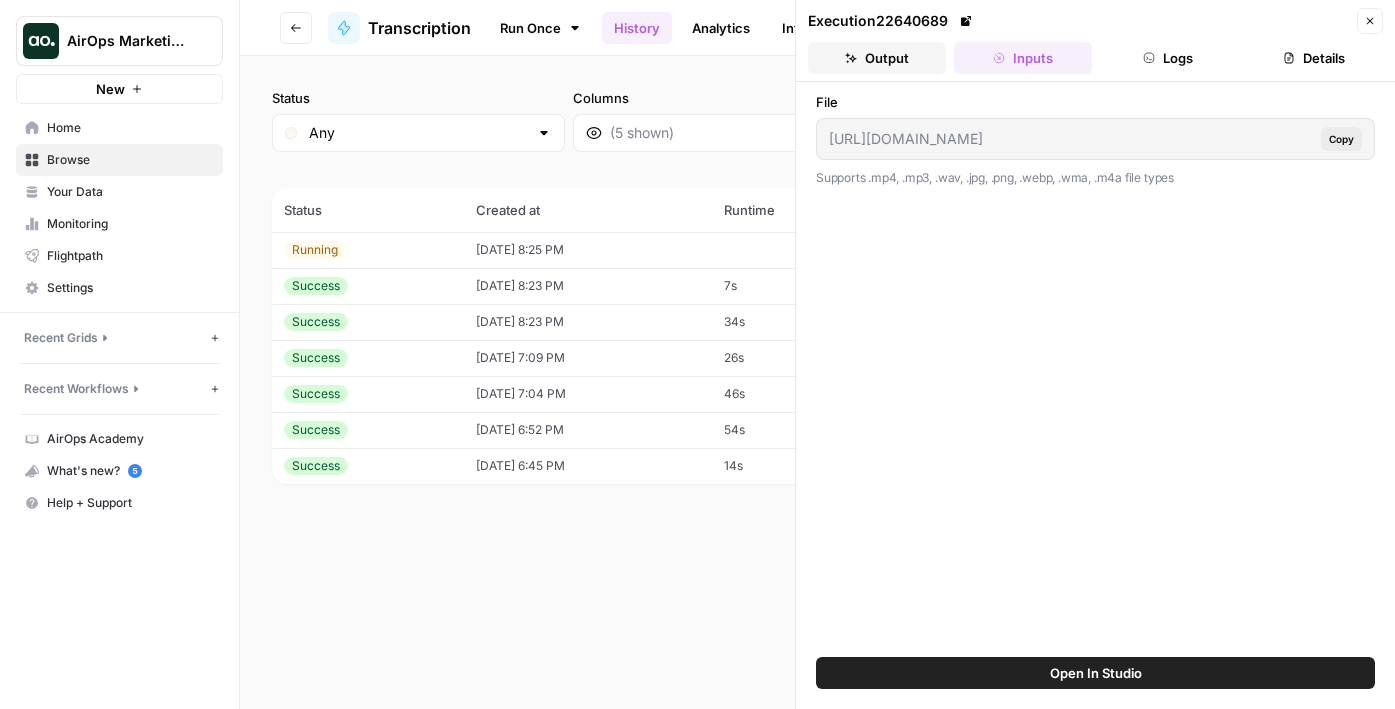 click on "Output" at bounding box center [877, 58] 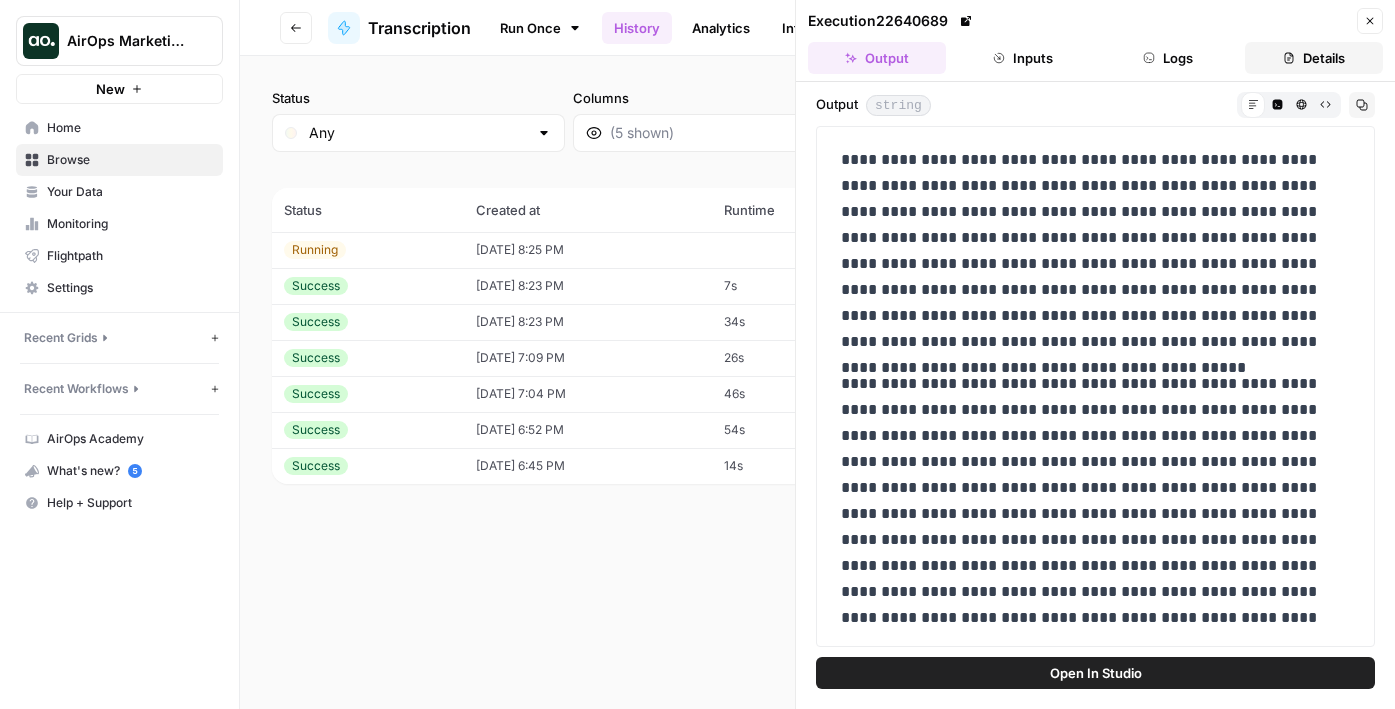 click on "Details" at bounding box center (1314, 58) 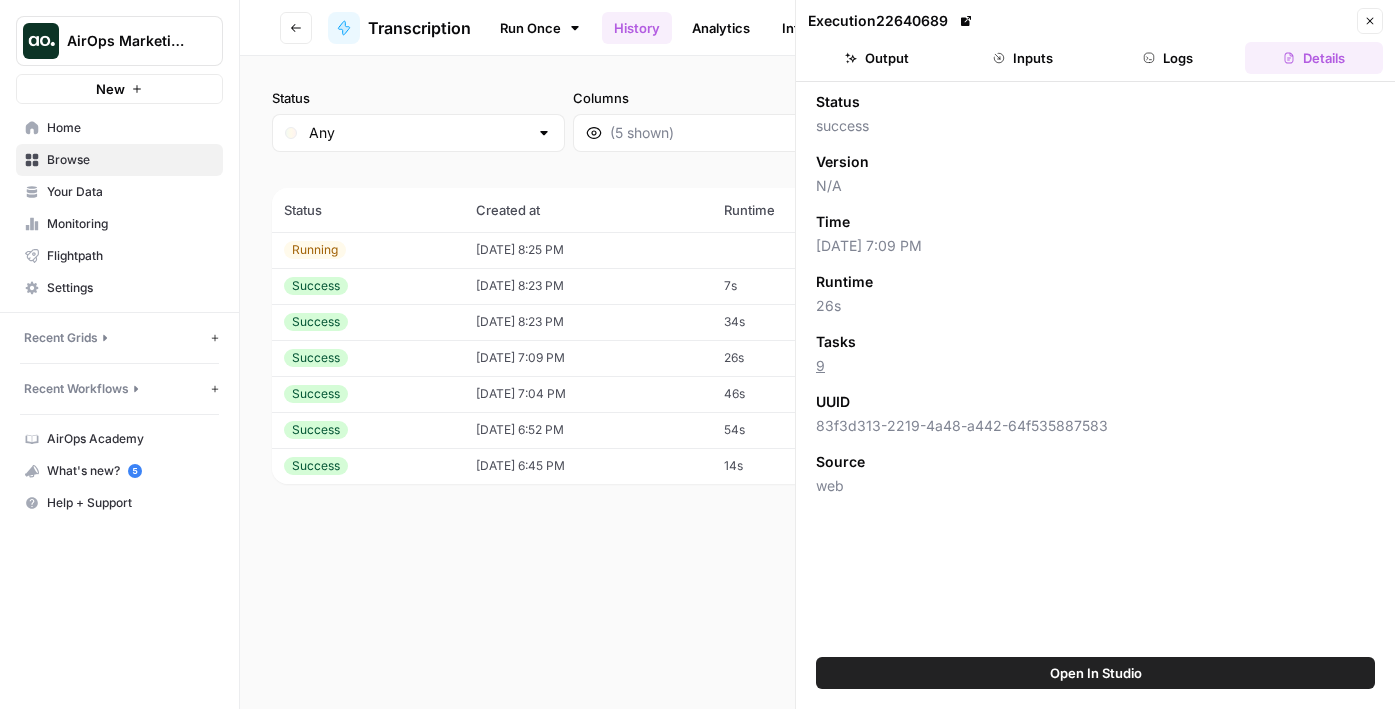 click 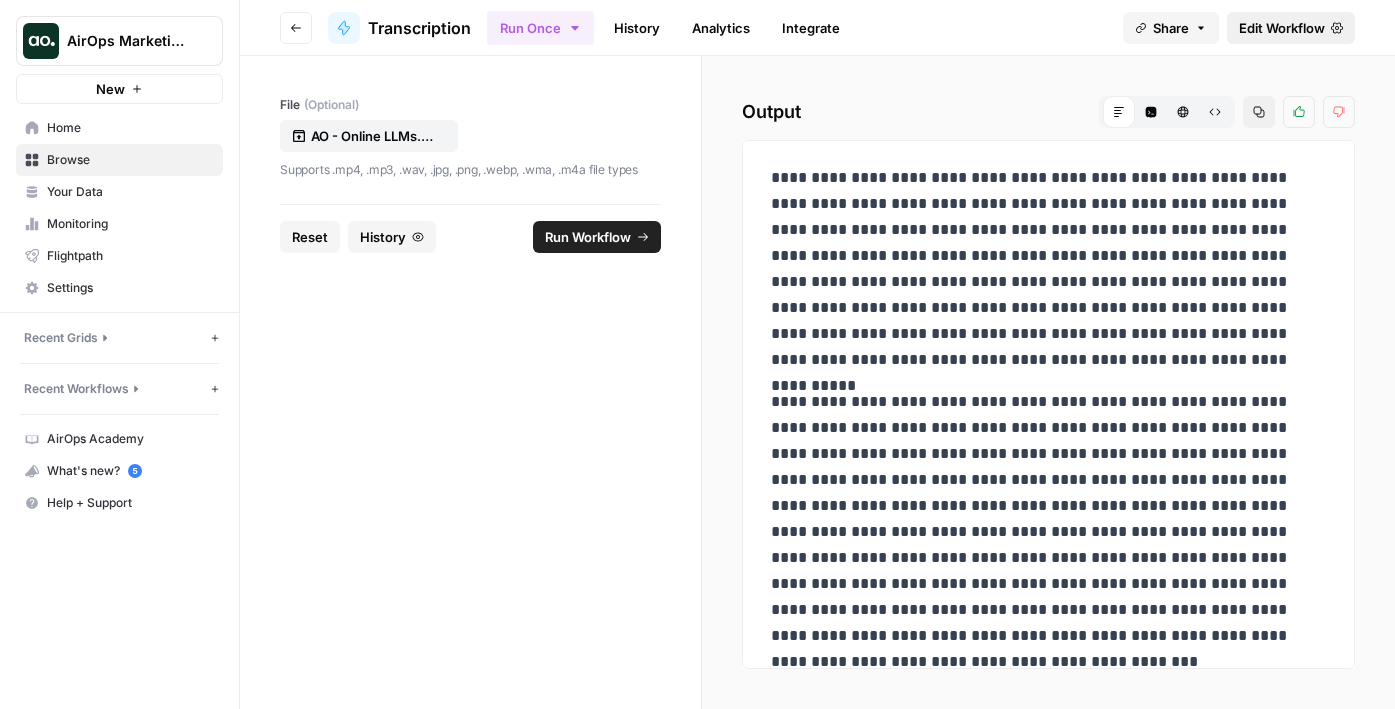 click on "Edit Workflow" at bounding box center [1282, 28] 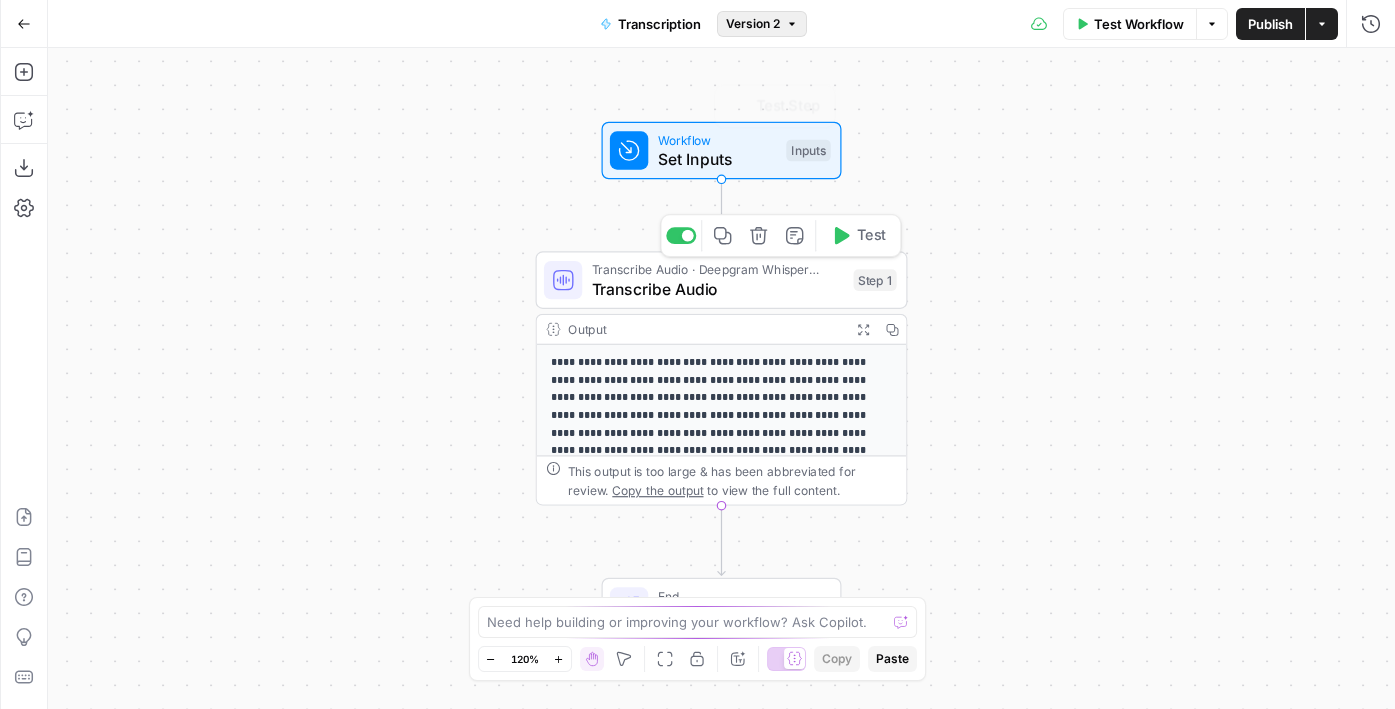 click on "Version 2" at bounding box center [753, 24] 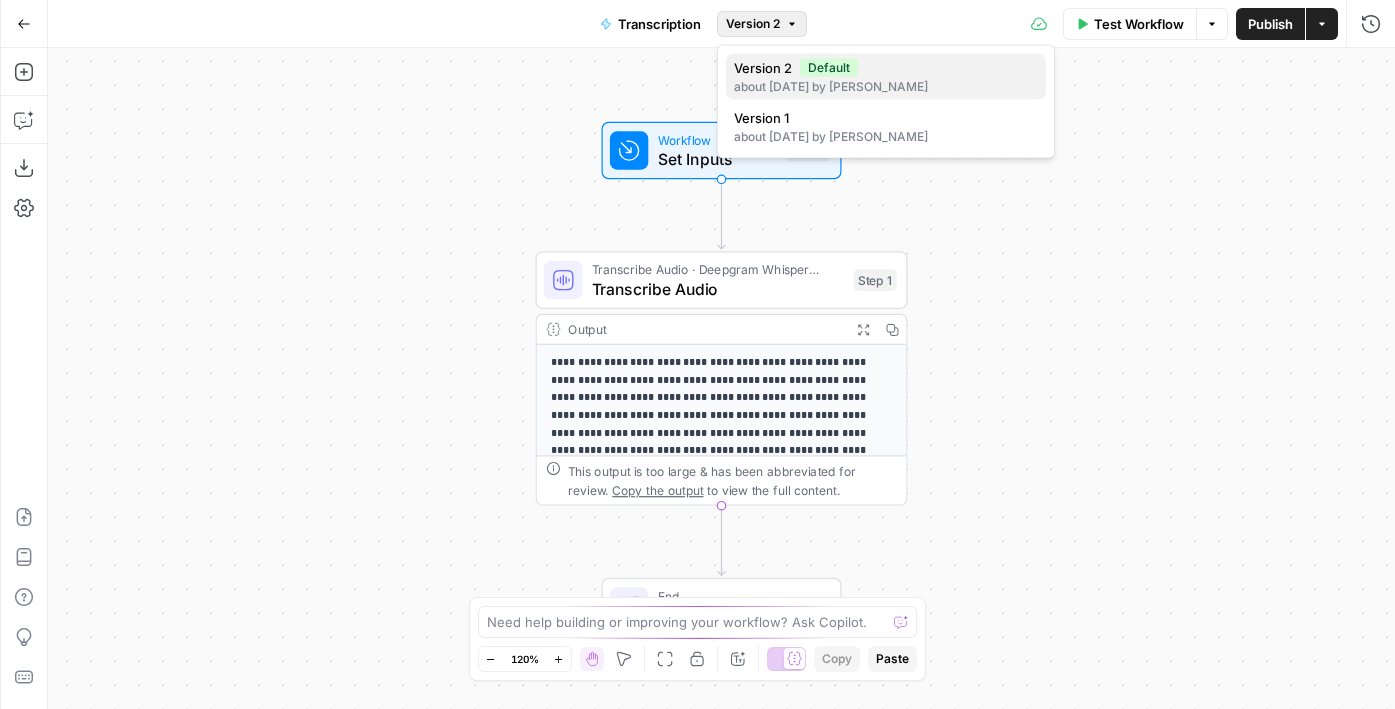 click on "Default" at bounding box center (829, 68) 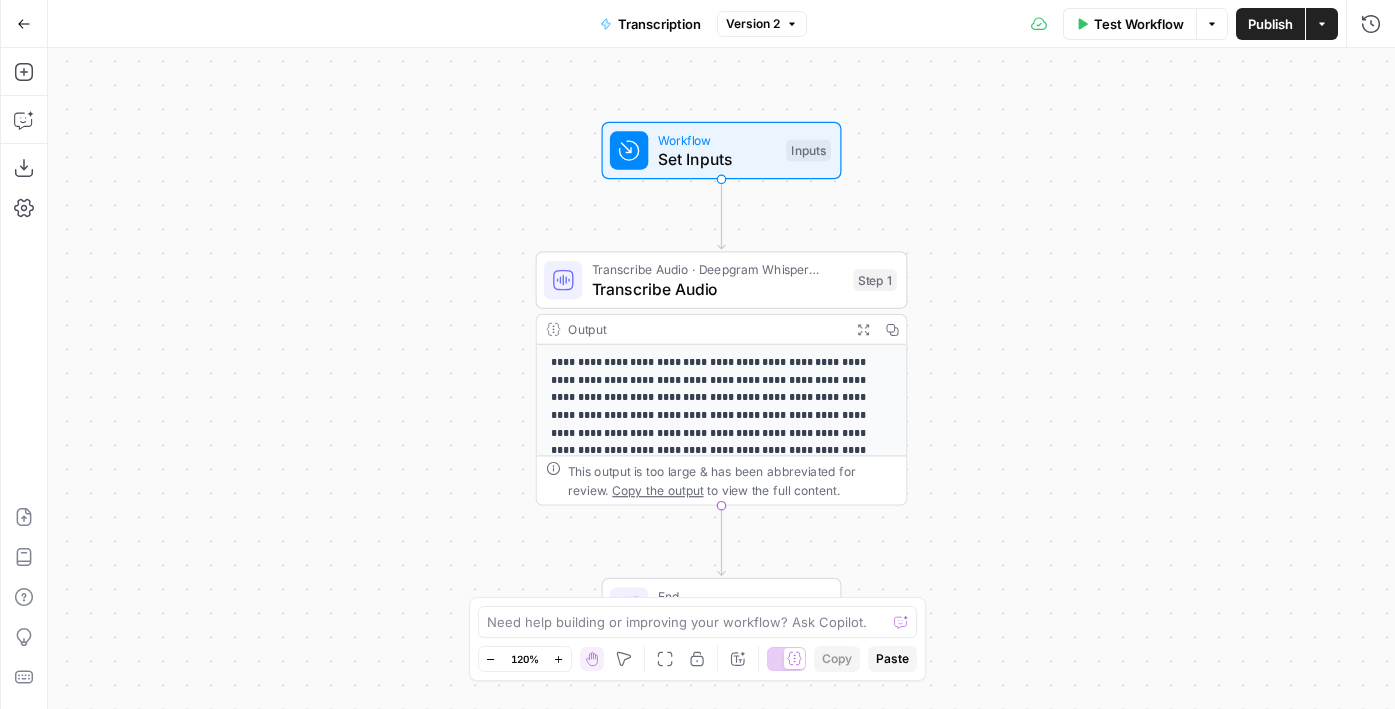 click on "Transcribe Audio" at bounding box center (718, 289) 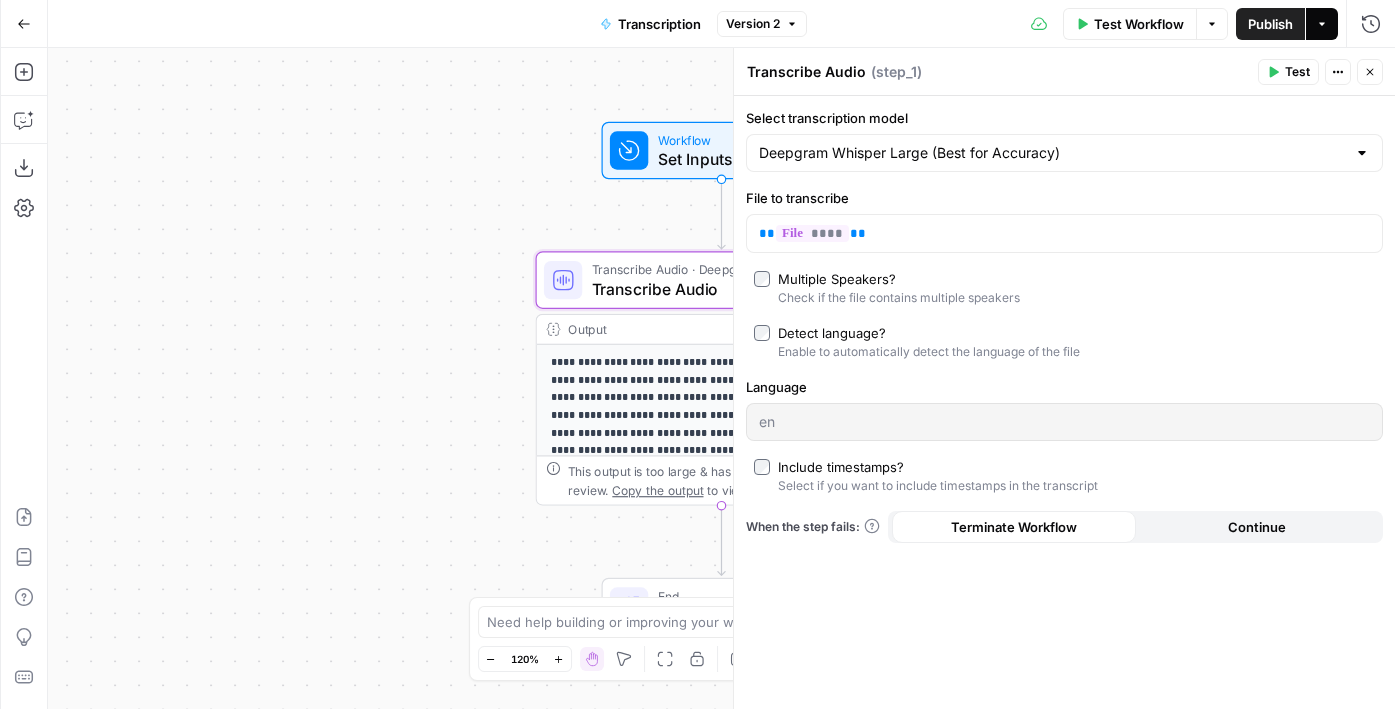 click on "Actions" at bounding box center (1322, 24) 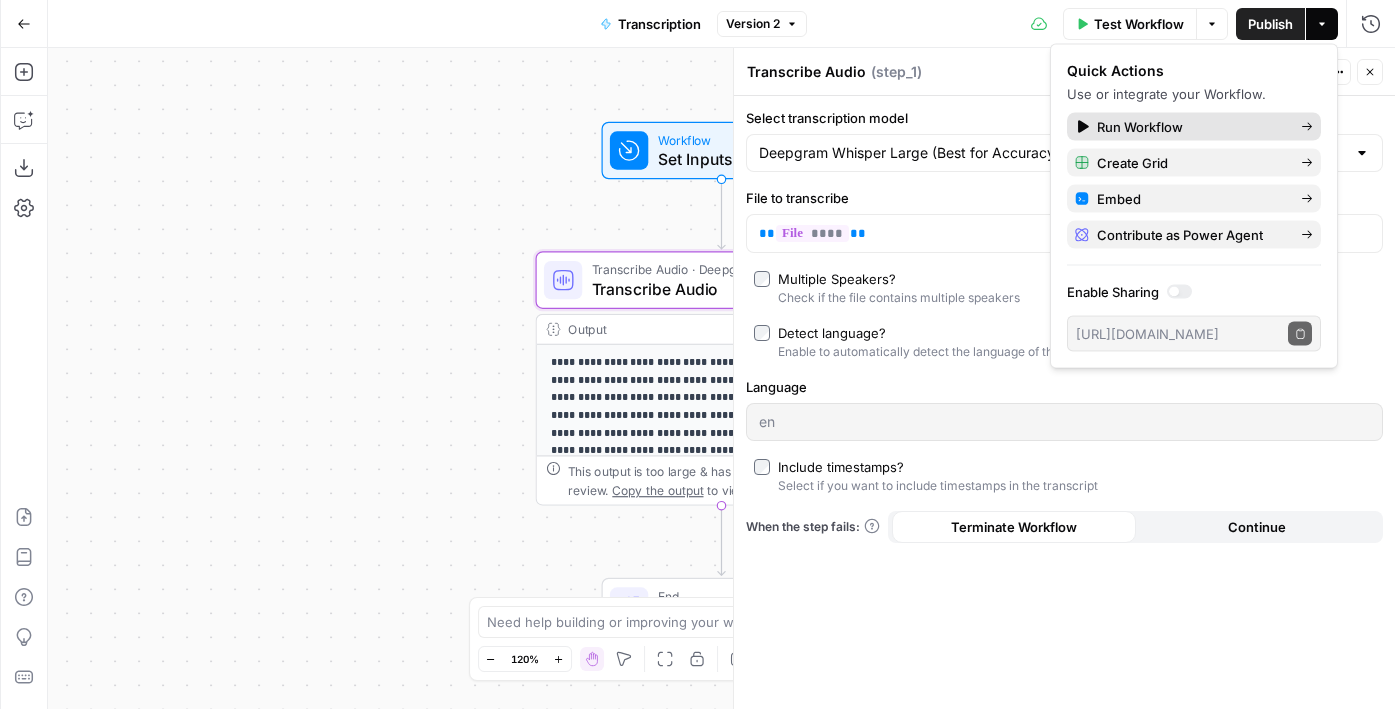 click on "Run Workflow" at bounding box center (1140, 127) 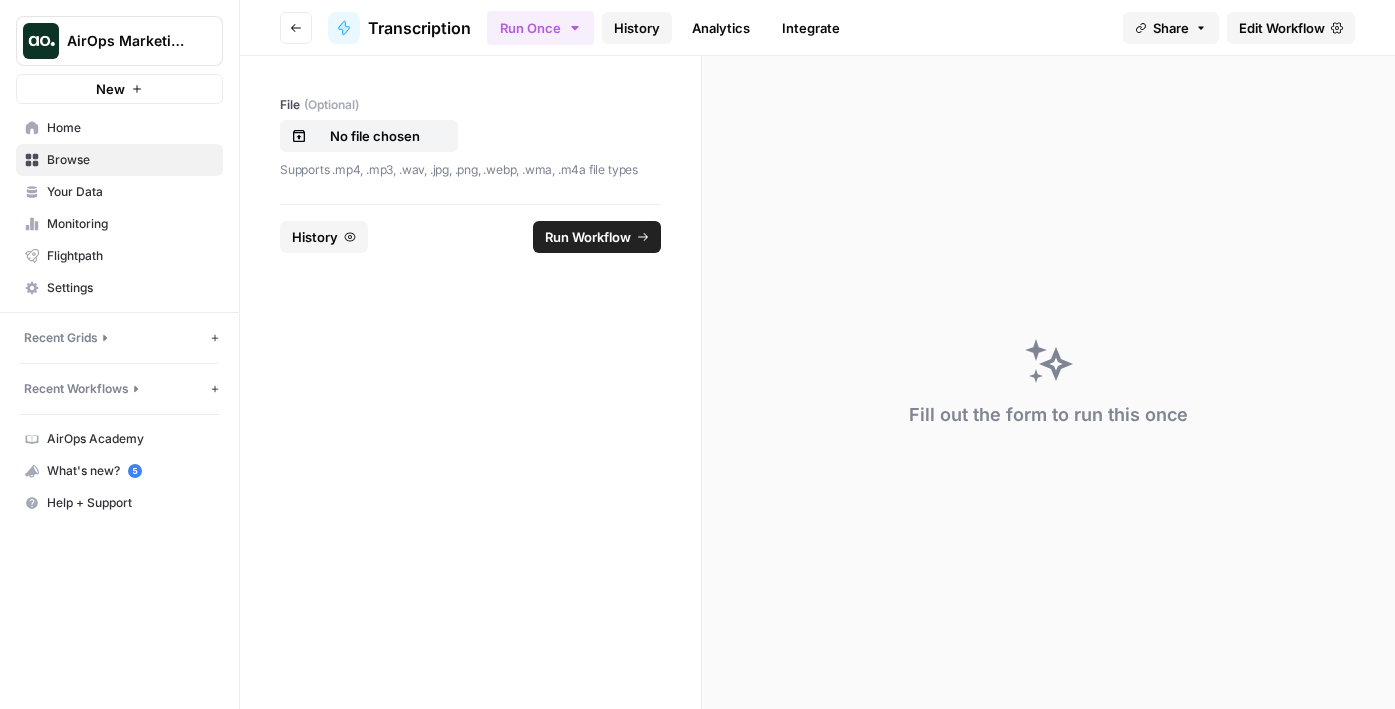 click on "History" at bounding box center (637, 28) 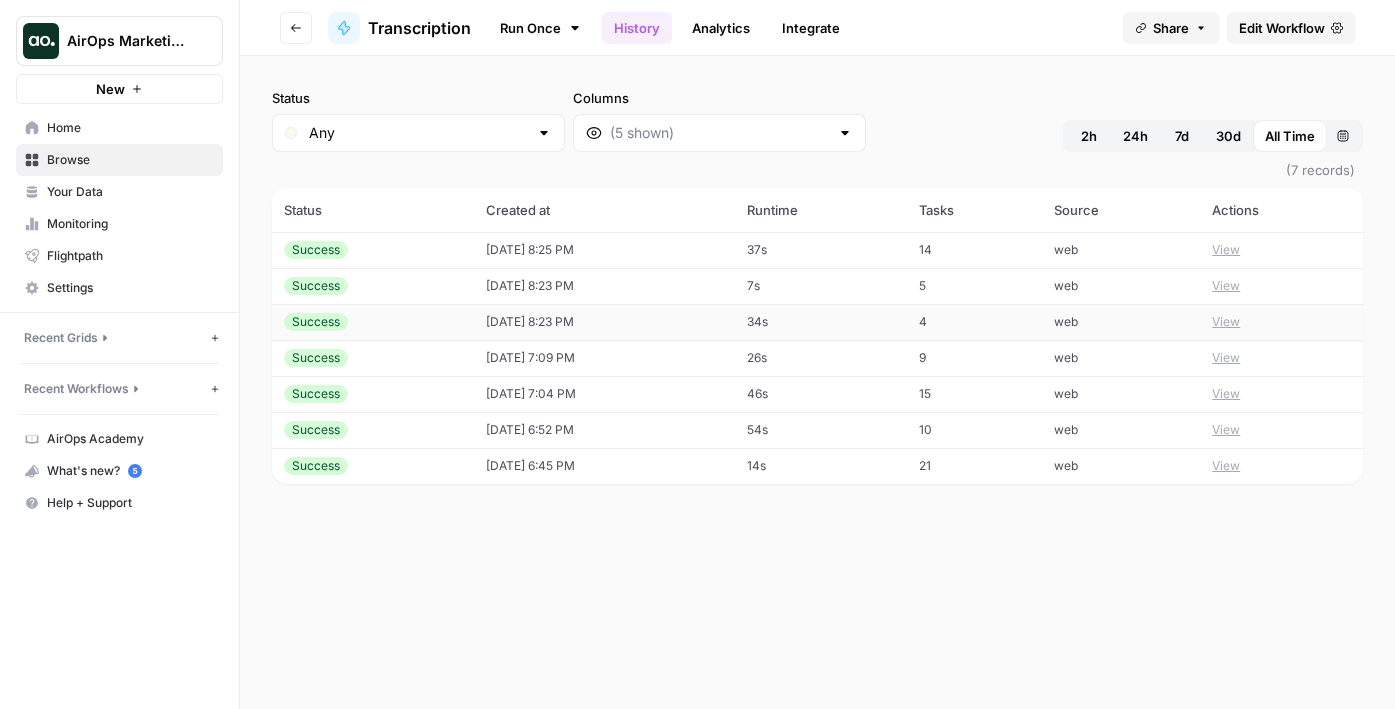 click on "View" at bounding box center [1226, 322] 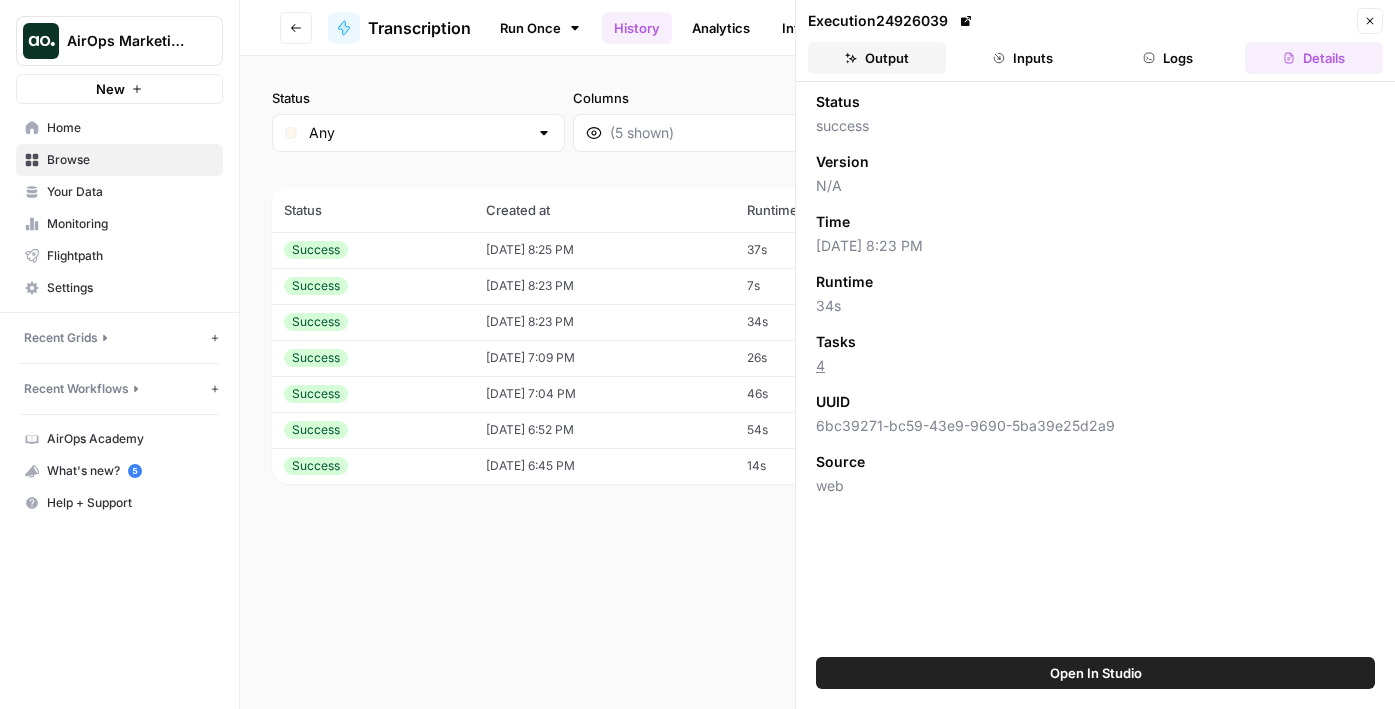 click on "Output" at bounding box center [877, 58] 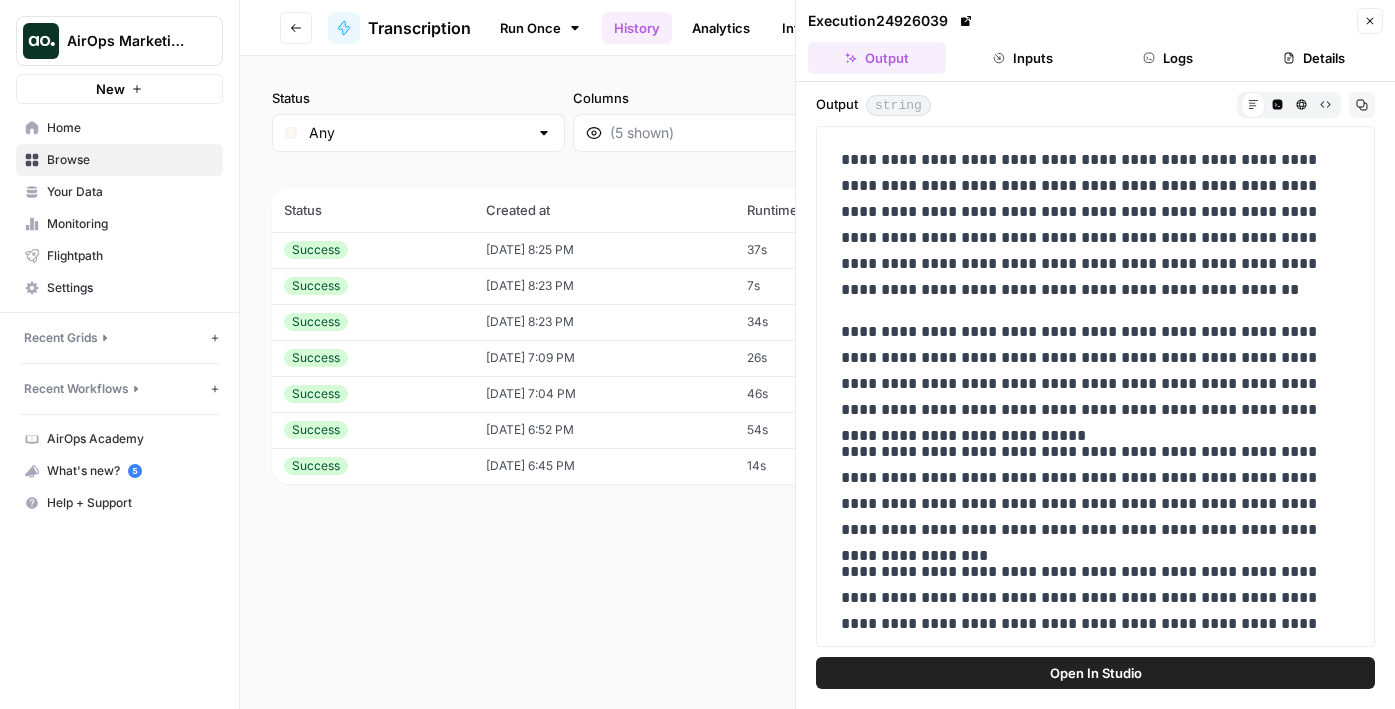 scroll, scrollTop: 699, scrollLeft: 0, axis: vertical 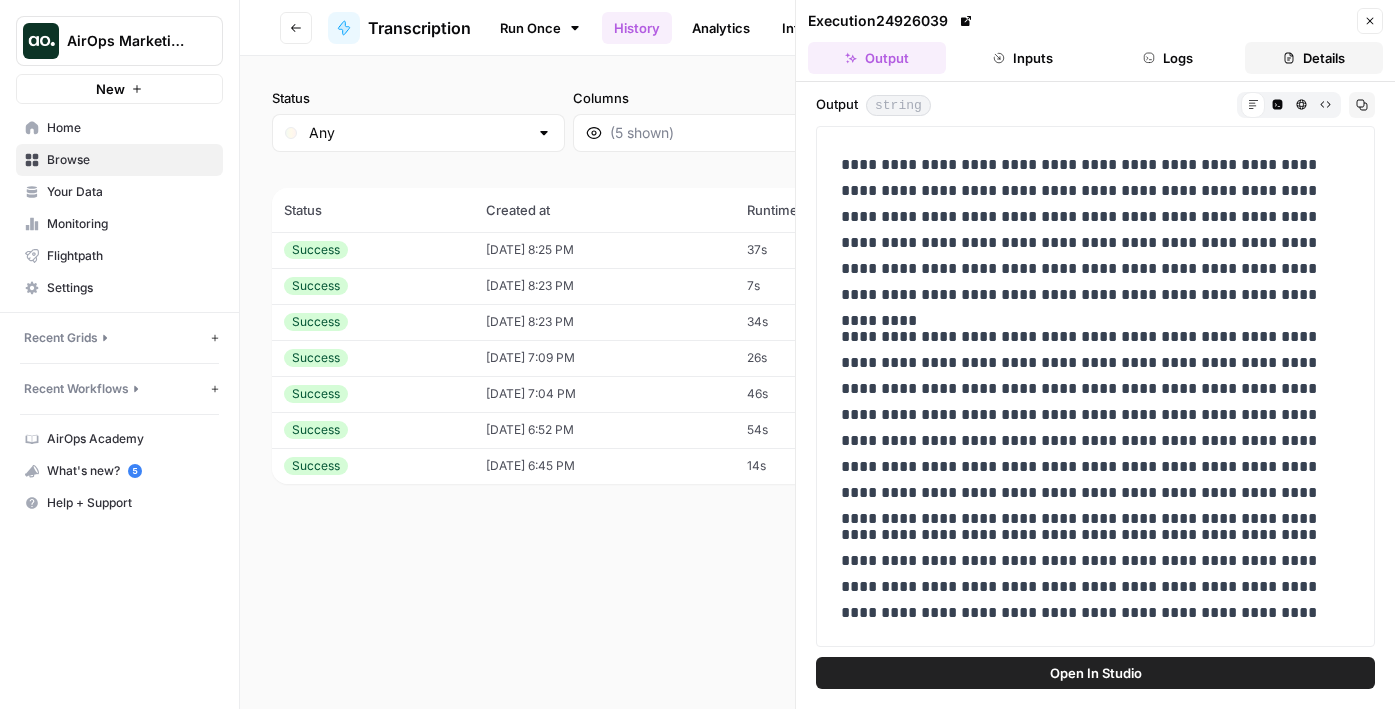 click on "Details" at bounding box center [1314, 58] 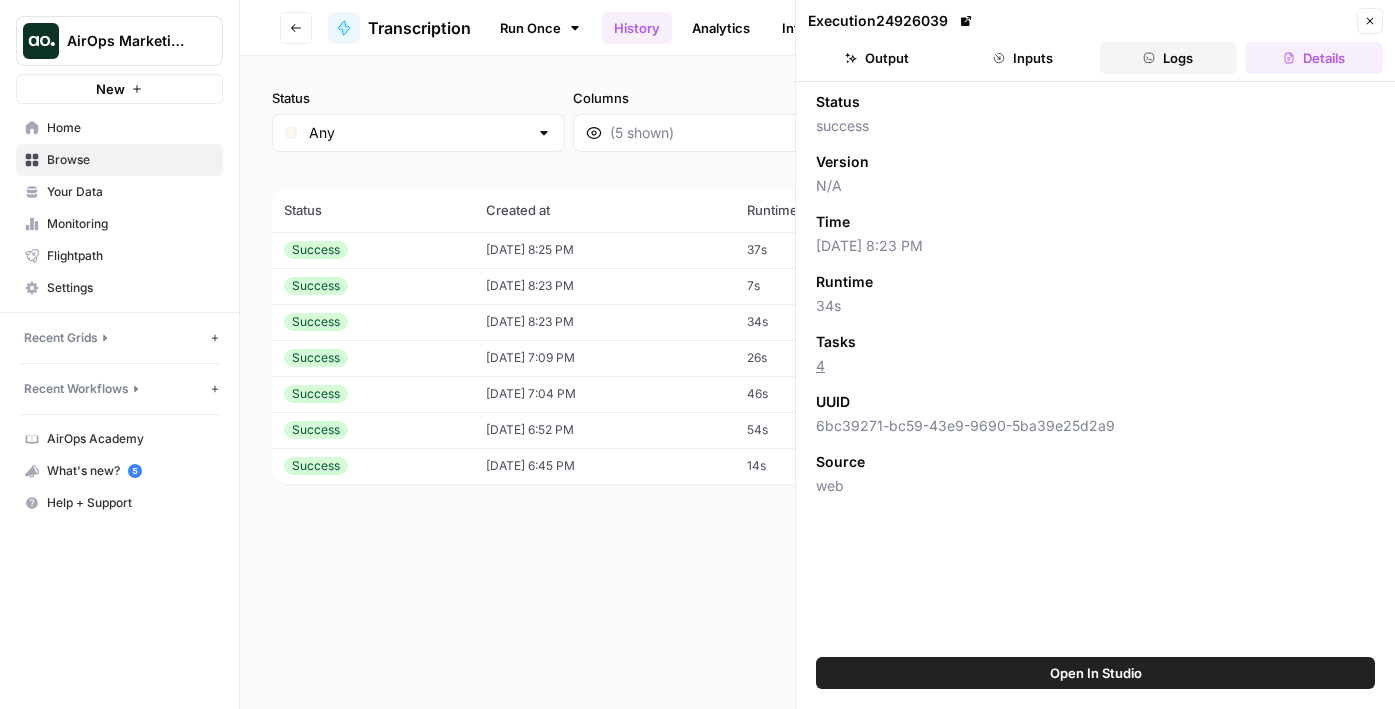 click on "Logs" at bounding box center [1169, 58] 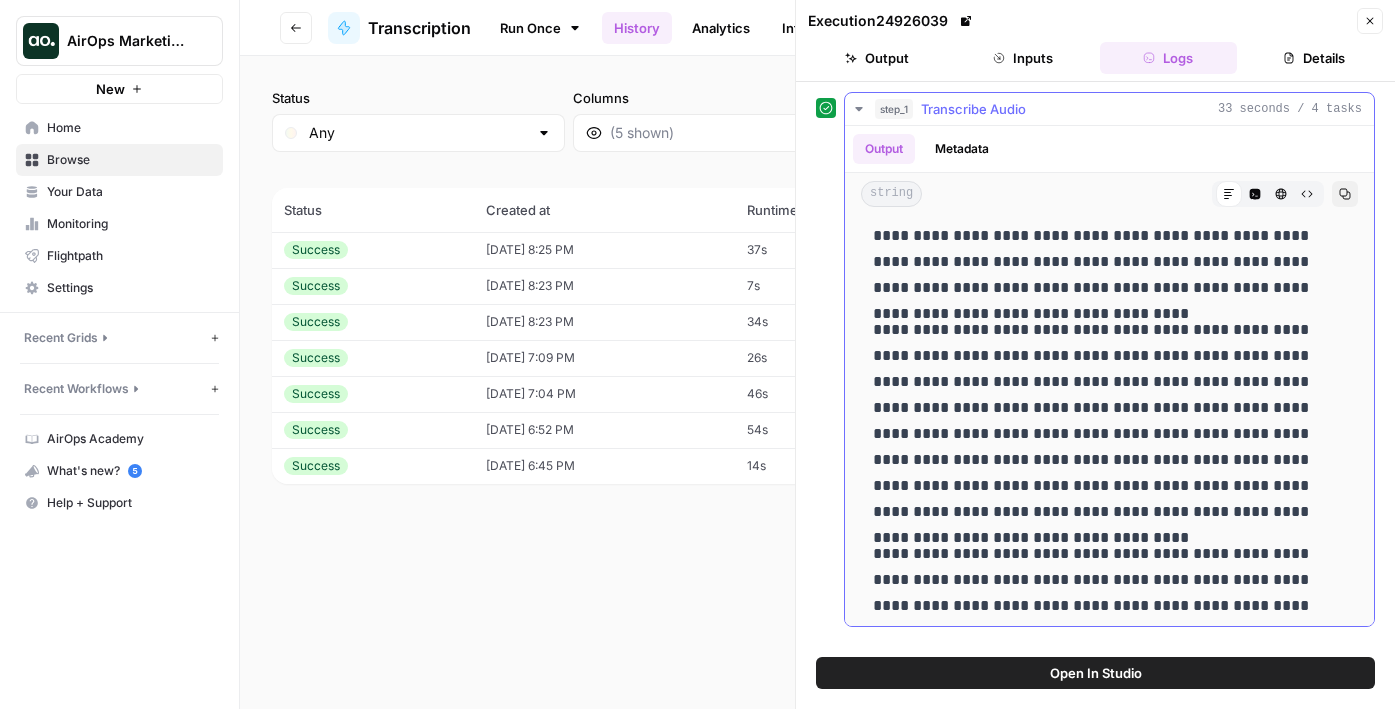 scroll, scrollTop: 929, scrollLeft: 0, axis: vertical 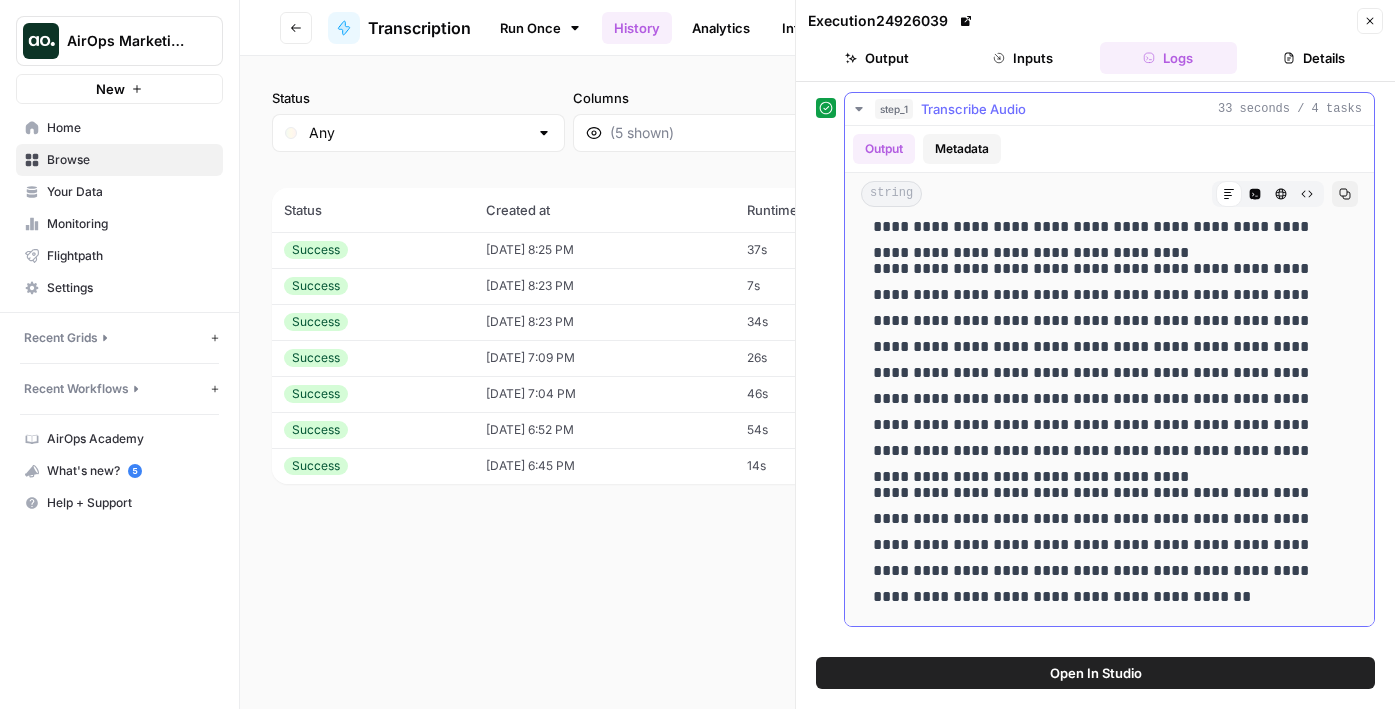 click on "Metadata" at bounding box center [962, 149] 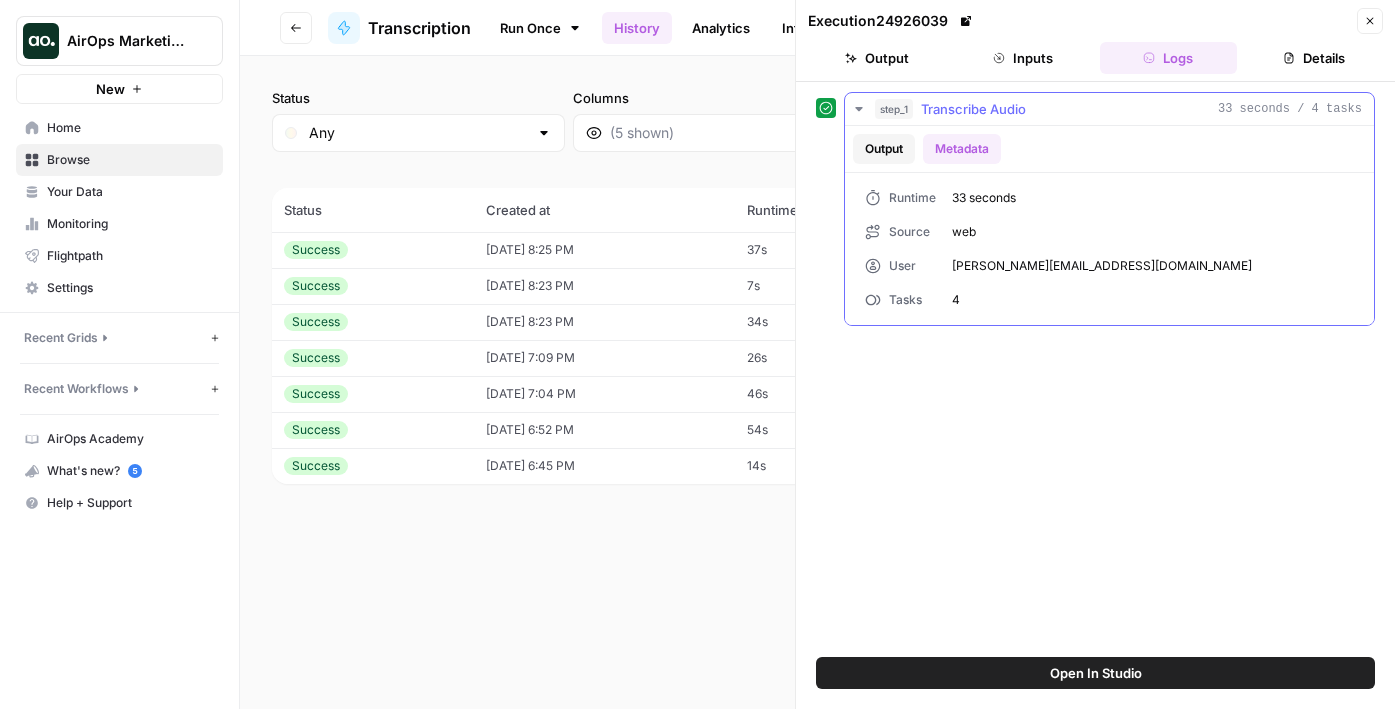 click on "Output" at bounding box center (884, 149) 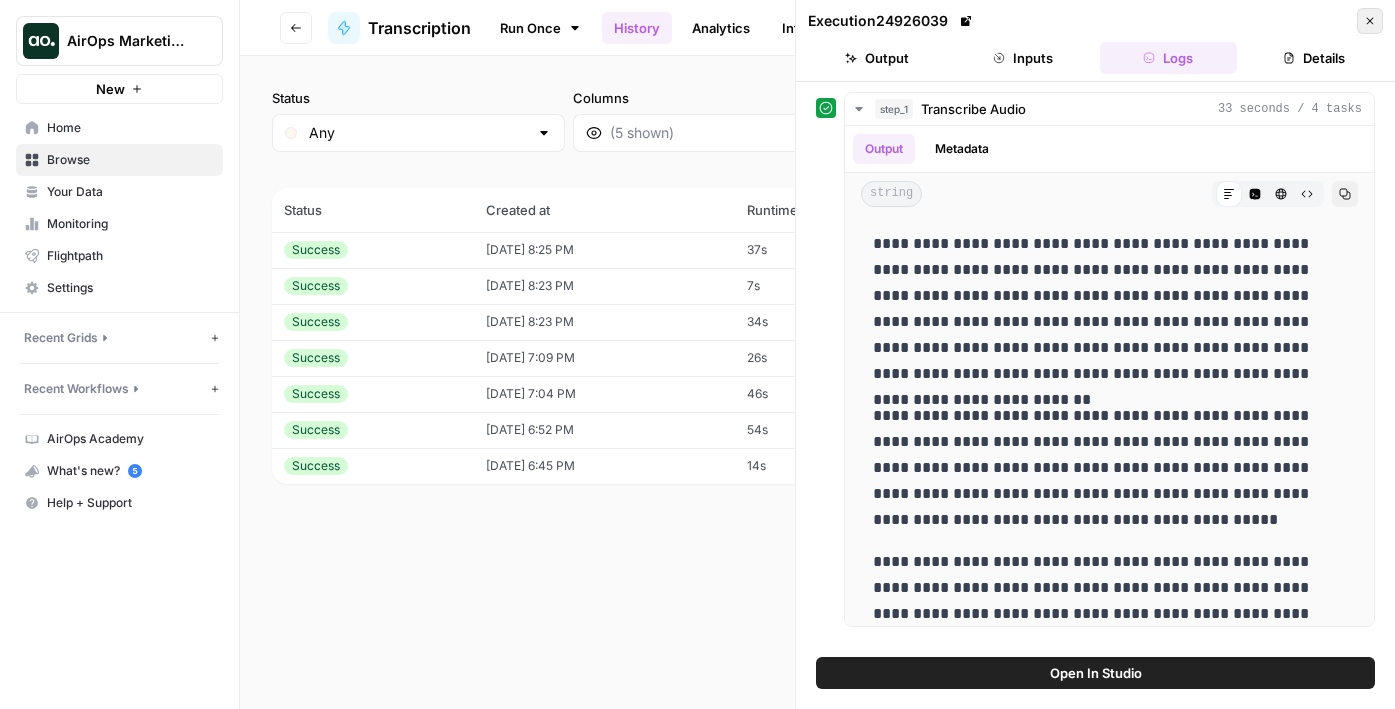 click on "Close" at bounding box center [1370, 21] 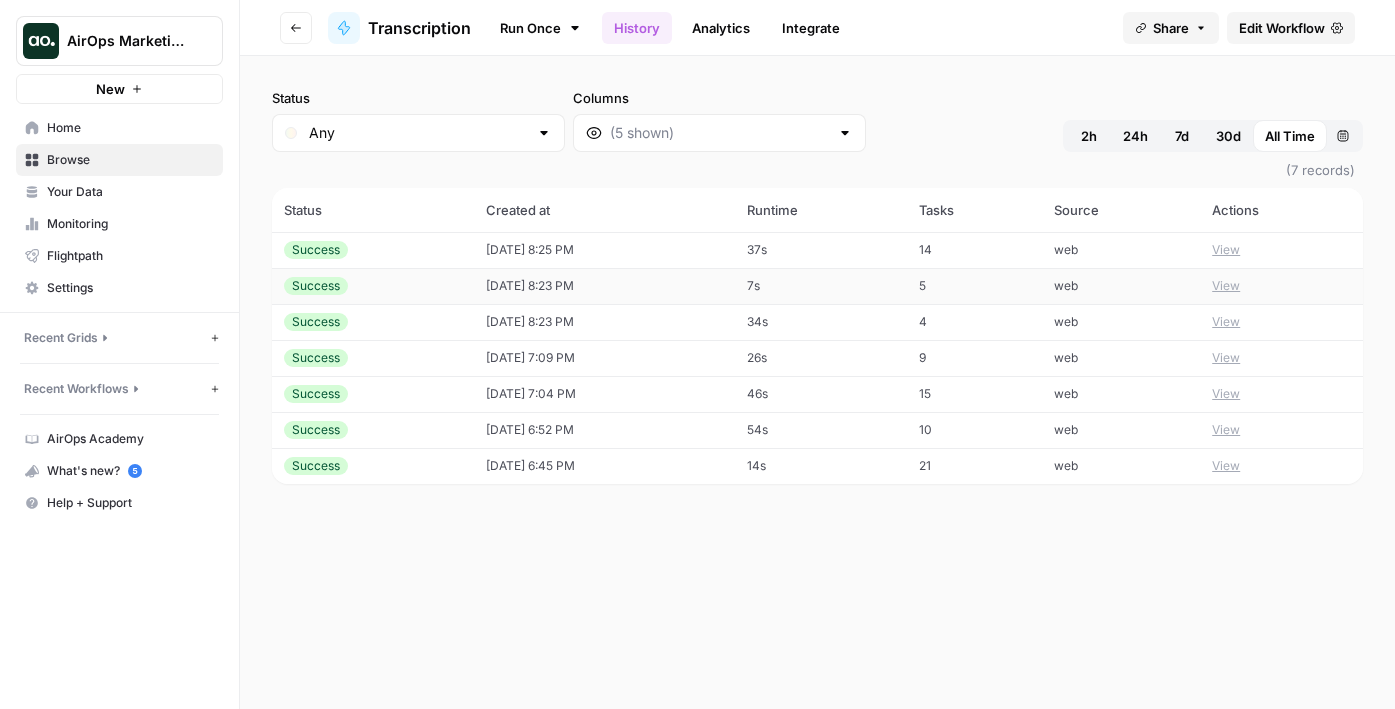click on "View" at bounding box center [1226, 286] 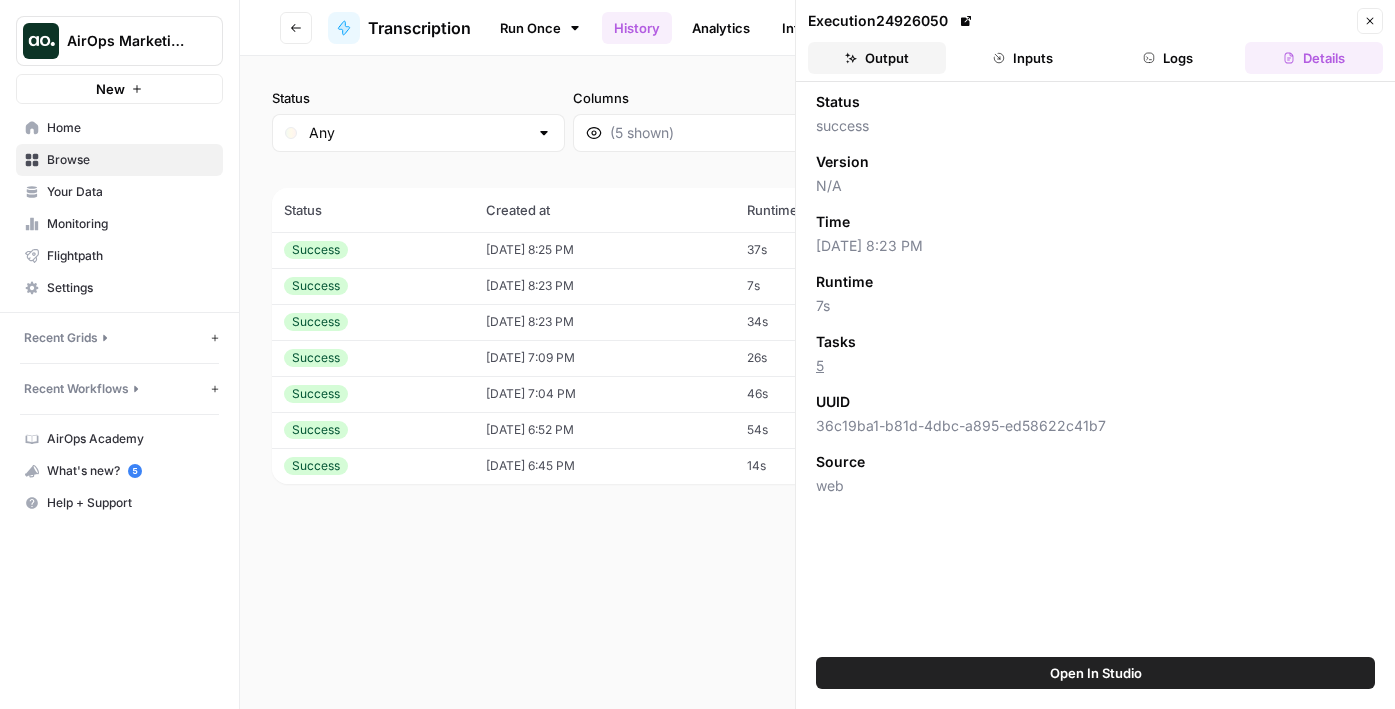 click on "Output" at bounding box center (877, 58) 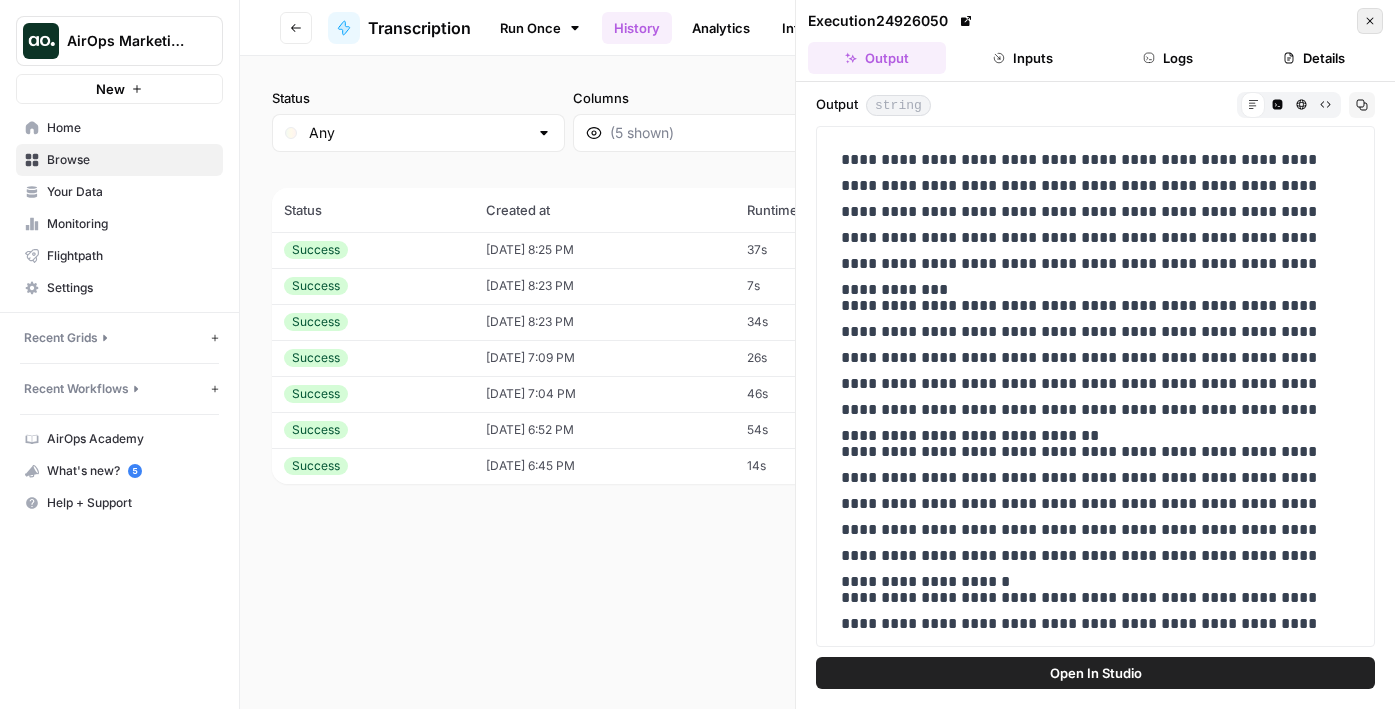 click on "Close" at bounding box center (1370, 21) 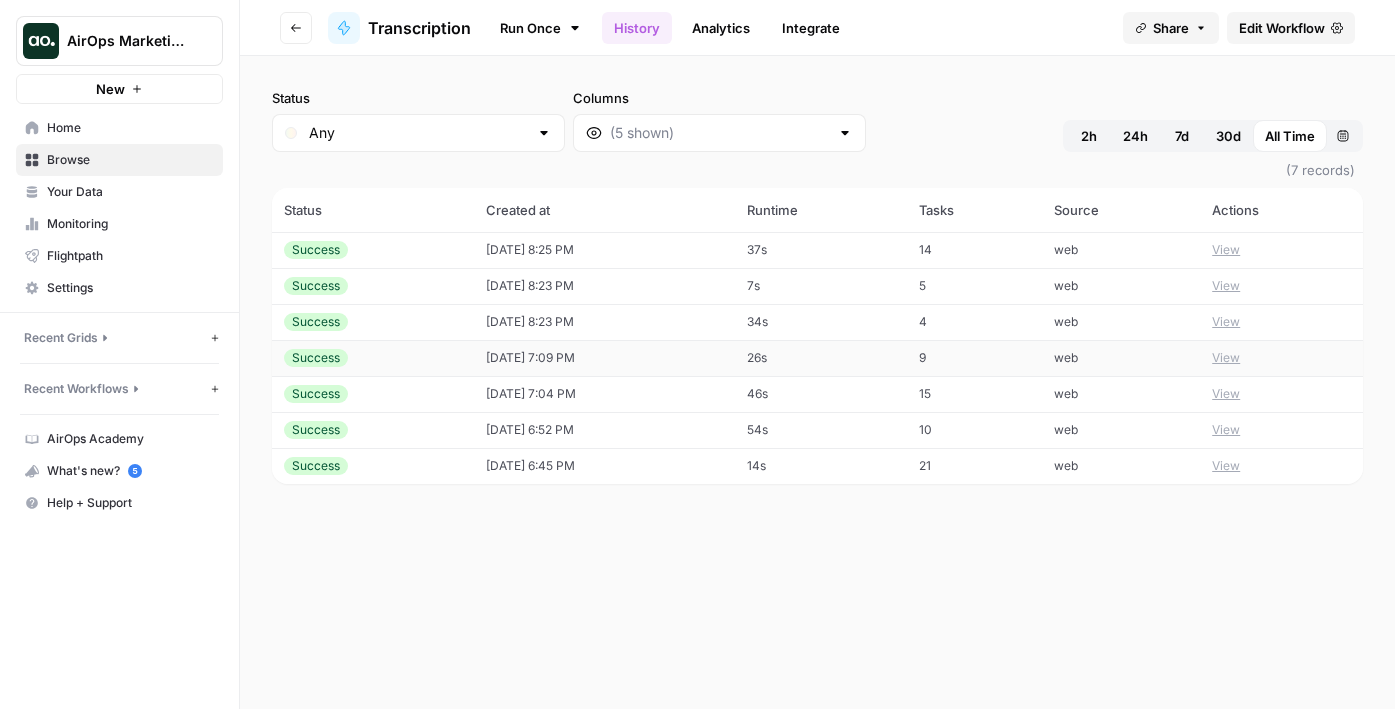 click on "View" at bounding box center (1226, 358) 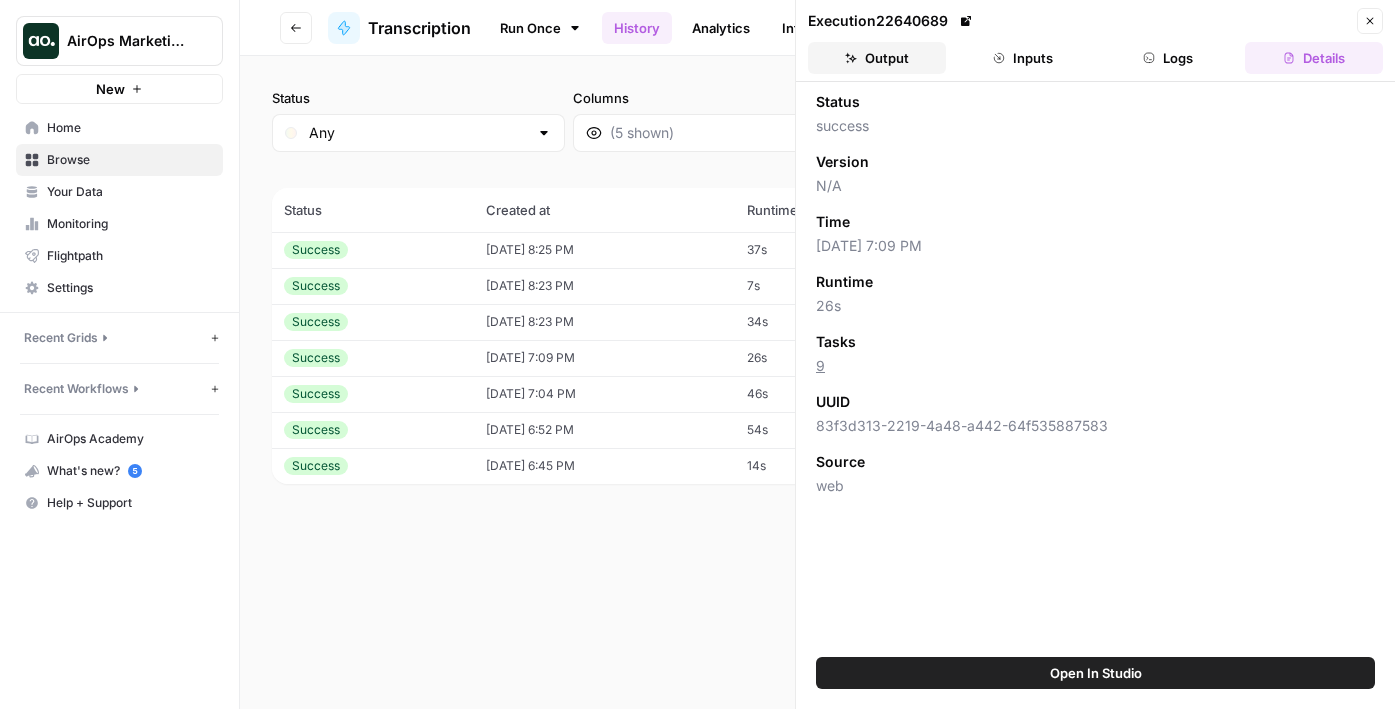 click on "Output" at bounding box center (877, 58) 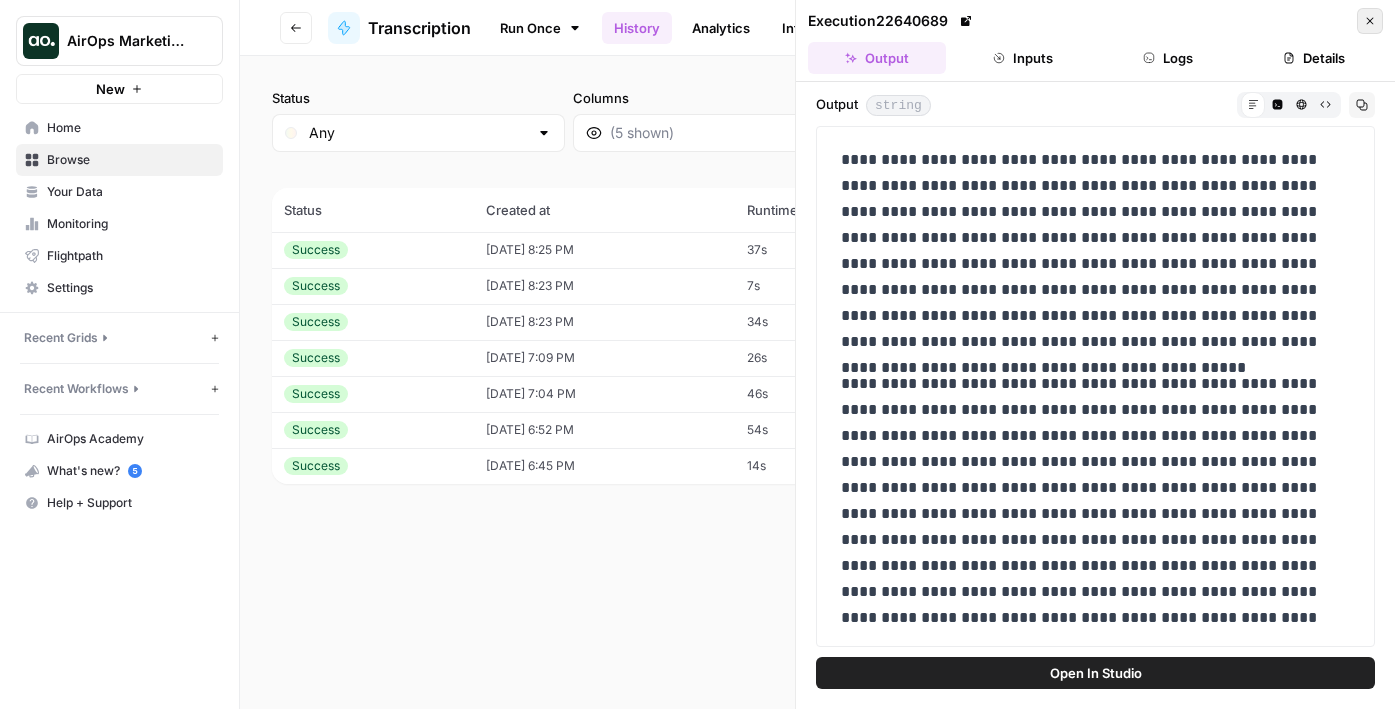 click on "Close" at bounding box center [1370, 21] 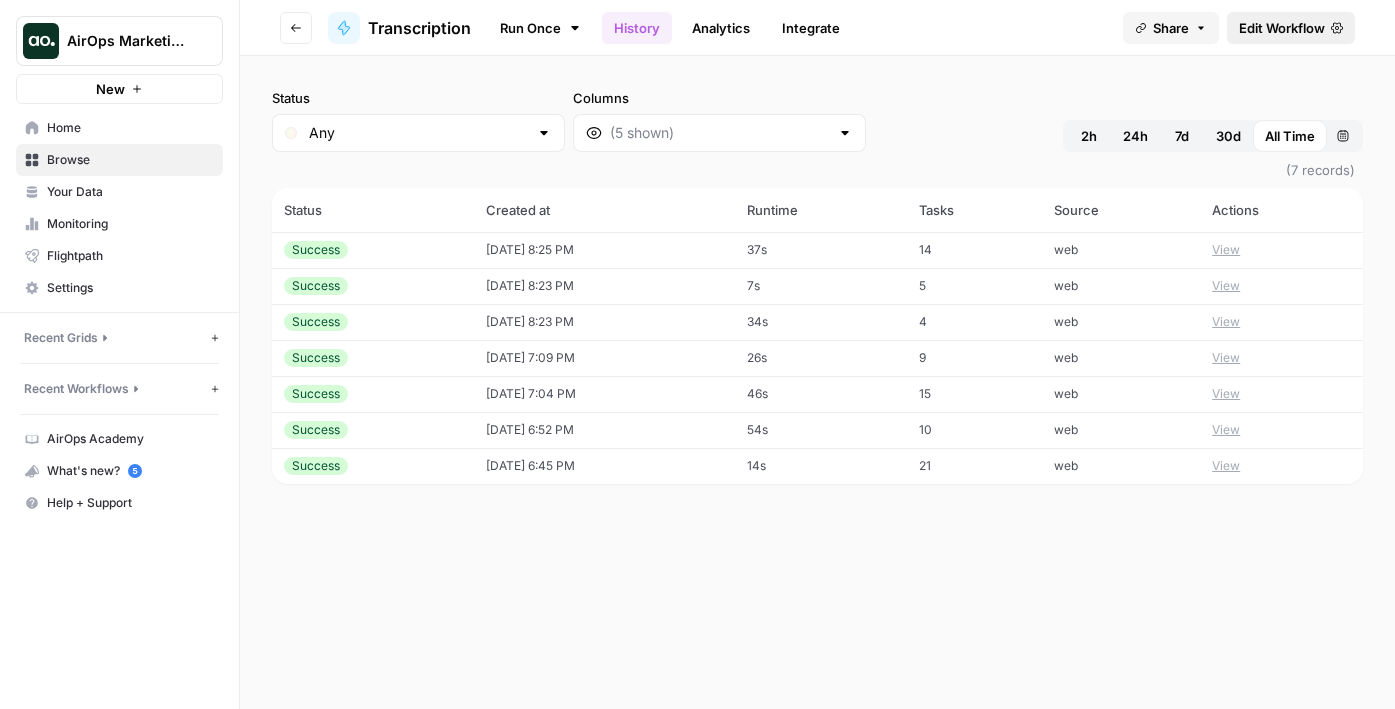 click on "Edit Workflow" at bounding box center (1282, 28) 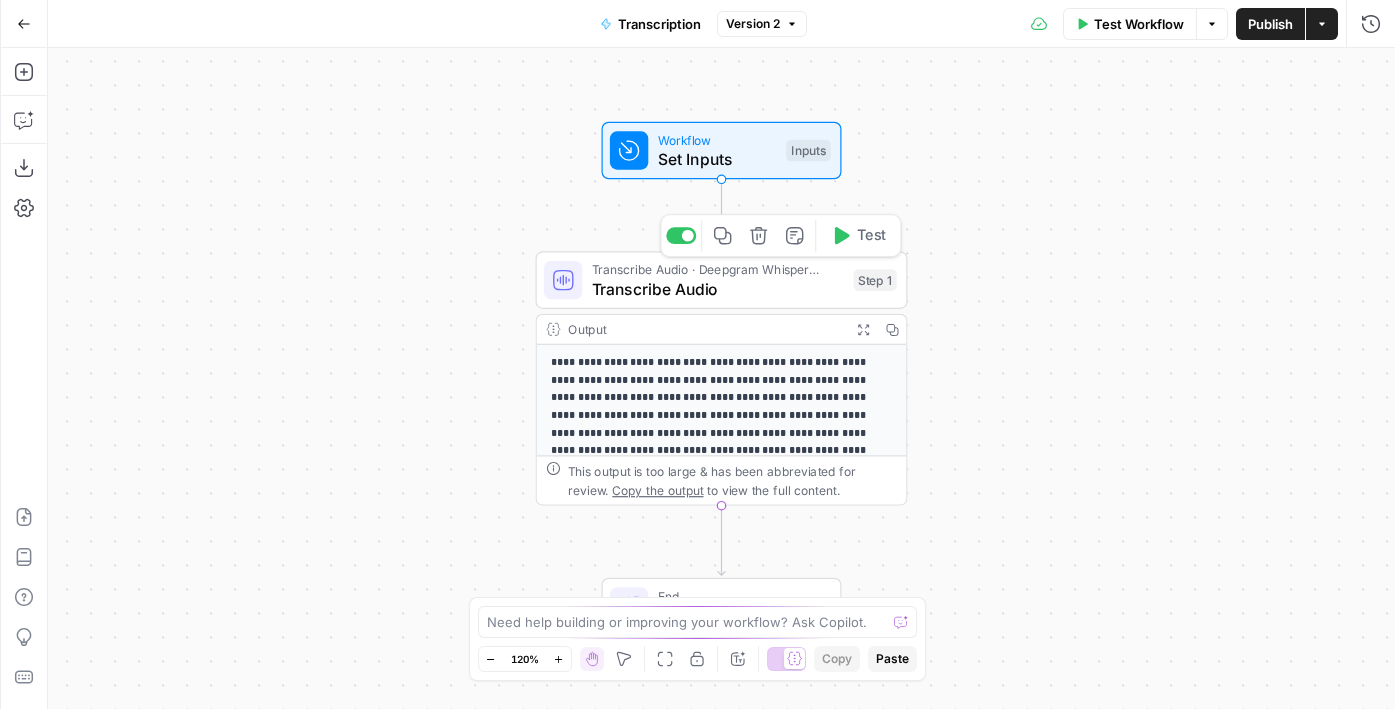 click on "Test Step" at bounding box center [788, 106] 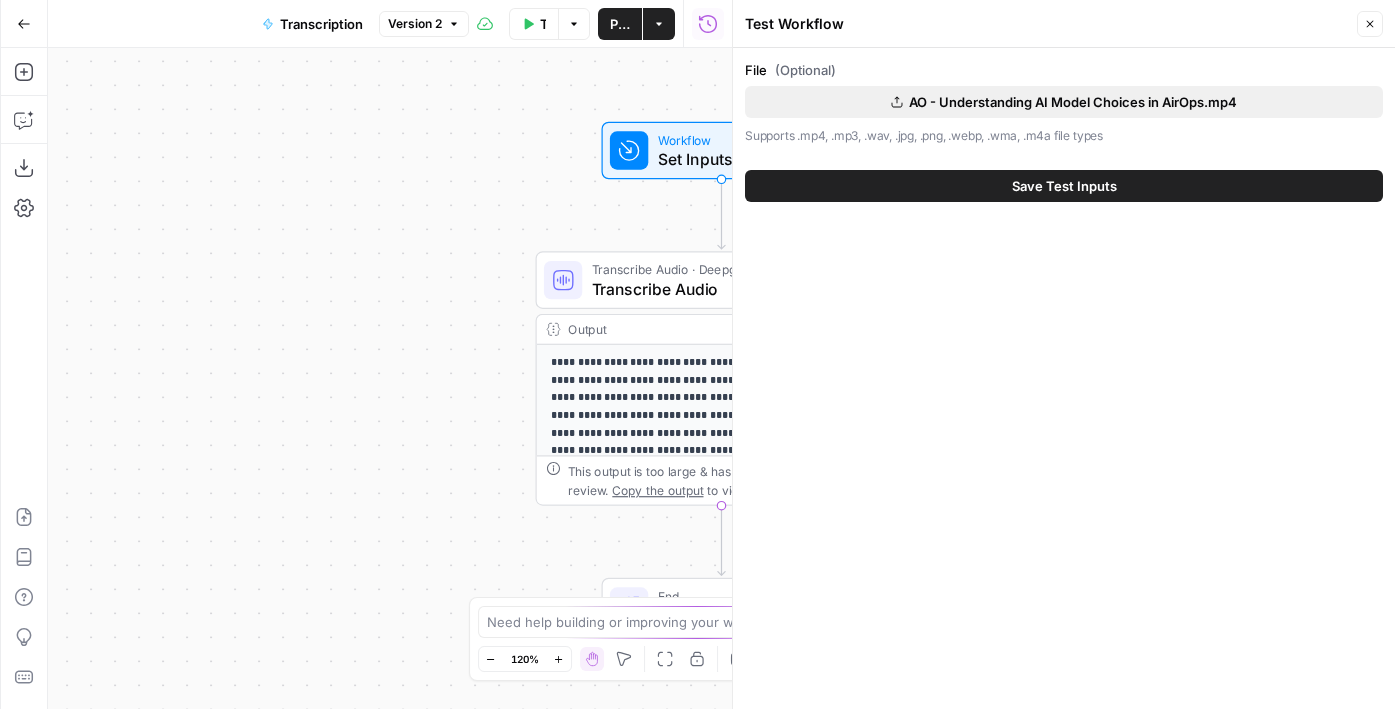 click on "AO - Understanding AI Model Choices in AirOps.mp4" at bounding box center (1064, 102) 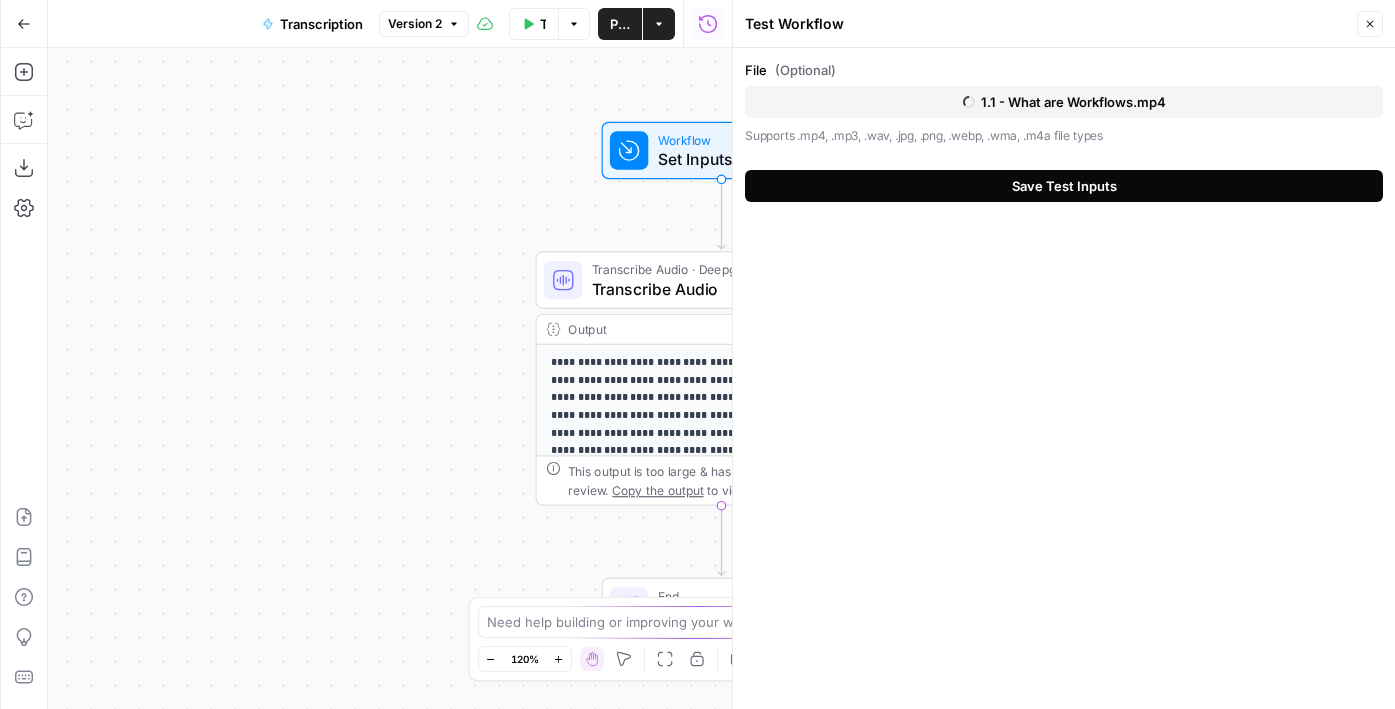 click on "Save Test Inputs" at bounding box center (1064, 186) 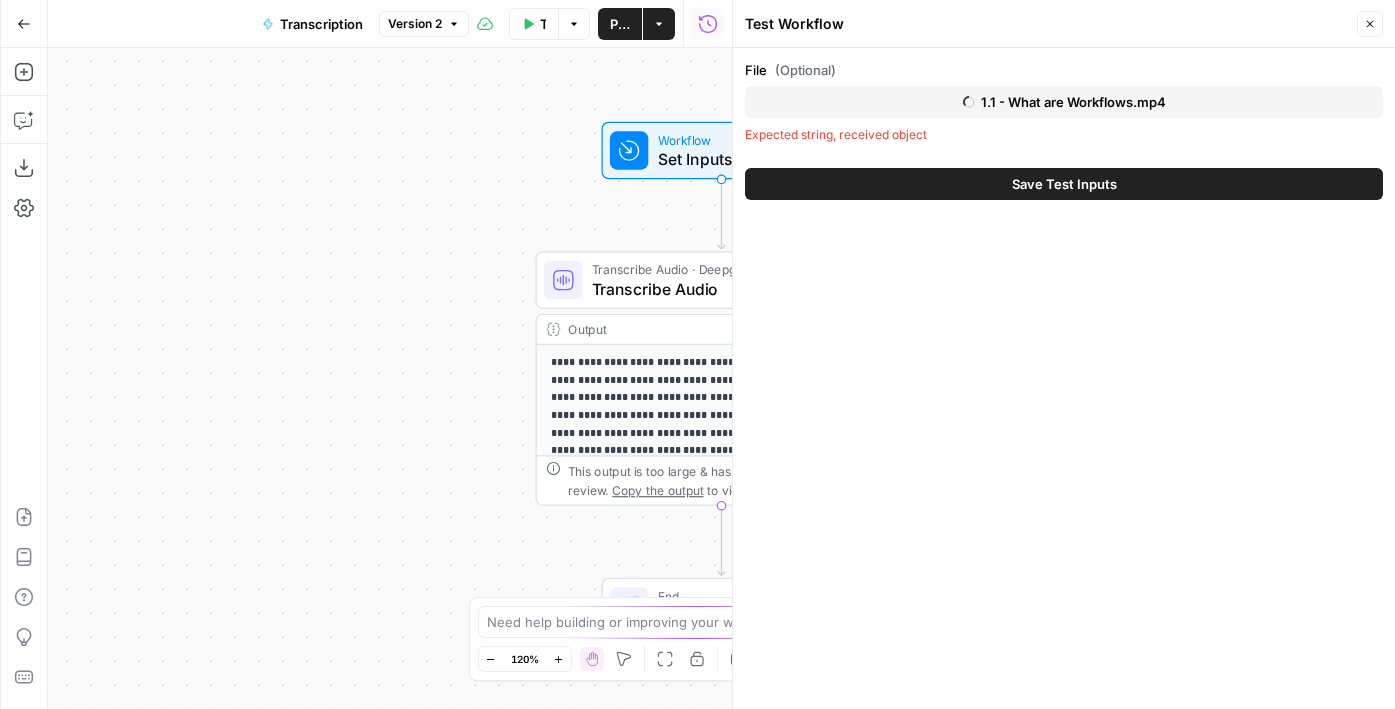 drag, startPoint x: 459, startPoint y: 280, endPoint x: 200, endPoint y: 279, distance: 259.00192 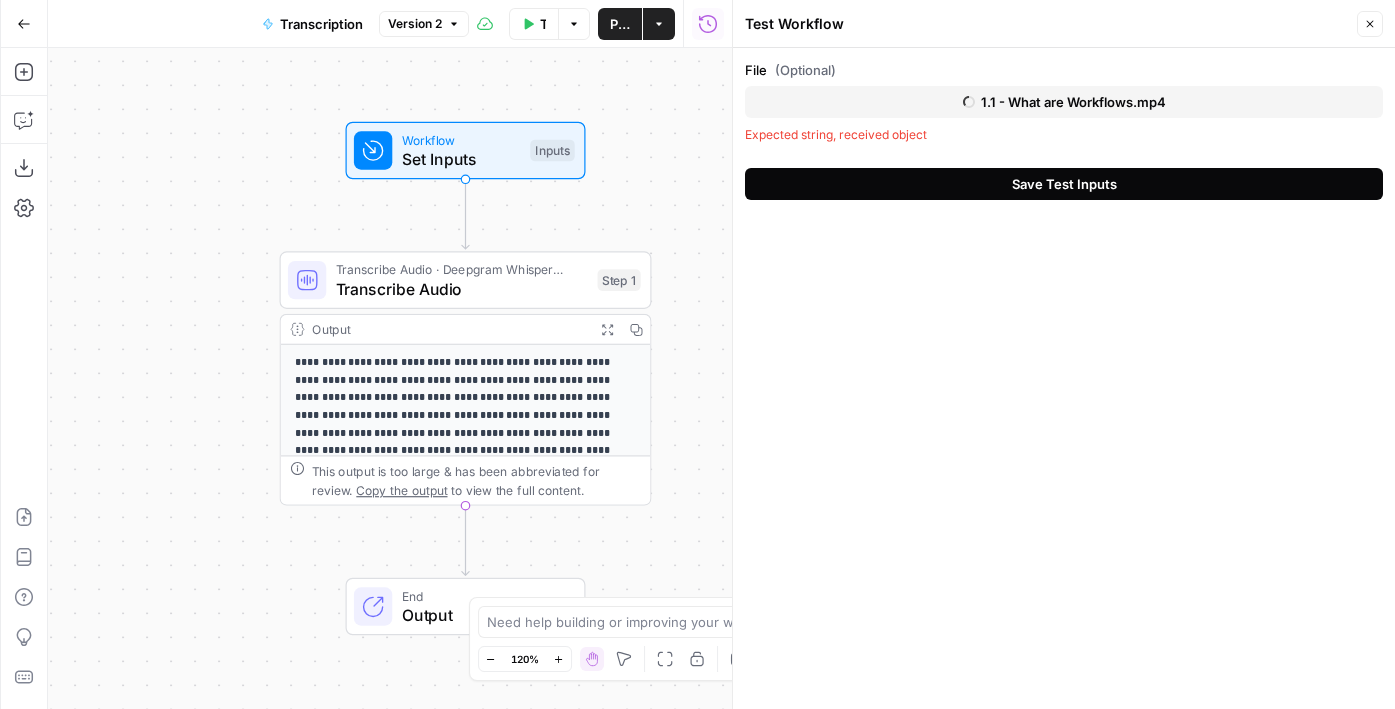 click on "Save Test Inputs" at bounding box center (1064, 184) 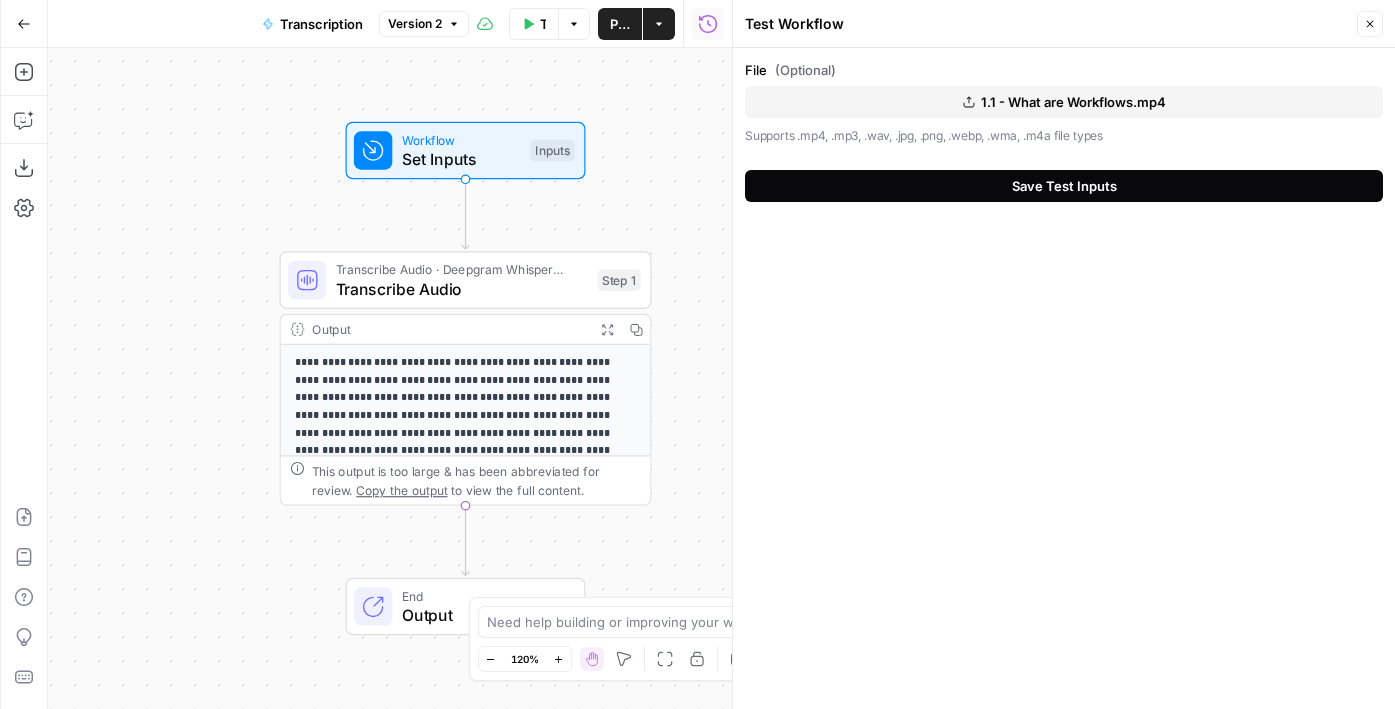 click on "Save Test Inputs" at bounding box center [1064, 186] 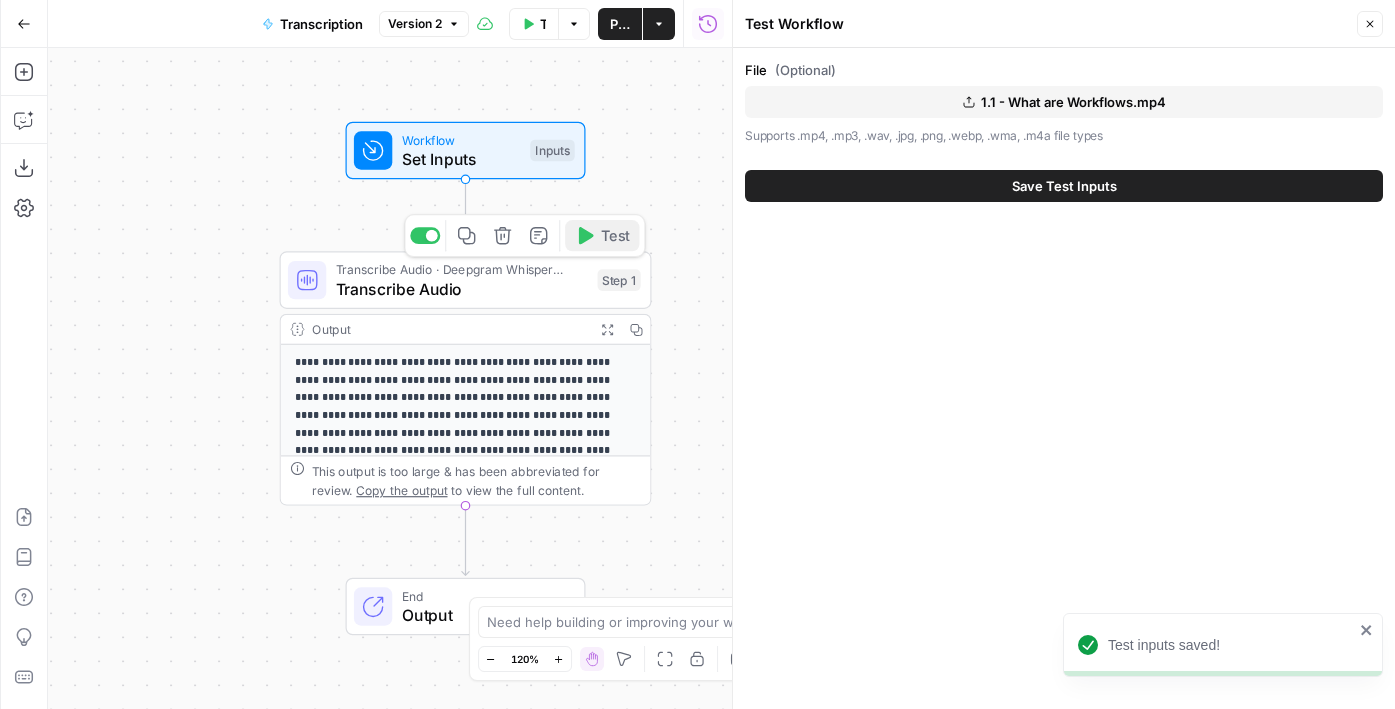 click on "Test" at bounding box center [615, 236] 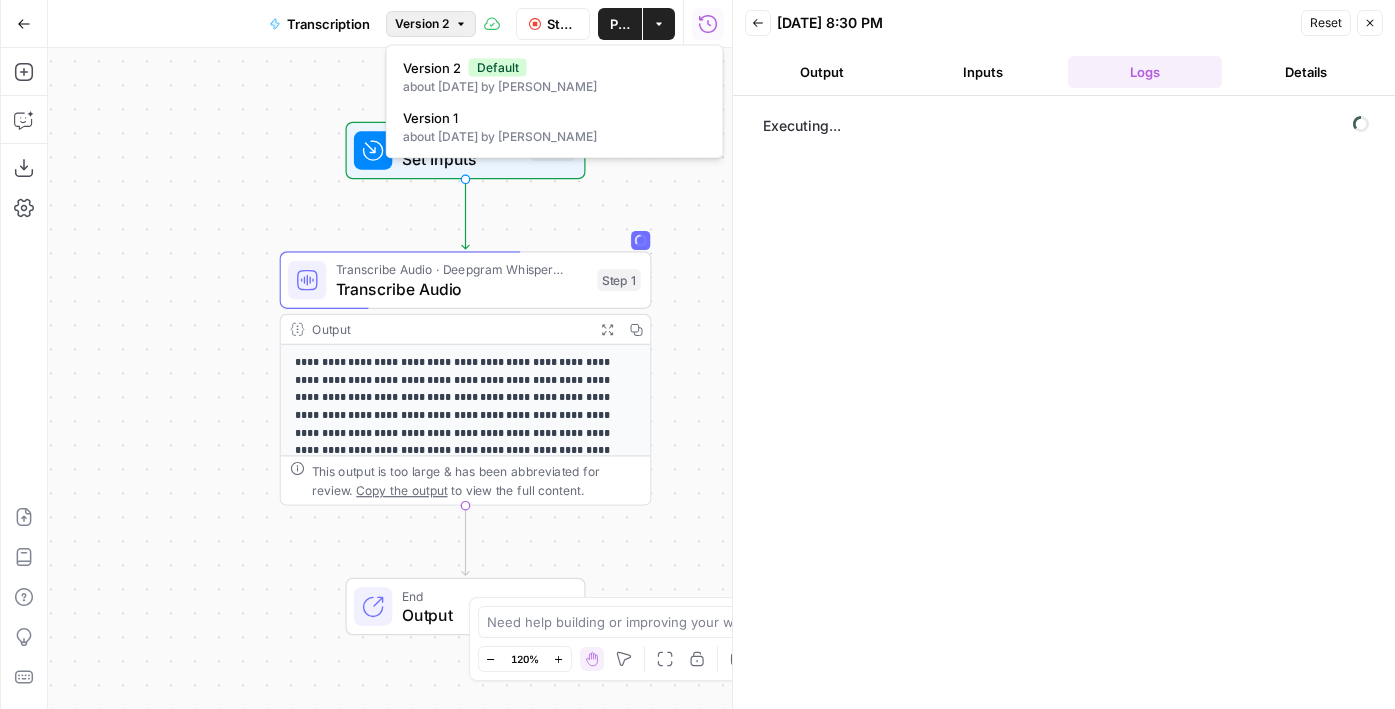 click on "Version 2" at bounding box center [431, 24] 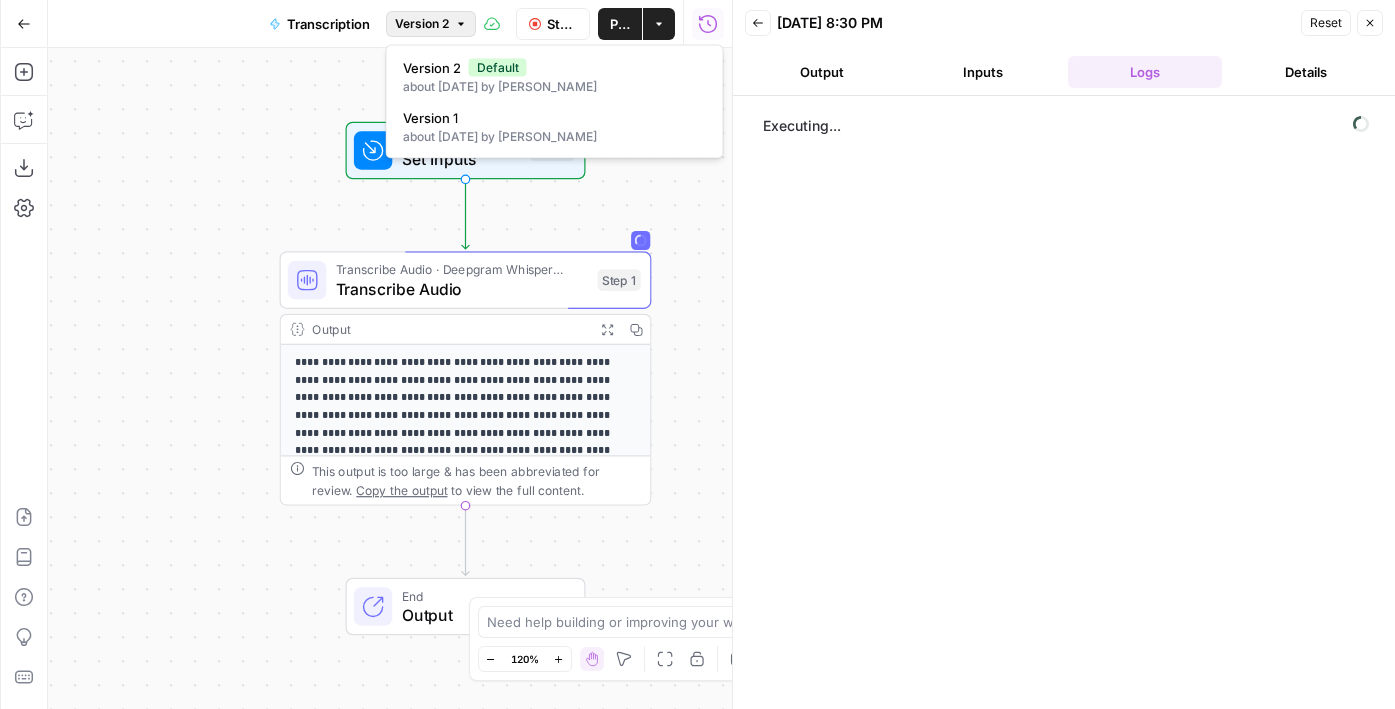 click on "**********" at bounding box center (390, 378) 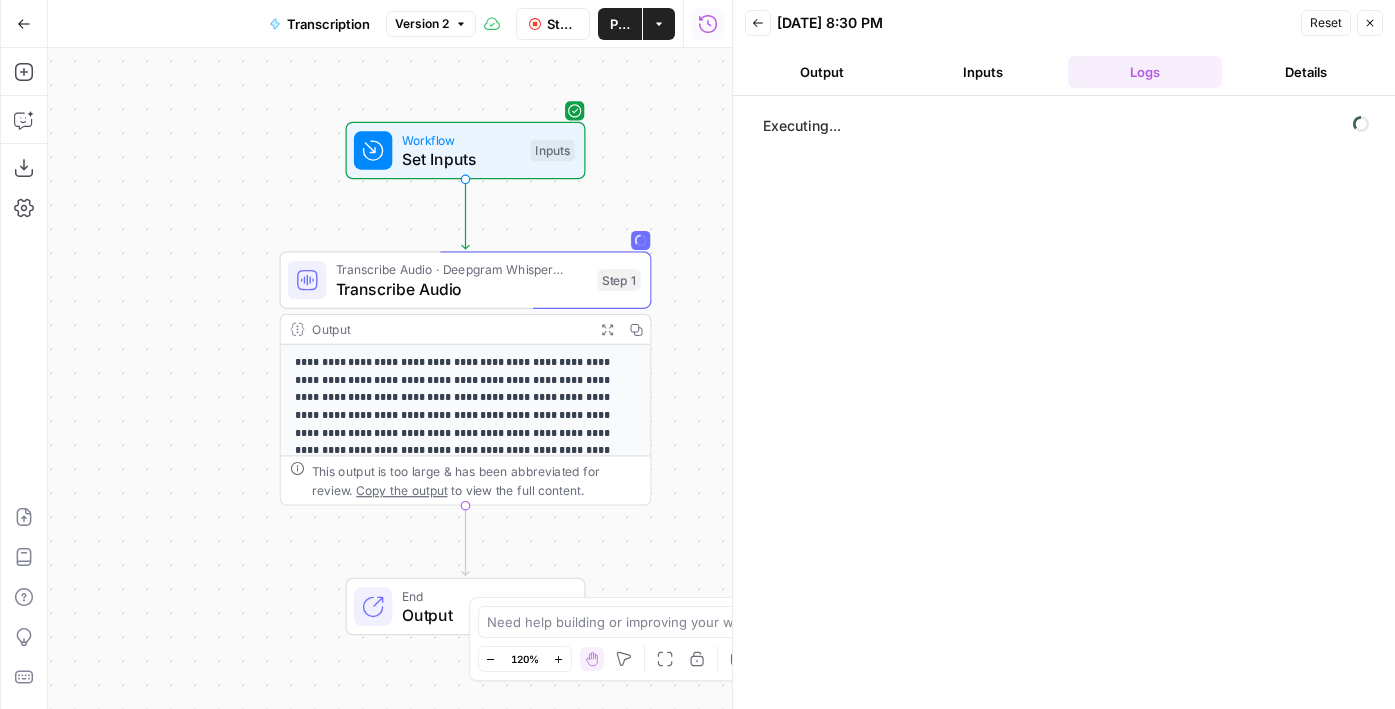 click on "Back 06/30/25 at 8:30 PM Reset Close Output Inputs Logs Details" at bounding box center [1064, 48] 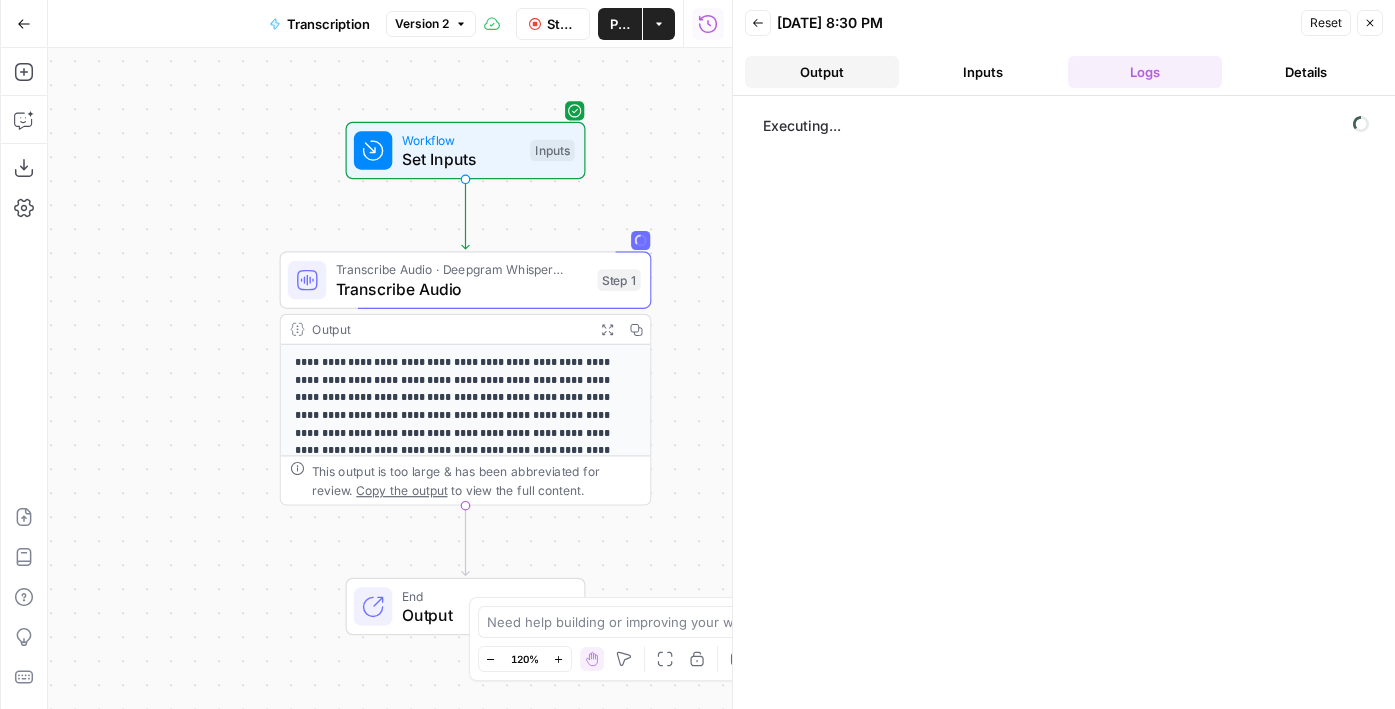 click on "Output" at bounding box center [822, 72] 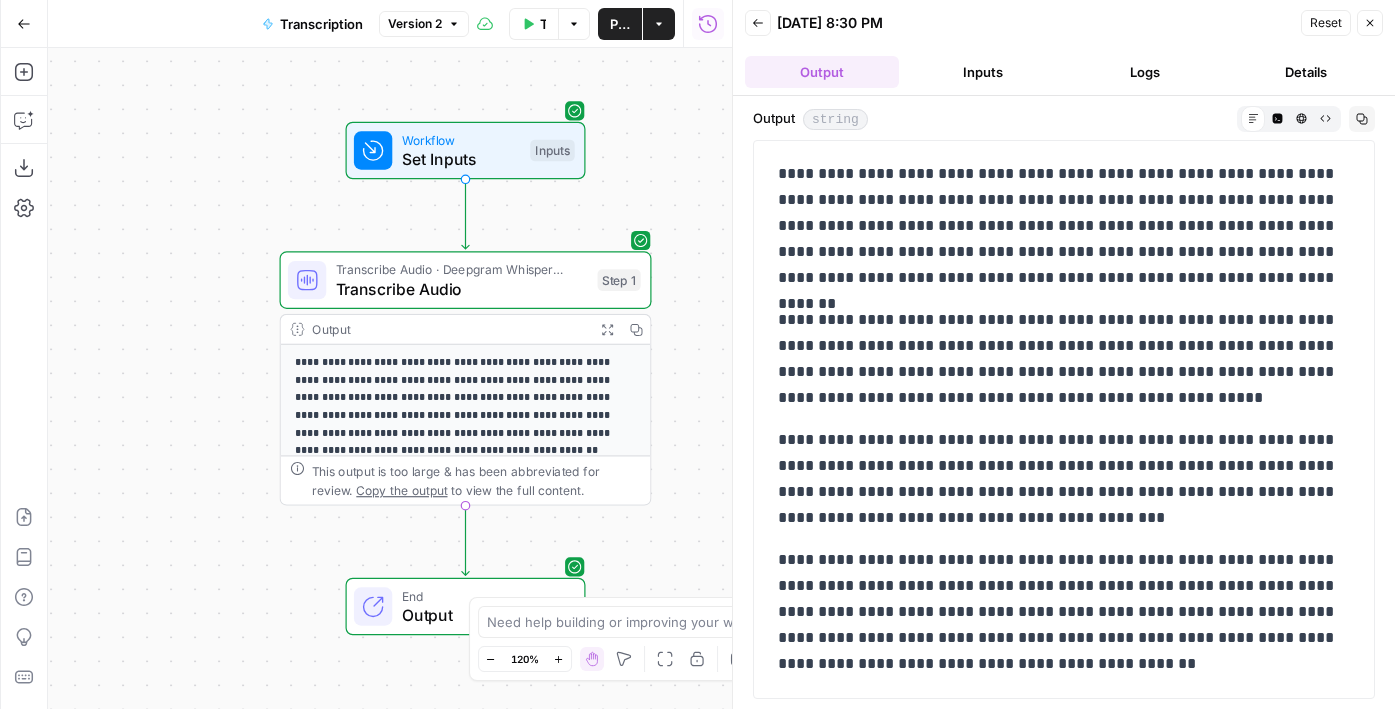 scroll, scrollTop: 583, scrollLeft: 0, axis: vertical 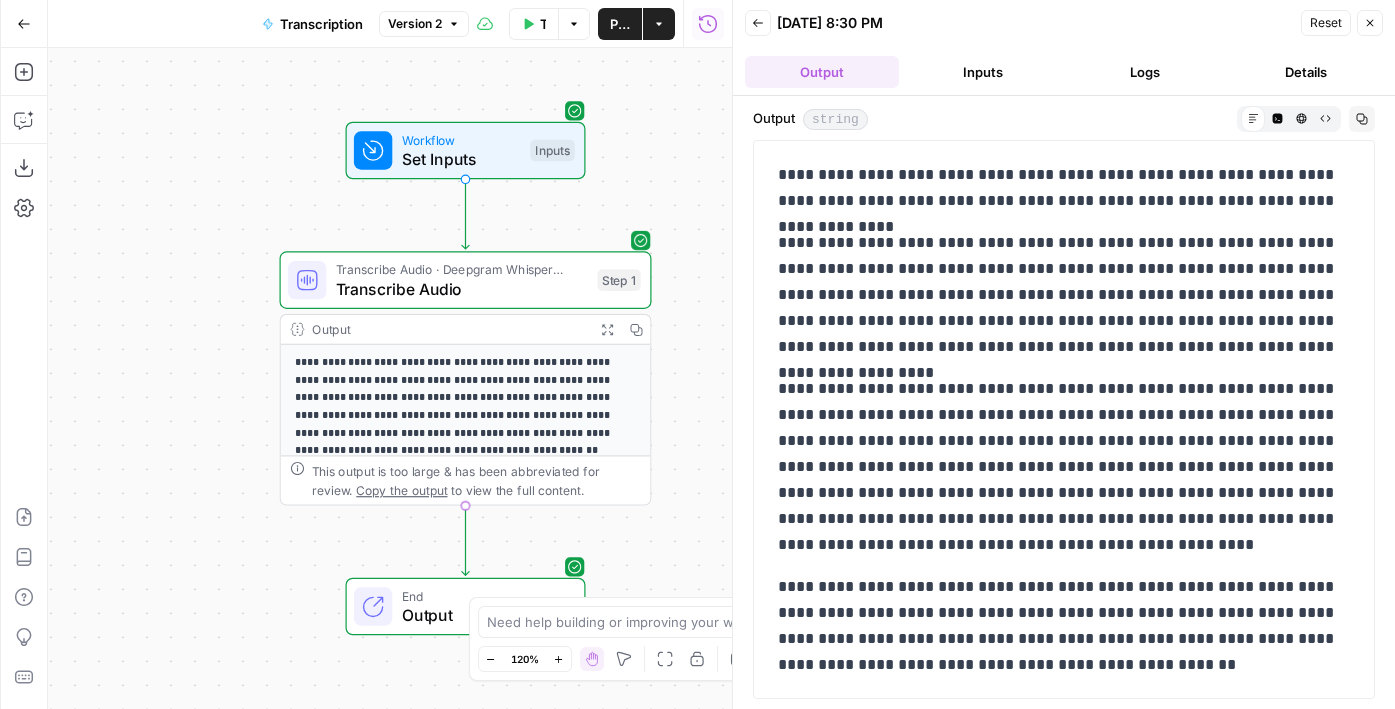 click on "Transcribe Audio" at bounding box center (462, 289) 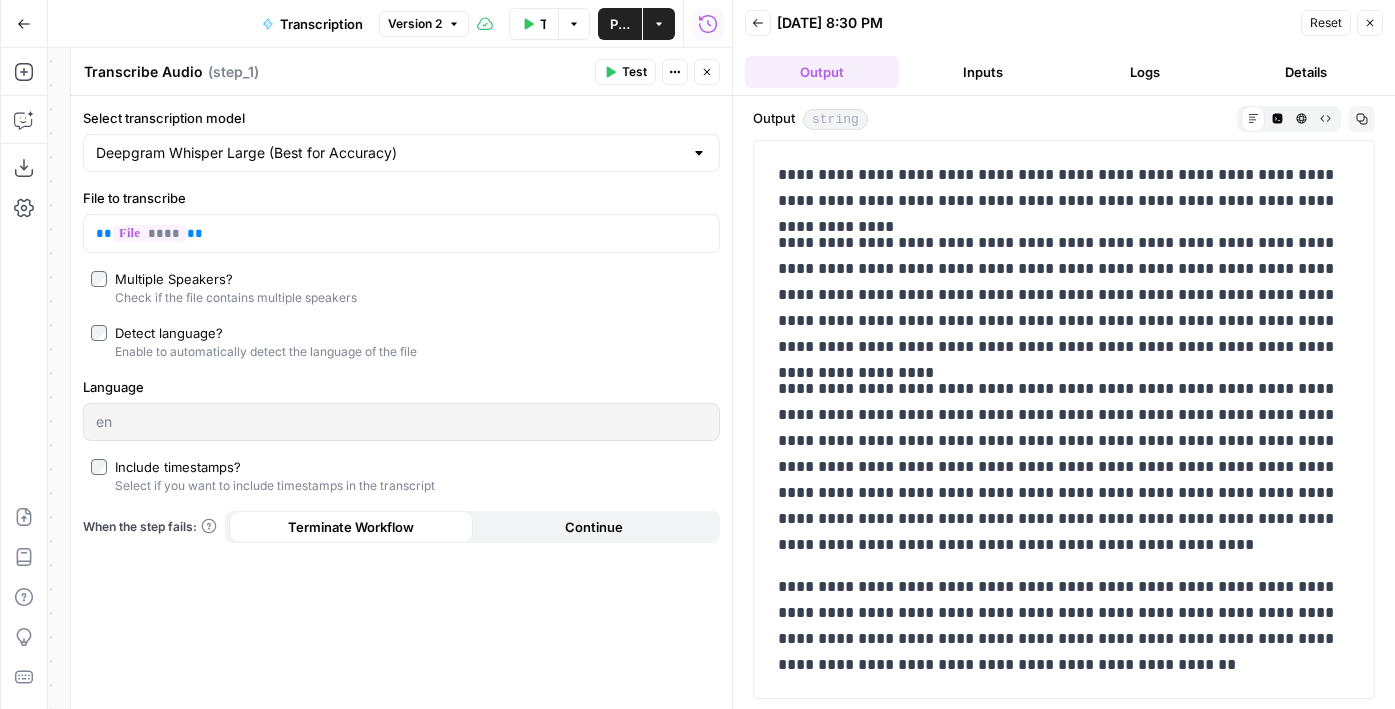 click on "Select transcription model Deepgram Whisper Large (Best for Accuracy) File to transcribe ** **** ** Multiple Speakers? Check if the file contains multiple speakers Detect language? Enable to automatically detect the language of the file Language Include timestamps? Select if you want to include timestamps in the transcript When the step fails: Terminate Workflow Continue" at bounding box center (401, 402) 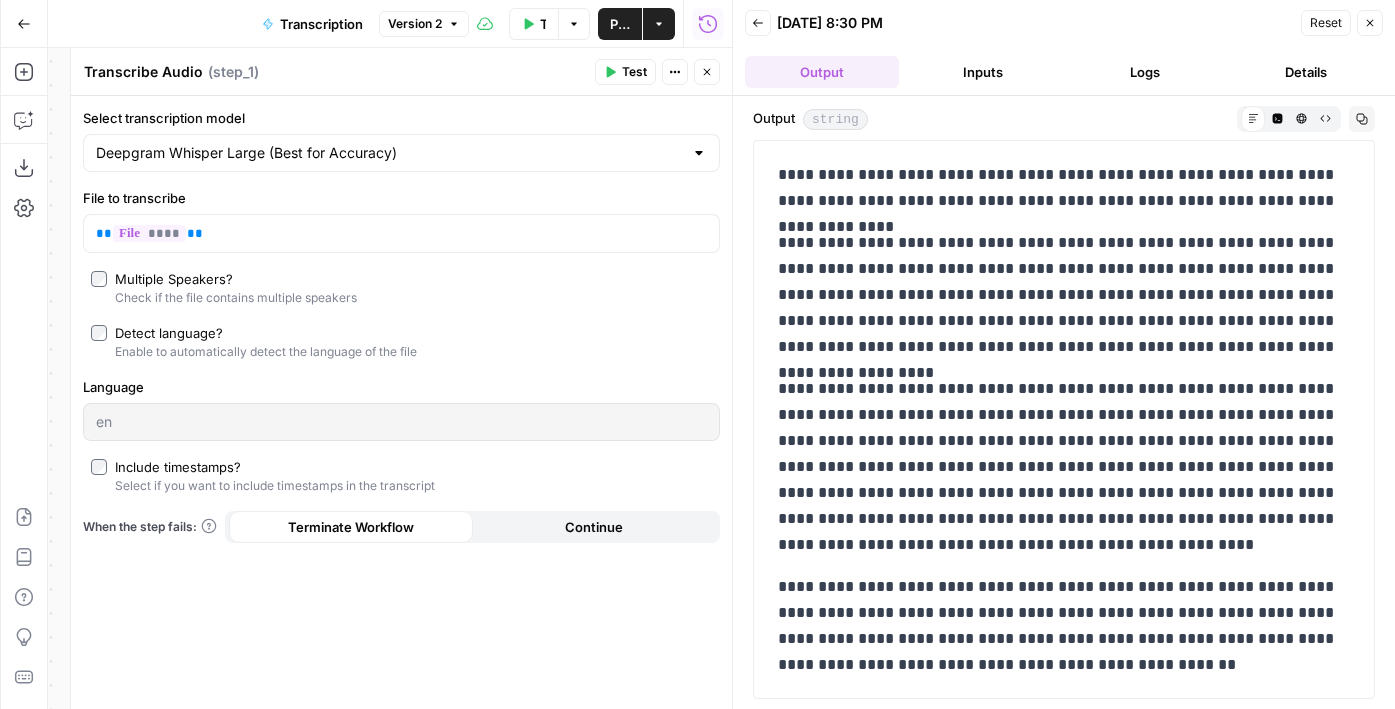 click on "Include timestamps?" at bounding box center (178, 467) 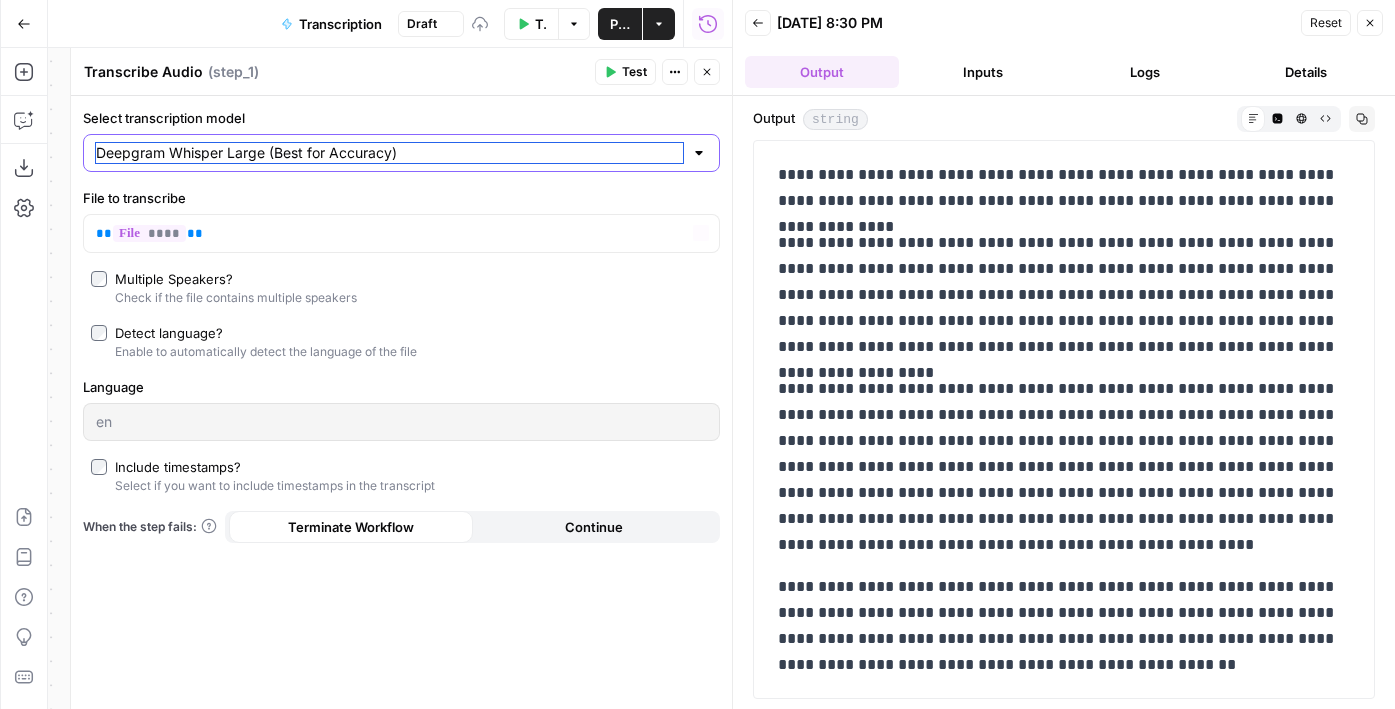 click on "Deepgram Whisper Large (Best for Accuracy)" at bounding box center [389, 153] 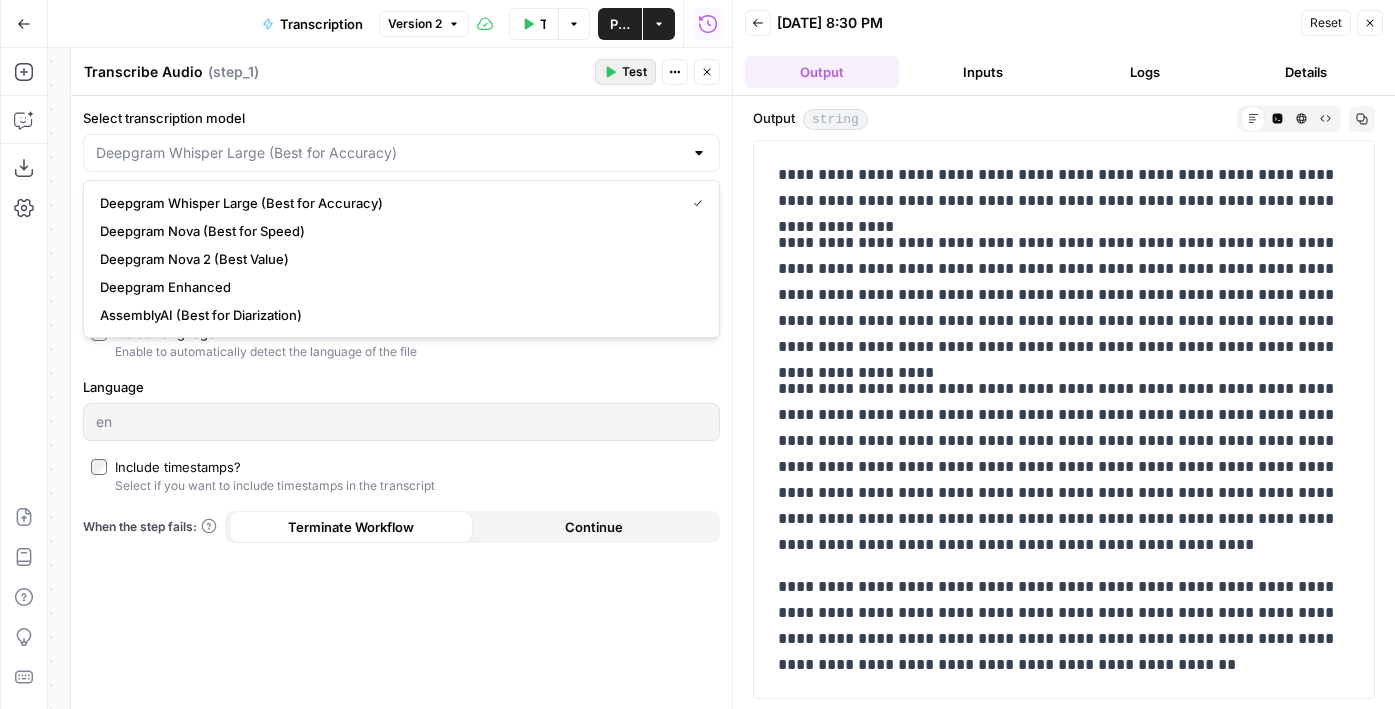 type on "Deepgram Whisper Large (Best for Accuracy)" 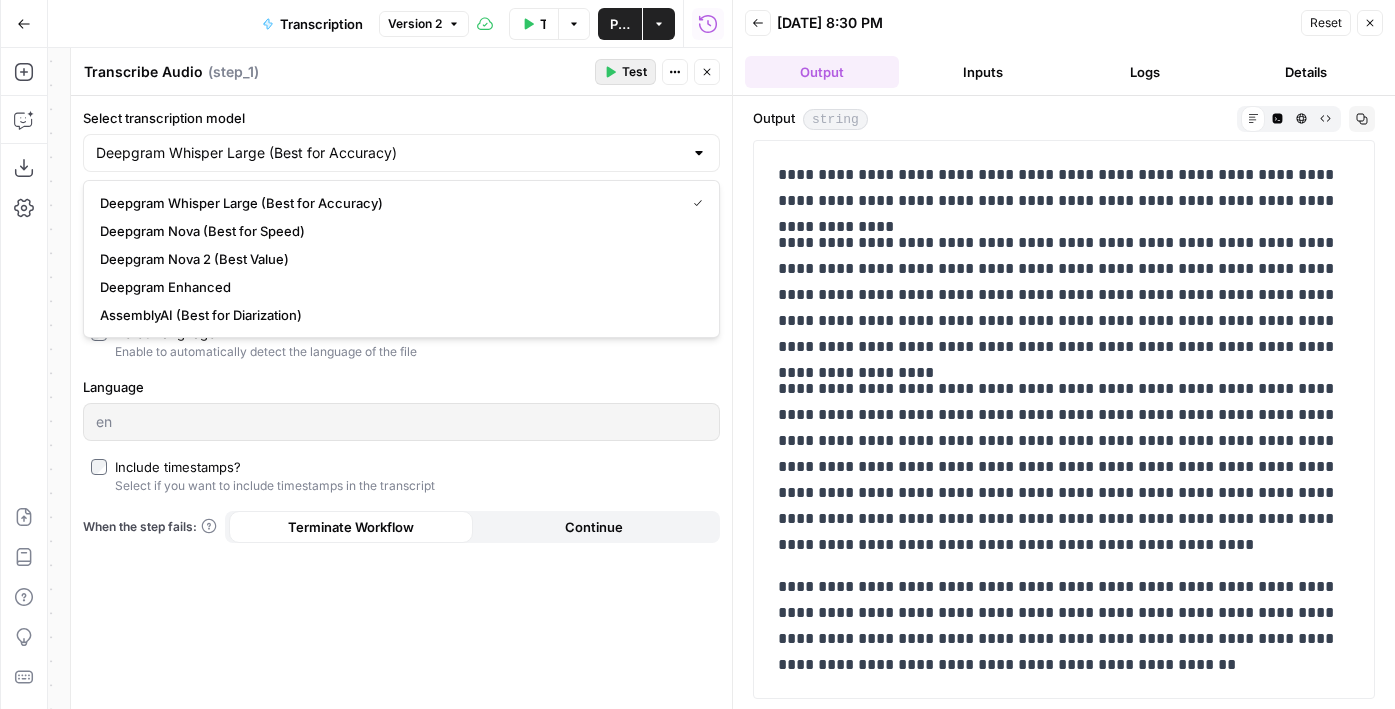 click on "Test" at bounding box center [634, 72] 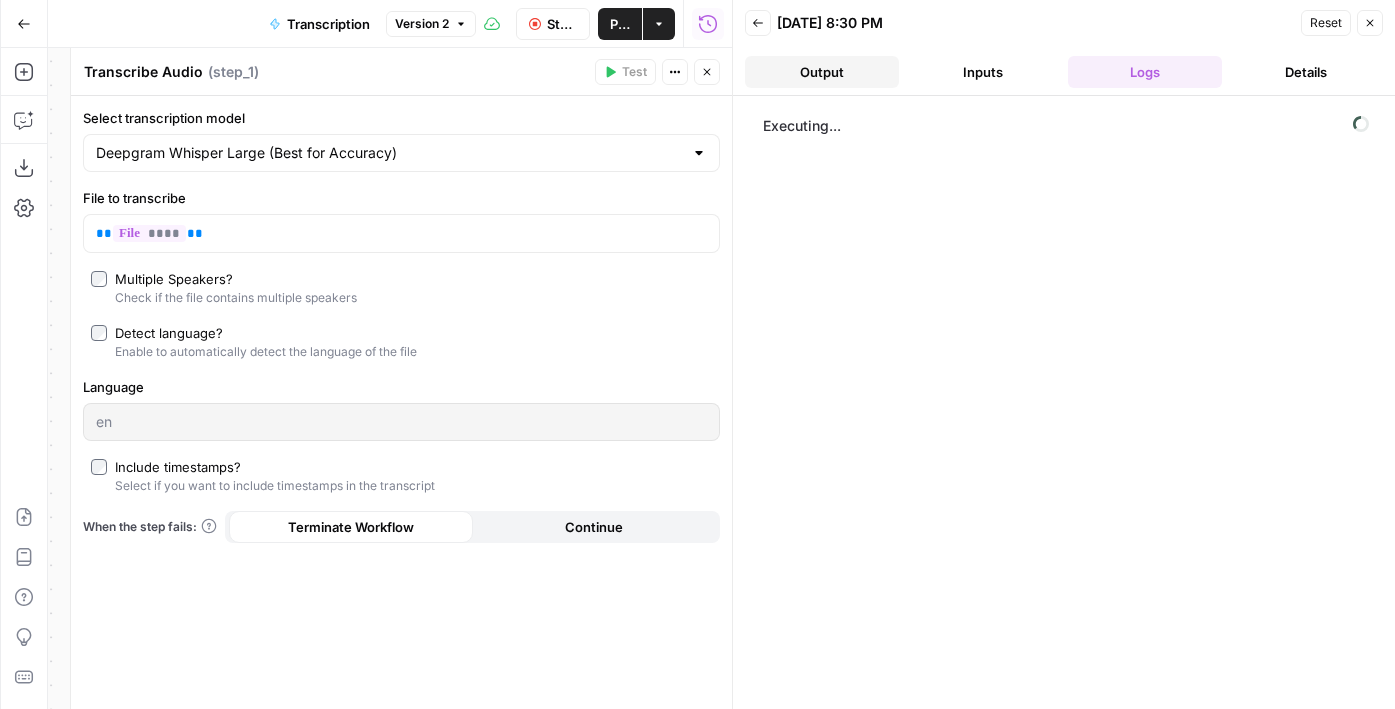 click on "Output" at bounding box center [822, 72] 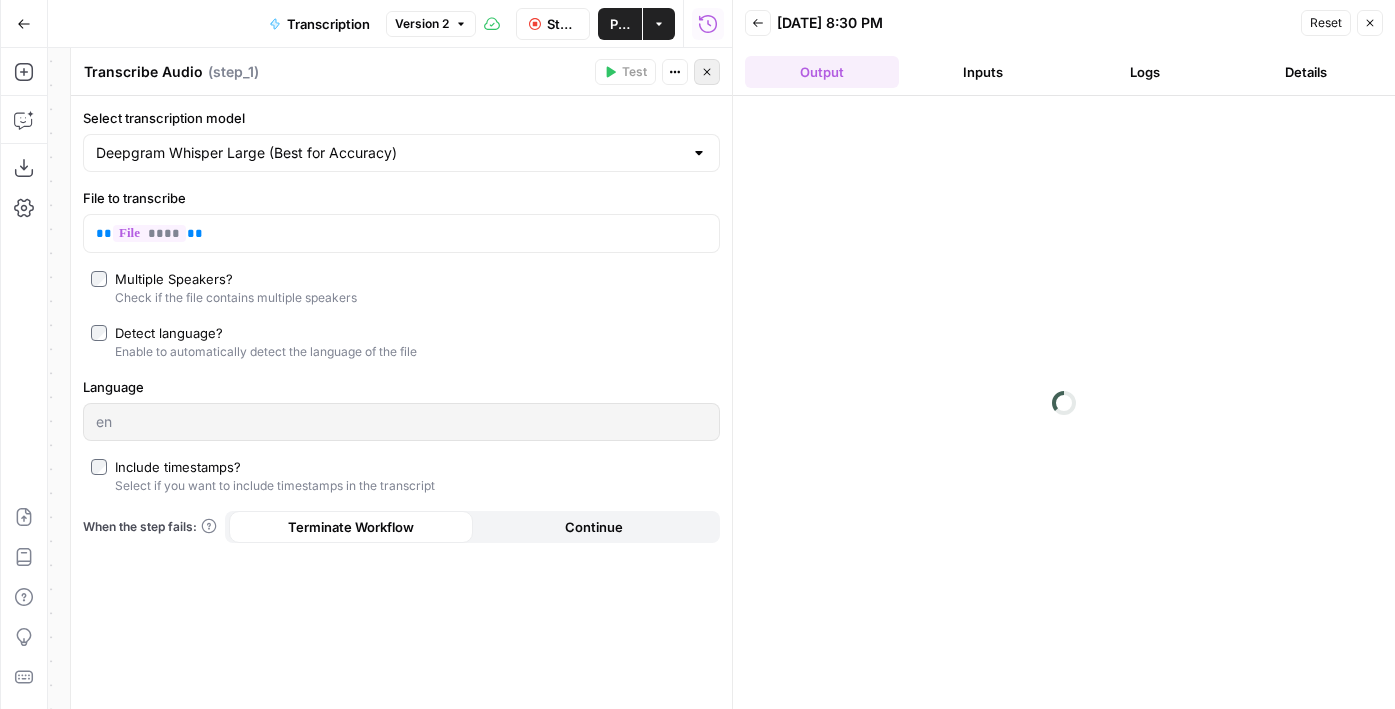 click on "Close" at bounding box center (707, 72) 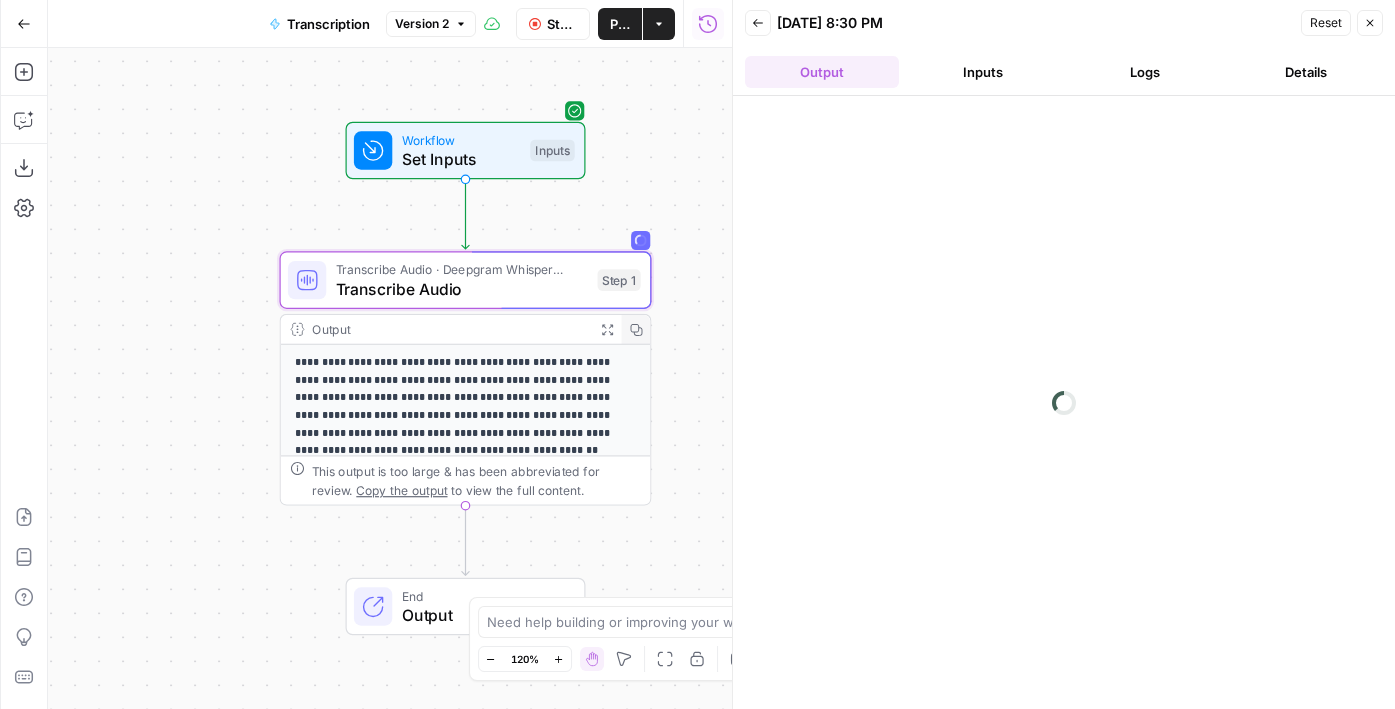 click on "Copy" at bounding box center [636, 329] 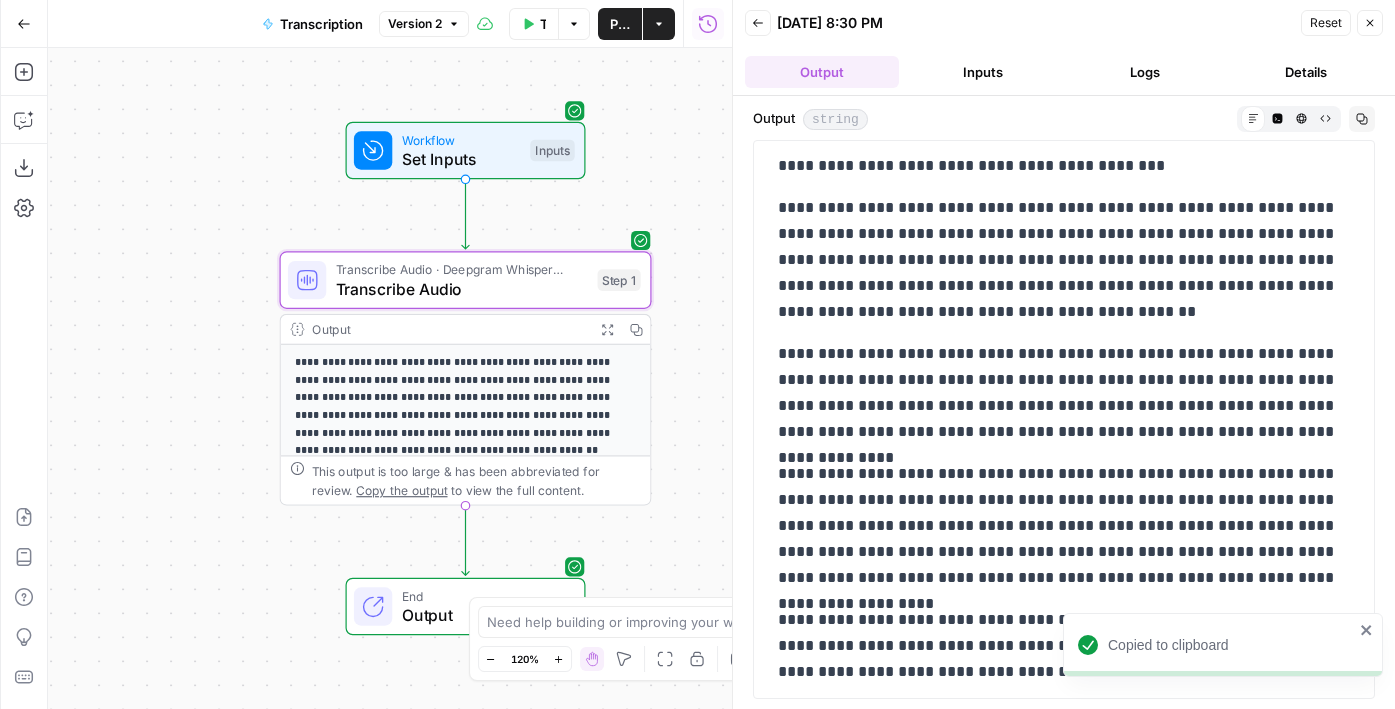 scroll, scrollTop: 583, scrollLeft: 0, axis: vertical 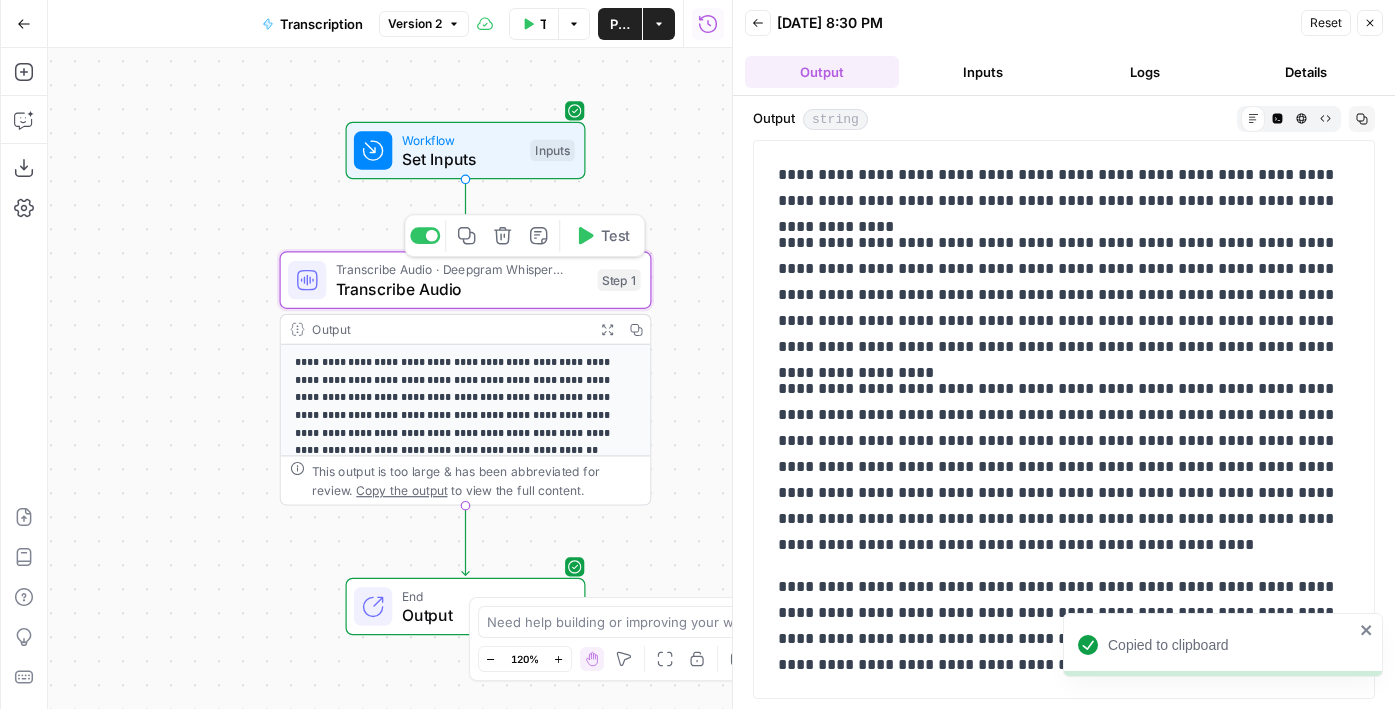 click on "Transcribe Audio" at bounding box center (462, 289) 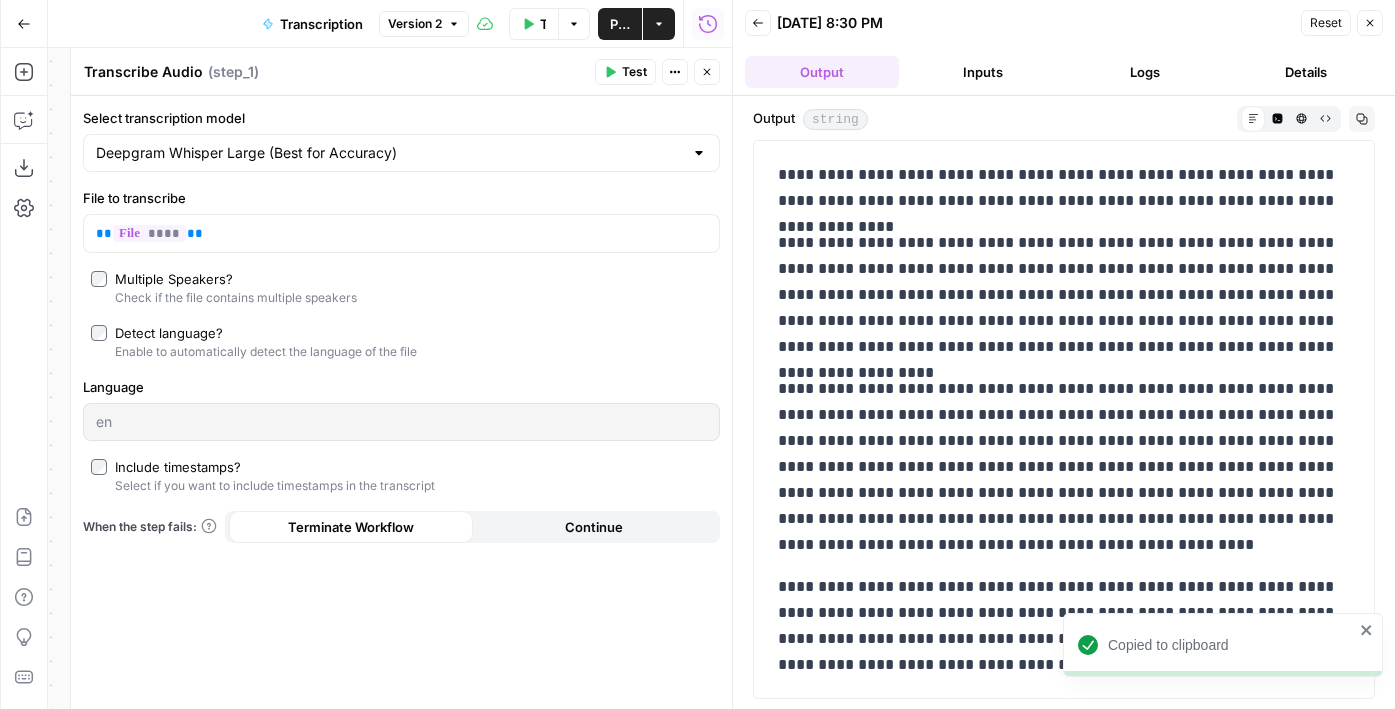 click on "Check if the file contains multiple speakers" at bounding box center (236, 298) 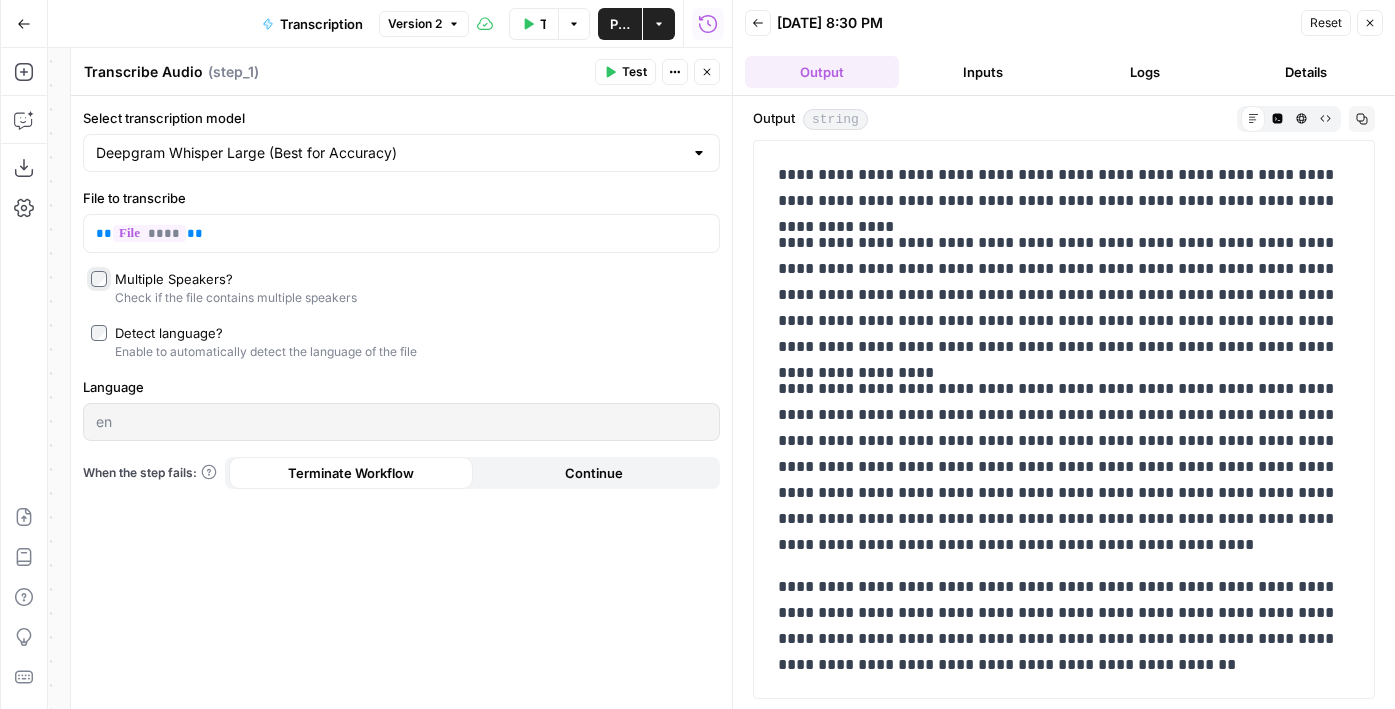click on "Check if the file contains multiple speakers" at bounding box center [236, 298] 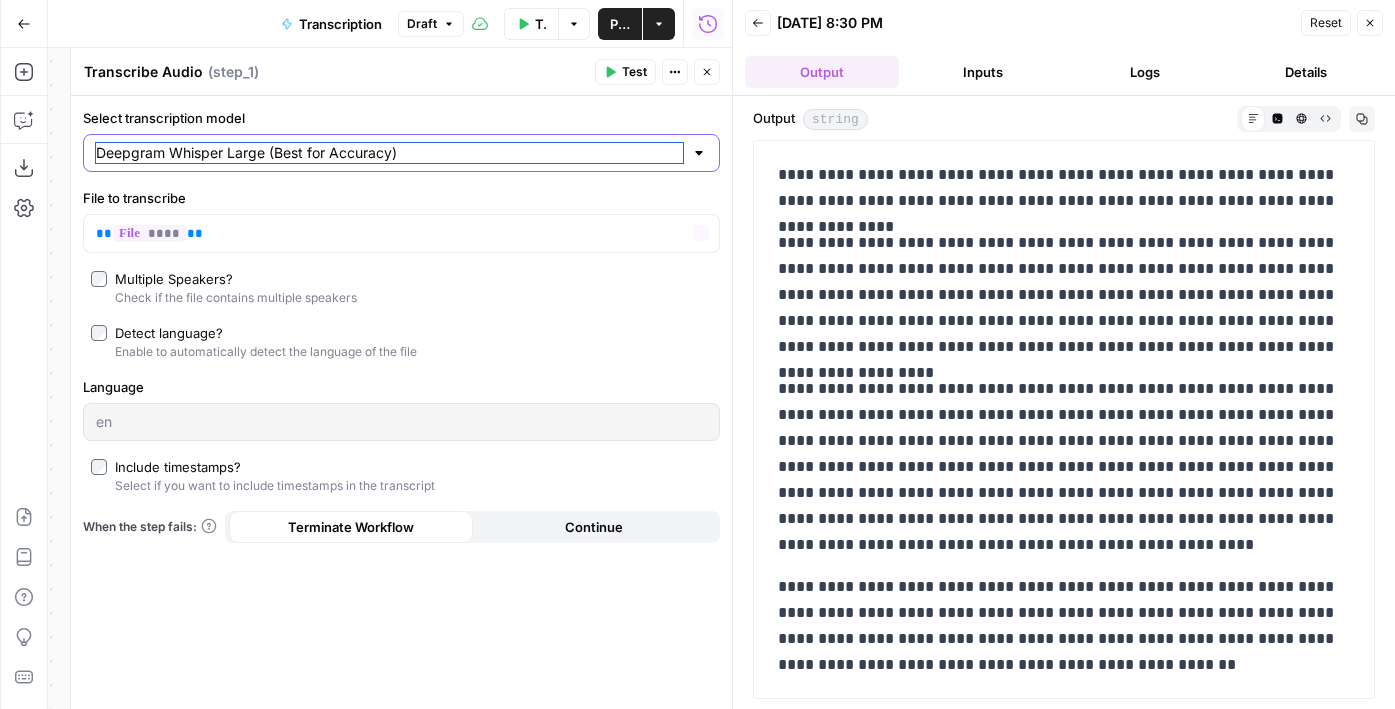 click on "Deepgram Whisper Large (Best for Accuracy)" at bounding box center [389, 153] 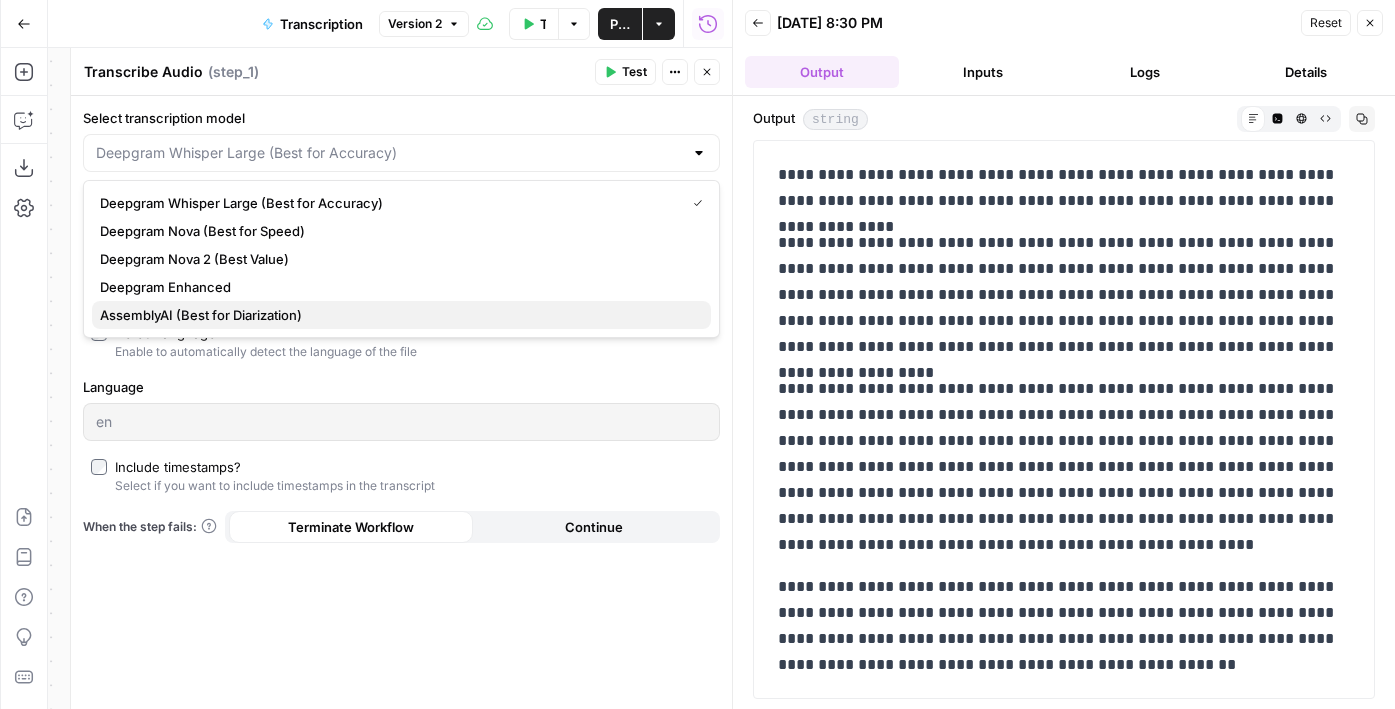 click on "AssemblyAI (Best for Diarization)" at bounding box center [401, 315] 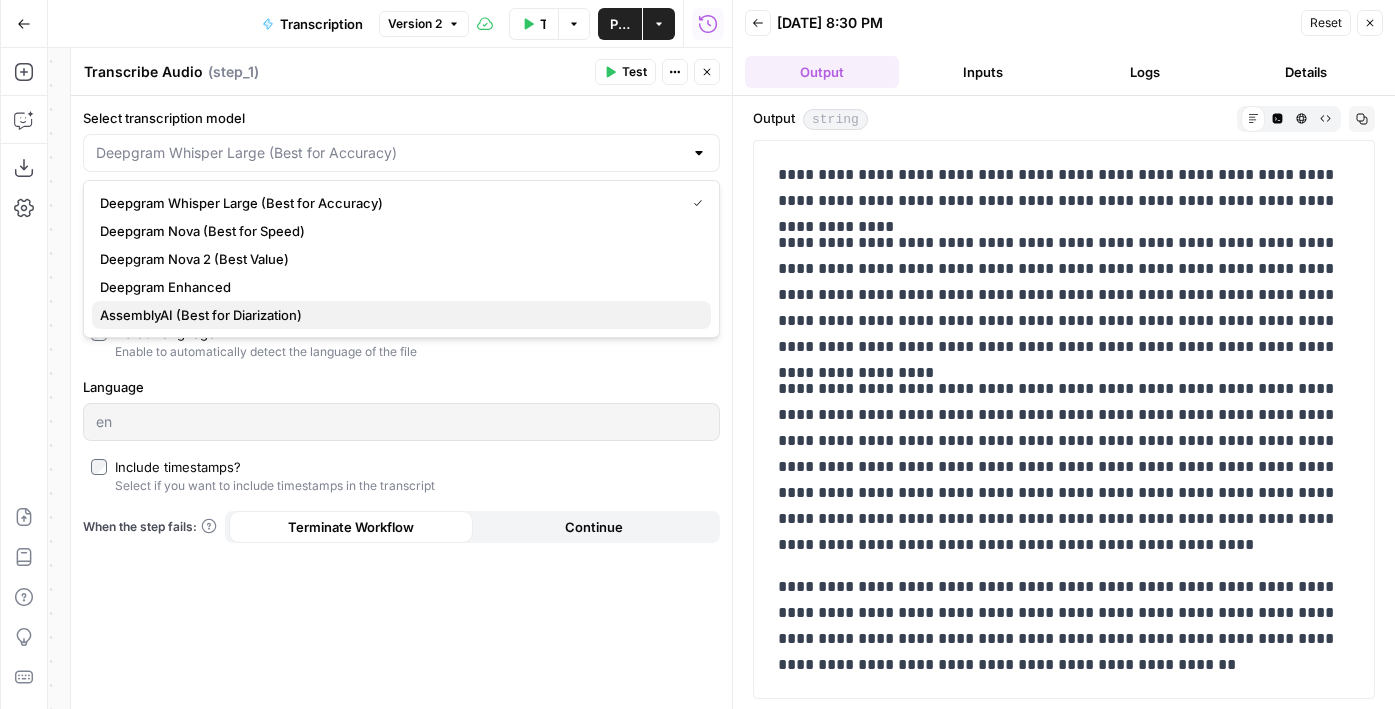 type on "AssemblyAI (Best for Diarization)" 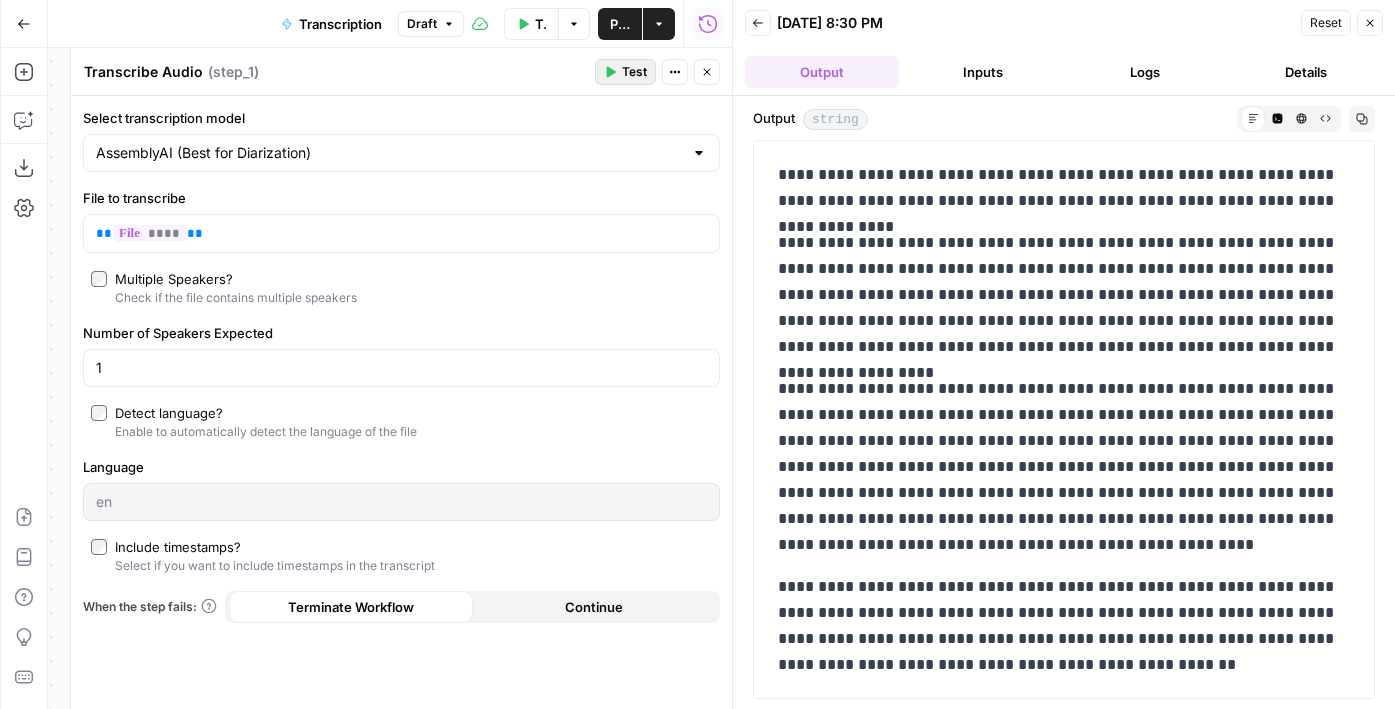 click on "Test" at bounding box center (634, 72) 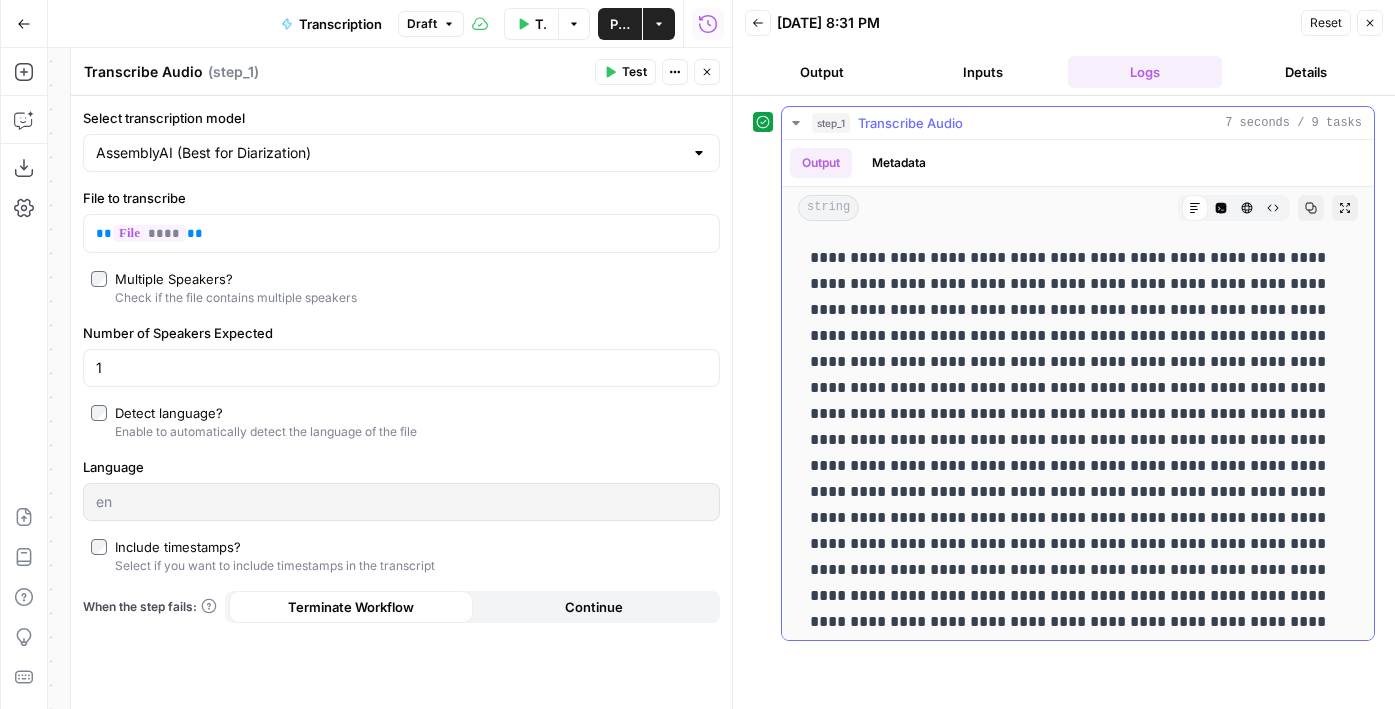 scroll, scrollTop: 583, scrollLeft: 0, axis: vertical 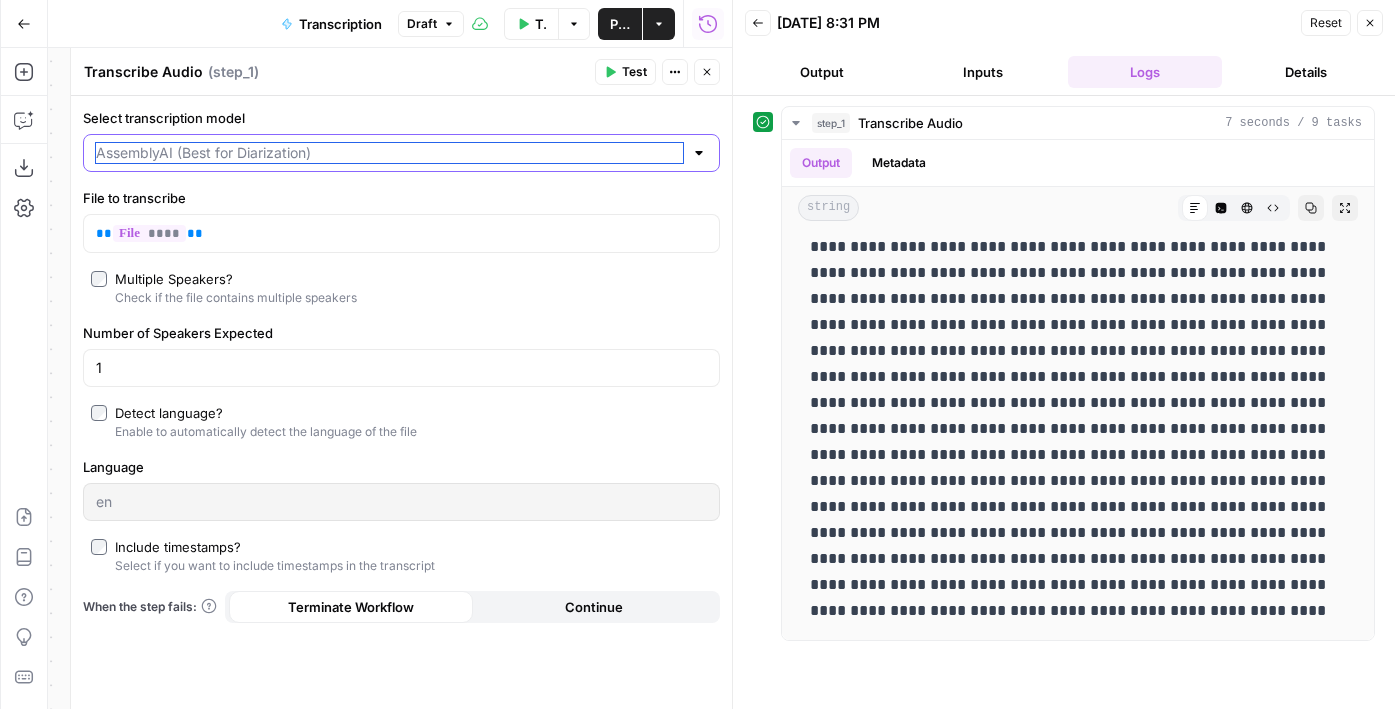 click on "Select transcription model" at bounding box center (389, 153) 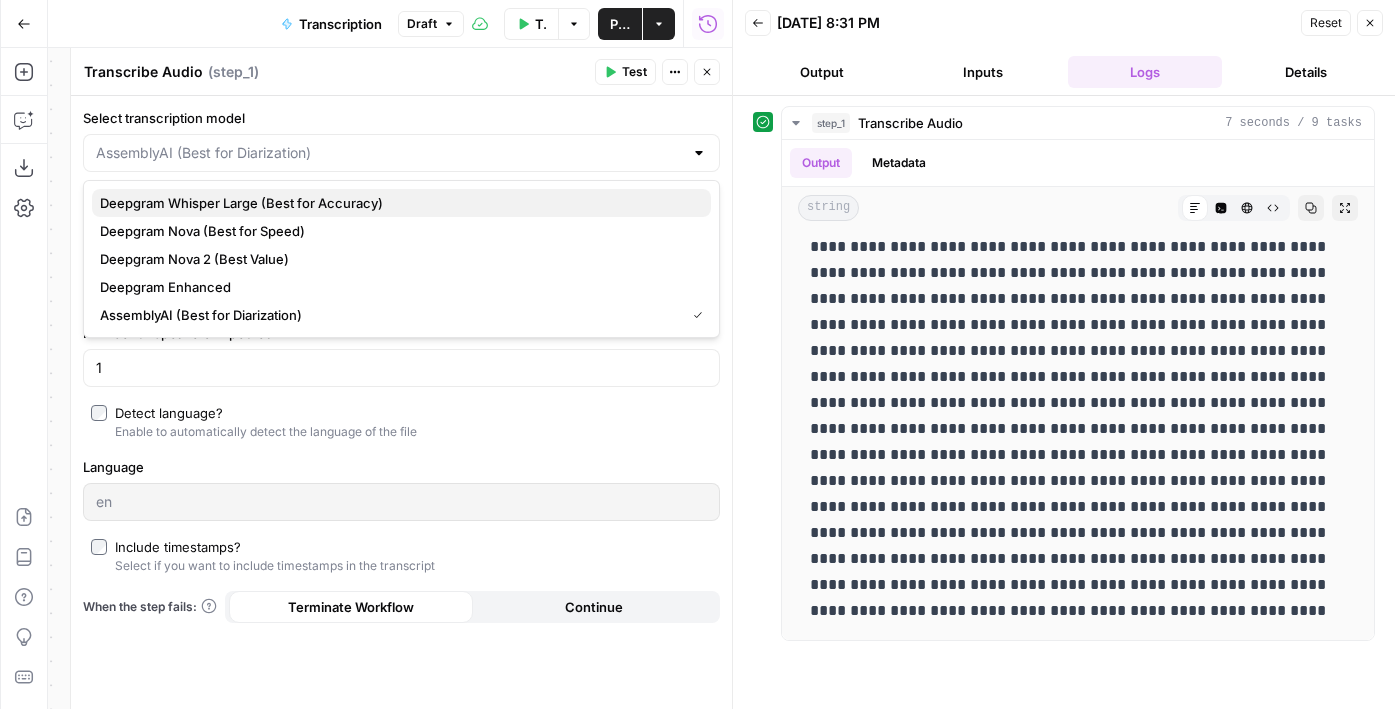 click on "Deepgram Whisper Large (Best for Accuracy)" at bounding box center (401, 203) 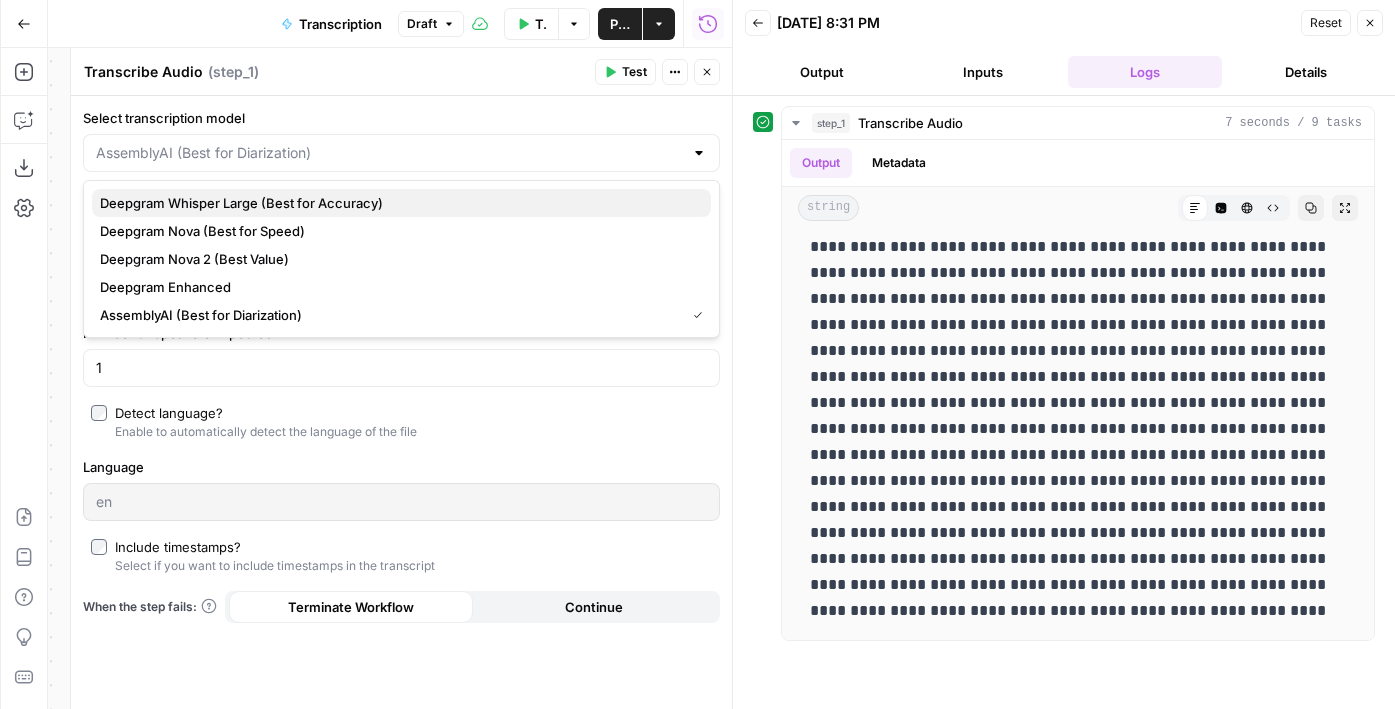 type on "Deepgram Whisper Large (Best for Accuracy)" 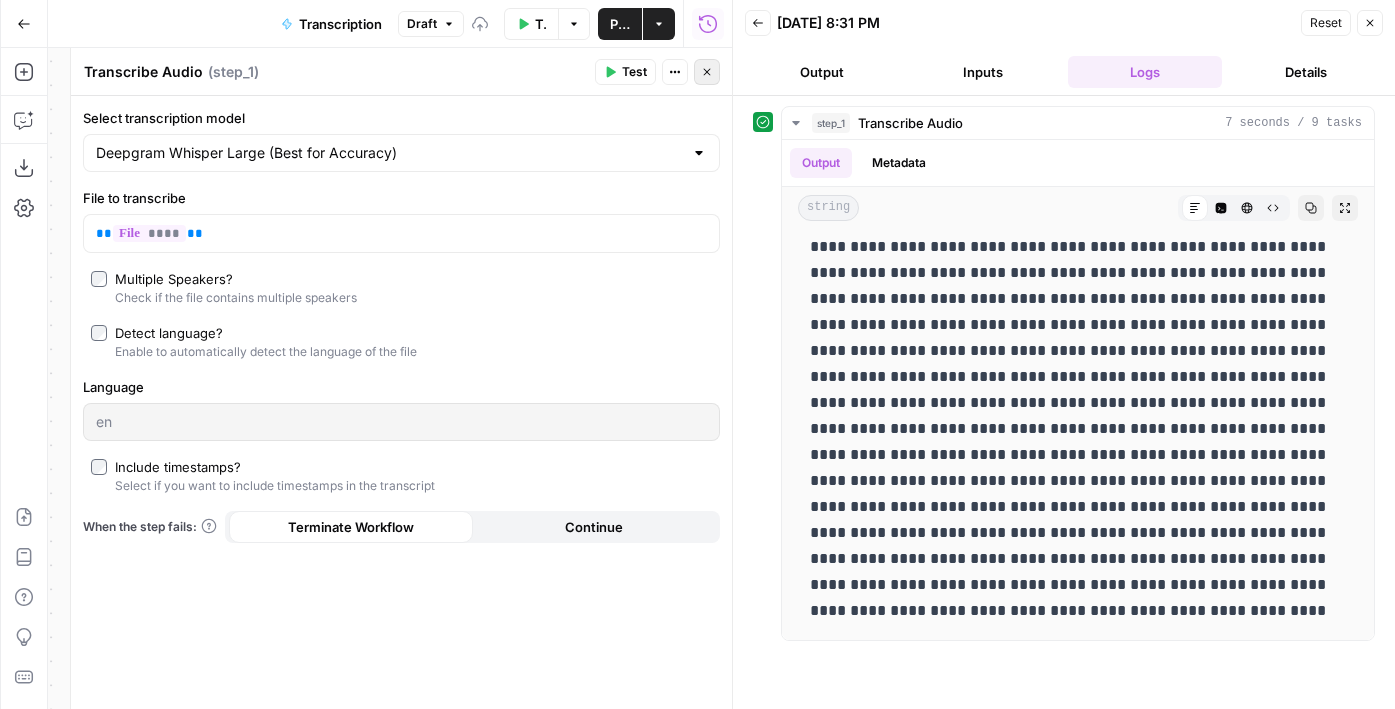 click on "Close" at bounding box center (707, 72) 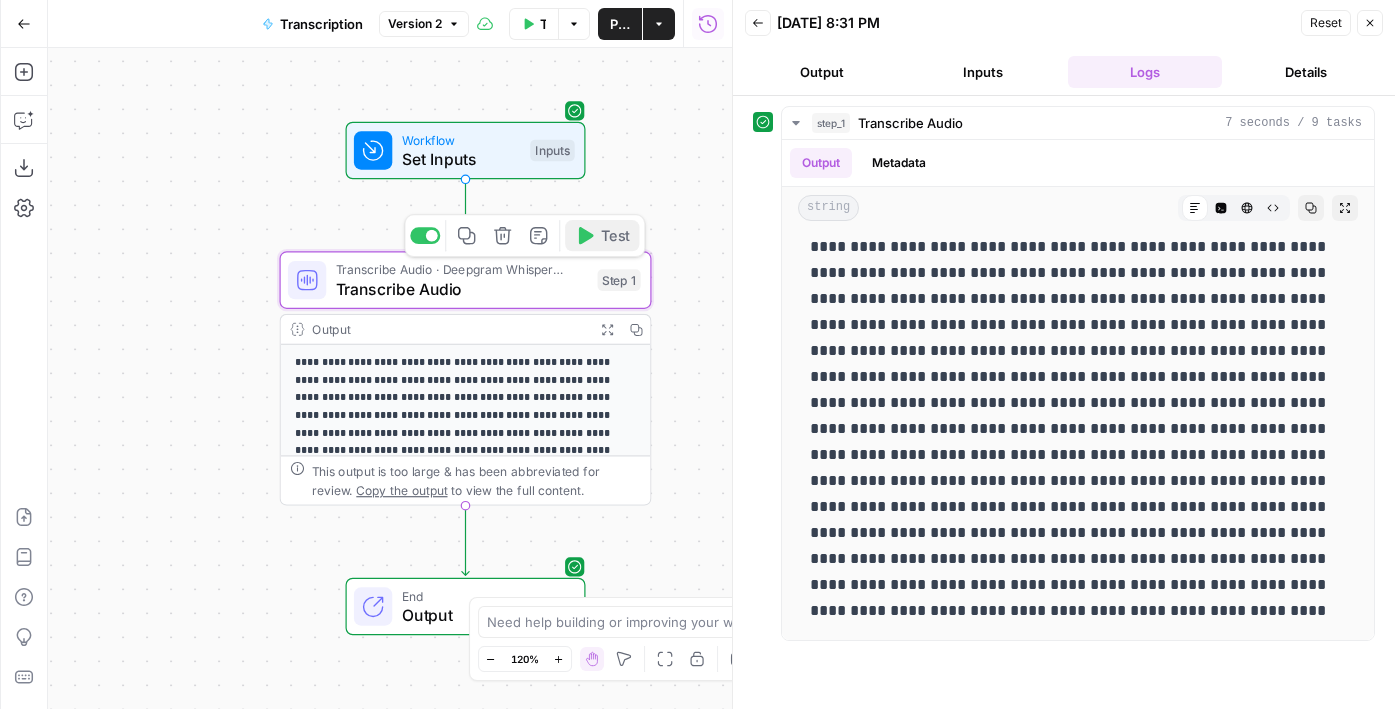 click on "Test" at bounding box center (615, 236) 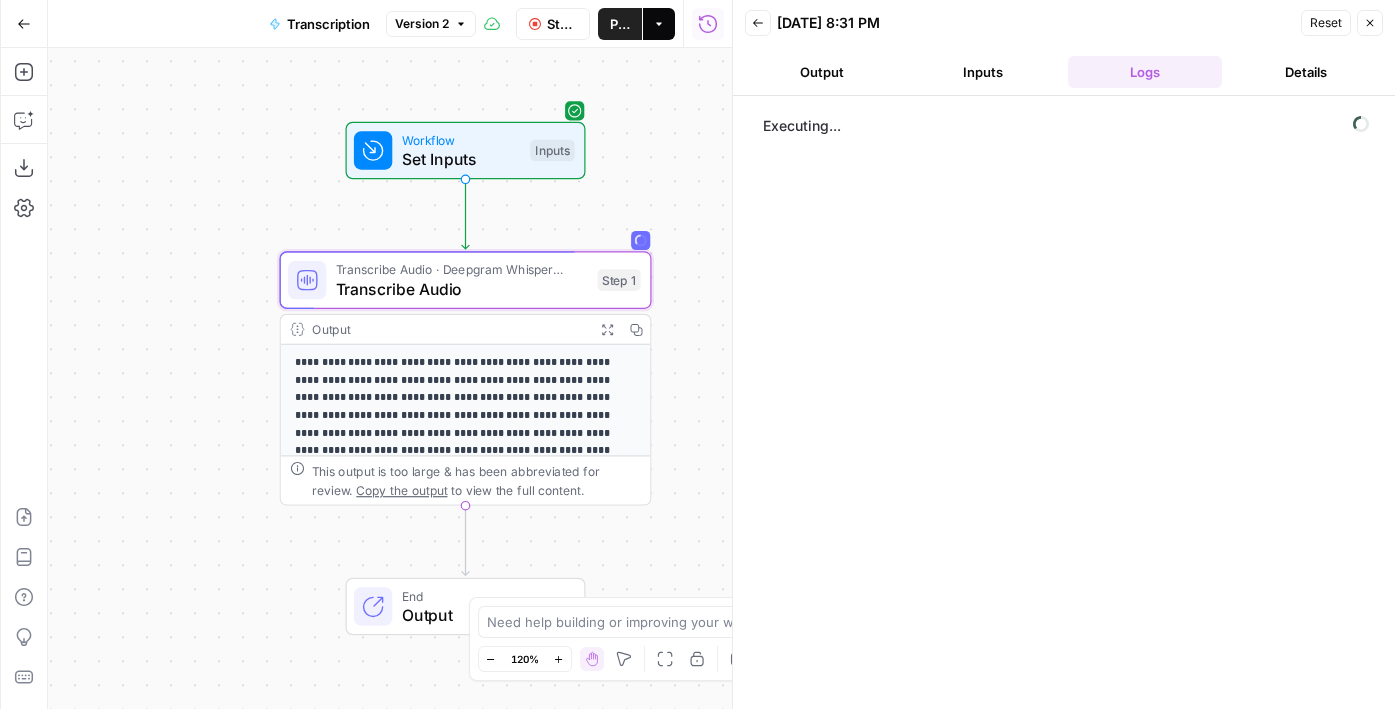 click on "Actions" at bounding box center (659, 24) 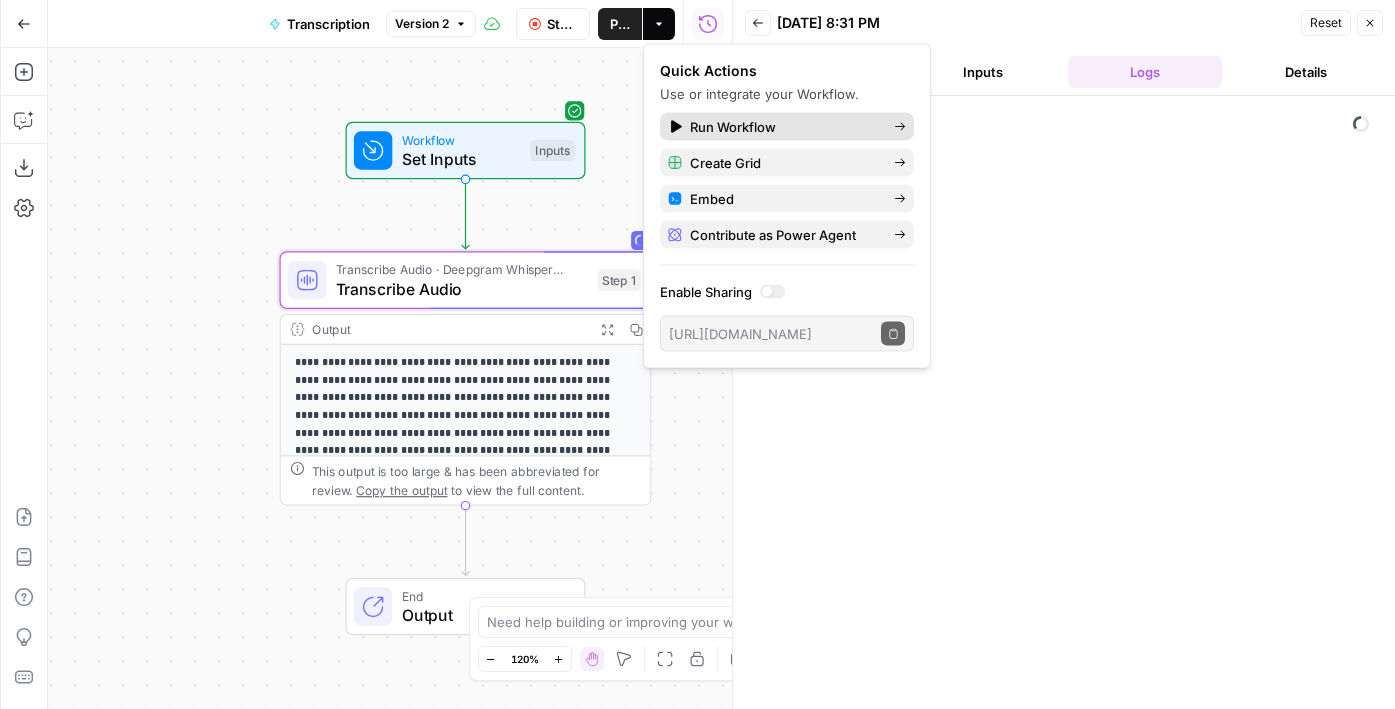 click on "Run Workflow" at bounding box center (787, 127) 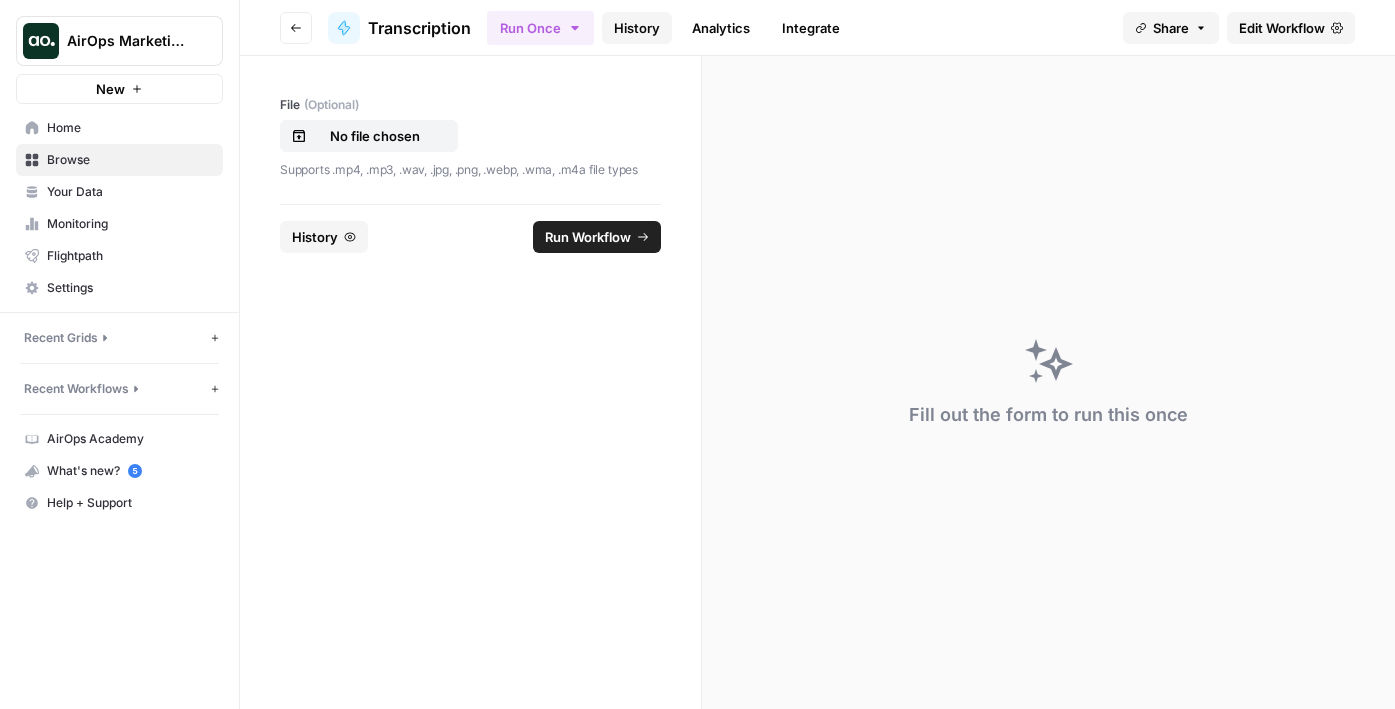 click on "History" at bounding box center (637, 28) 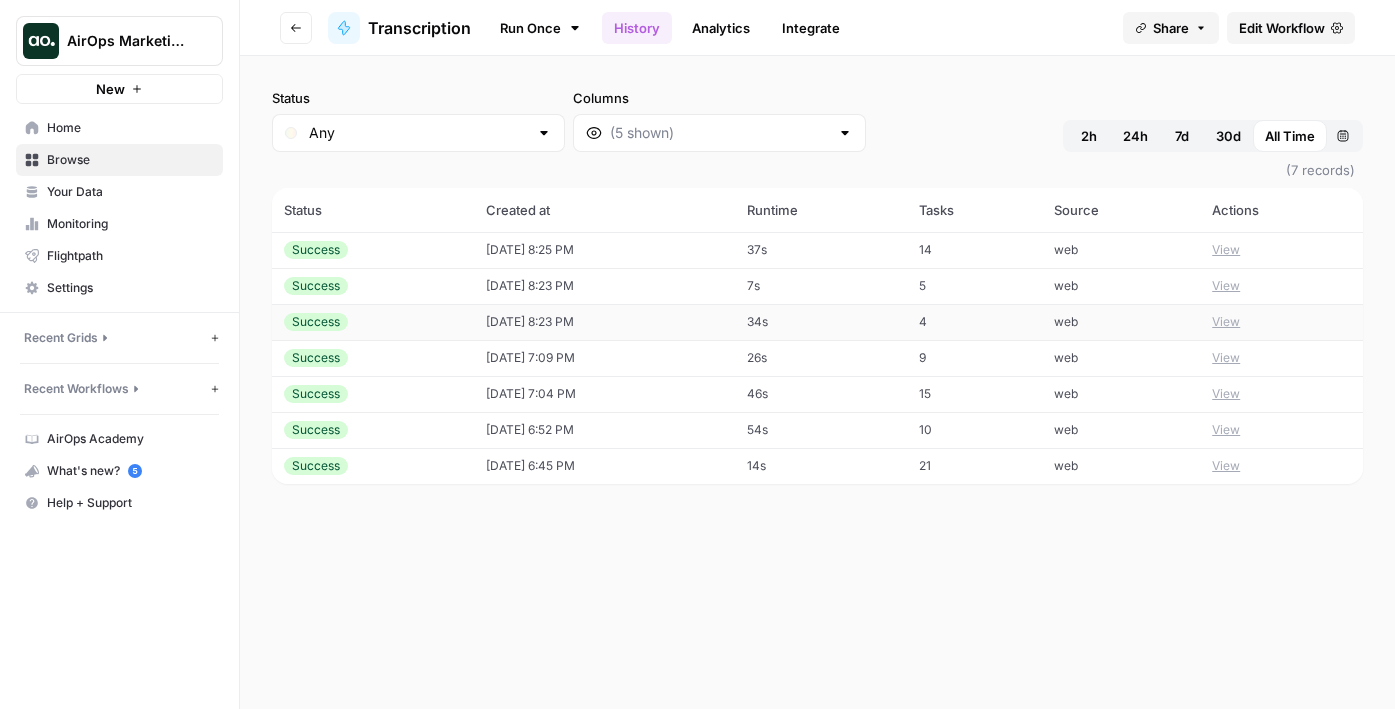 click on "View" at bounding box center (1226, 322) 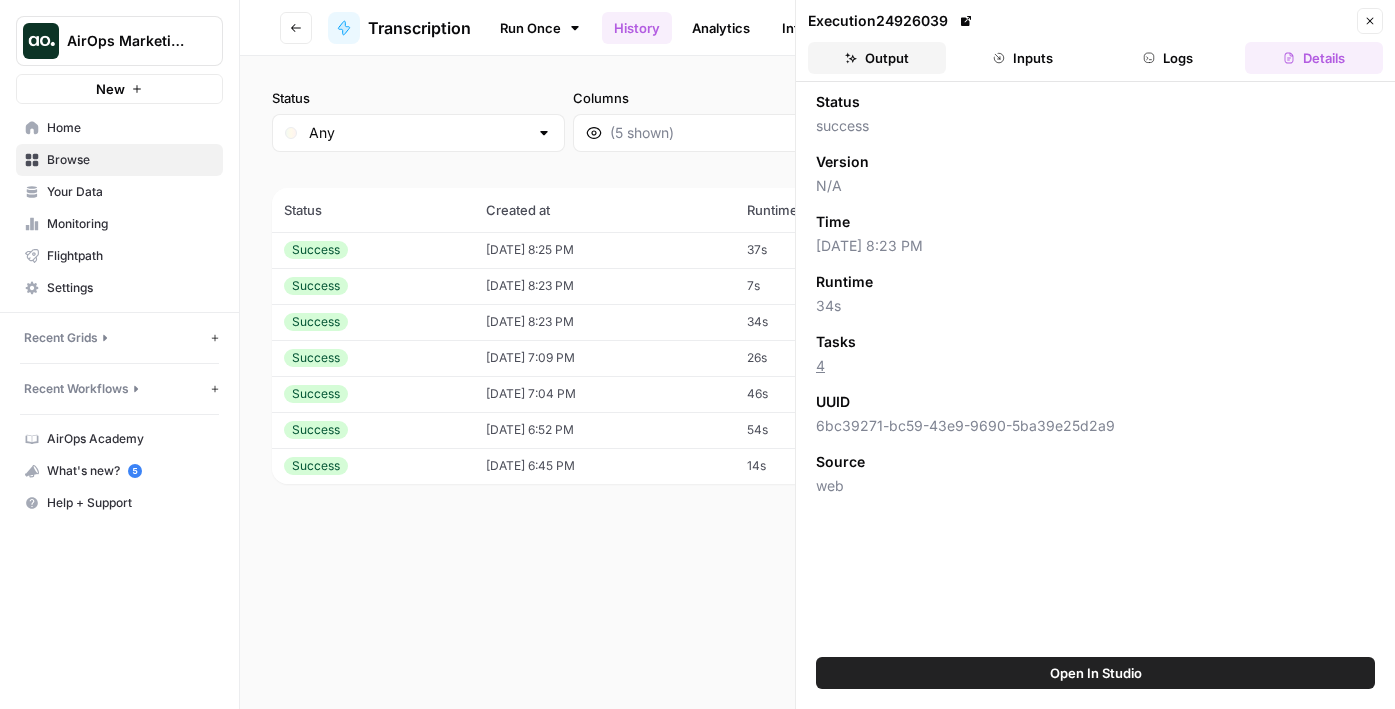 click on "Output" at bounding box center [877, 58] 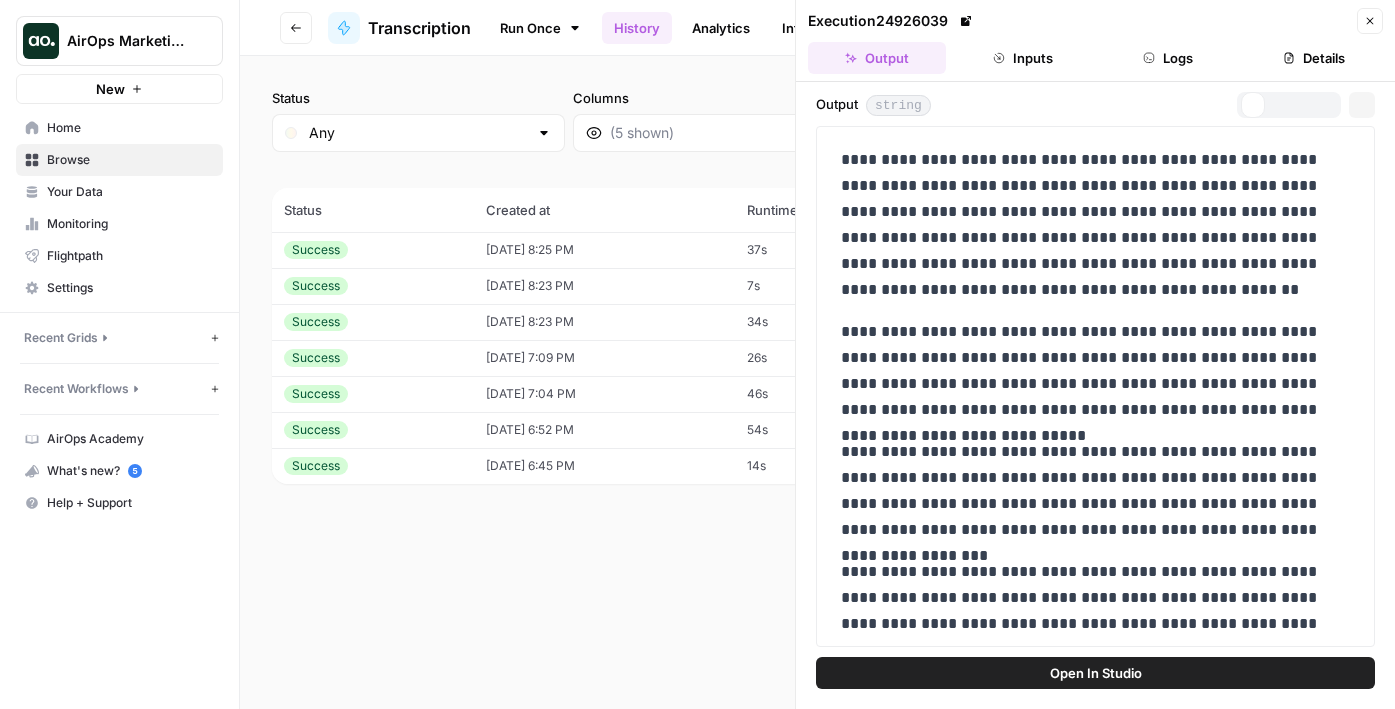 click on "**********" at bounding box center (1095, 736) 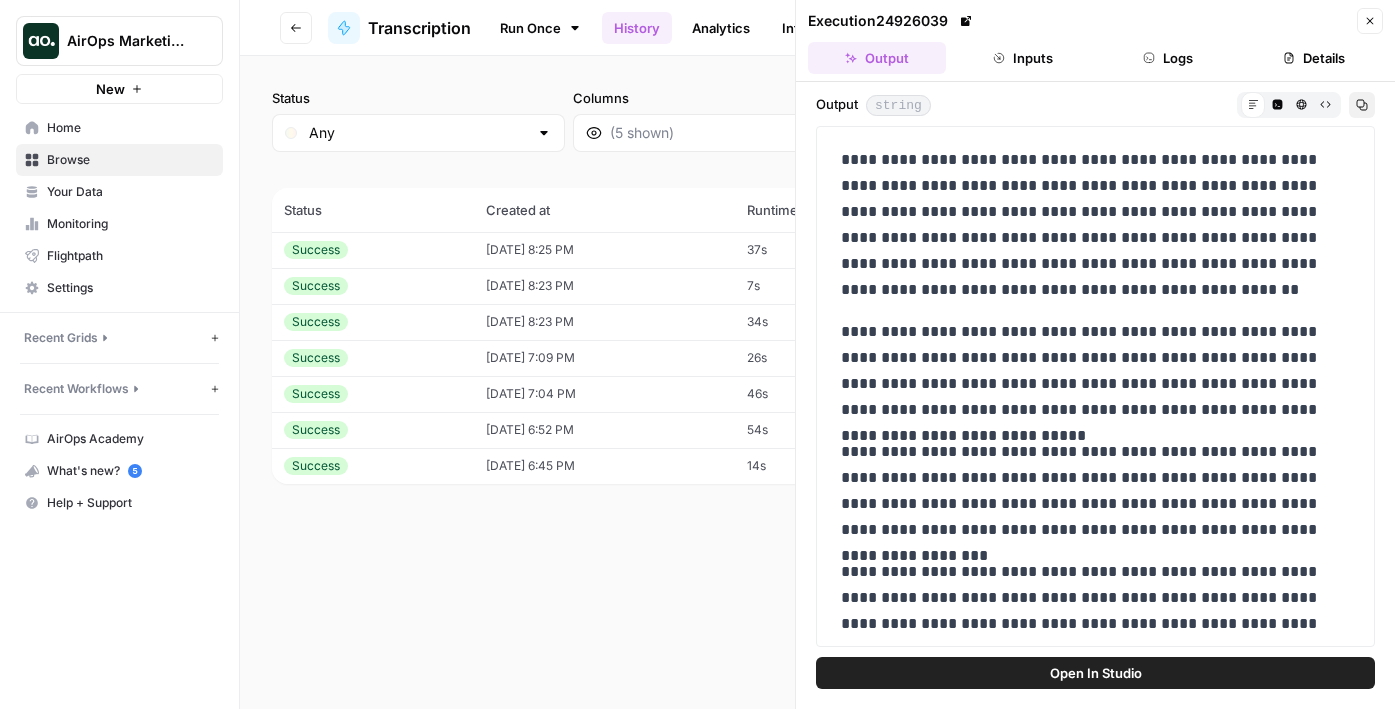 click 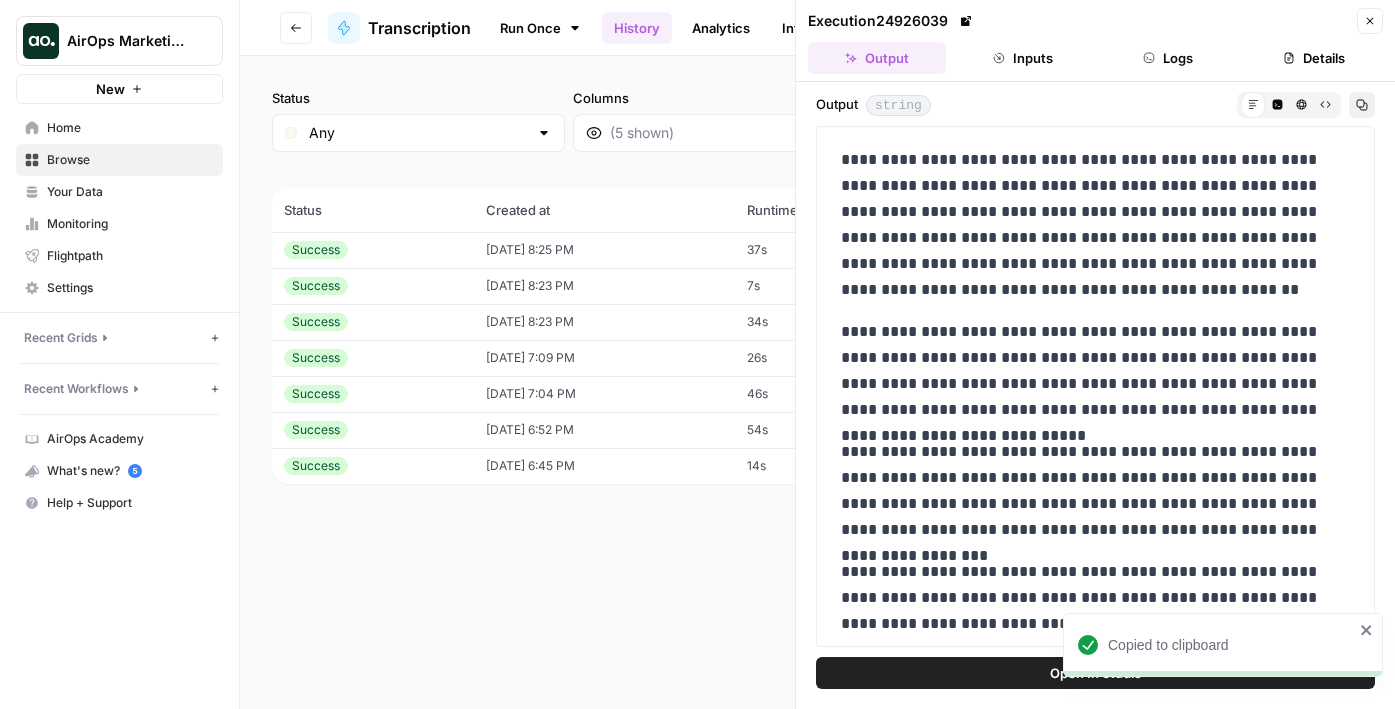 click 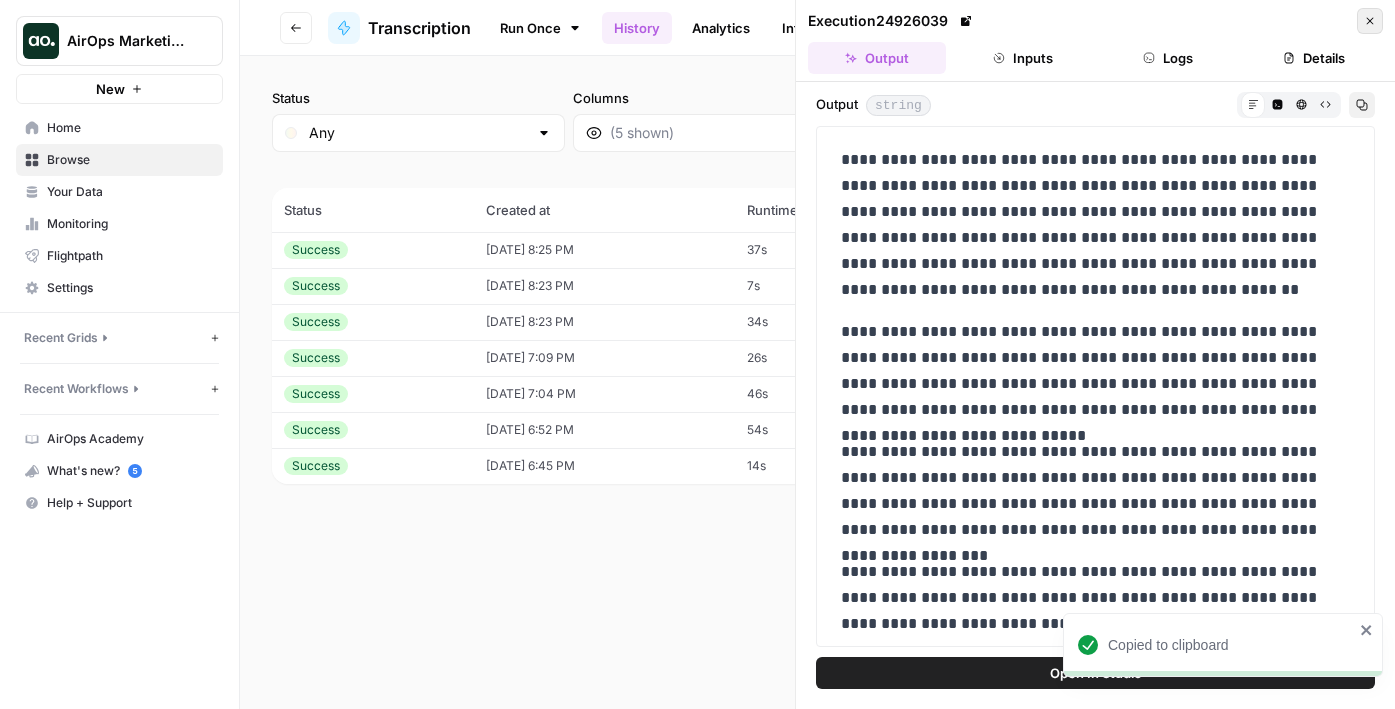 click on "Close" at bounding box center (1370, 21) 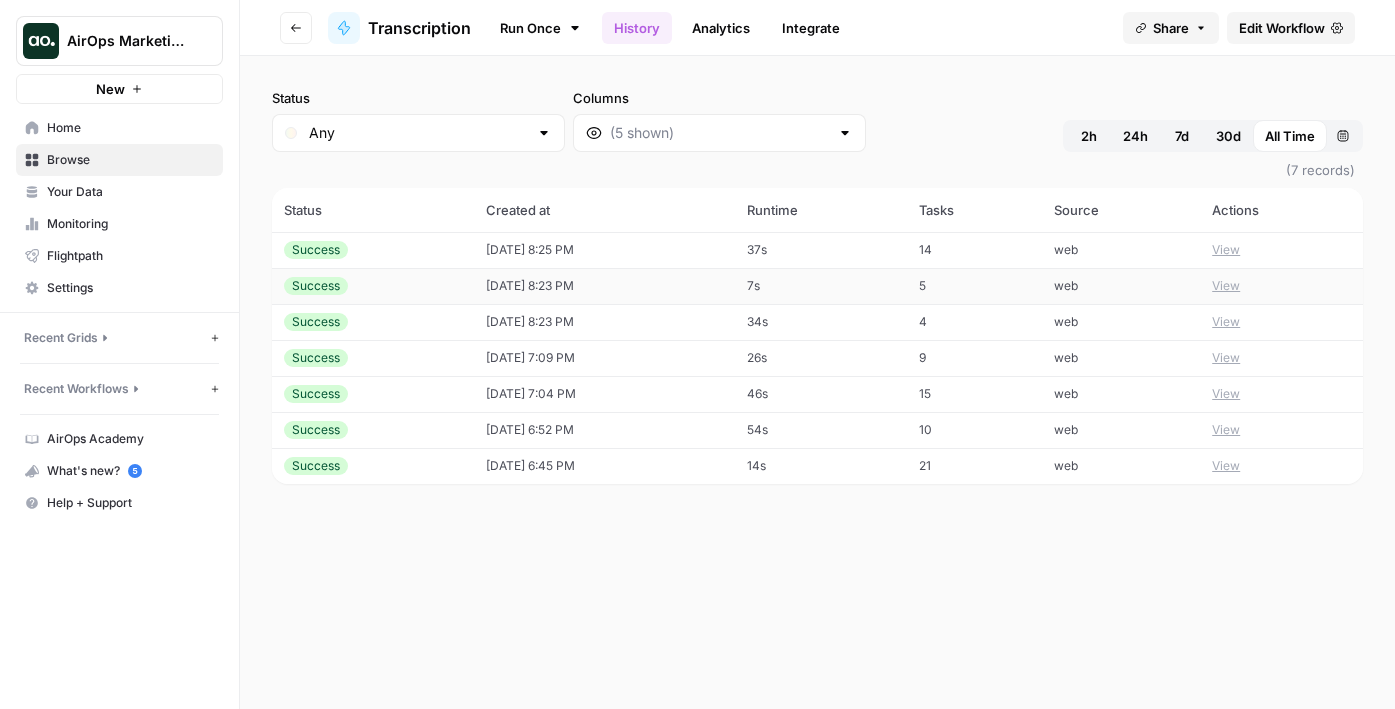 click on "View" at bounding box center (1226, 286) 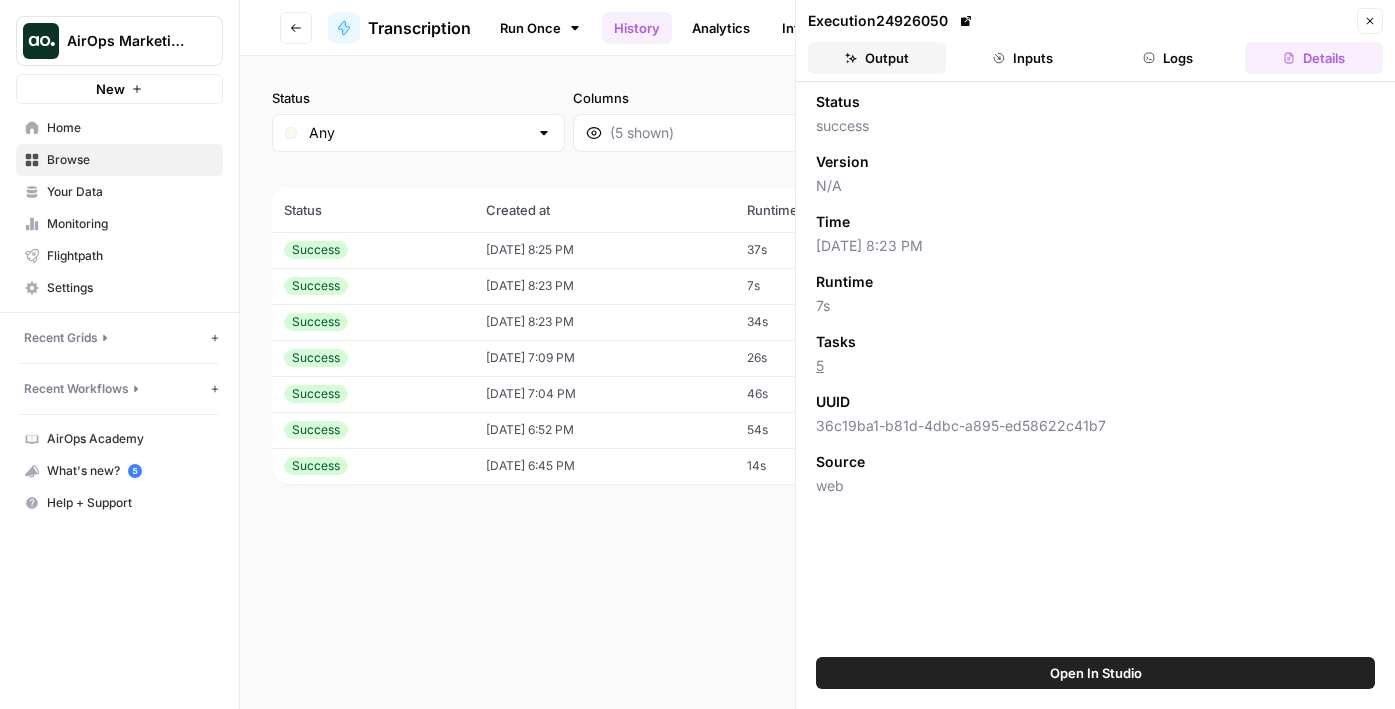 click on "Output" at bounding box center (877, 58) 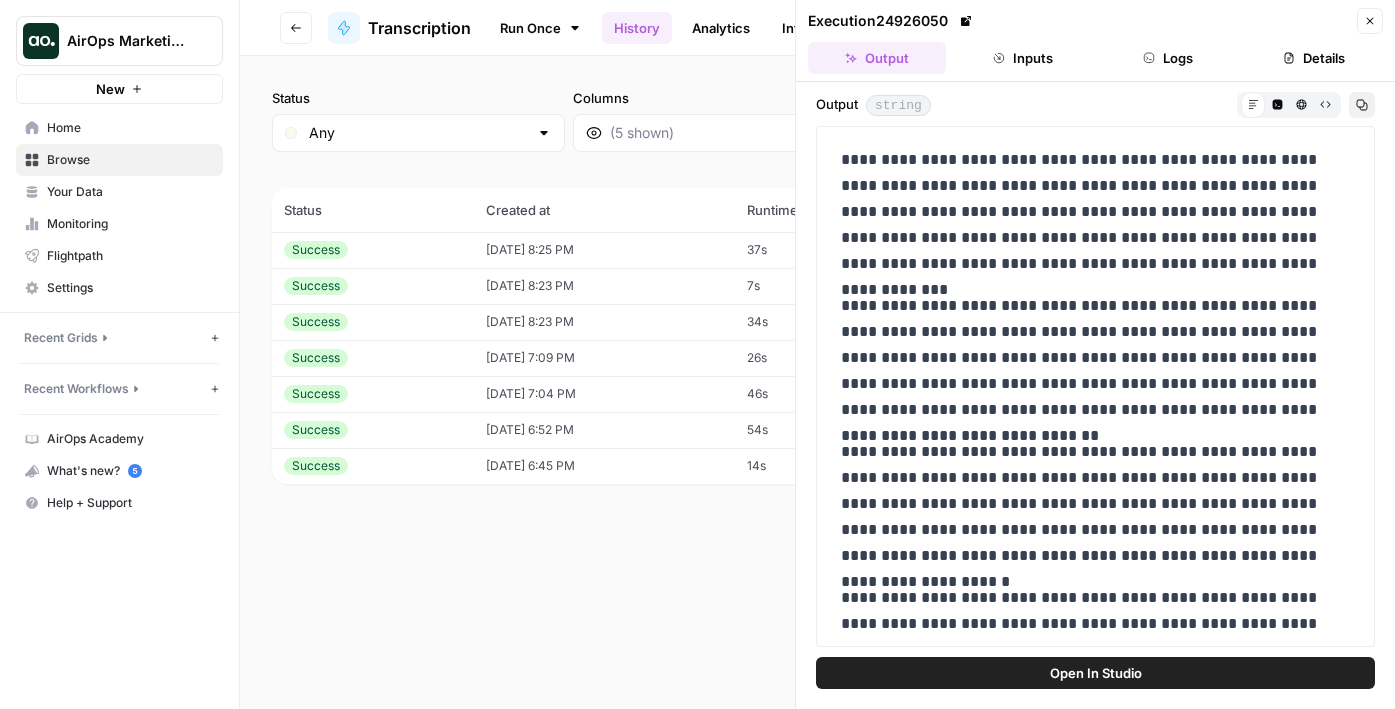 click 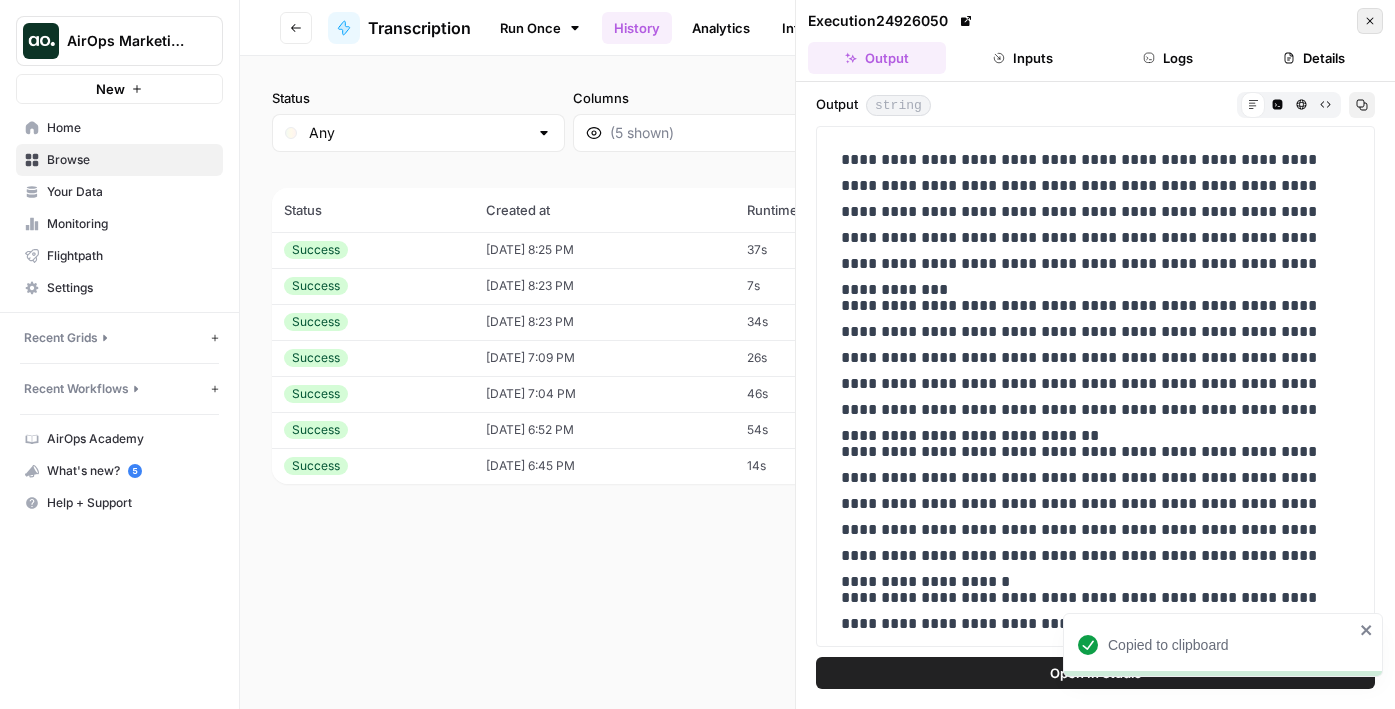 click 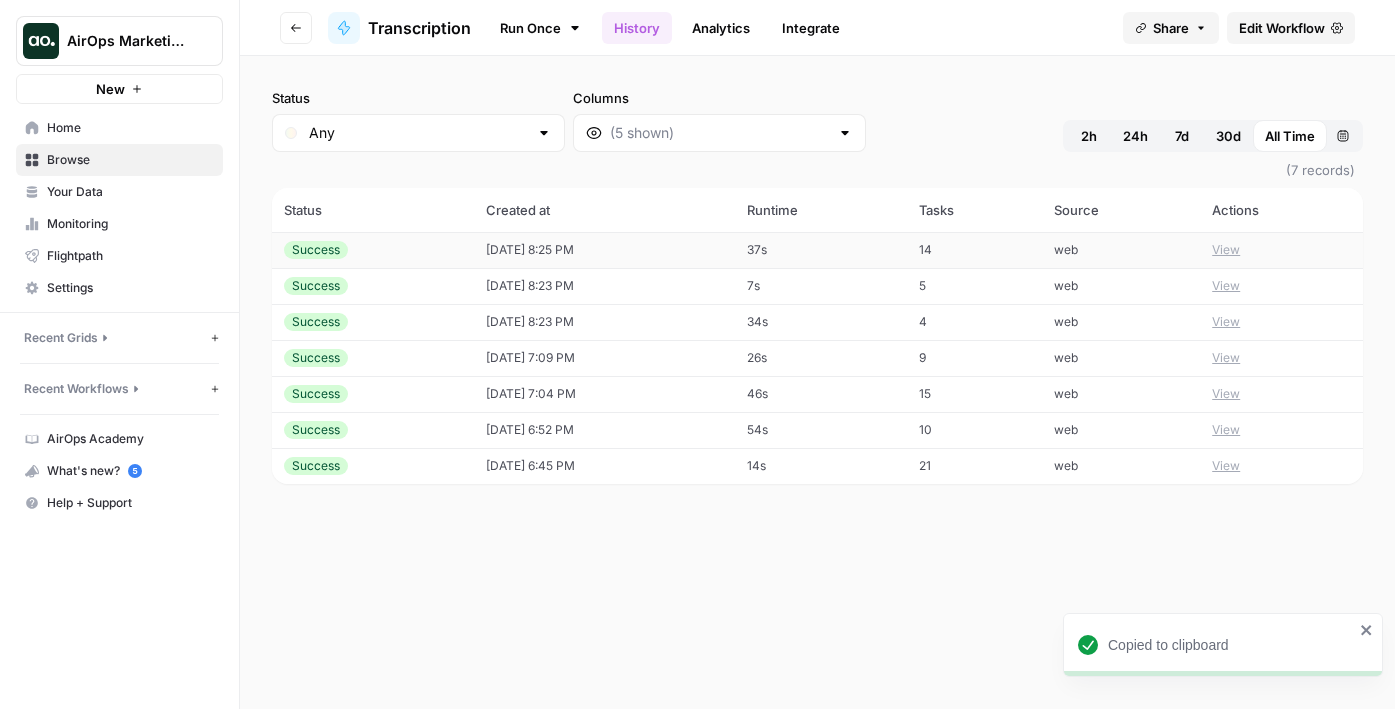 click on "View" at bounding box center [1226, 250] 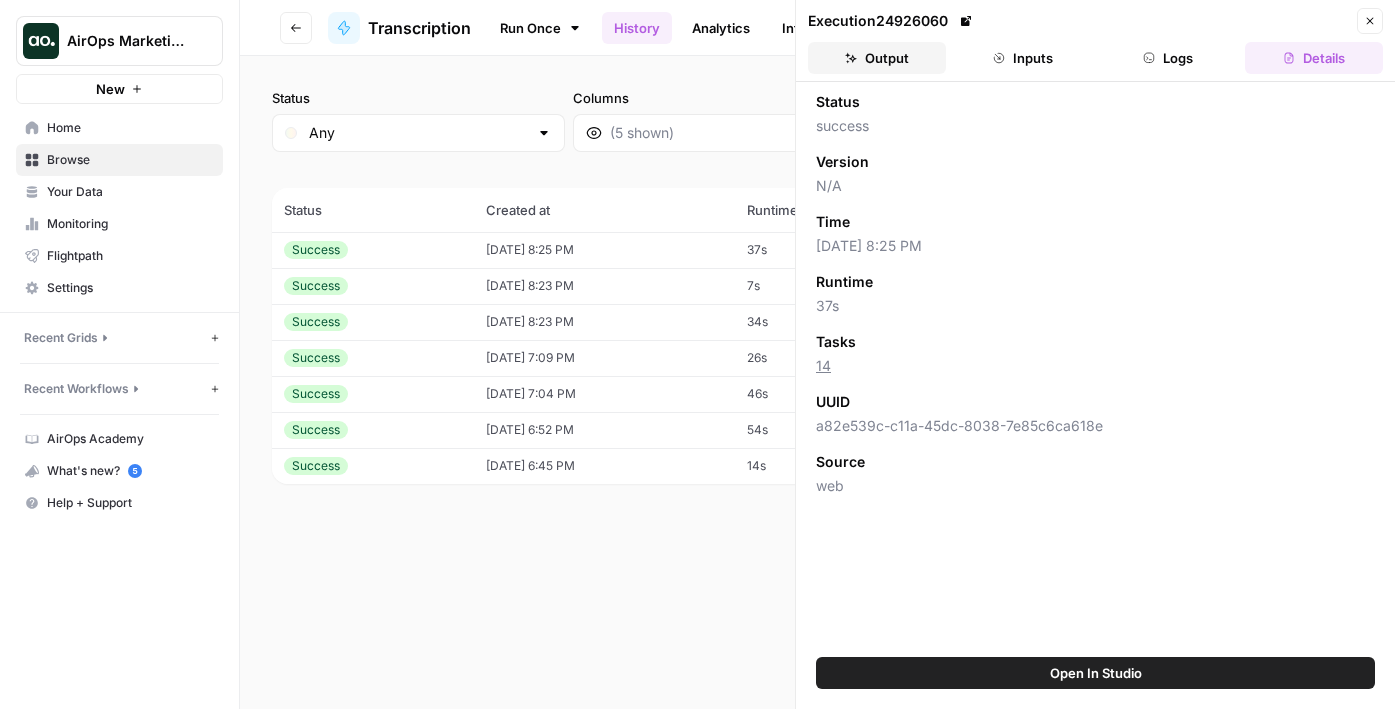 click on "Output" at bounding box center [877, 58] 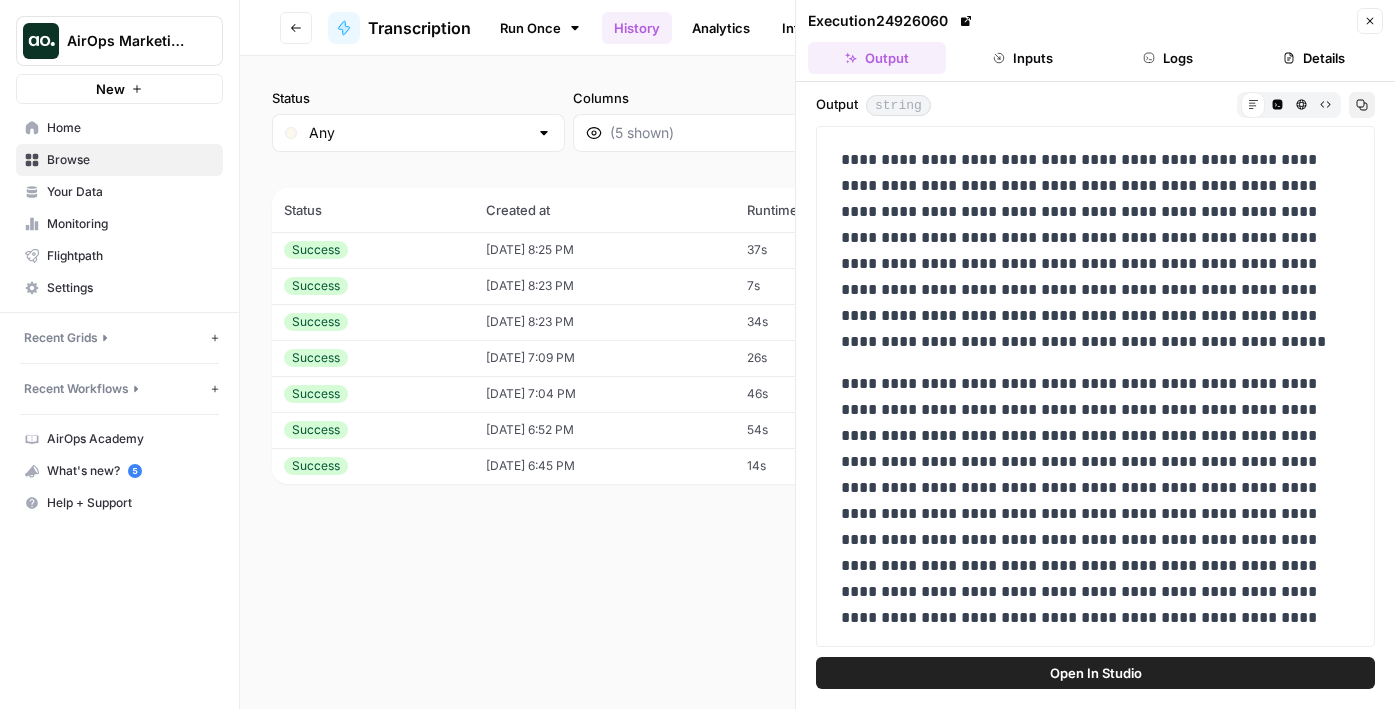 click 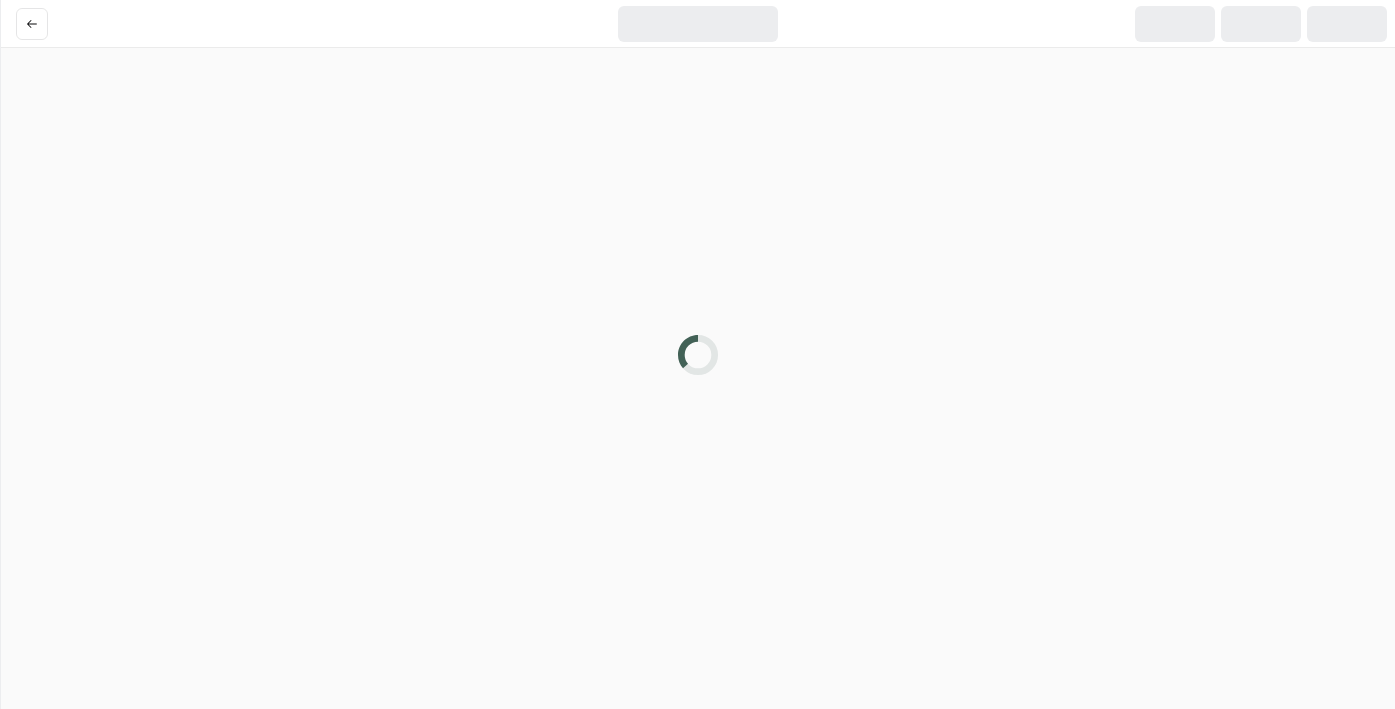 scroll, scrollTop: 0, scrollLeft: 0, axis: both 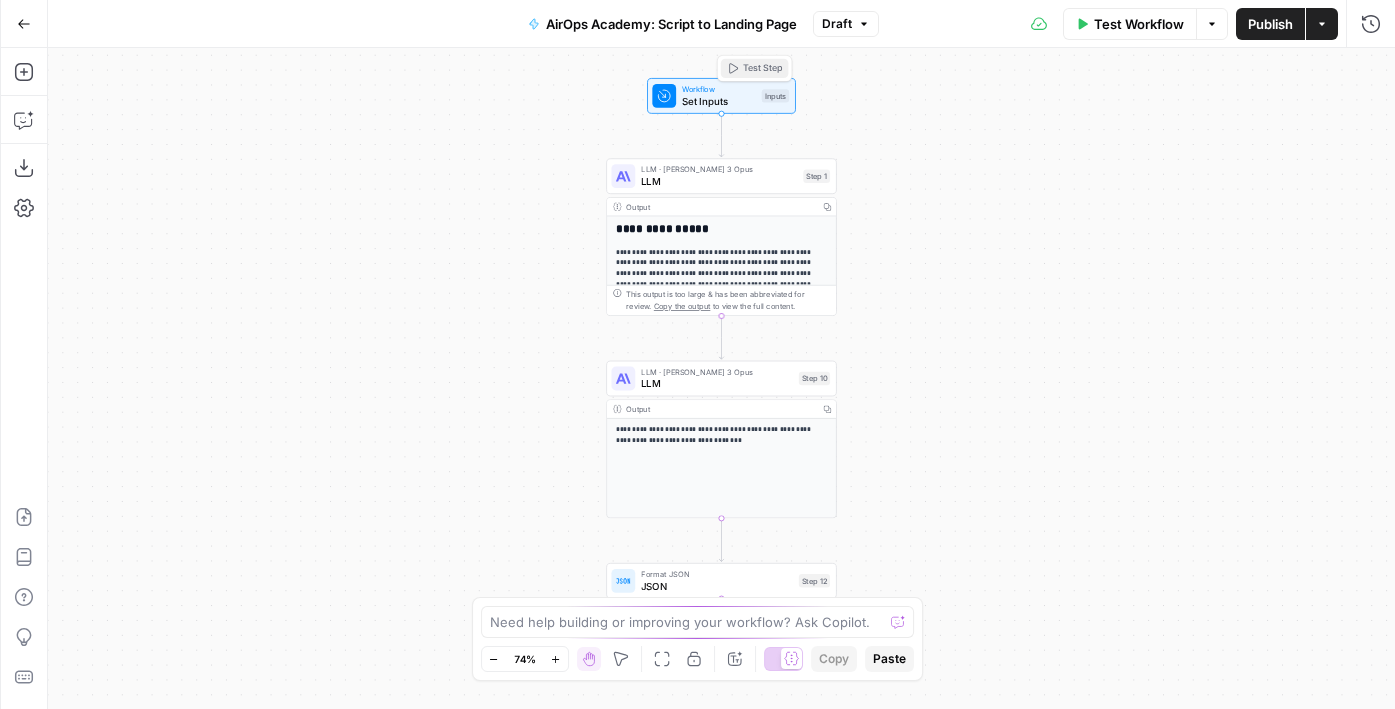 click on "Test Step" at bounding box center (762, 68) 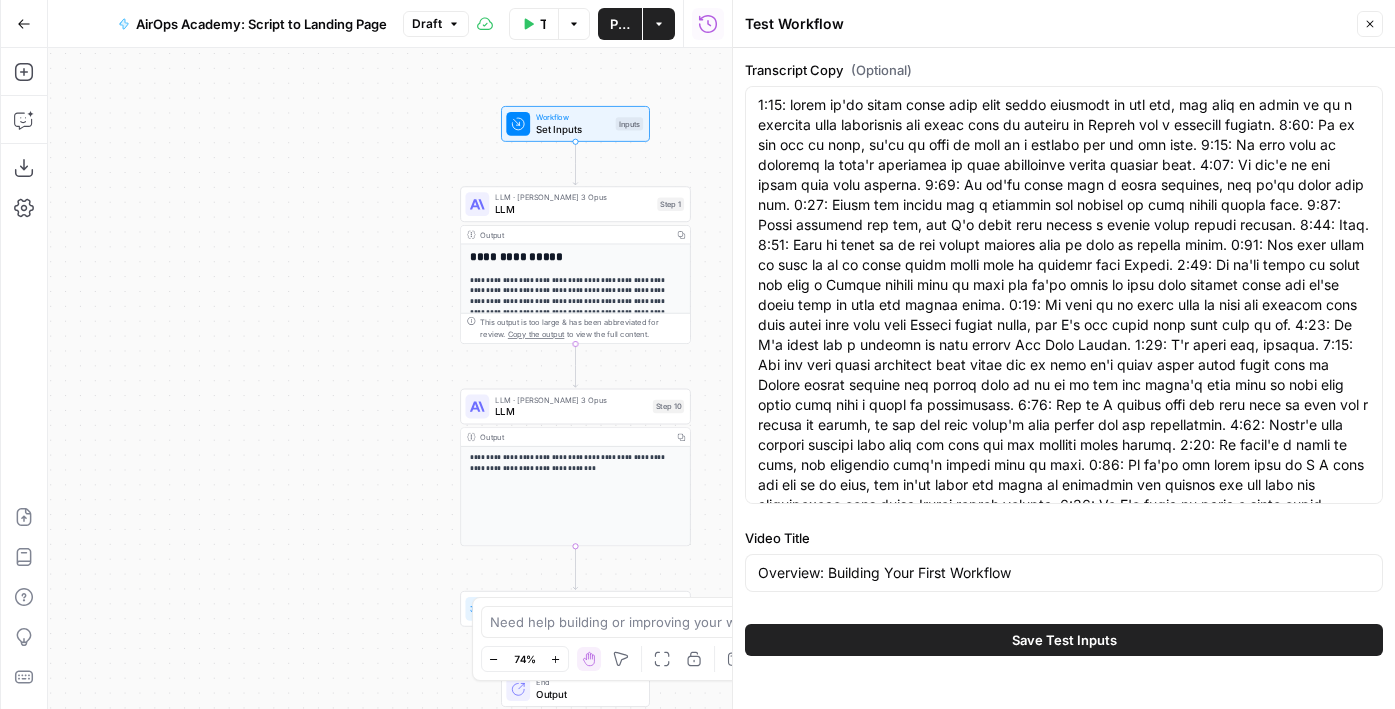 drag, startPoint x: 591, startPoint y: 120, endPoint x: 443, endPoint y: 148, distance: 150.62537 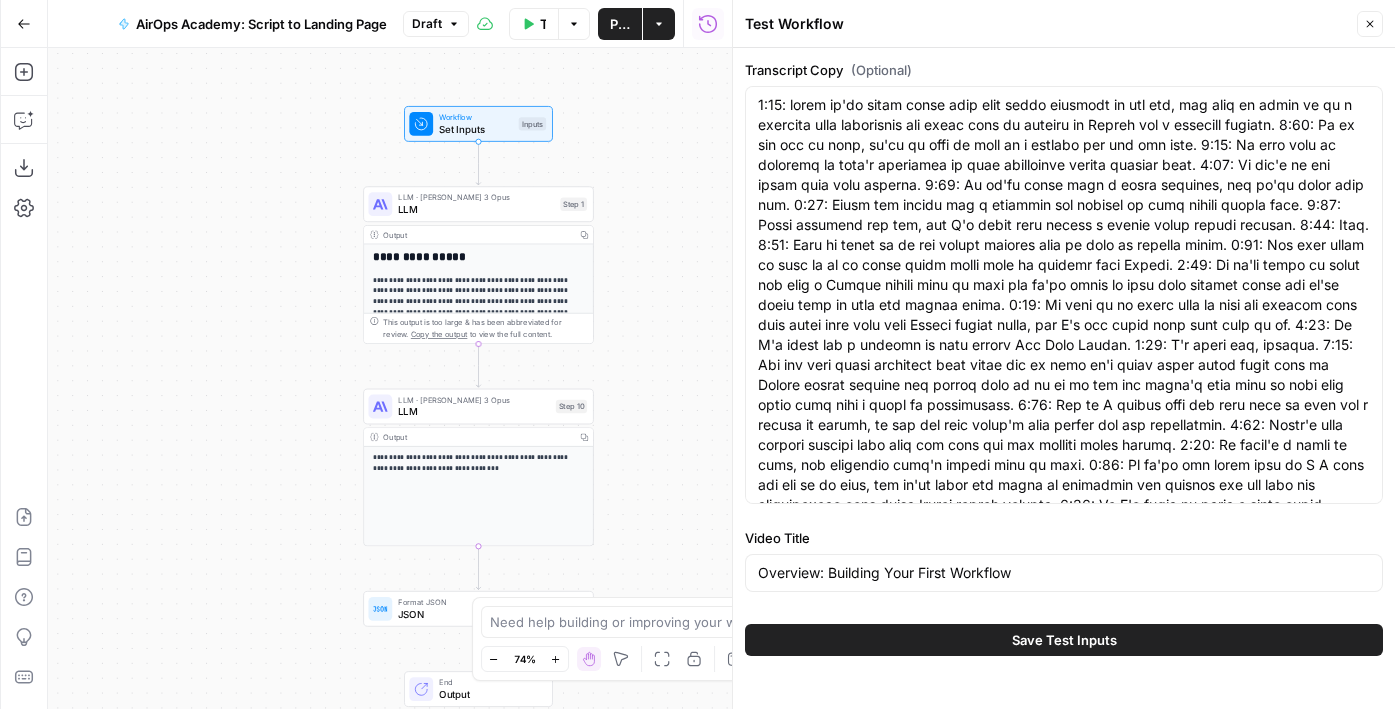 drag, startPoint x: 437, startPoint y: 242, endPoint x: 326, endPoint y: 241, distance: 111.0045 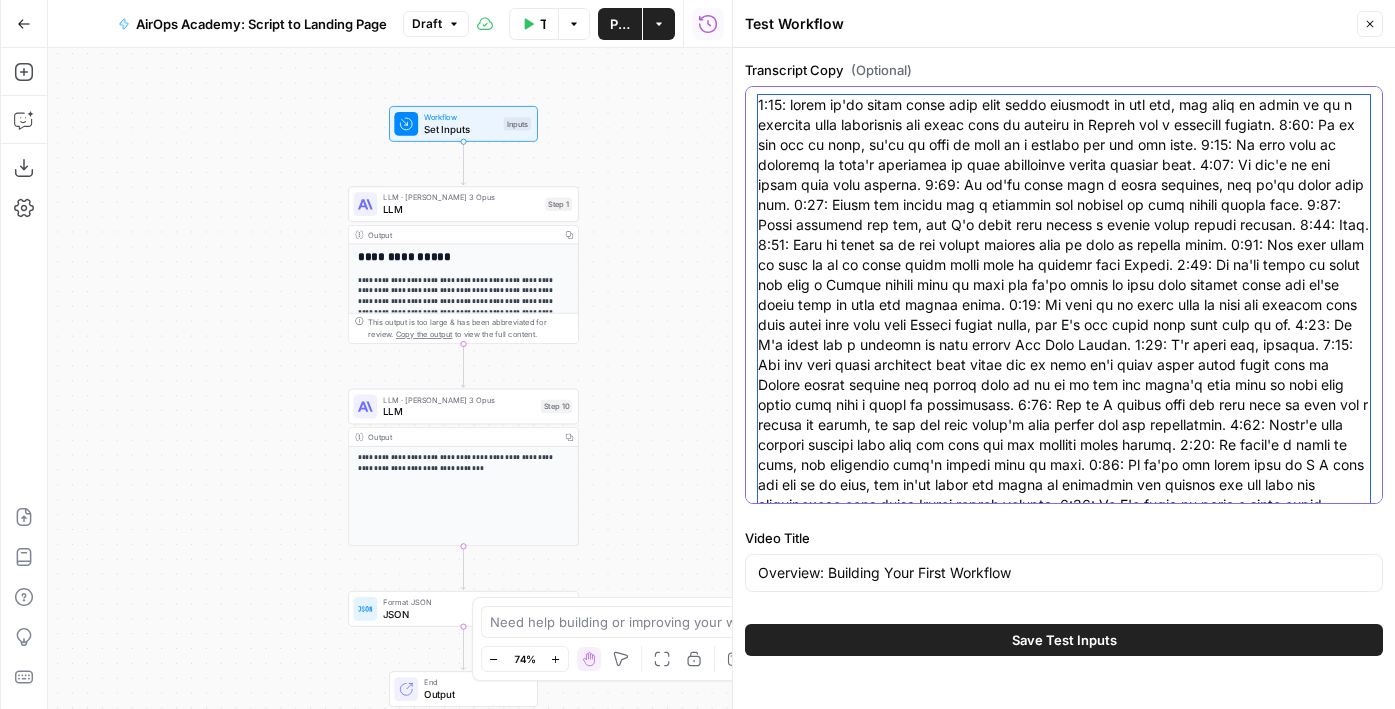 click on "Transcript Copy   (Optional)" at bounding box center [1064, 605] 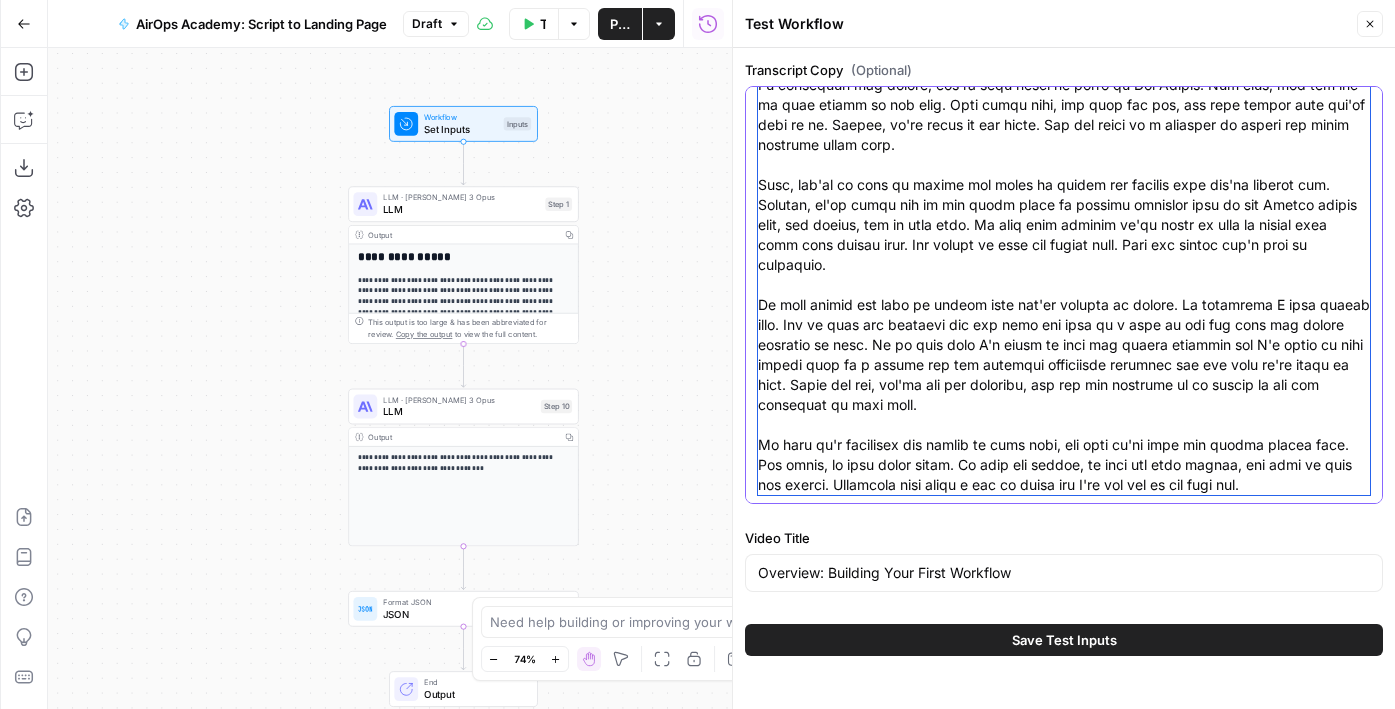 scroll, scrollTop: 420, scrollLeft: 0, axis: vertical 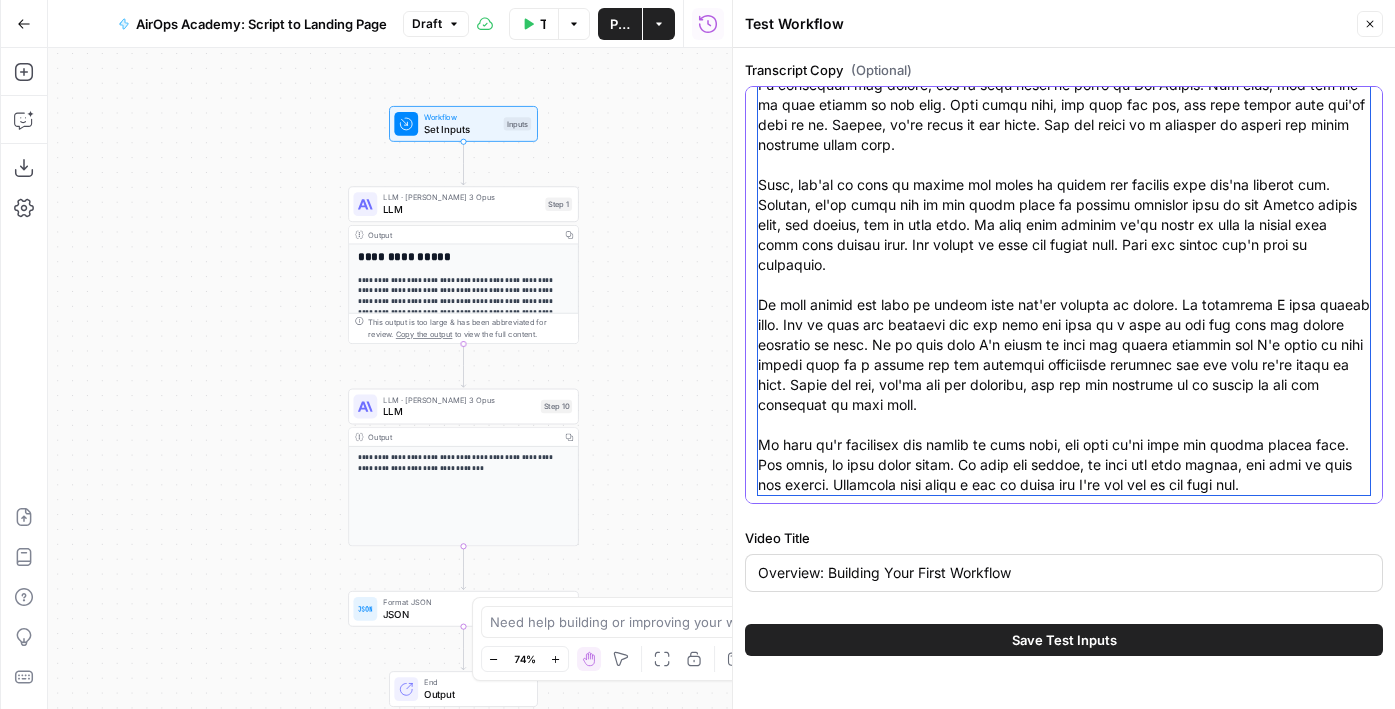 type on "So what is a workflow exactly? A workflow is a sequence of predefined steps that automates manual tasks. You're at AirOps because you want to automate content creation, and a workflow is exactly how you're going to do that. It's composite steps, which are actions that will automate what you would otherwise do manually. There are three parts to a workflow.
First, the inputs. The inputs are what you're going to provide to the workflow manually. So think about maybe the title for an article or the topic for a social post. This is what you need to provide to the workflow in order to create your content. Second are the steps.
Steps automate a sequence of tasks that you would otherwise do manually. Maybe it's the SERP research or the content creation itself. This is what you'll automate with the steps. Third is the output itself. So this is the final content that you will produce.
You can actually output multiple pieces of content with something called JSON. But in the meantime, we're going to take a look at..." 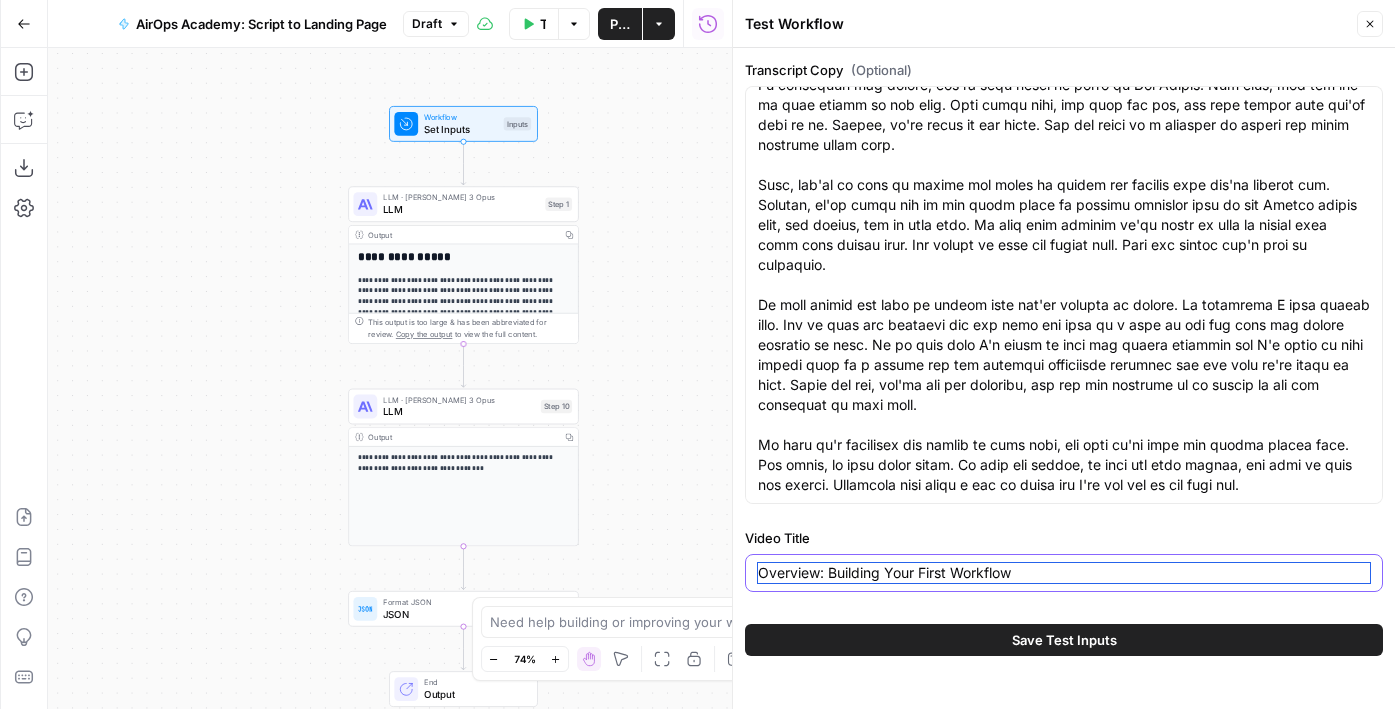 click on "Overview: Building Your First Workflow" at bounding box center (1064, 573) 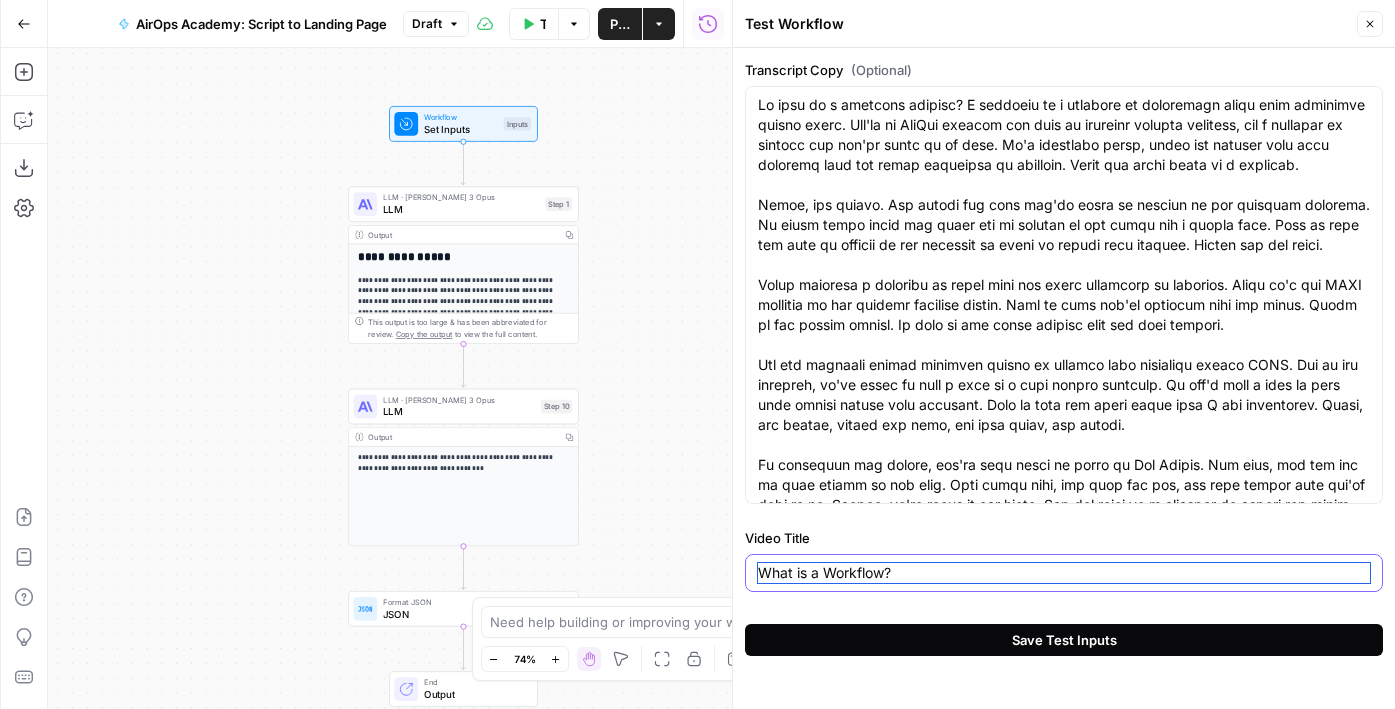 type on "What is a Workflow?" 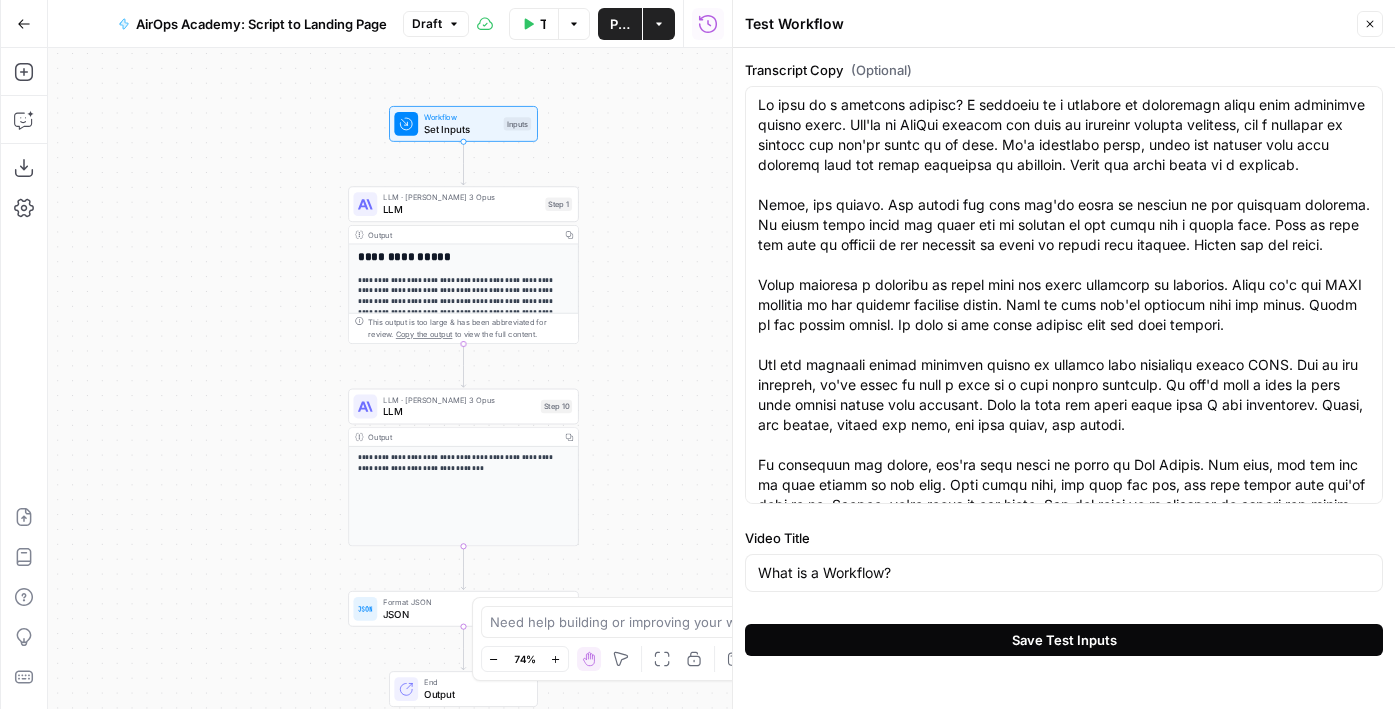 click on "Save Test Inputs" at bounding box center (1064, 640) 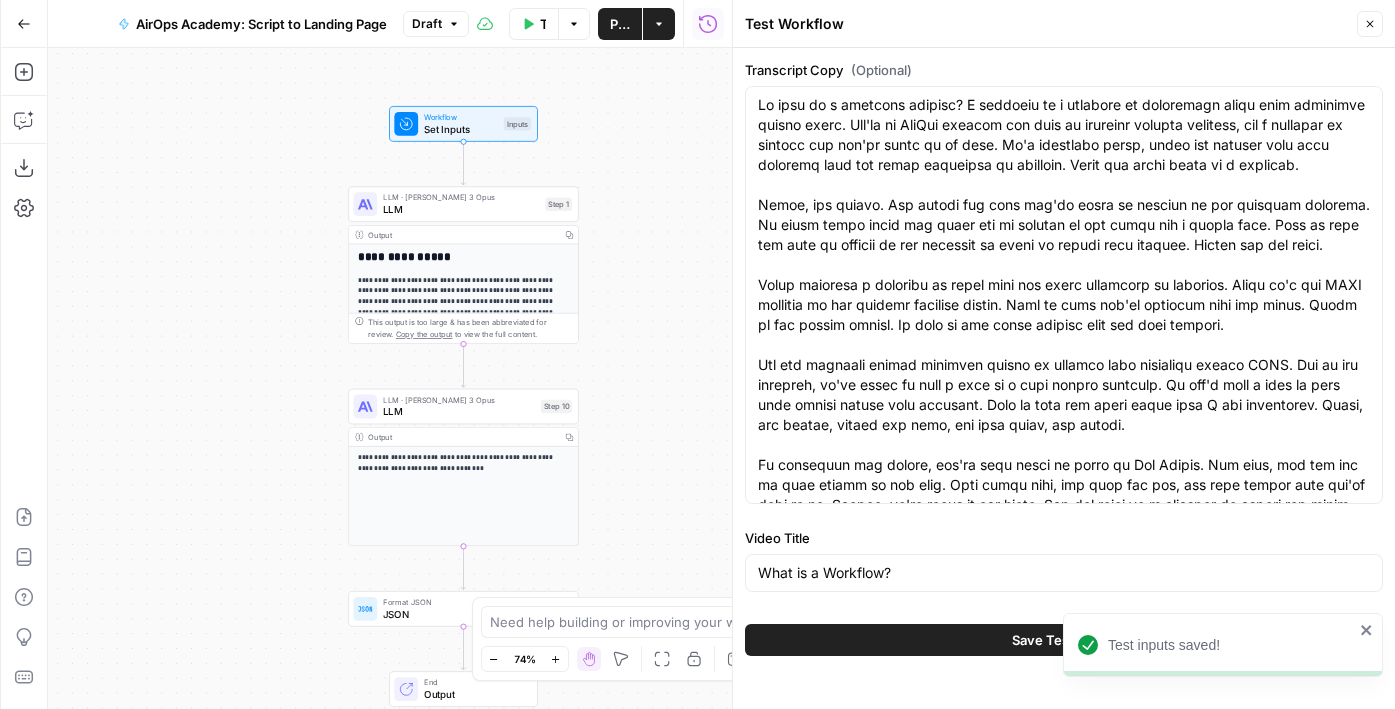 click on "Output" at bounding box center [461, 235] 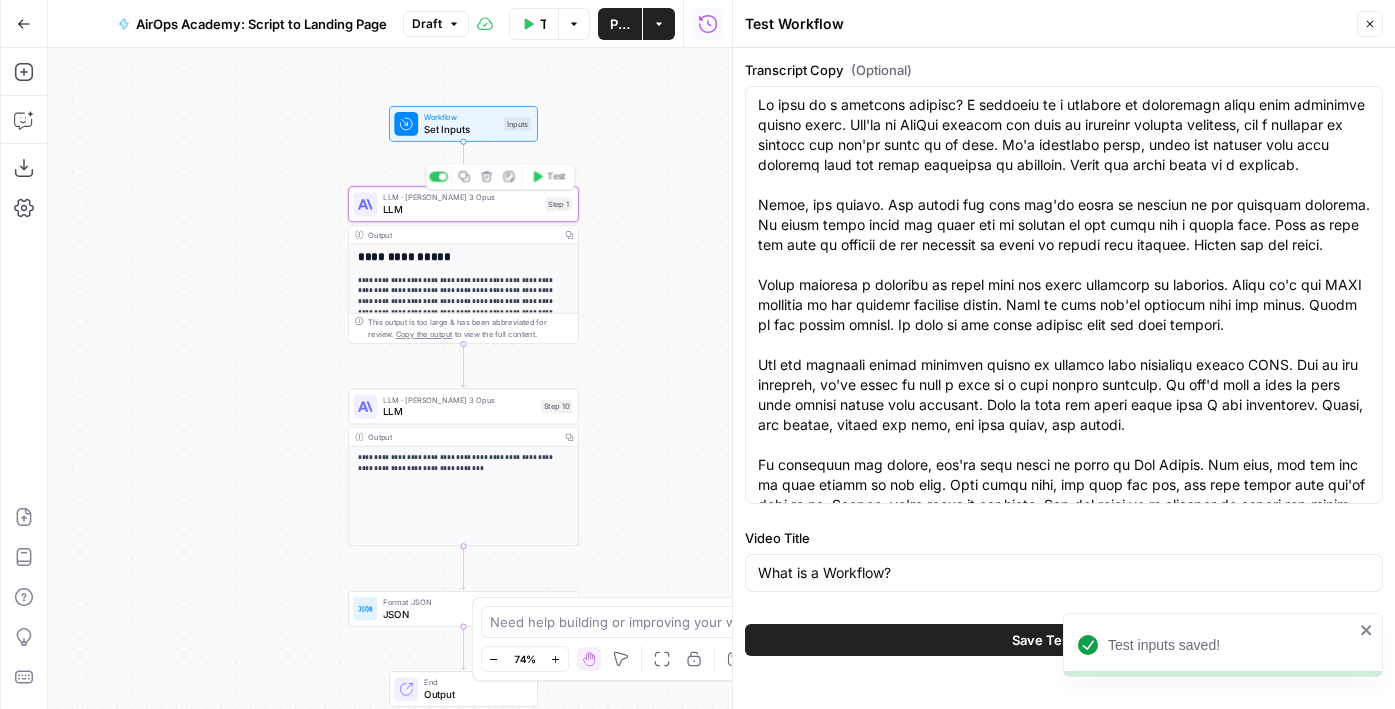 click on "LLM · [PERSON_NAME] 3 Opus LLM Step 1 Copy step Delete step Add Note Test" at bounding box center [462, 204] 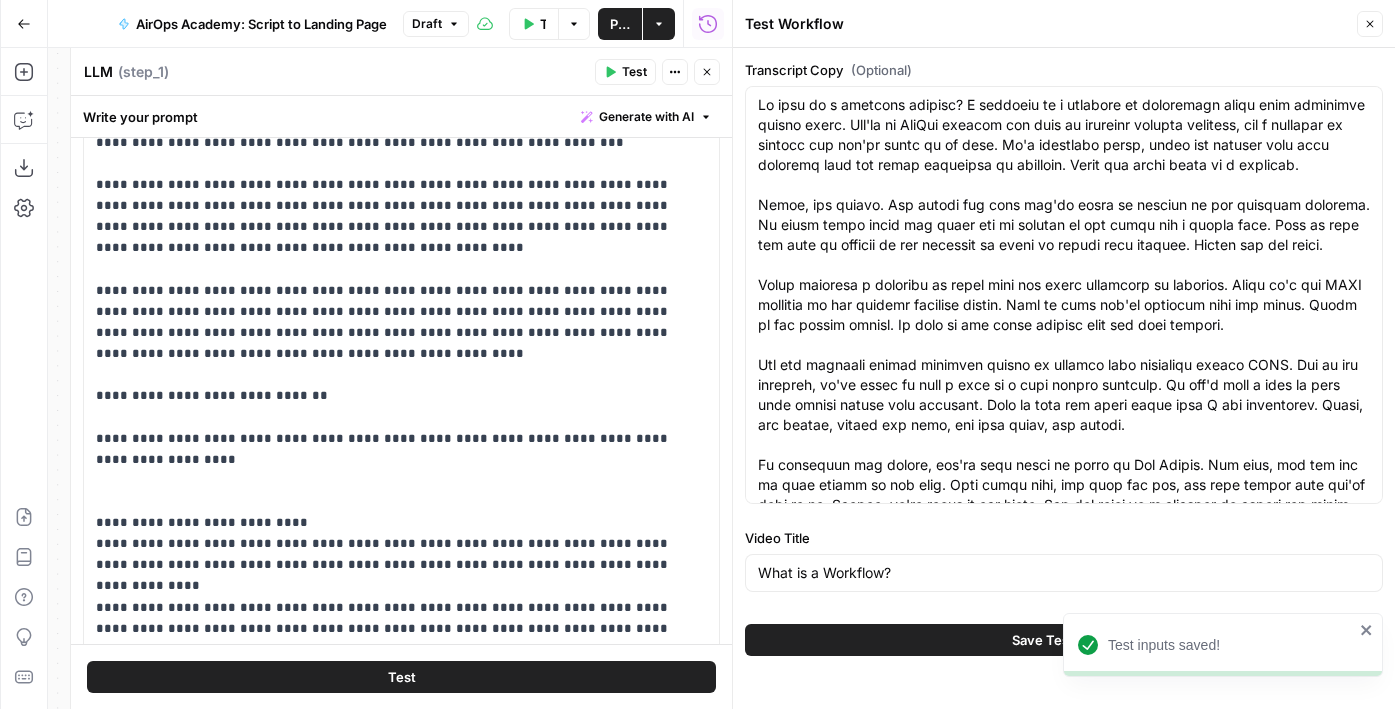 scroll, scrollTop: 63, scrollLeft: 0, axis: vertical 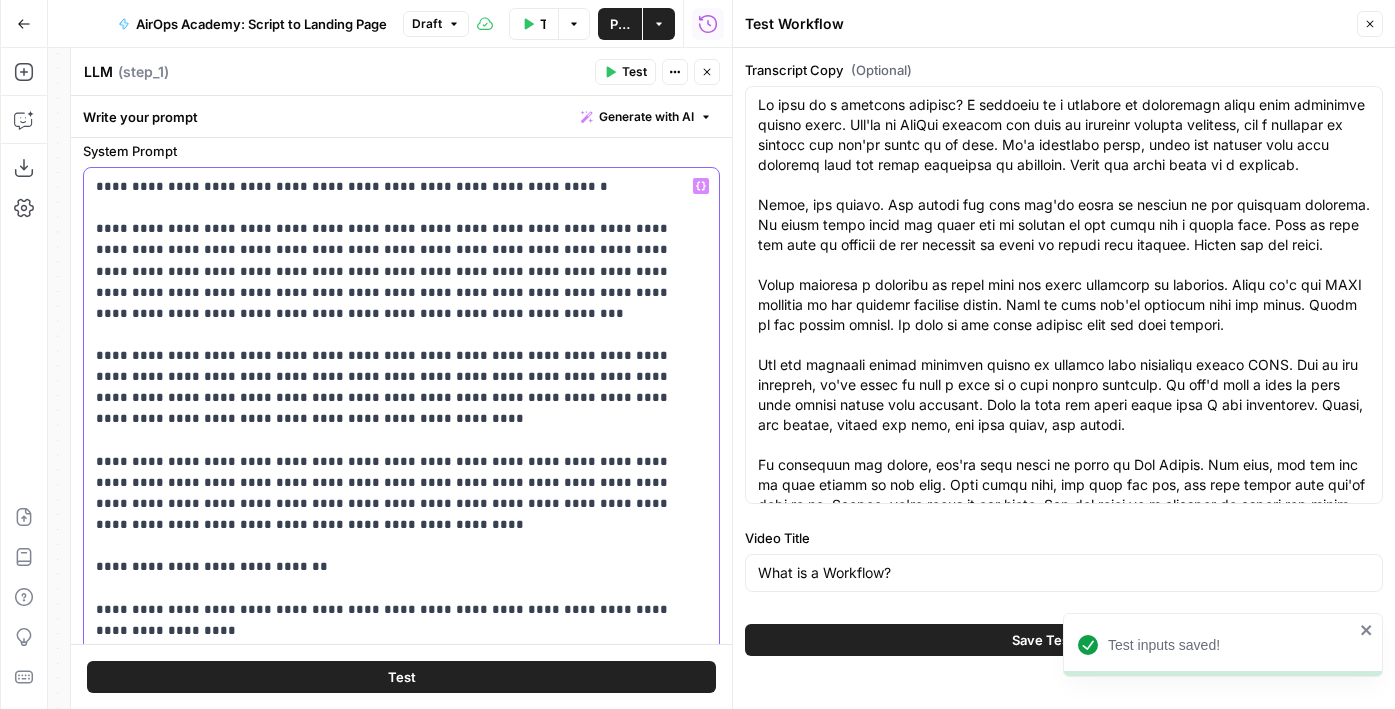 click on "**********" at bounding box center (401, 588) 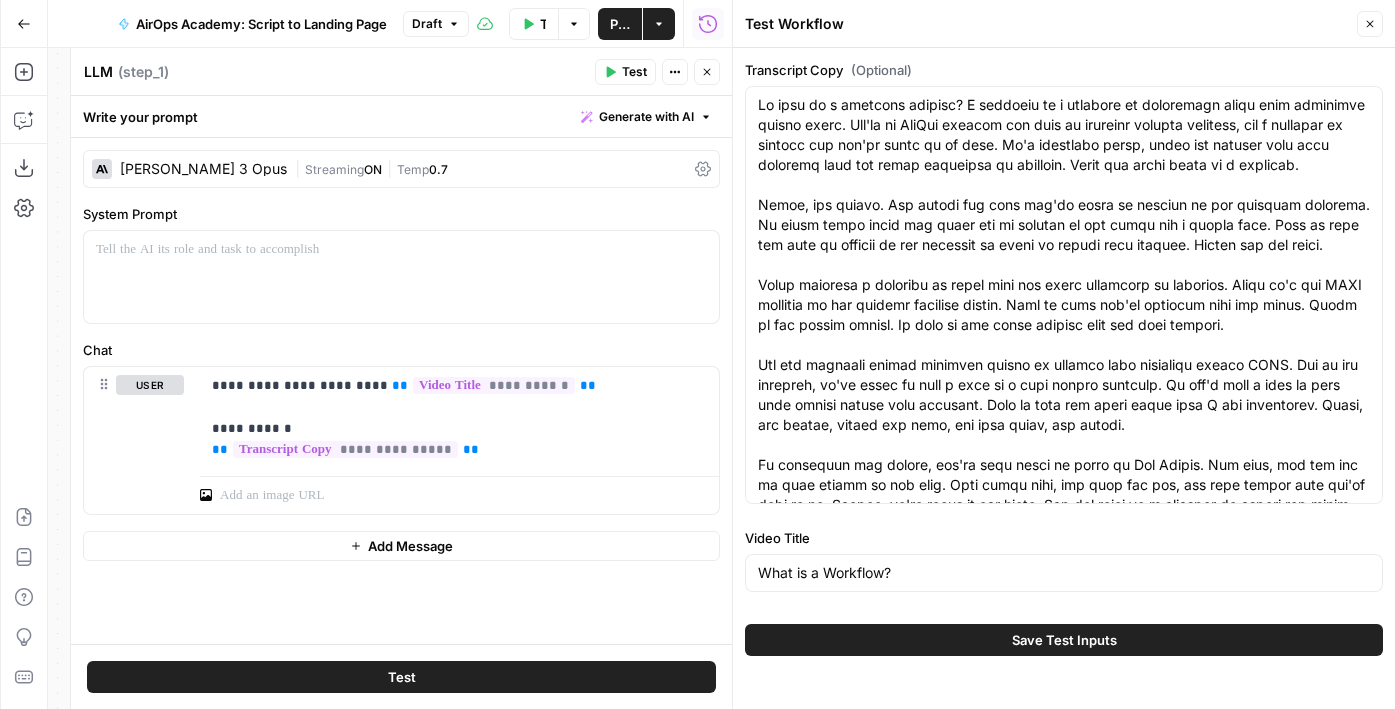 click on "Claude 3 Opus" at bounding box center (203, 169) 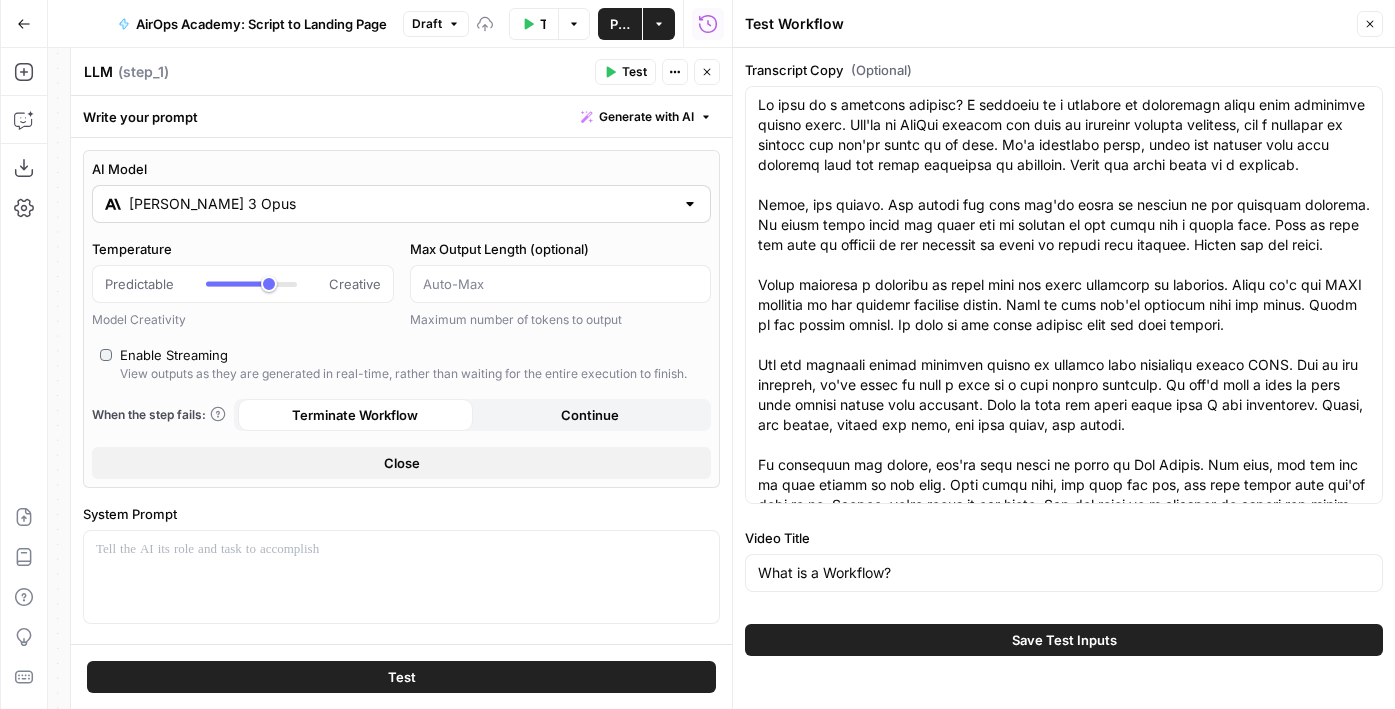 click on "Claude 3 Opus" at bounding box center (401, 204) 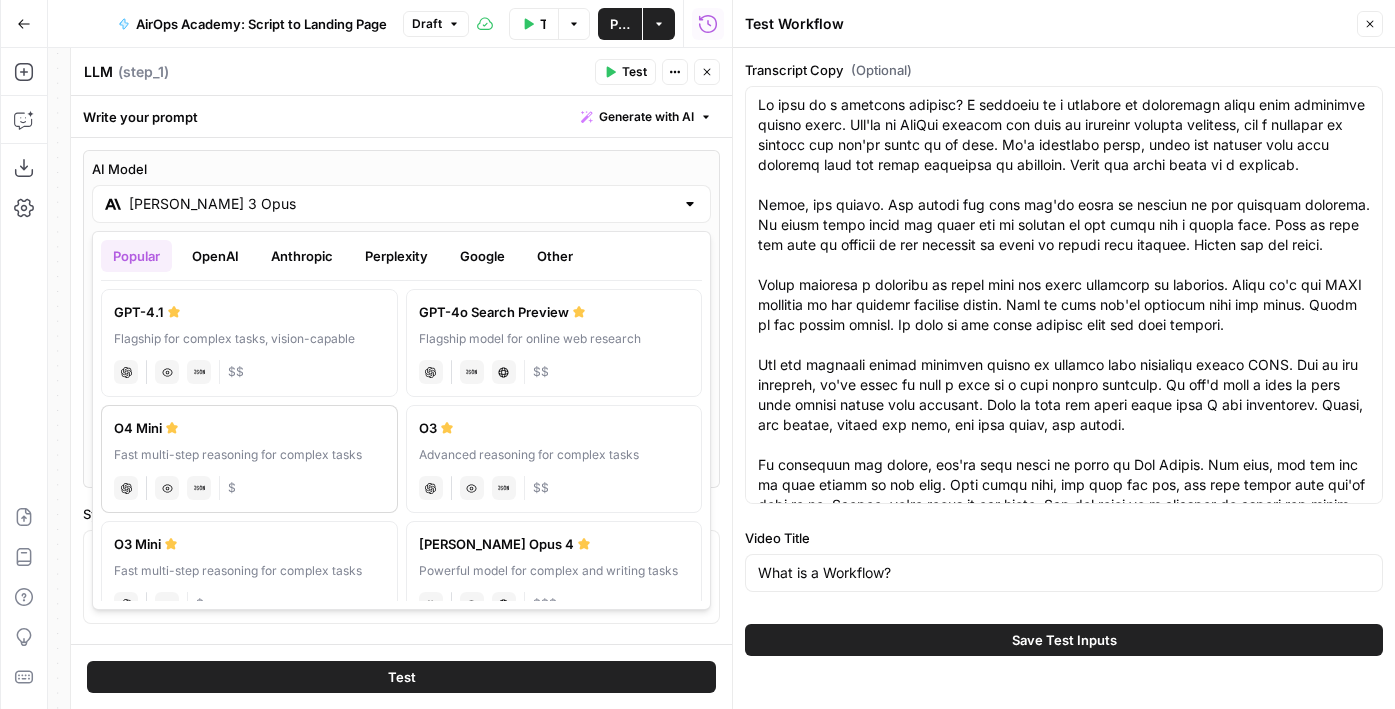 scroll, scrollTop: 74, scrollLeft: 0, axis: vertical 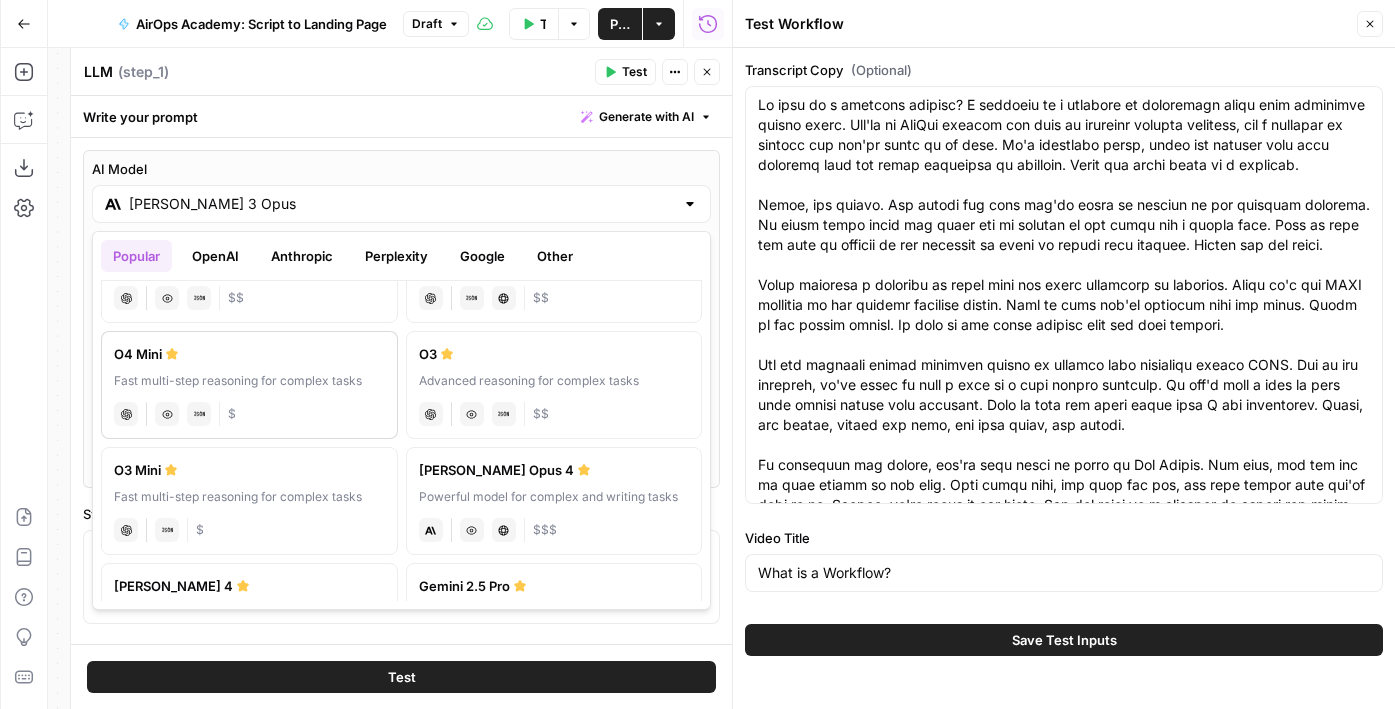 click on "JSON Mode" at bounding box center [199, 414] 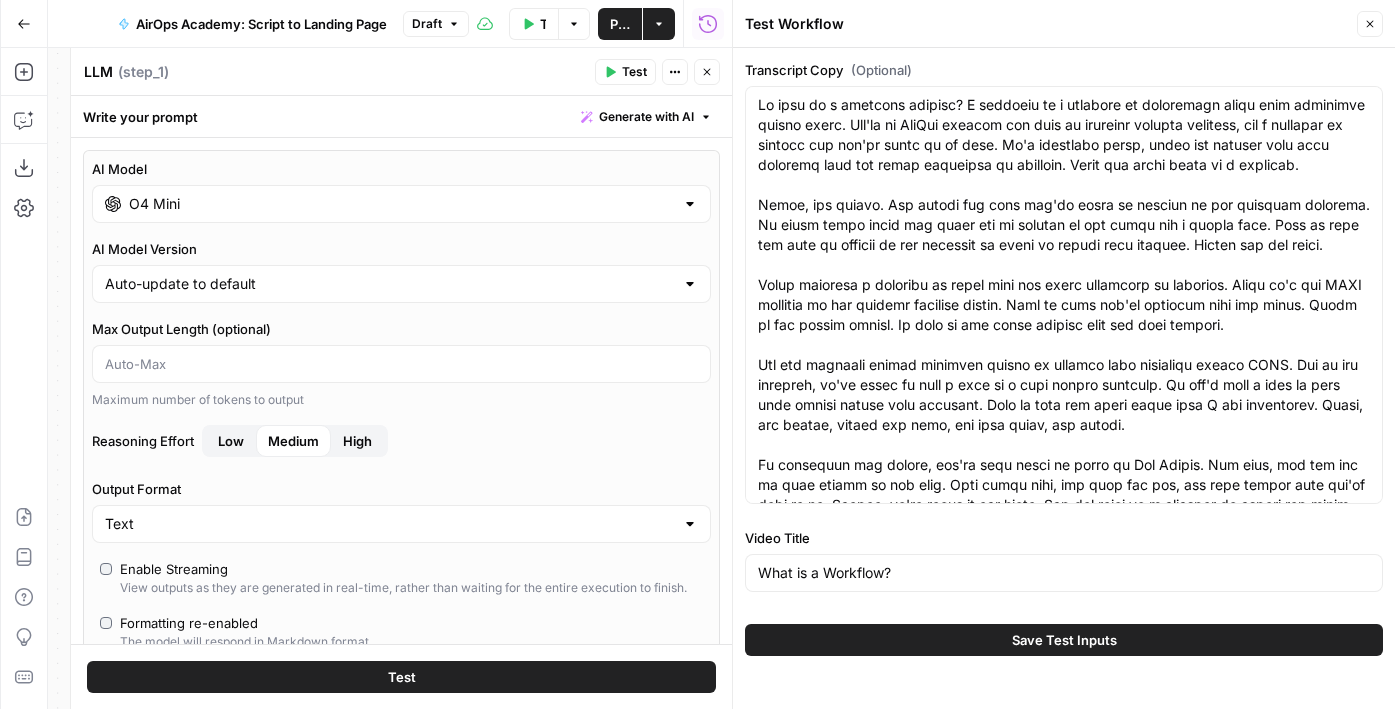 type on "O4 Mini" 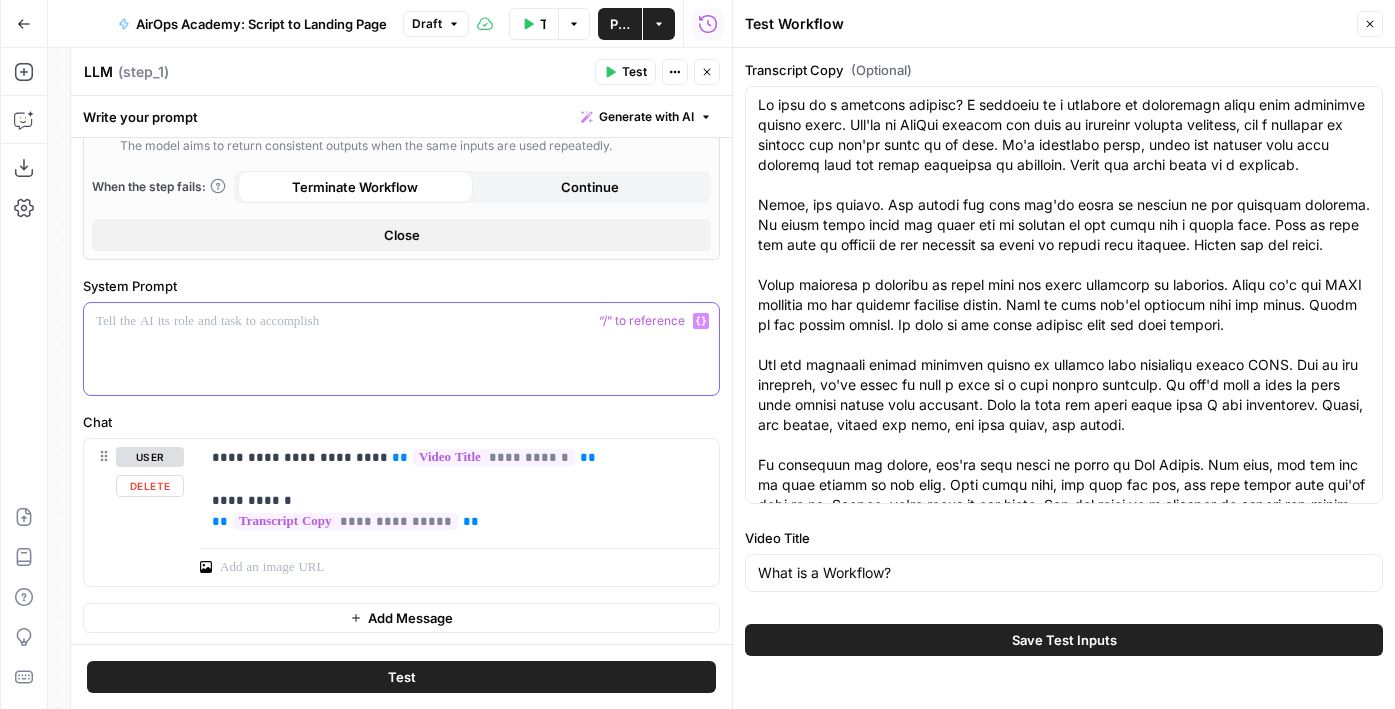 click at bounding box center [401, 349] 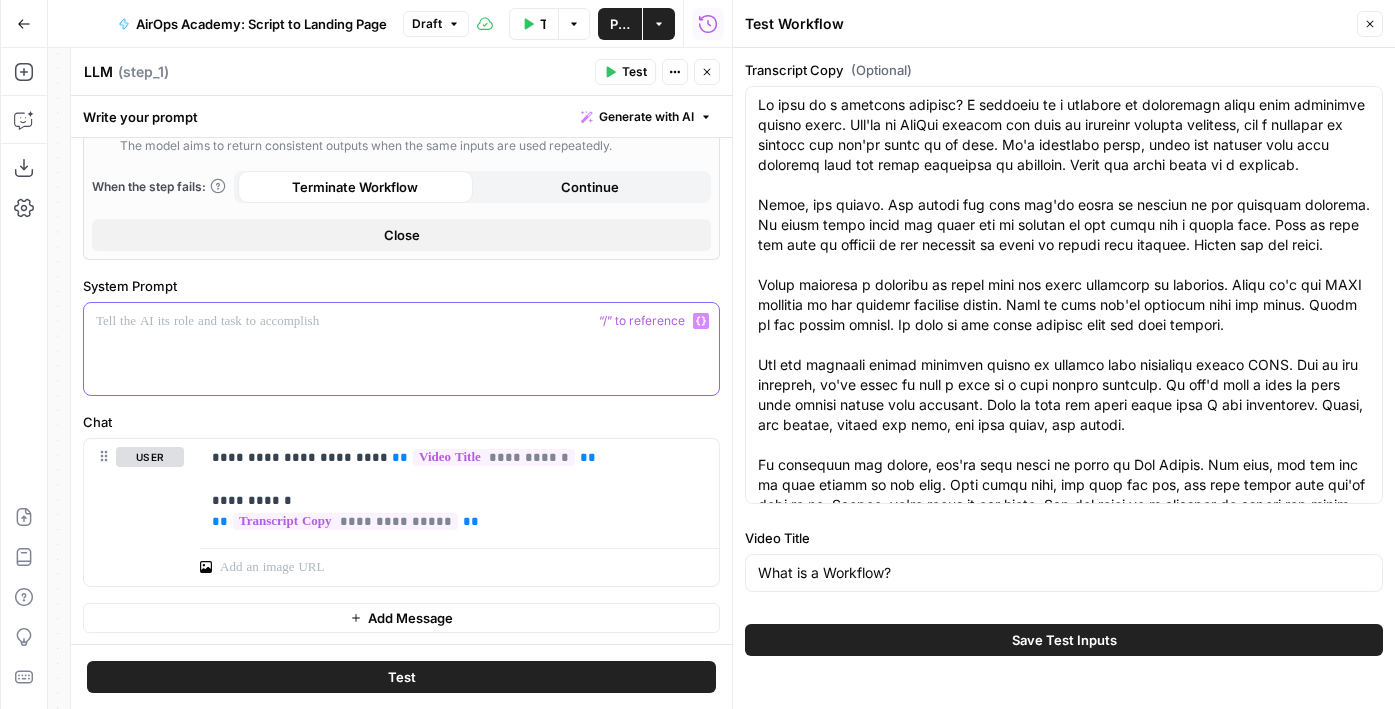 scroll, scrollTop: 599, scrollLeft: 0, axis: vertical 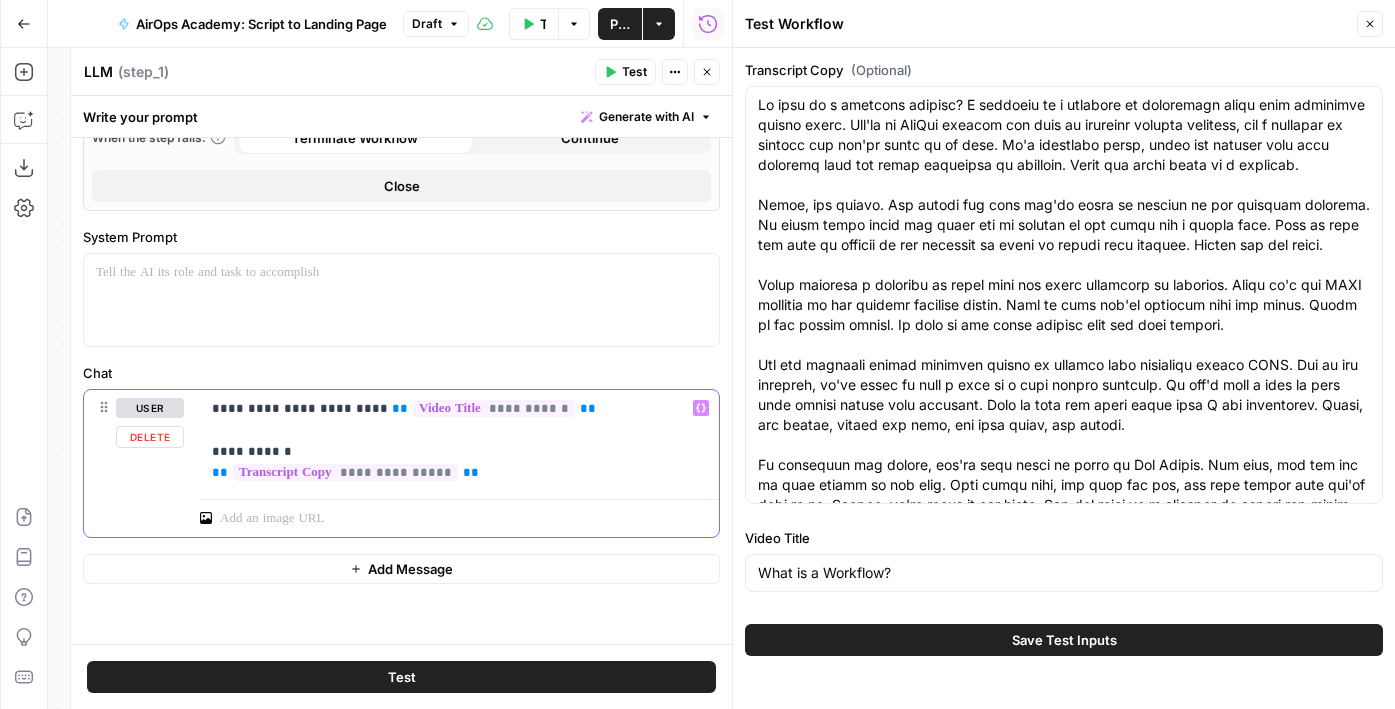 click on "**********" at bounding box center [459, 440] 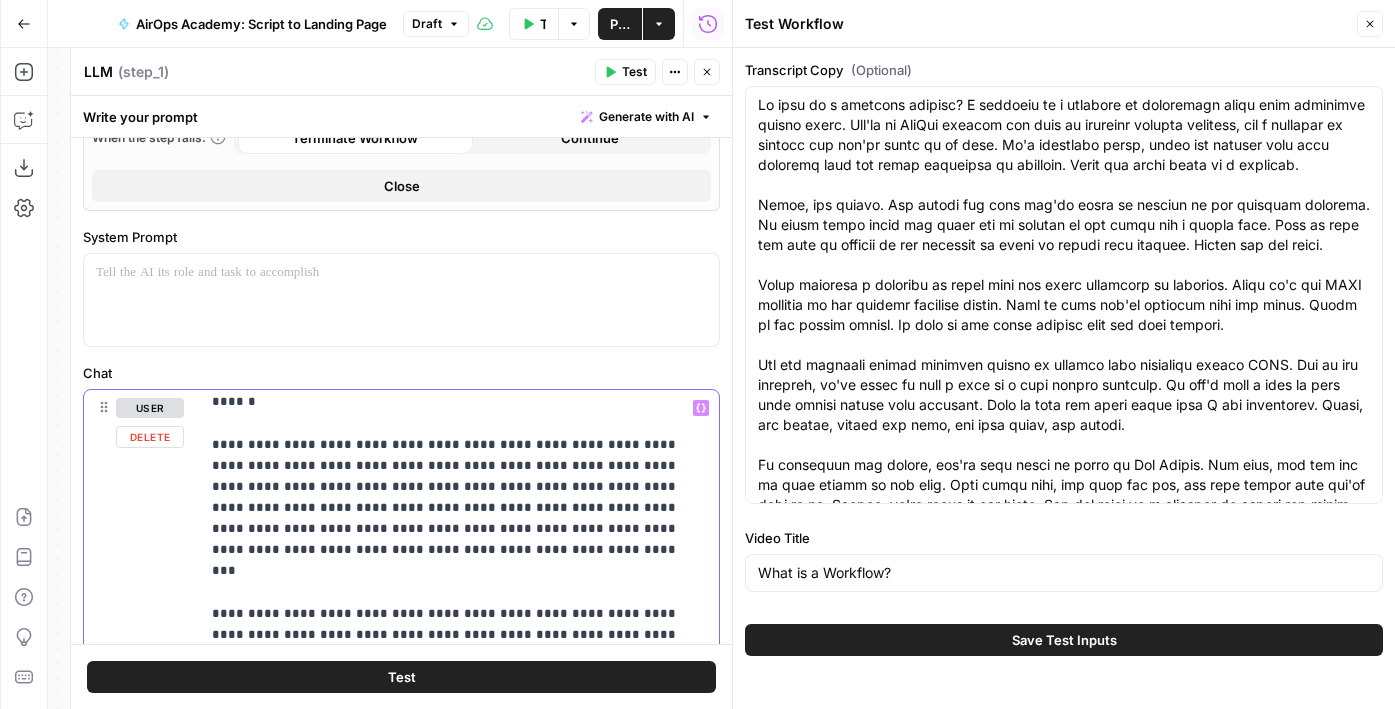 scroll, scrollTop: 0, scrollLeft: 0, axis: both 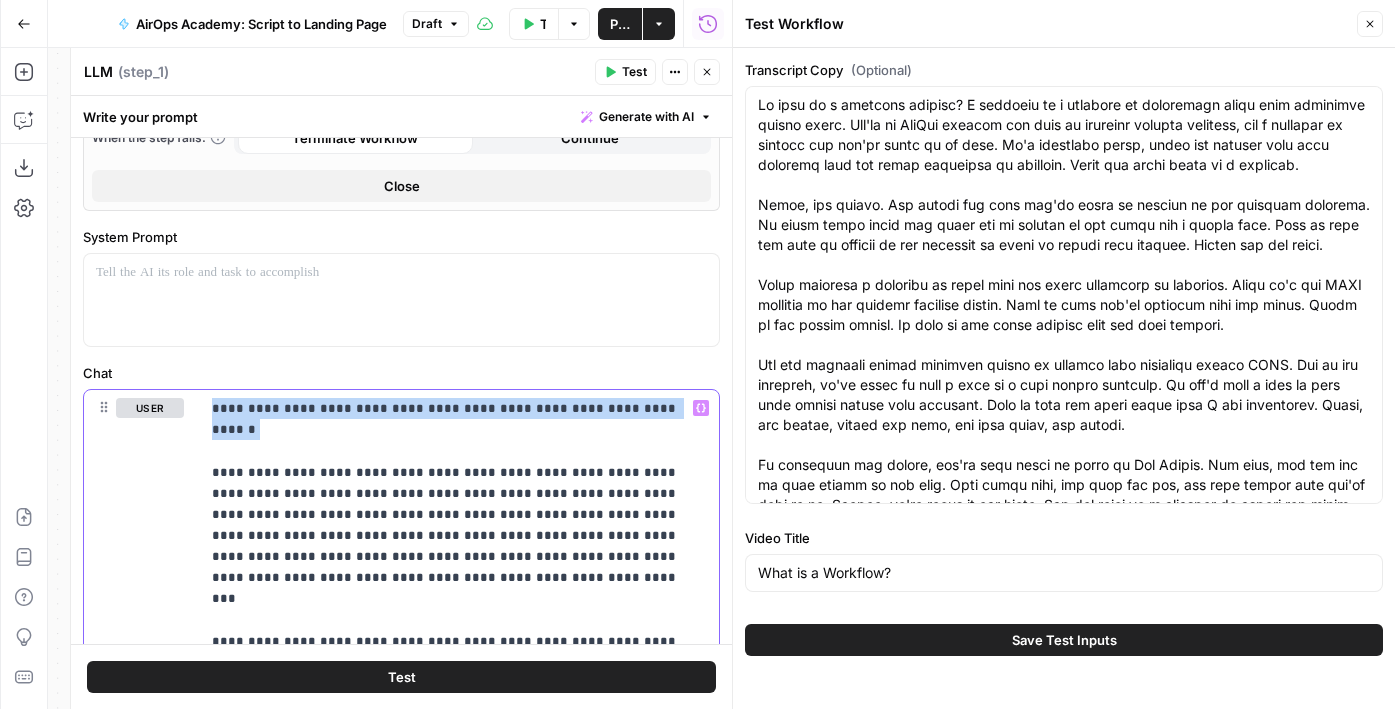 drag, startPoint x: 277, startPoint y: 428, endPoint x: 164, endPoint y: 353, distance: 135.62448 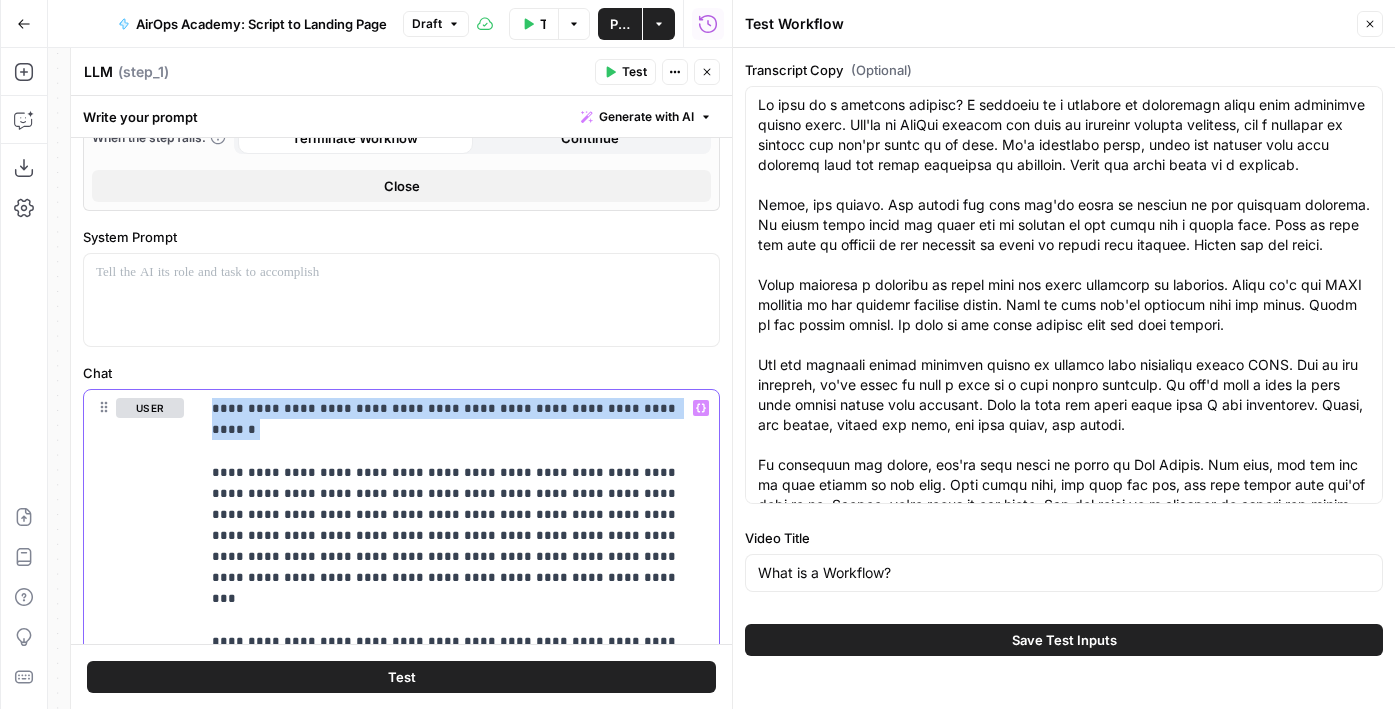 click on "**********" at bounding box center [401, 391] 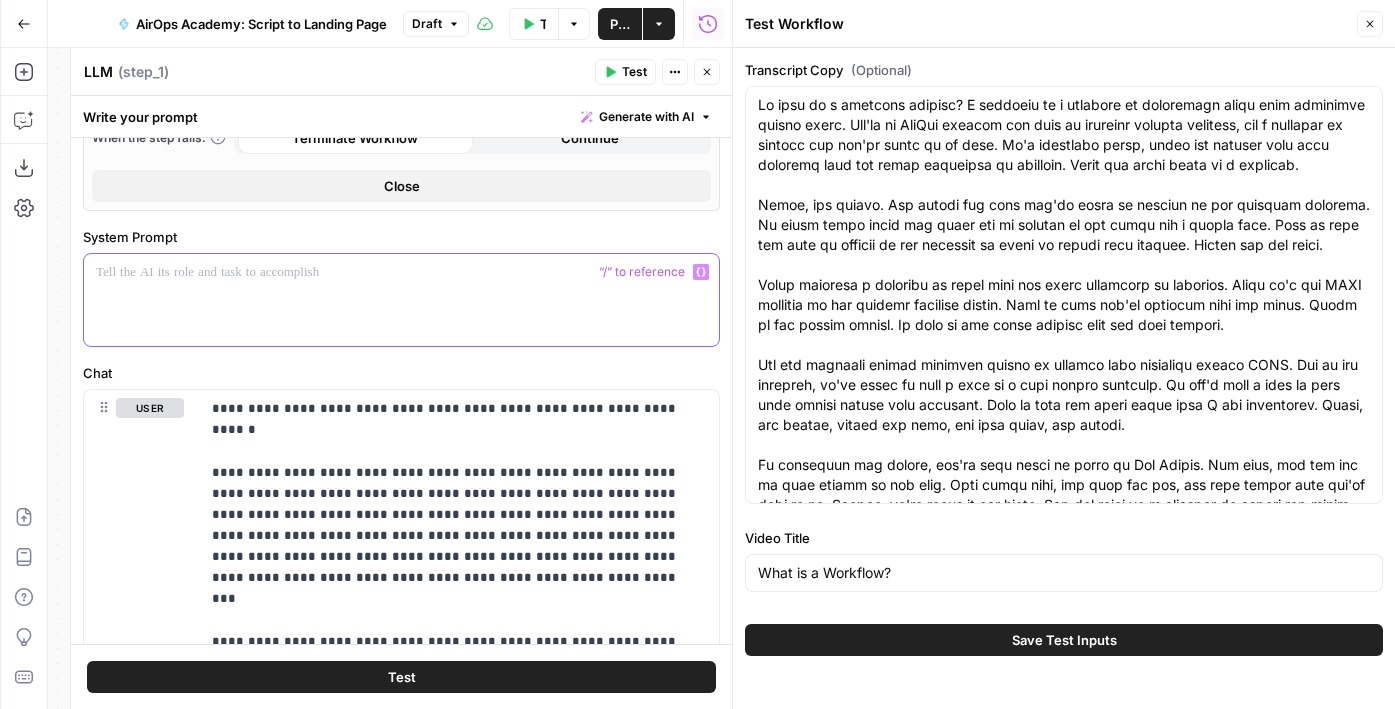 click at bounding box center [401, 300] 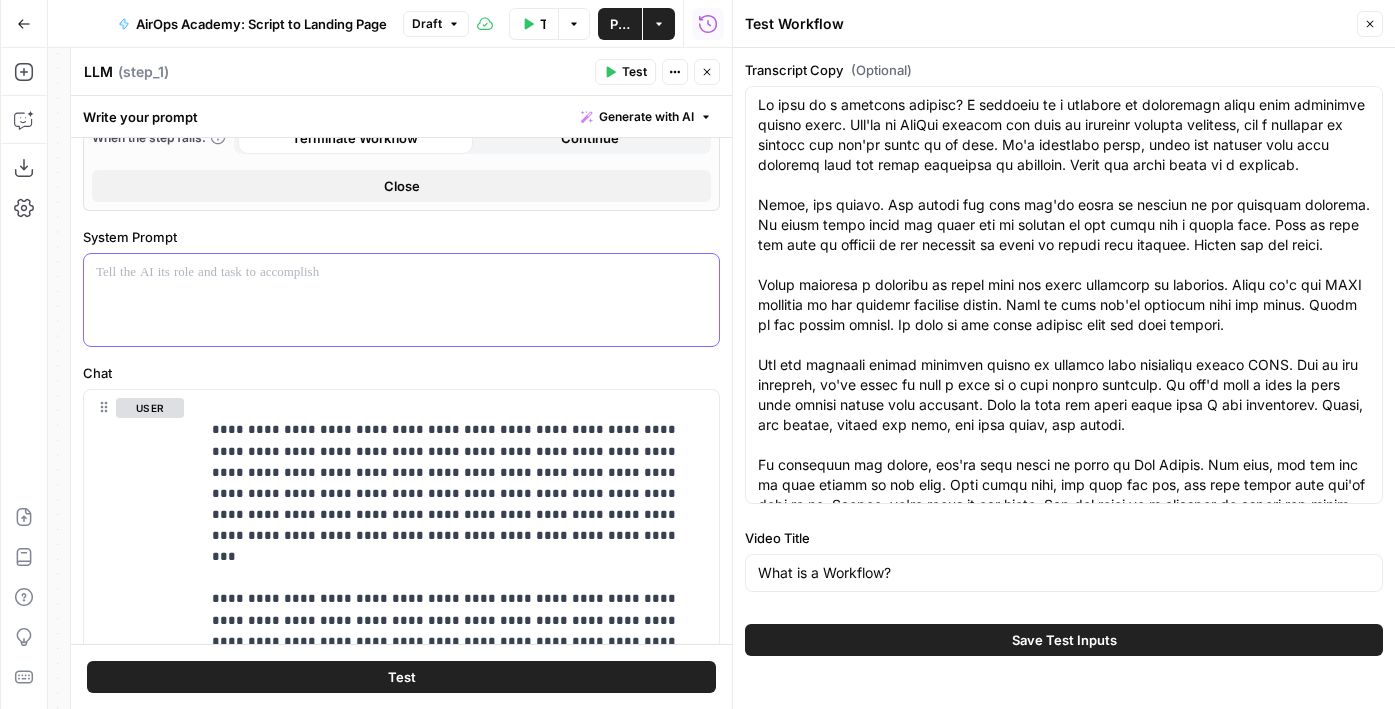 paste 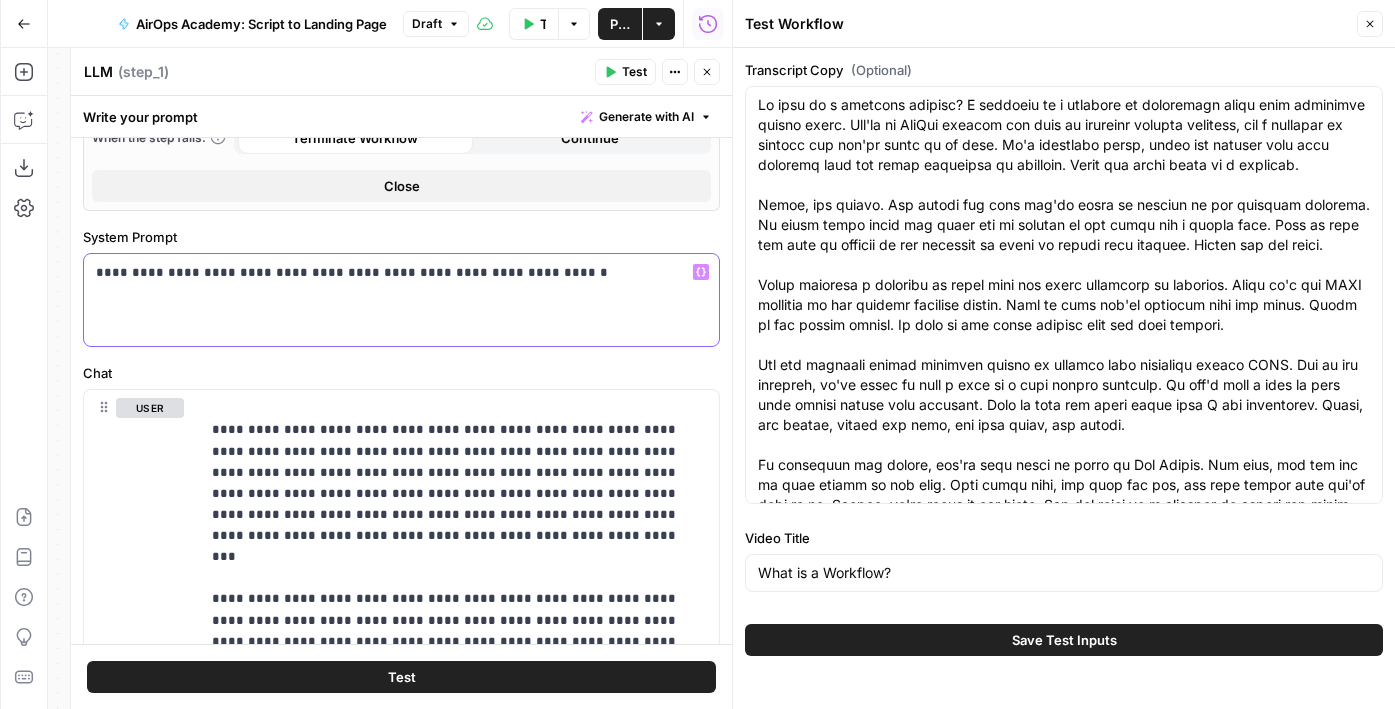 click on "**********" at bounding box center (401, 272) 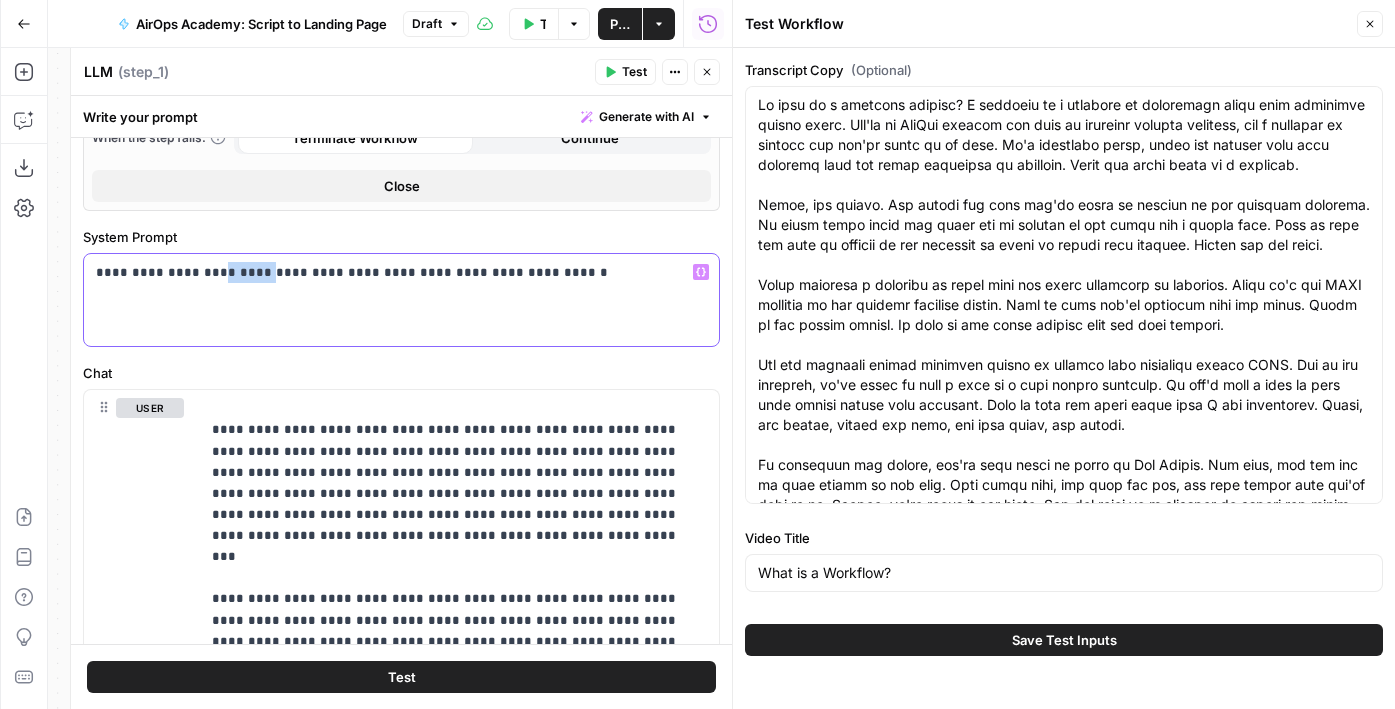 click on "**********" at bounding box center [401, 272] 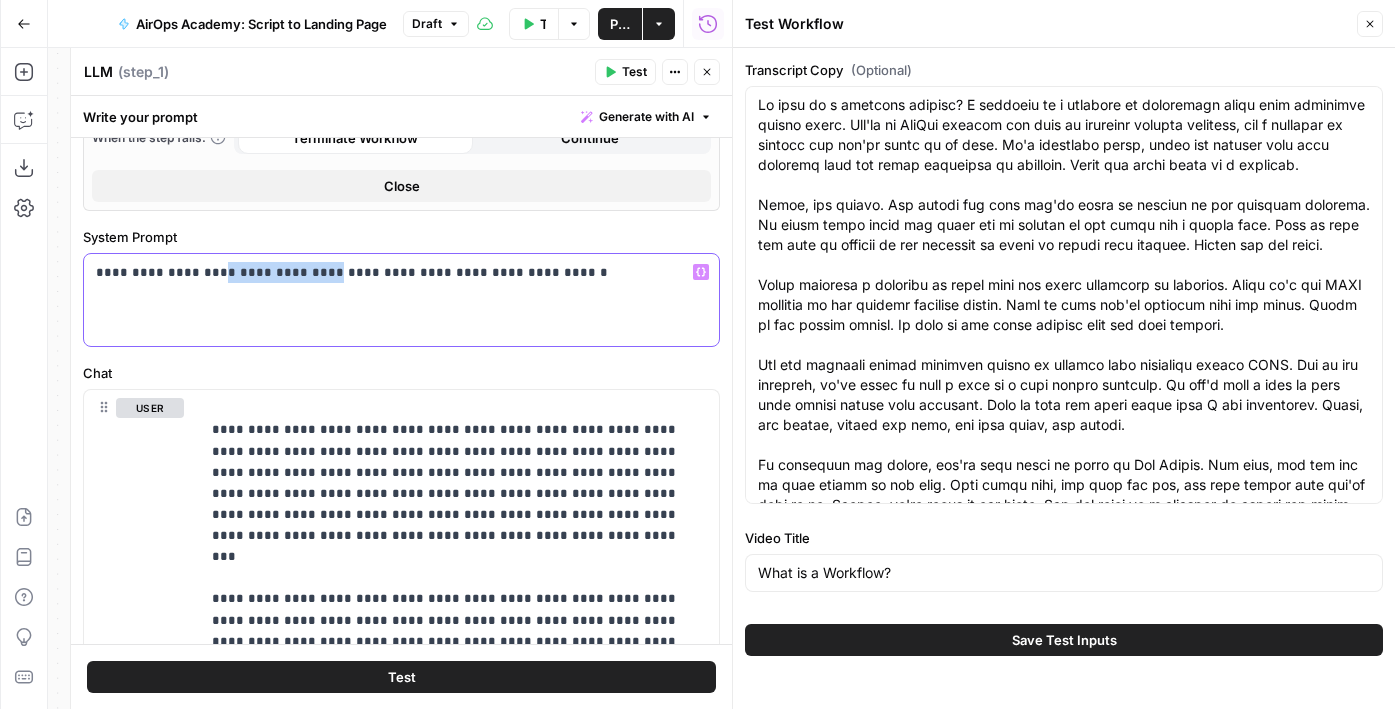 click on "**********" at bounding box center (401, 272) 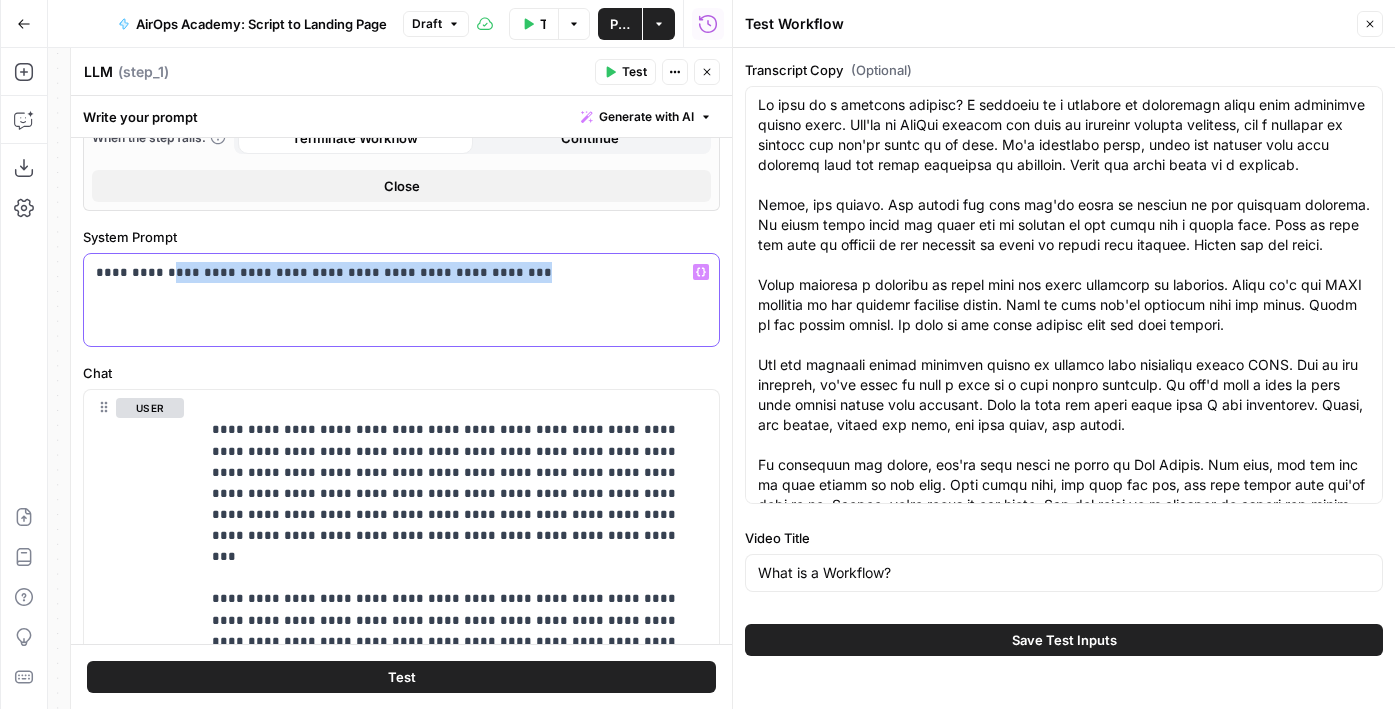 drag, startPoint x: 162, startPoint y: 270, endPoint x: 683, endPoint y: 270, distance: 521 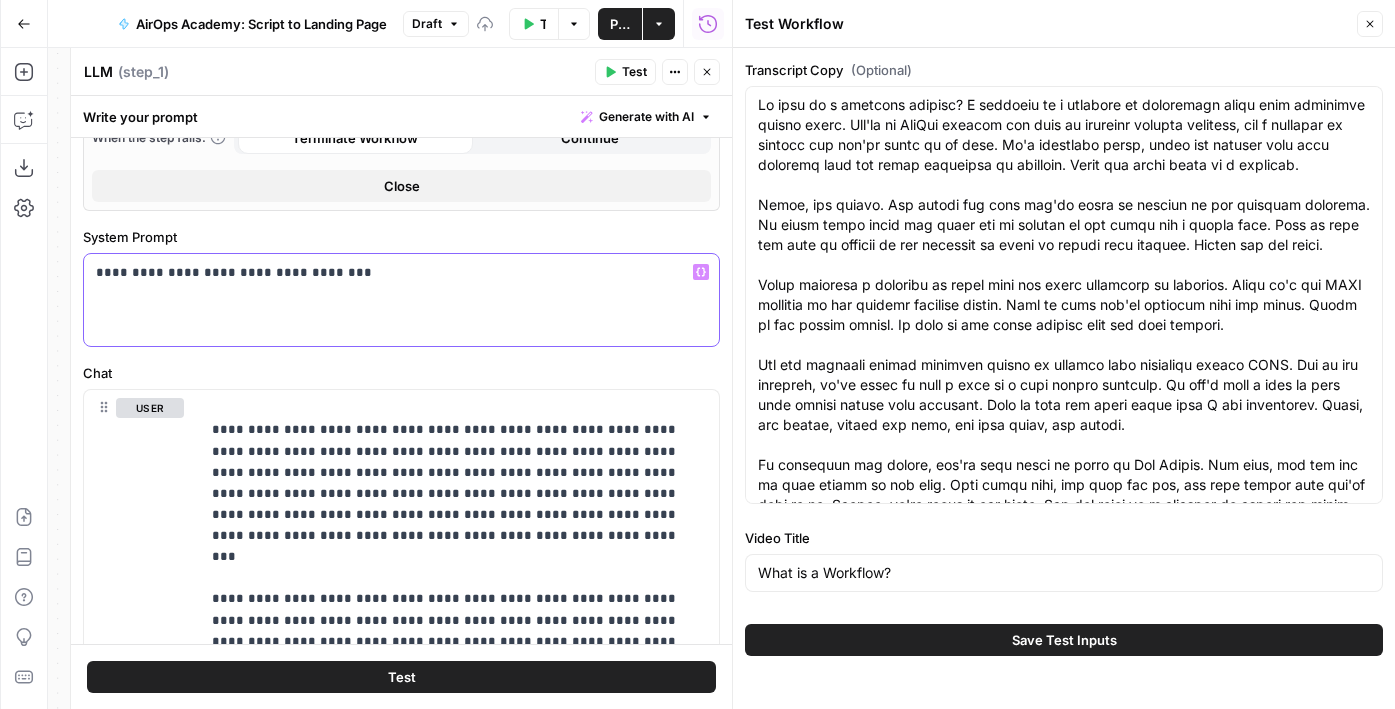 click on "**********" at bounding box center (401, 272) 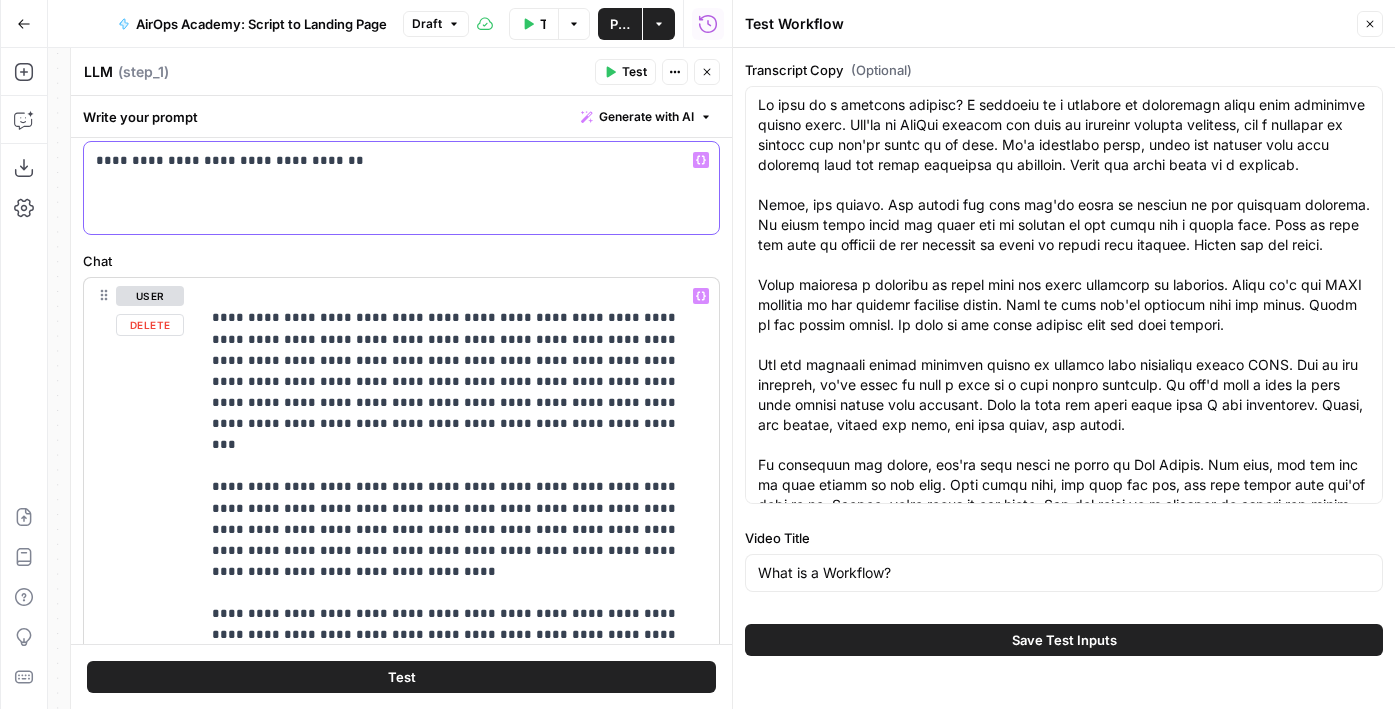 scroll, scrollTop: 708, scrollLeft: 0, axis: vertical 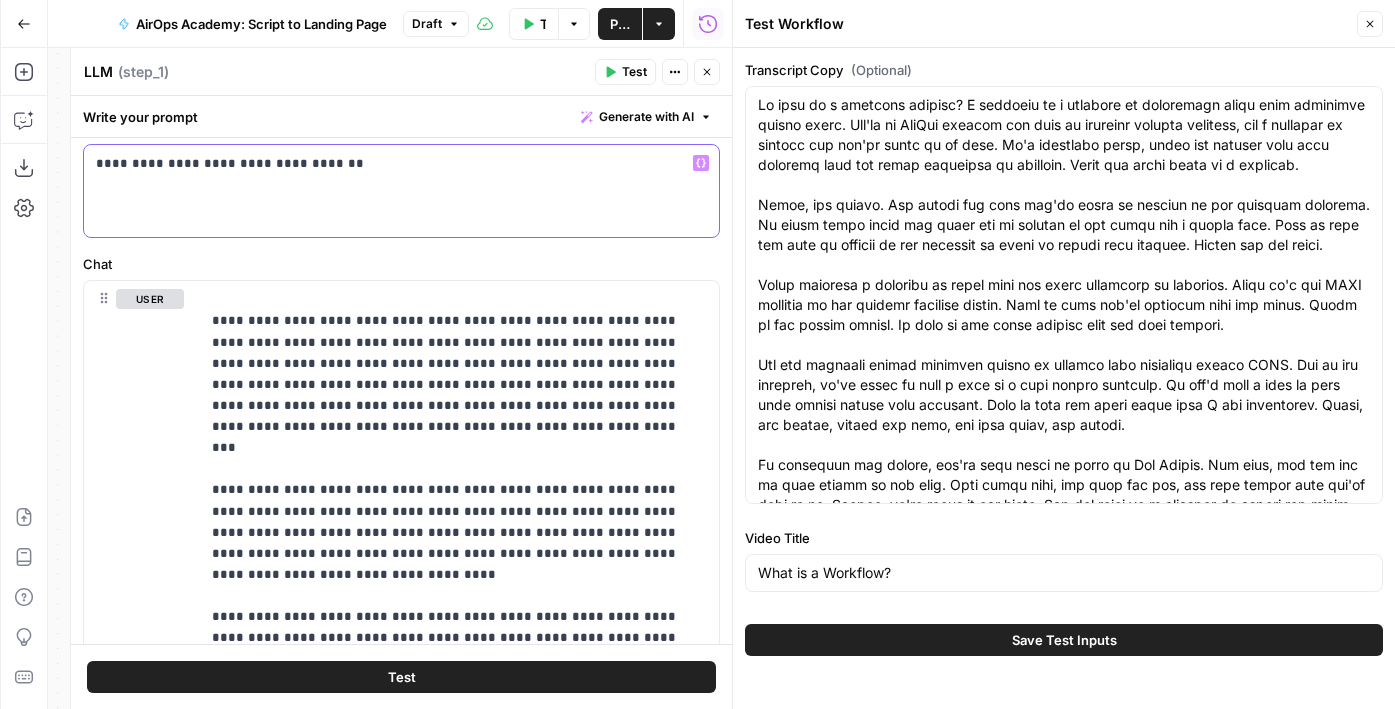 click on "**********" at bounding box center [401, 163] 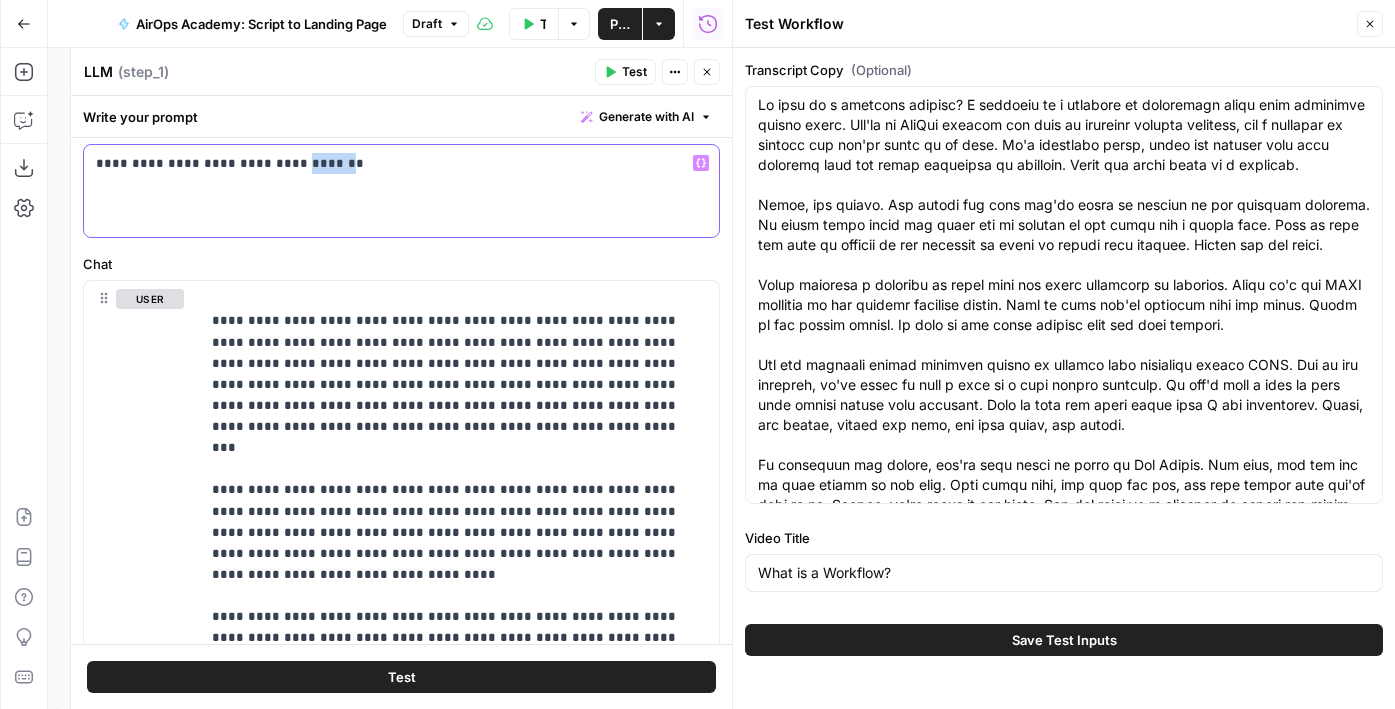 drag, startPoint x: 281, startPoint y: 161, endPoint x: 311, endPoint y: 161, distance: 30 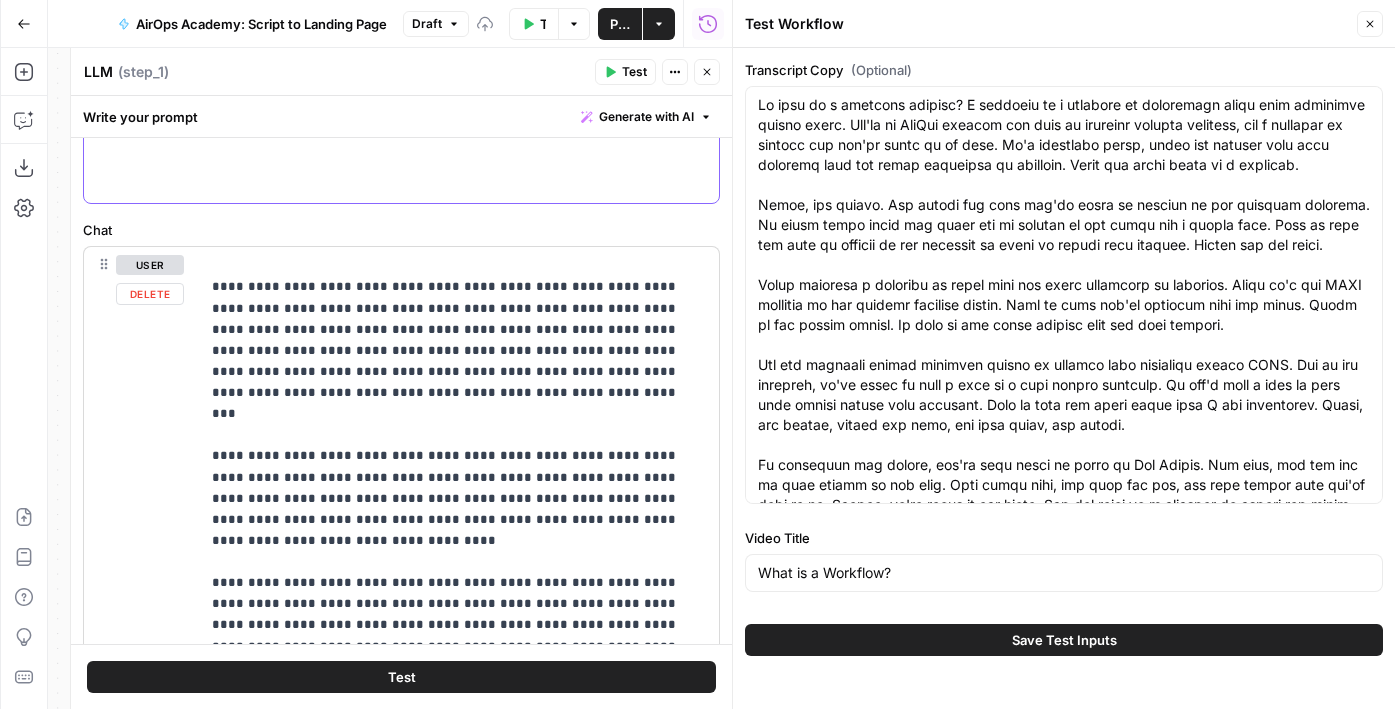 scroll, scrollTop: 760, scrollLeft: 0, axis: vertical 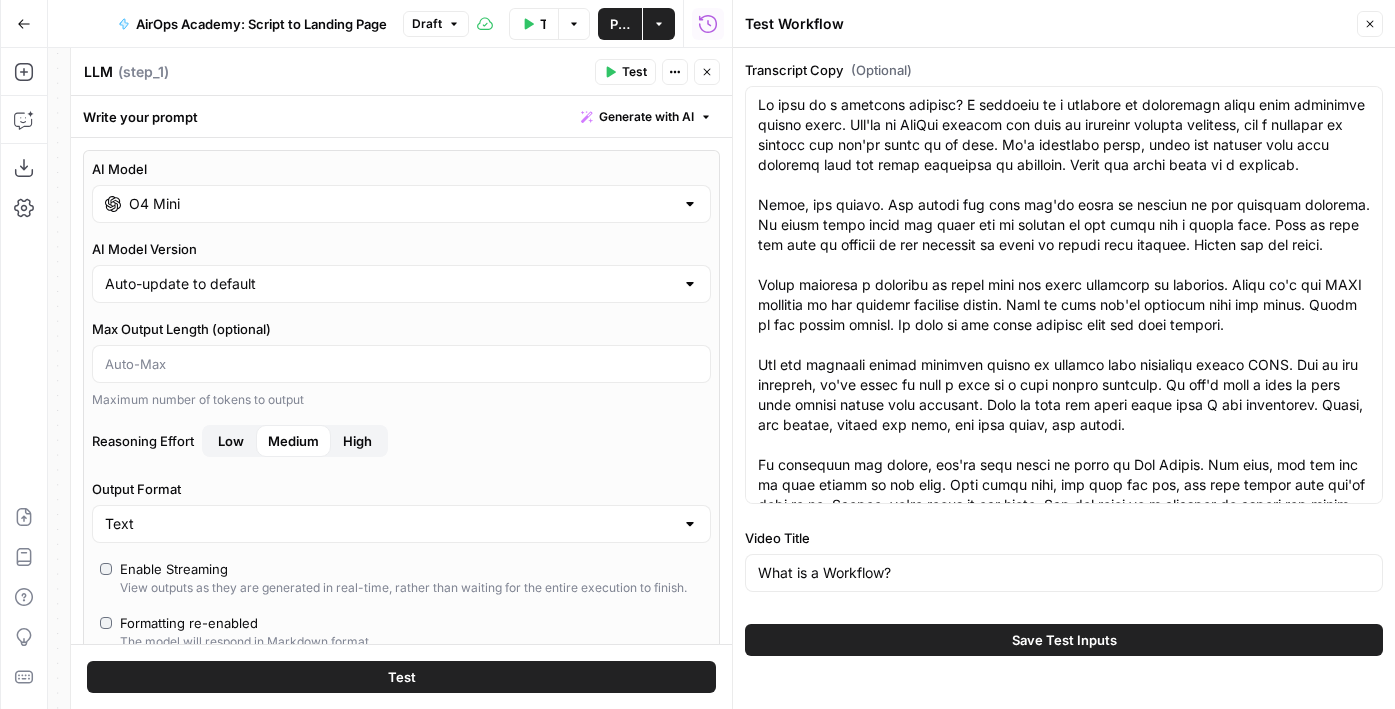 drag, startPoint x: 364, startPoint y: 612, endPoint x: 204, endPoint y: 97, distance: 539.2819 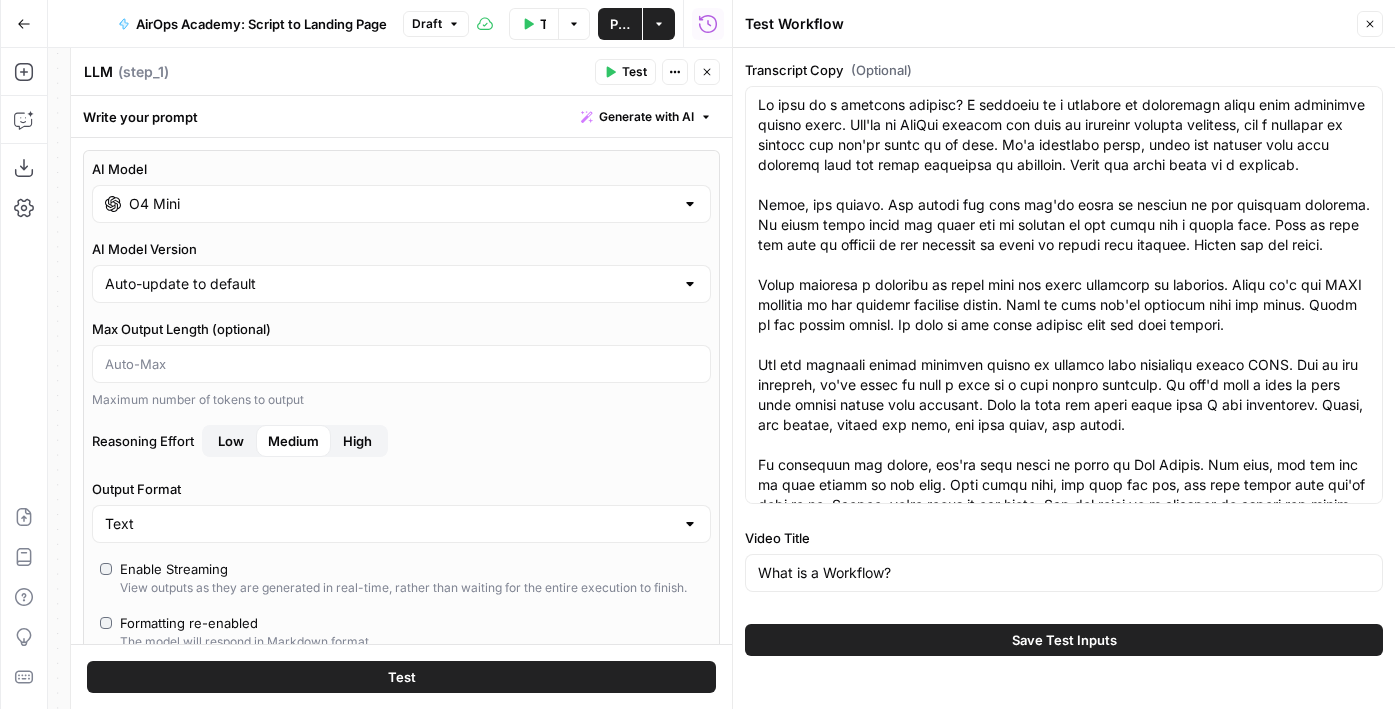 click on "**********" at bounding box center [401, 402] 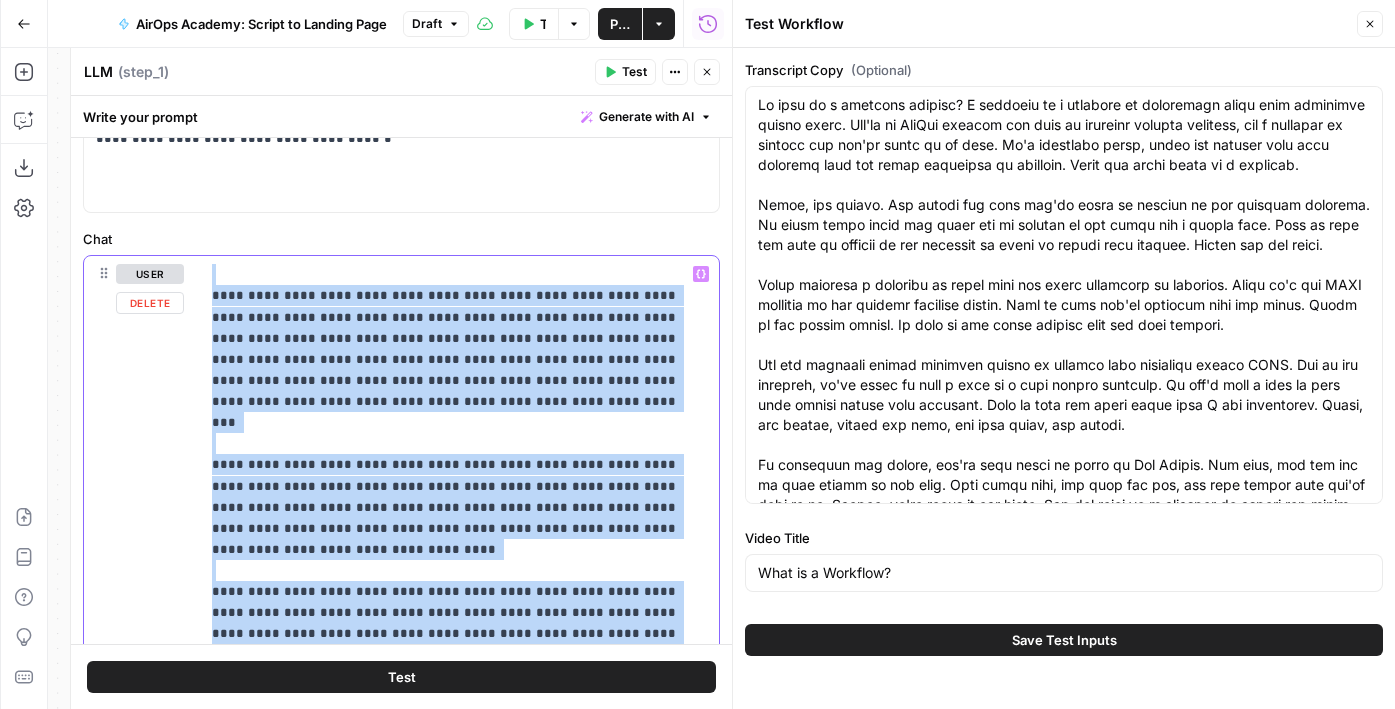 scroll, scrollTop: 752, scrollLeft: 0, axis: vertical 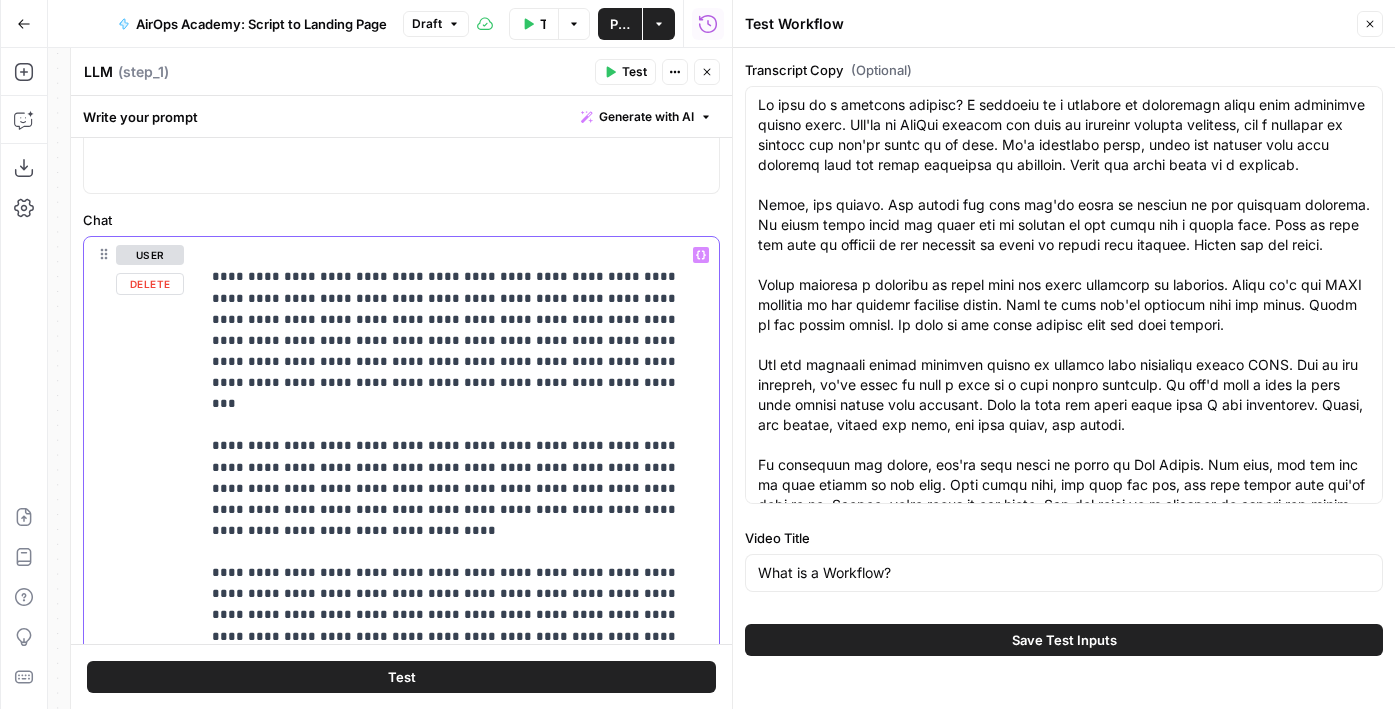 click on "**********" at bounding box center (459, 762) 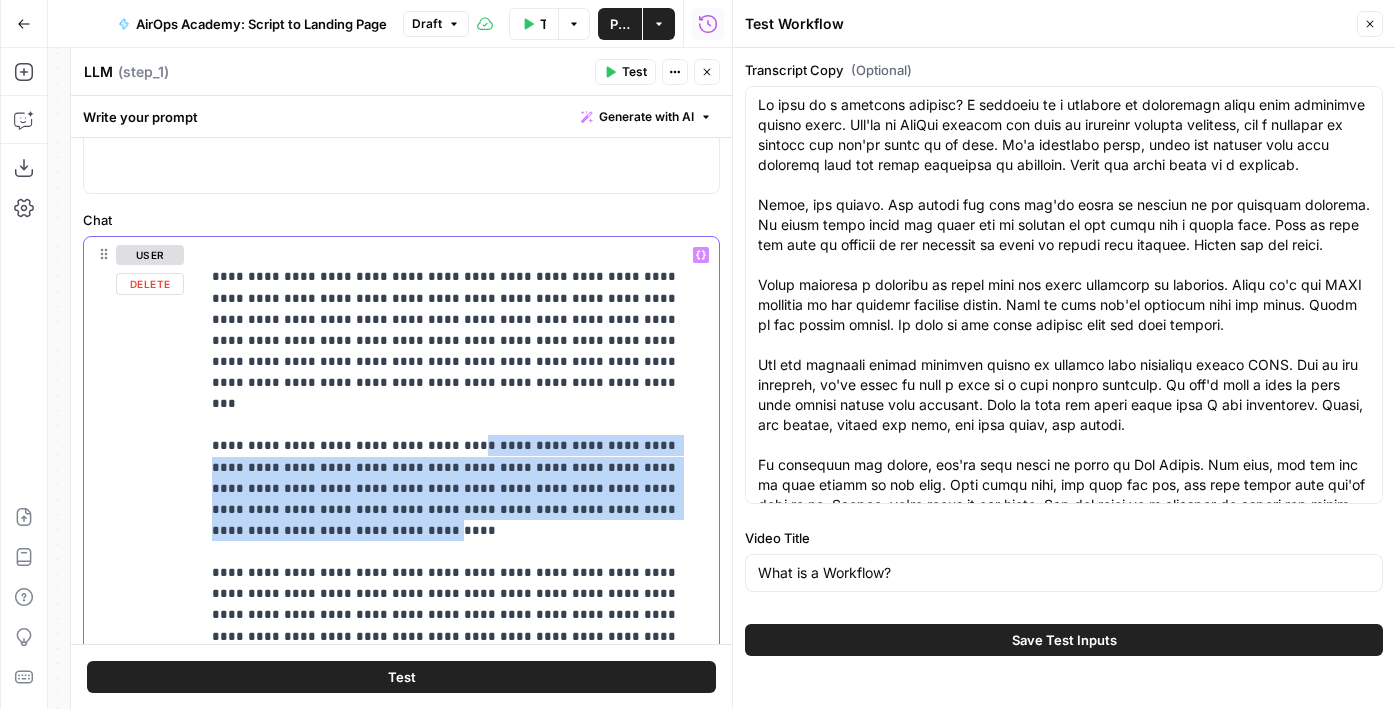 drag, startPoint x: 503, startPoint y: 472, endPoint x: 229, endPoint y: 225, distance: 368.897 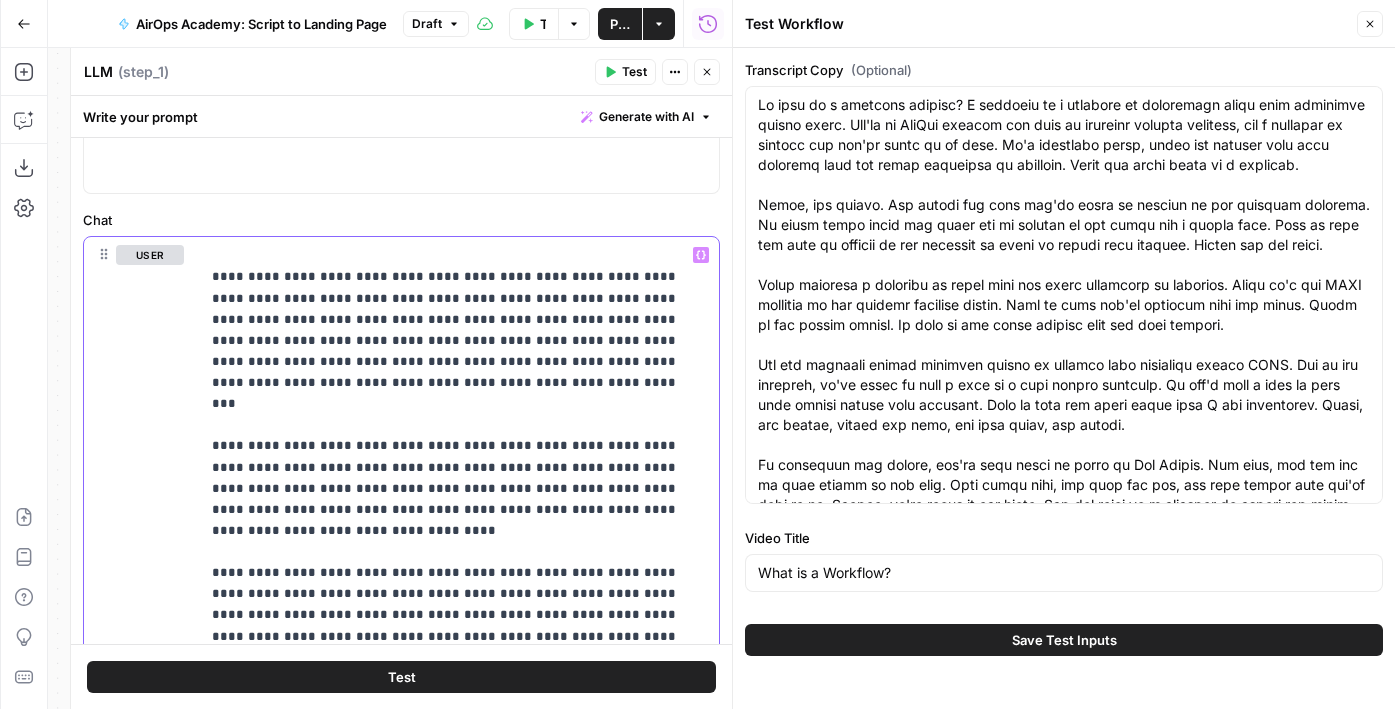 click on "**********" at bounding box center (459, 762) 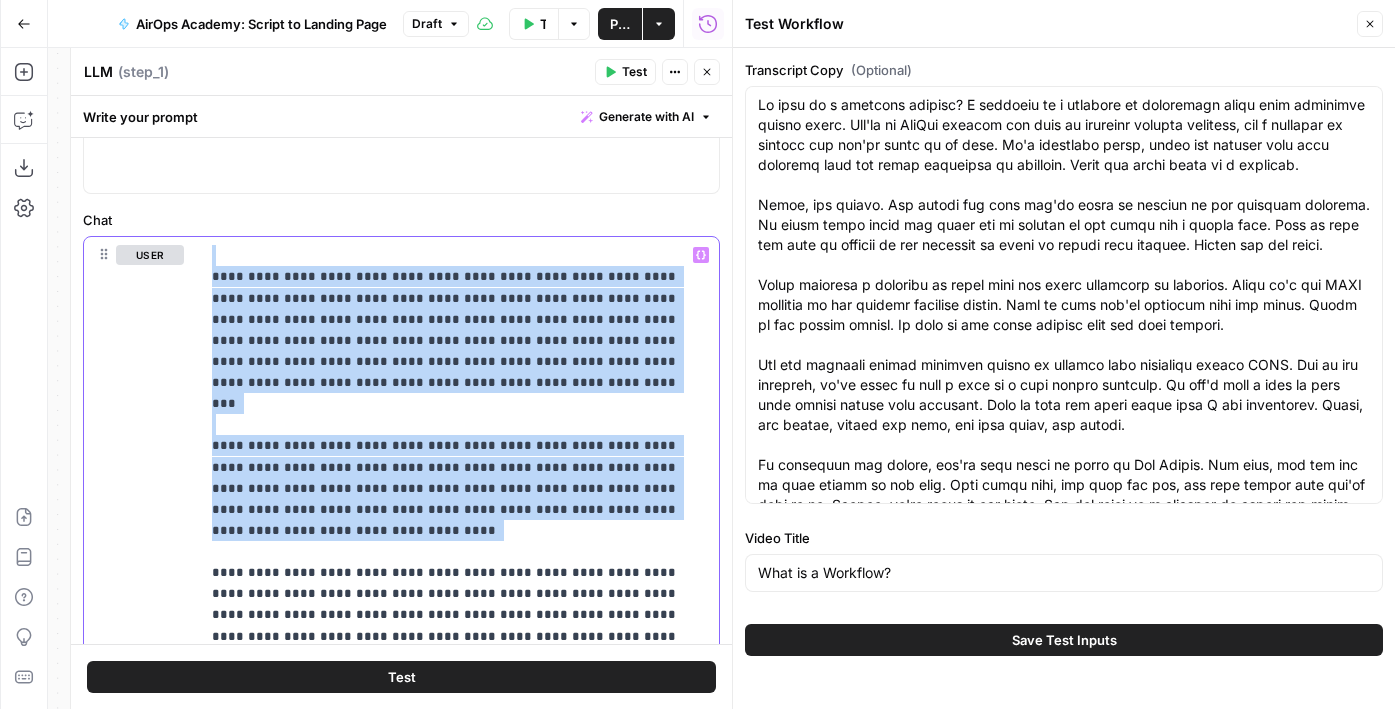 drag, startPoint x: 595, startPoint y: 486, endPoint x: 258, endPoint y: 204, distance: 439.4235 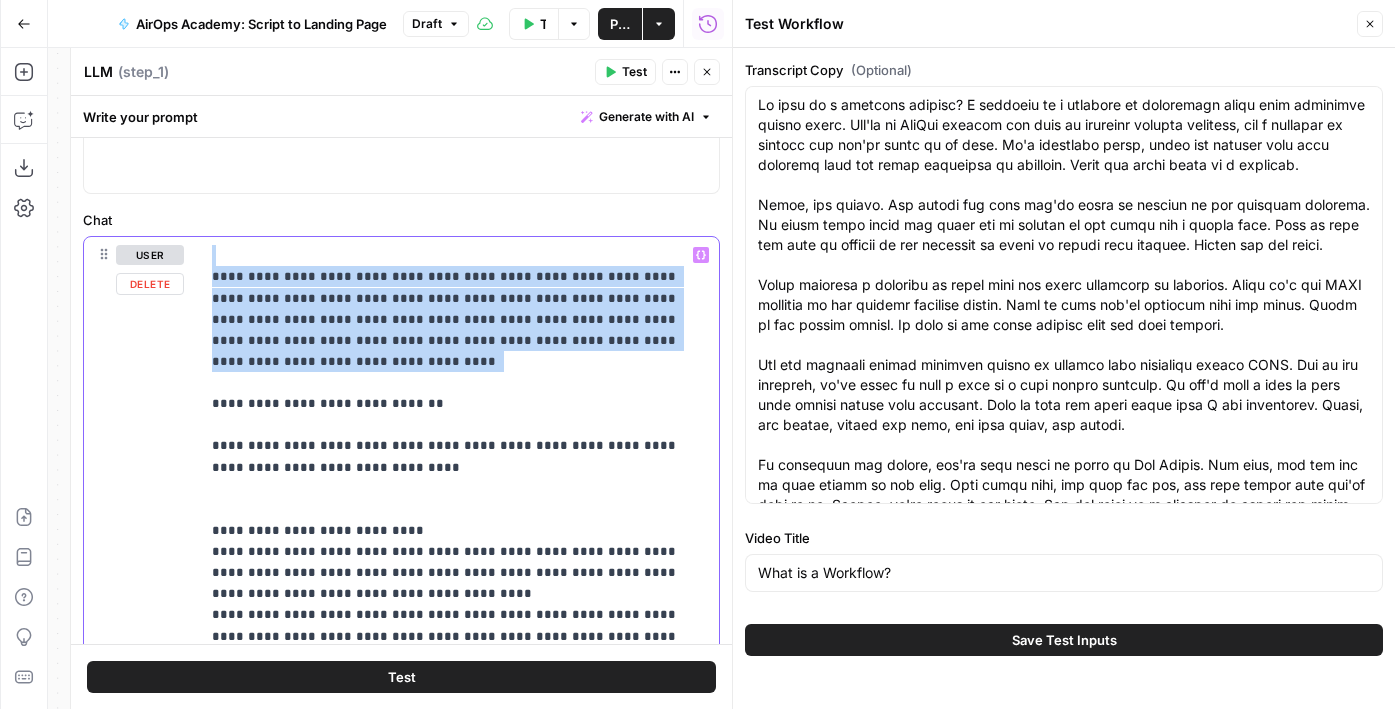 drag, startPoint x: 669, startPoint y: 352, endPoint x: 376, endPoint y: 241, distance: 313.32092 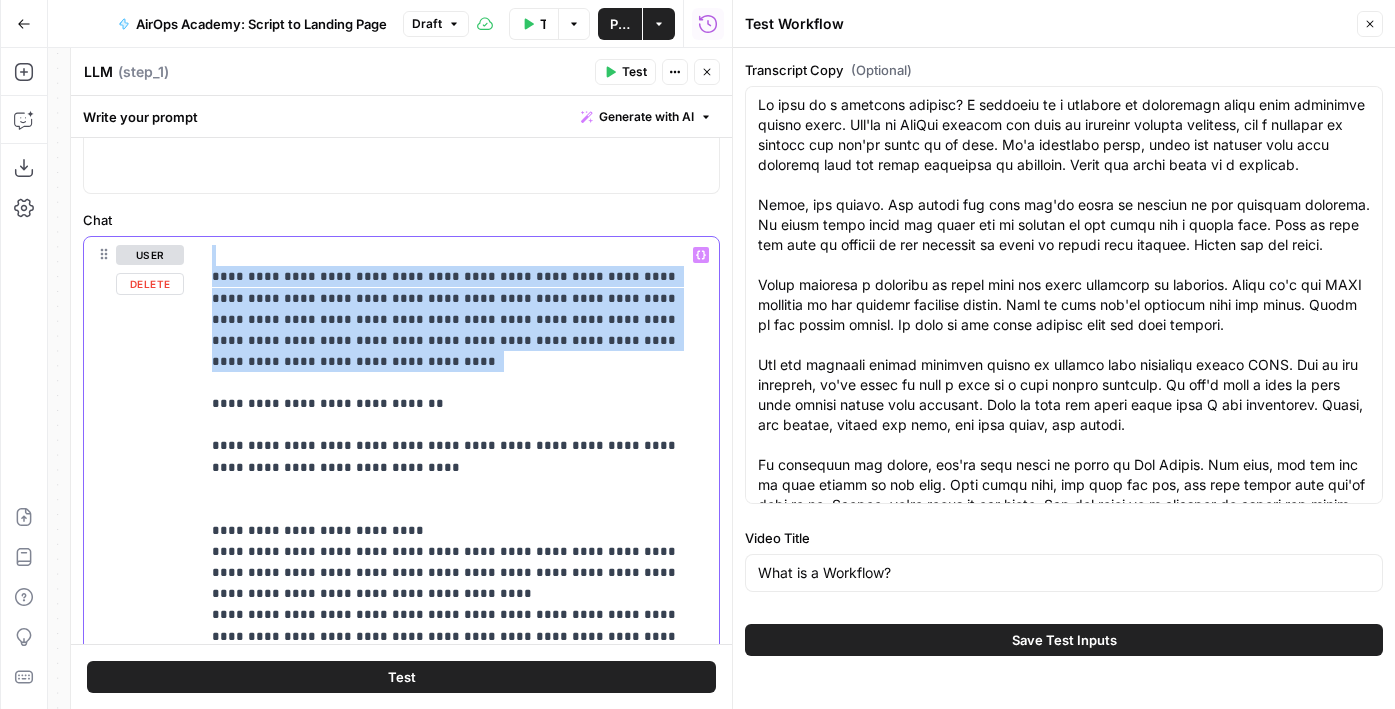 type 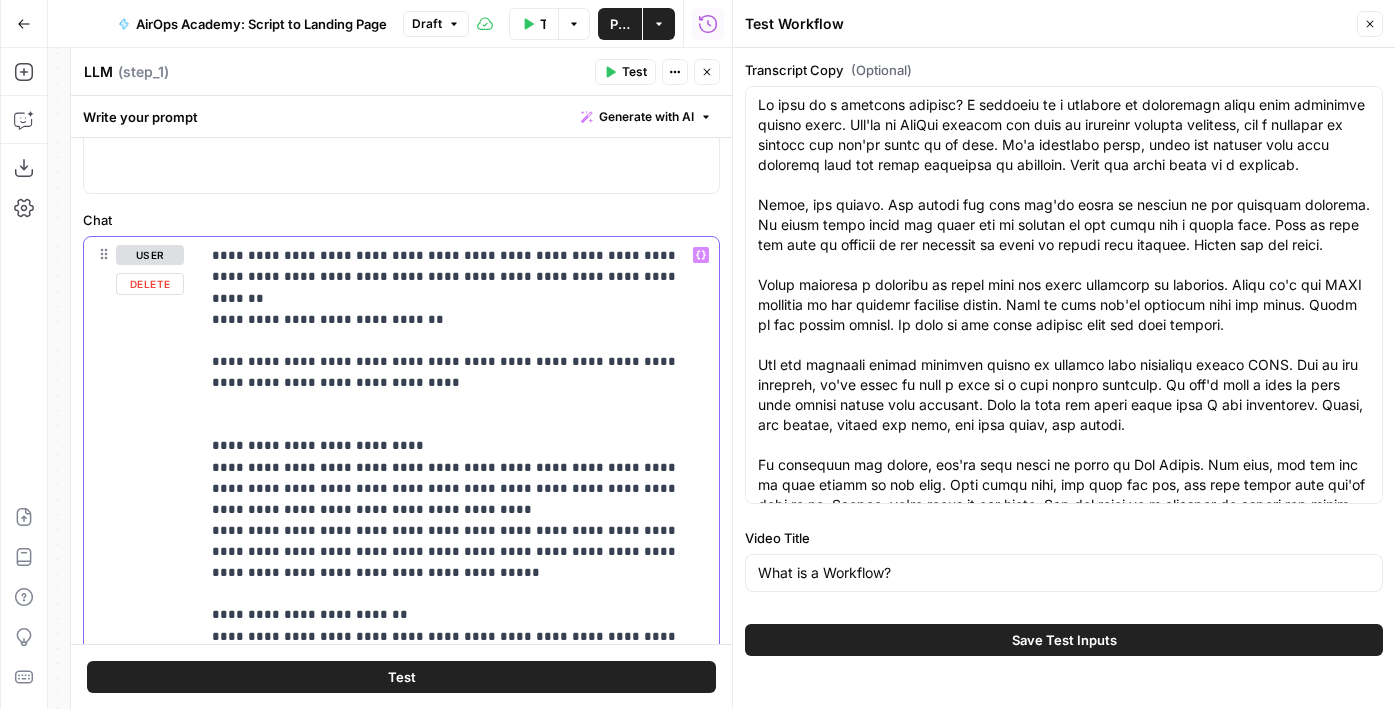 click on "**********" at bounding box center [459, 604] 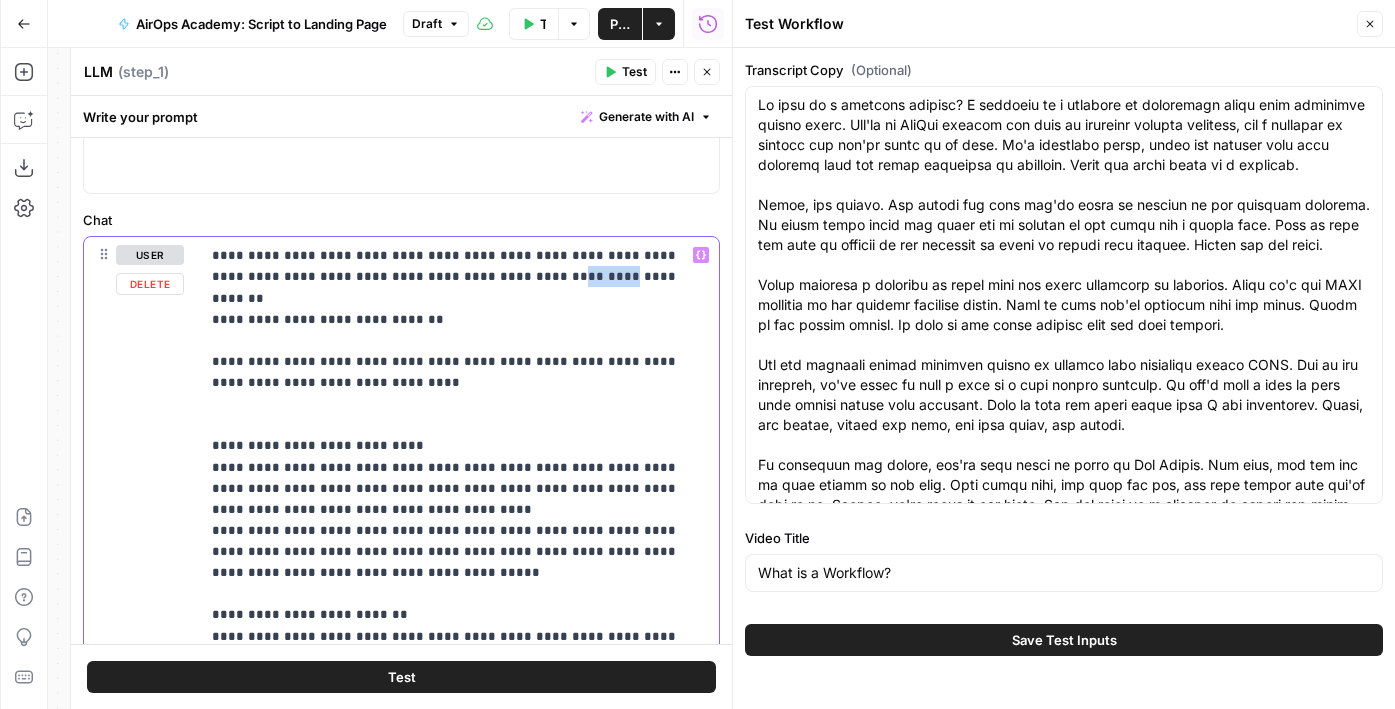 click on "**********" at bounding box center (459, 604) 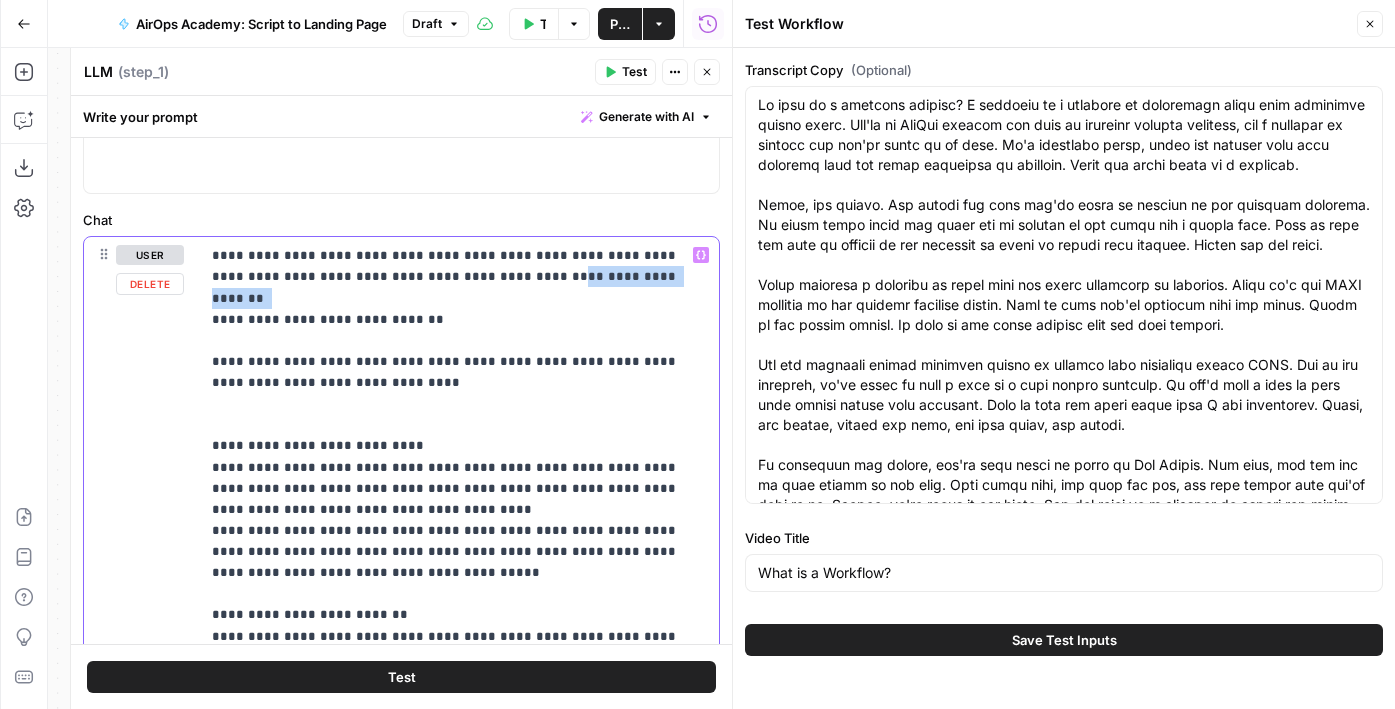 click on "**********" at bounding box center (459, 604) 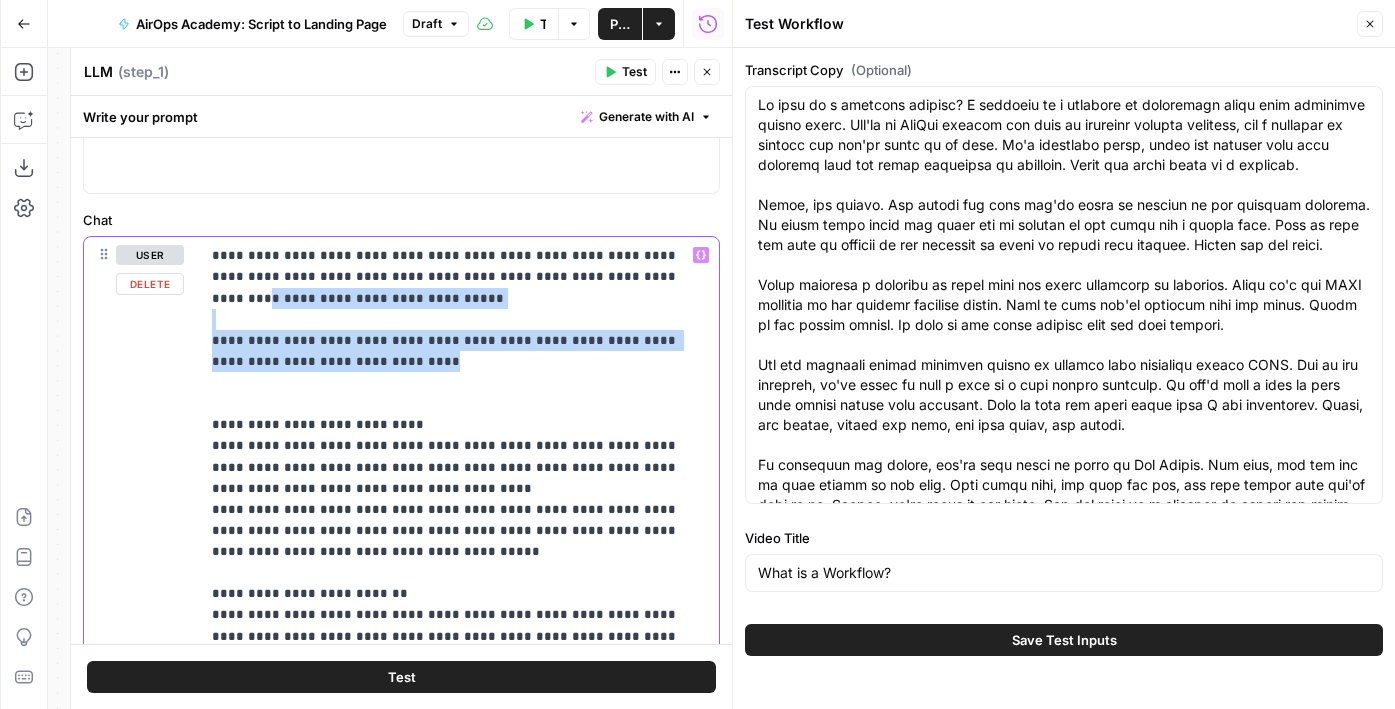 click on "**********" at bounding box center [459, 604] 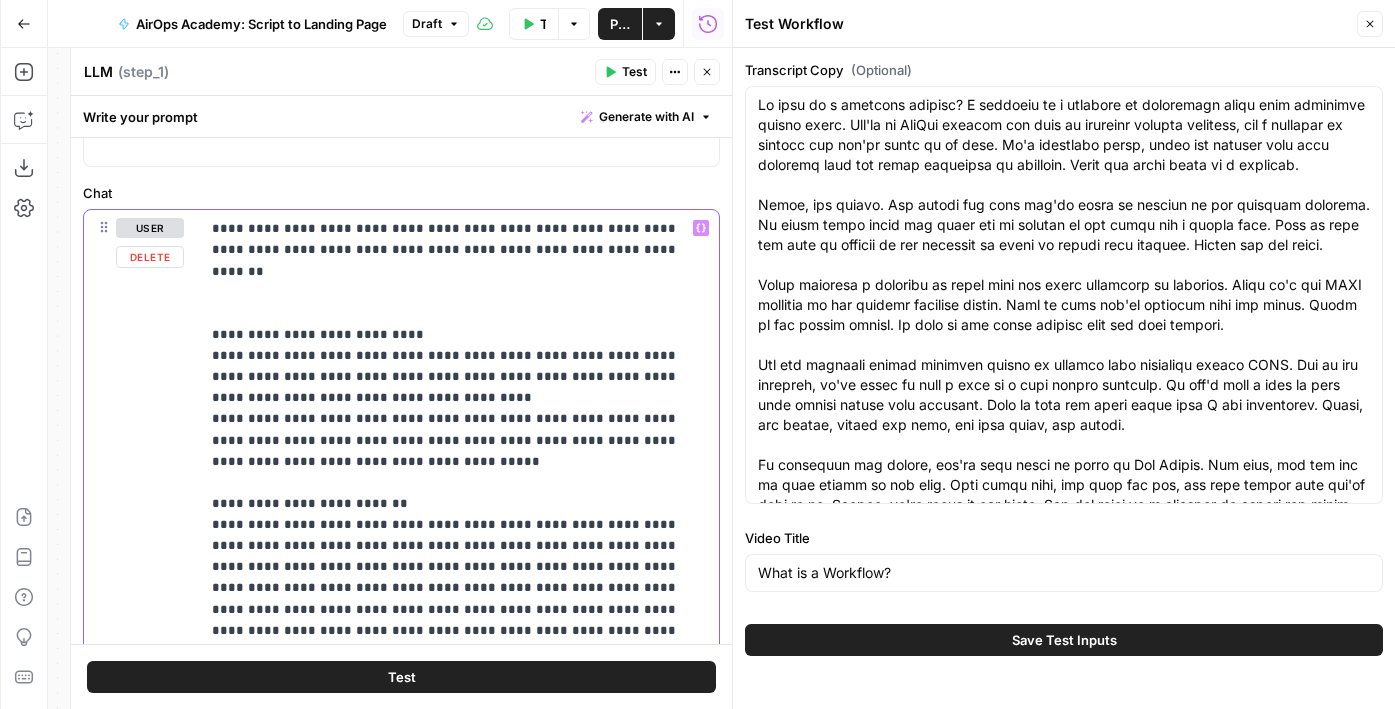 scroll, scrollTop: 791, scrollLeft: 0, axis: vertical 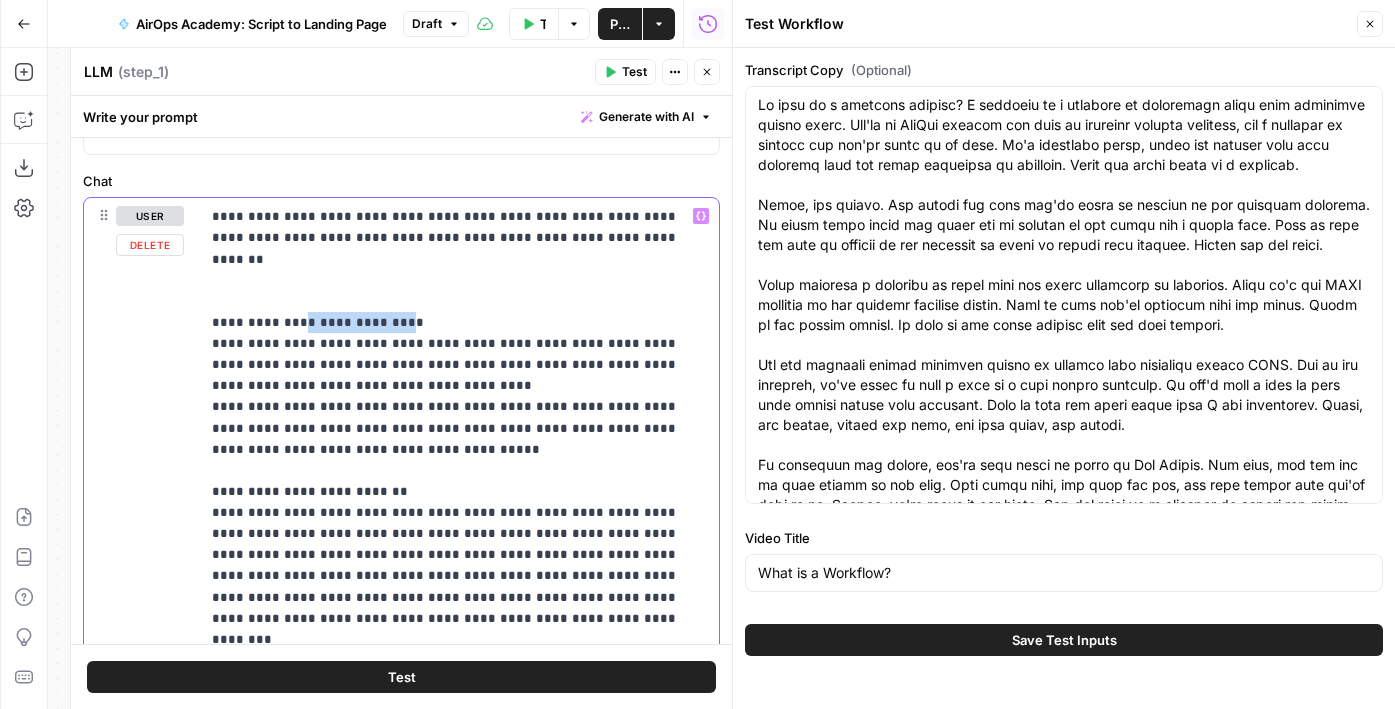drag, startPoint x: 300, startPoint y: 300, endPoint x: 403, endPoint y: 300, distance: 103 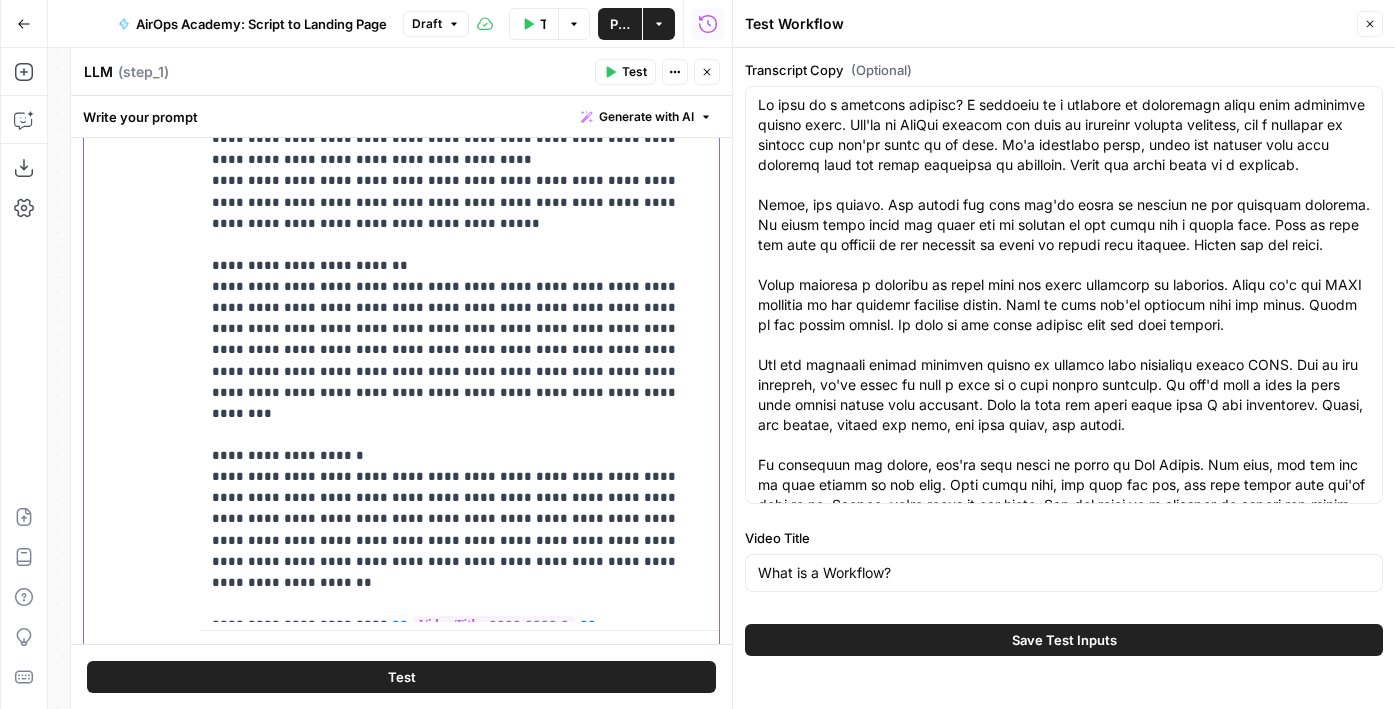 scroll, scrollTop: 1025, scrollLeft: 0, axis: vertical 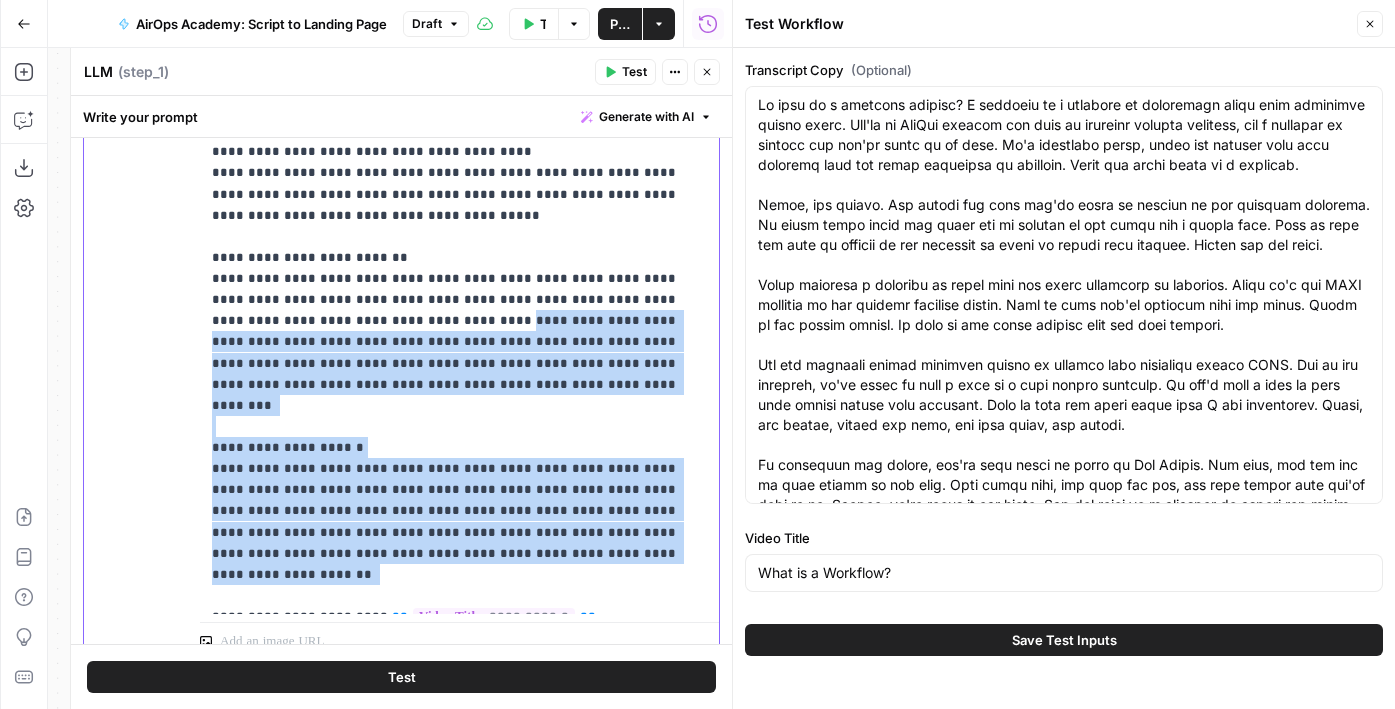 drag, startPoint x: 412, startPoint y: 500, endPoint x: 305, endPoint y: 305, distance: 222.42752 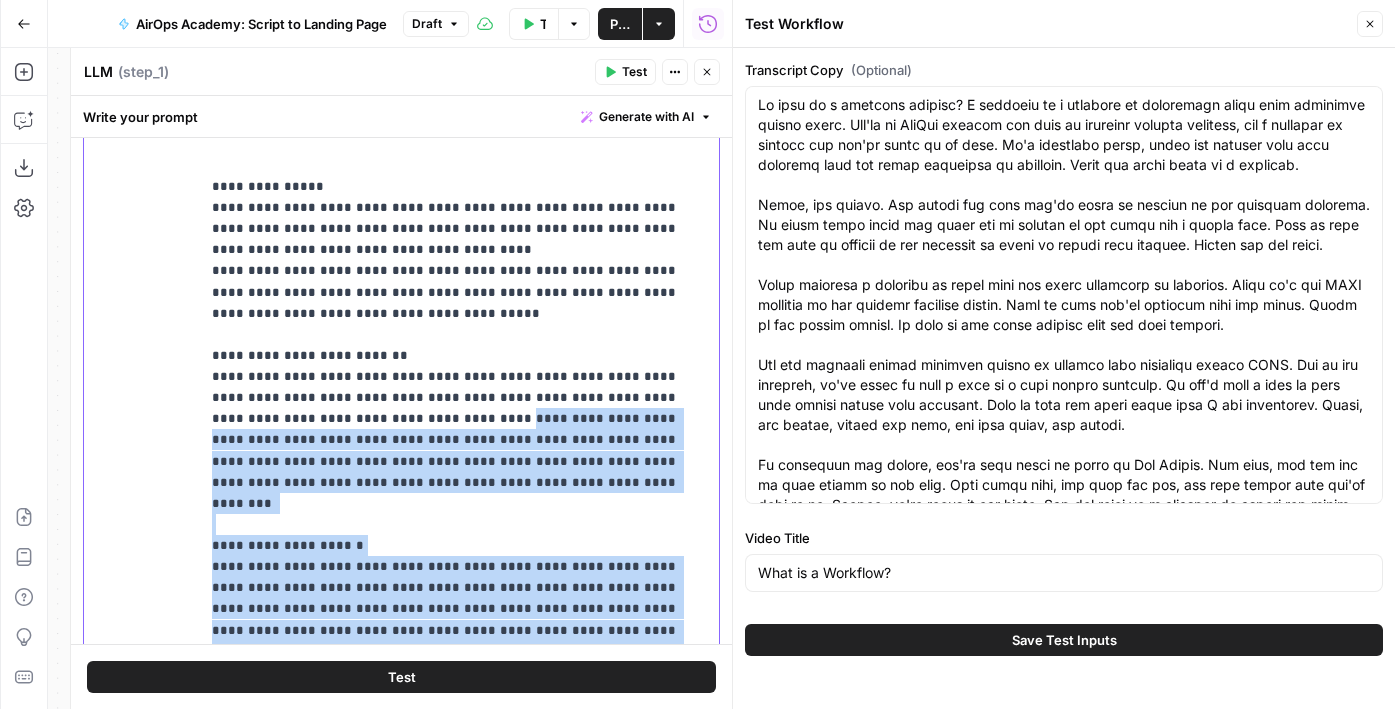 scroll, scrollTop: 924, scrollLeft: 0, axis: vertical 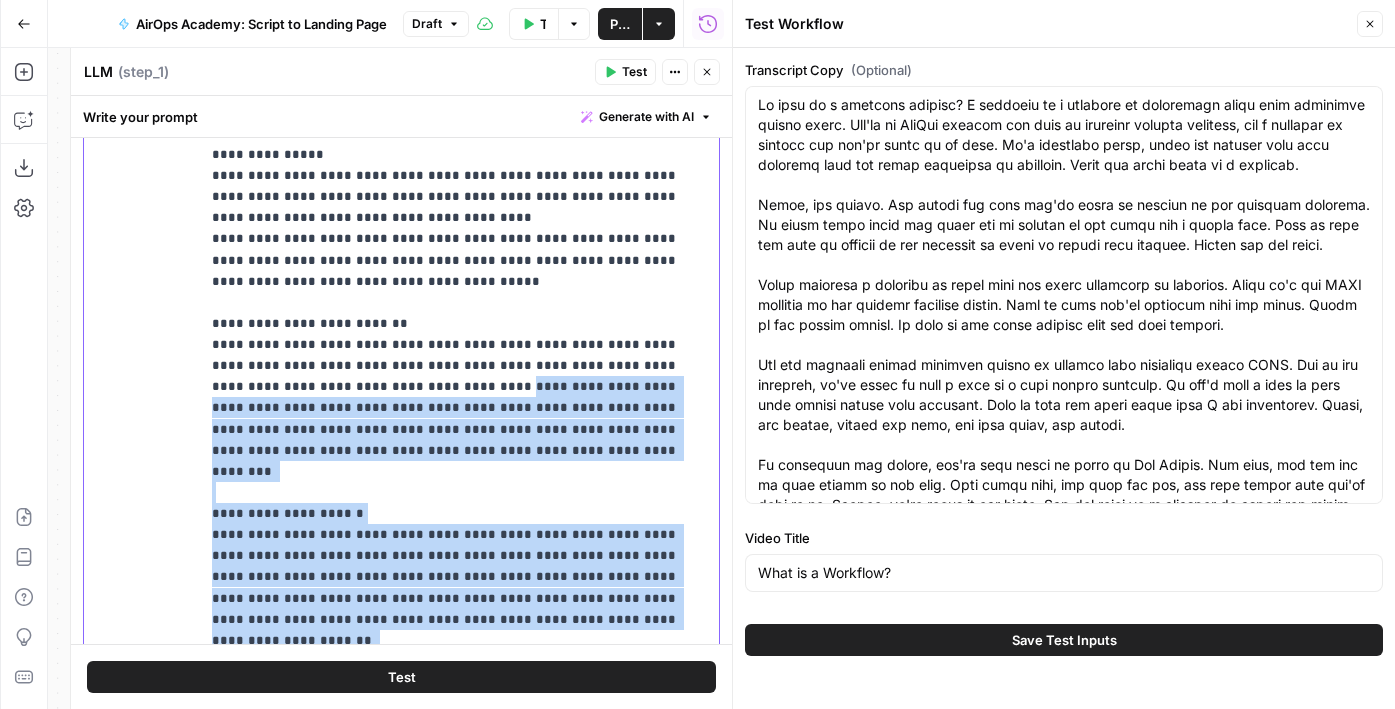 click on "**********" at bounding box center [459, 355] 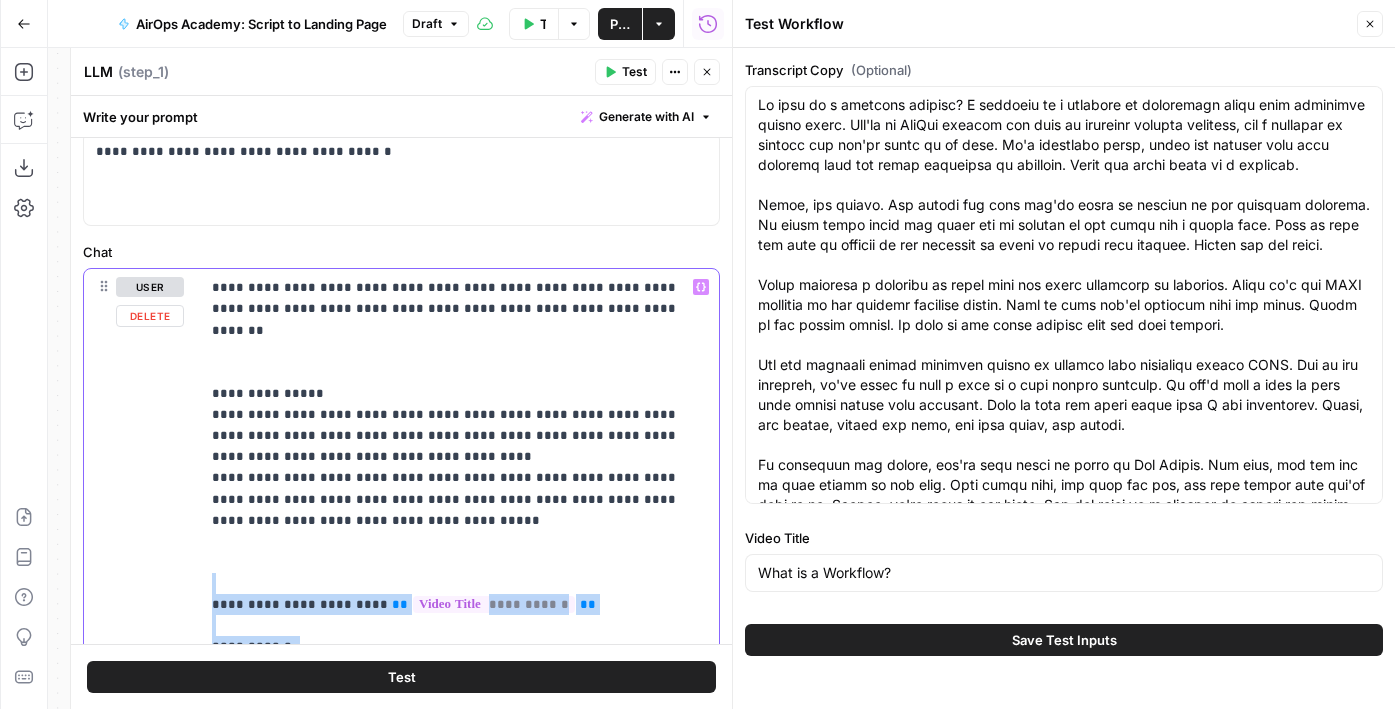scroll, scrollTop: 744, scrollLeft: 0, axis: vertical 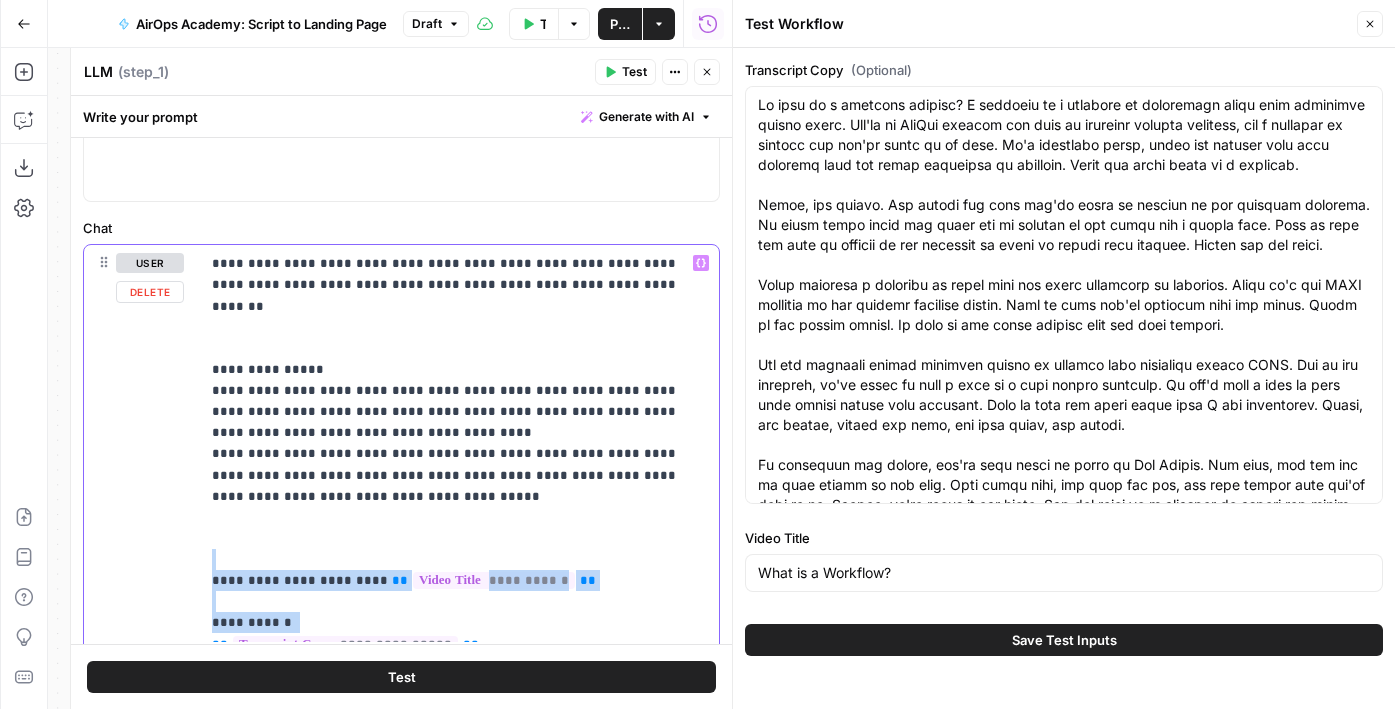 click on "**********" at bounding box center [459, 443] 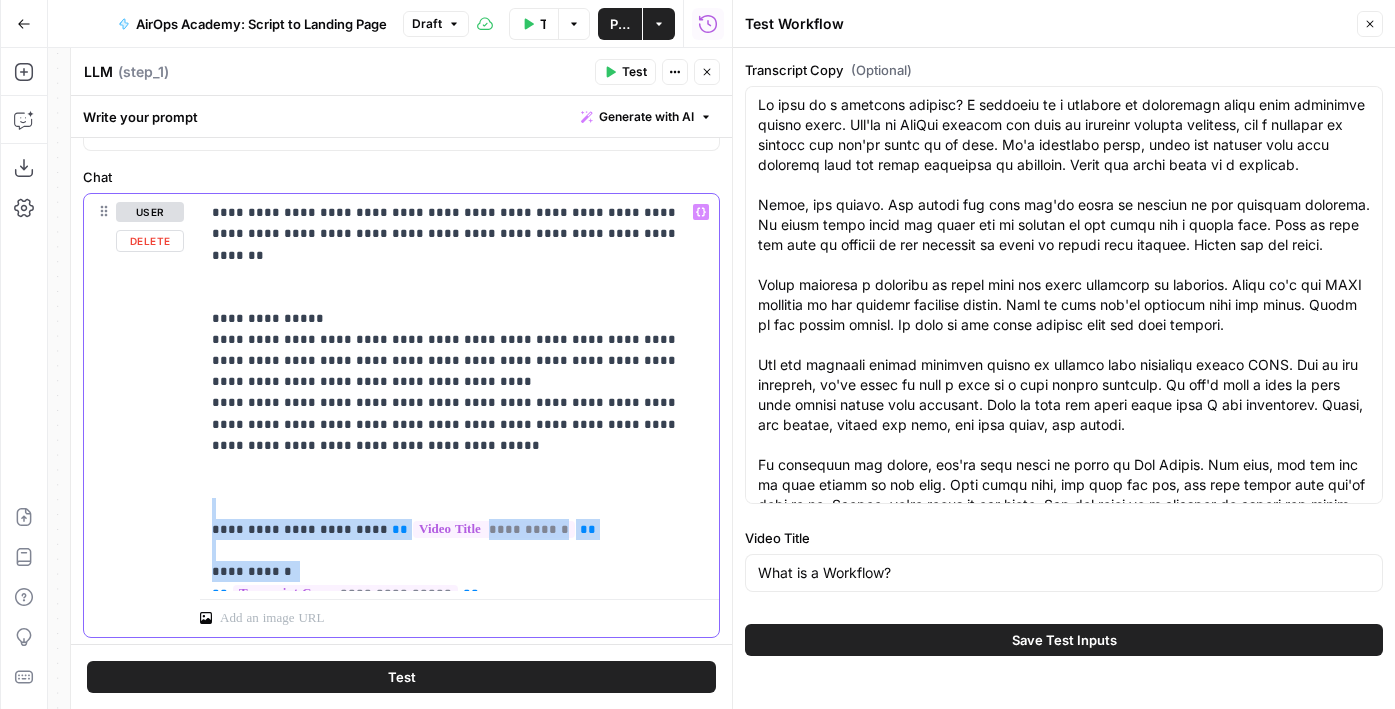 click on "**********" at bounding box center (459, 392) 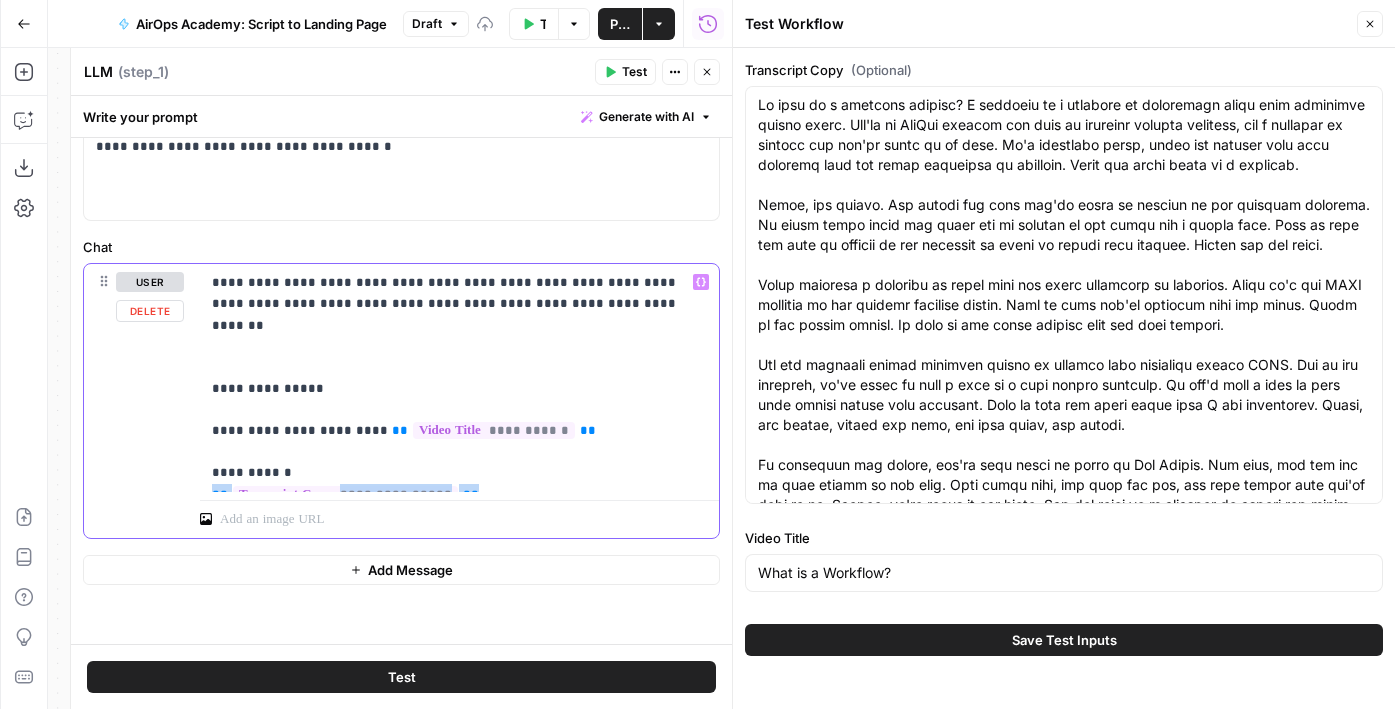 click on "**********" at bounding box center [459, 377] 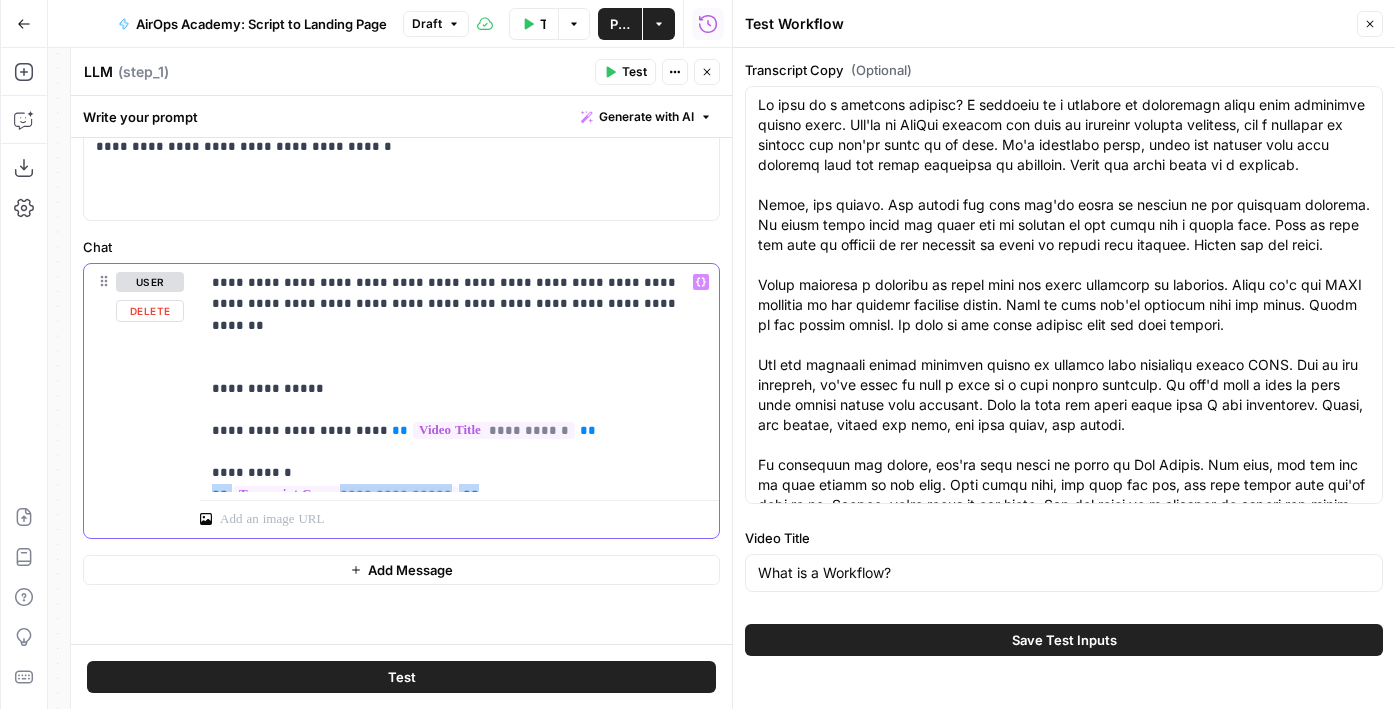 drag, startPoint x: 572, startPoint y: 413, endPoint x: 359, endPoint y: 407, distance: 213.08449 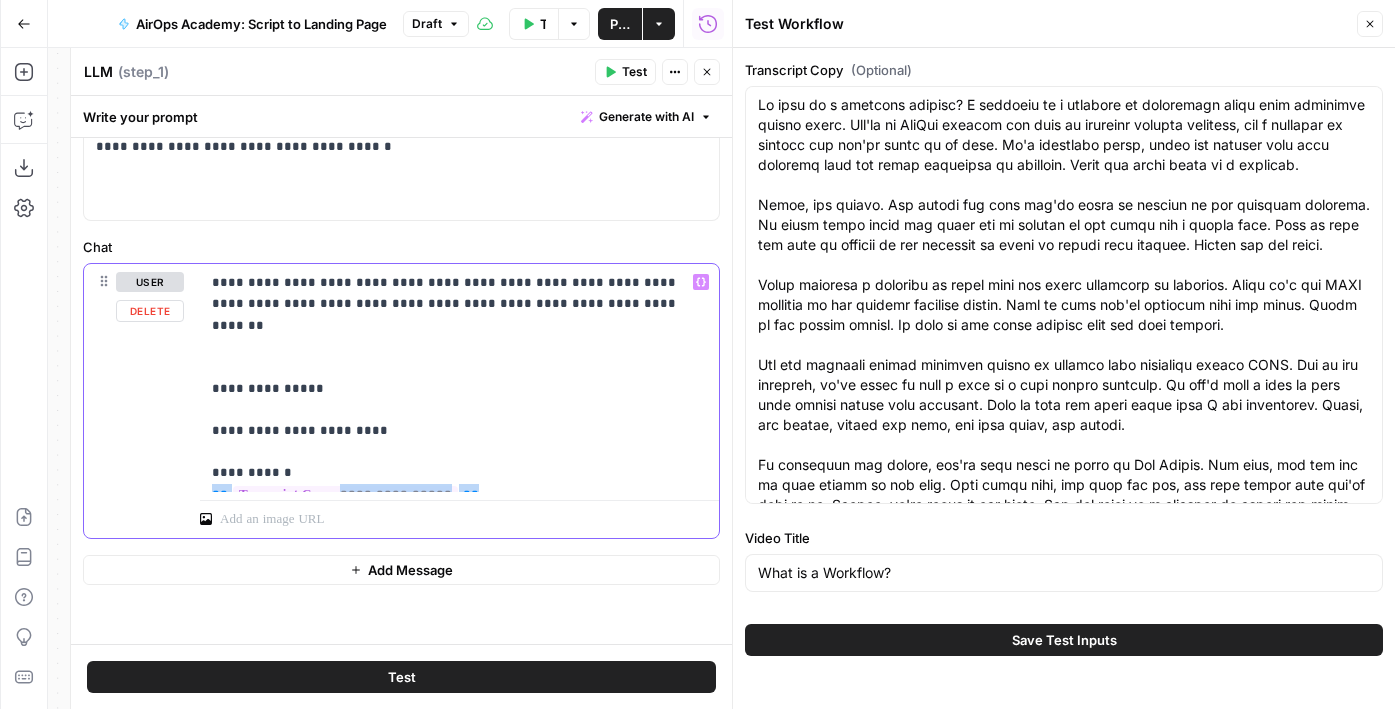 click on "**********" at bounding box center [459, 377] 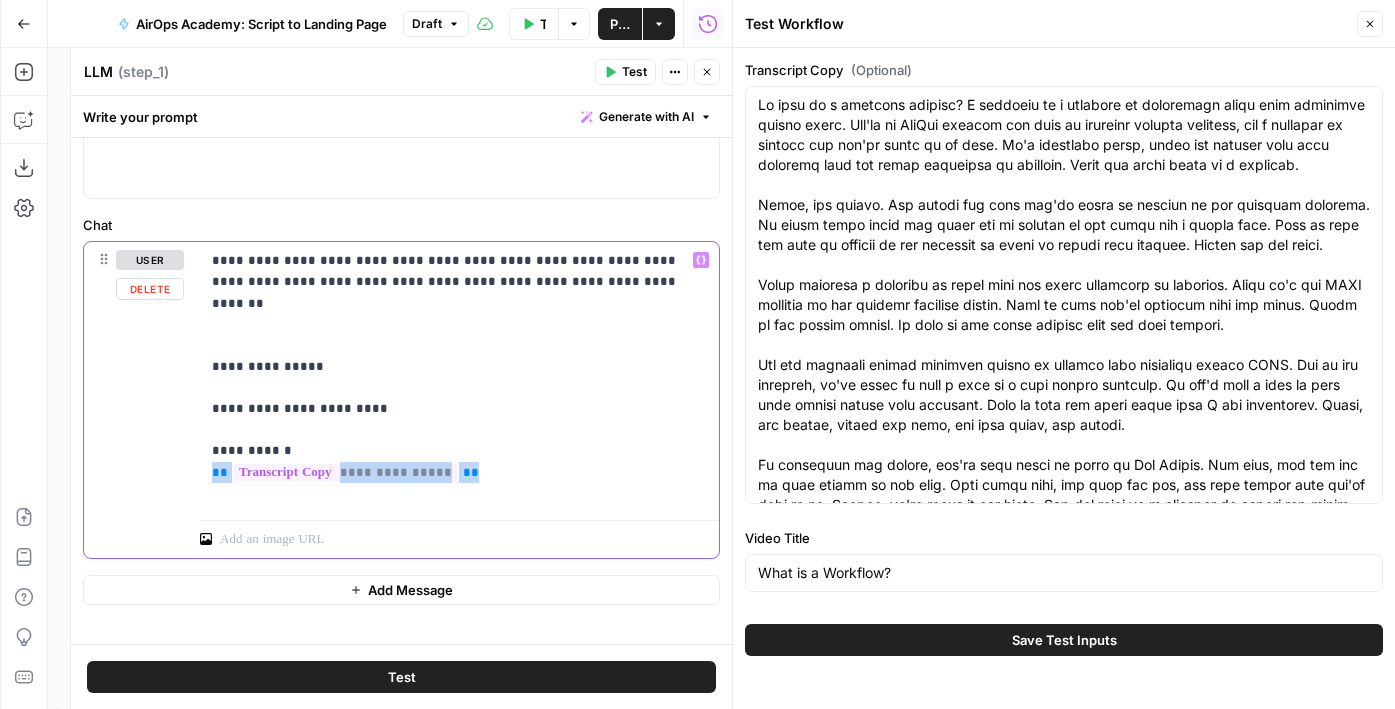 scroll, scrollTop: 768, scrollLeft: 0, axis: vertical 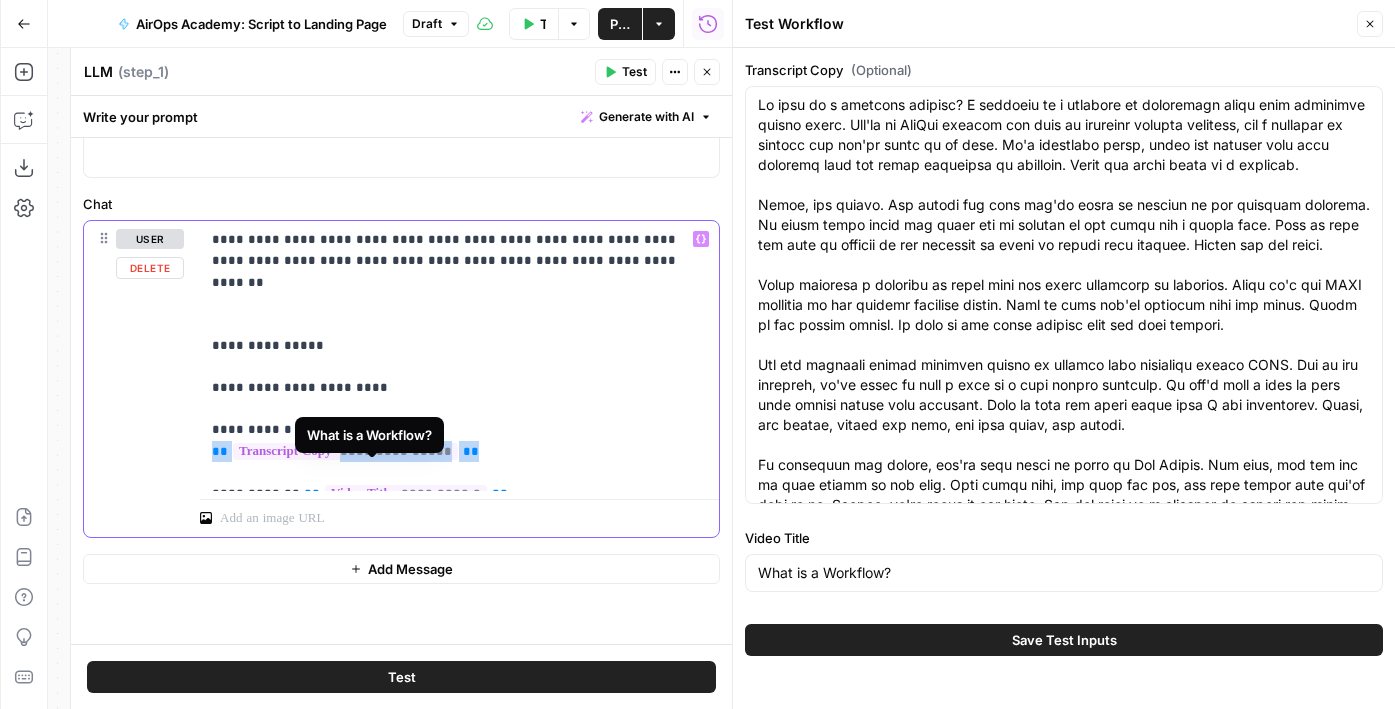click on "**********" at bounding box center (459, 356) 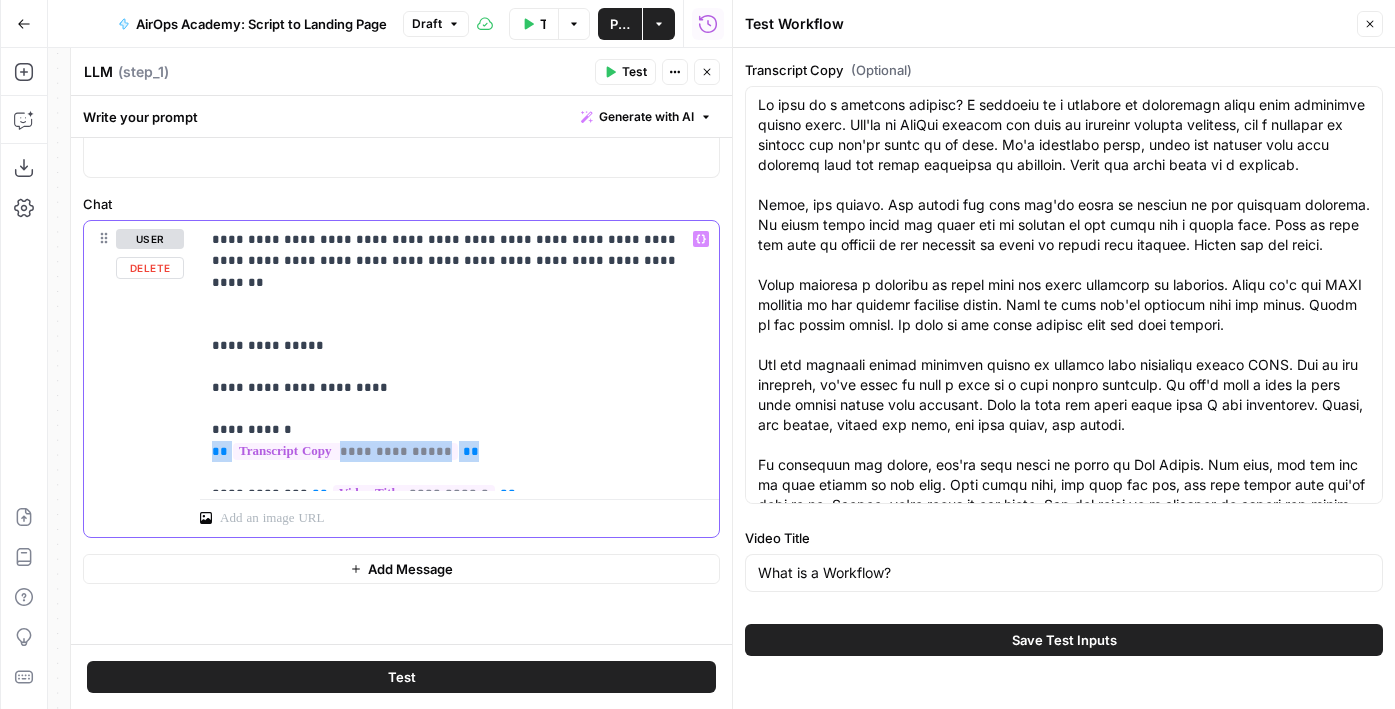 click on "**********" at bounding box center (459, 356) 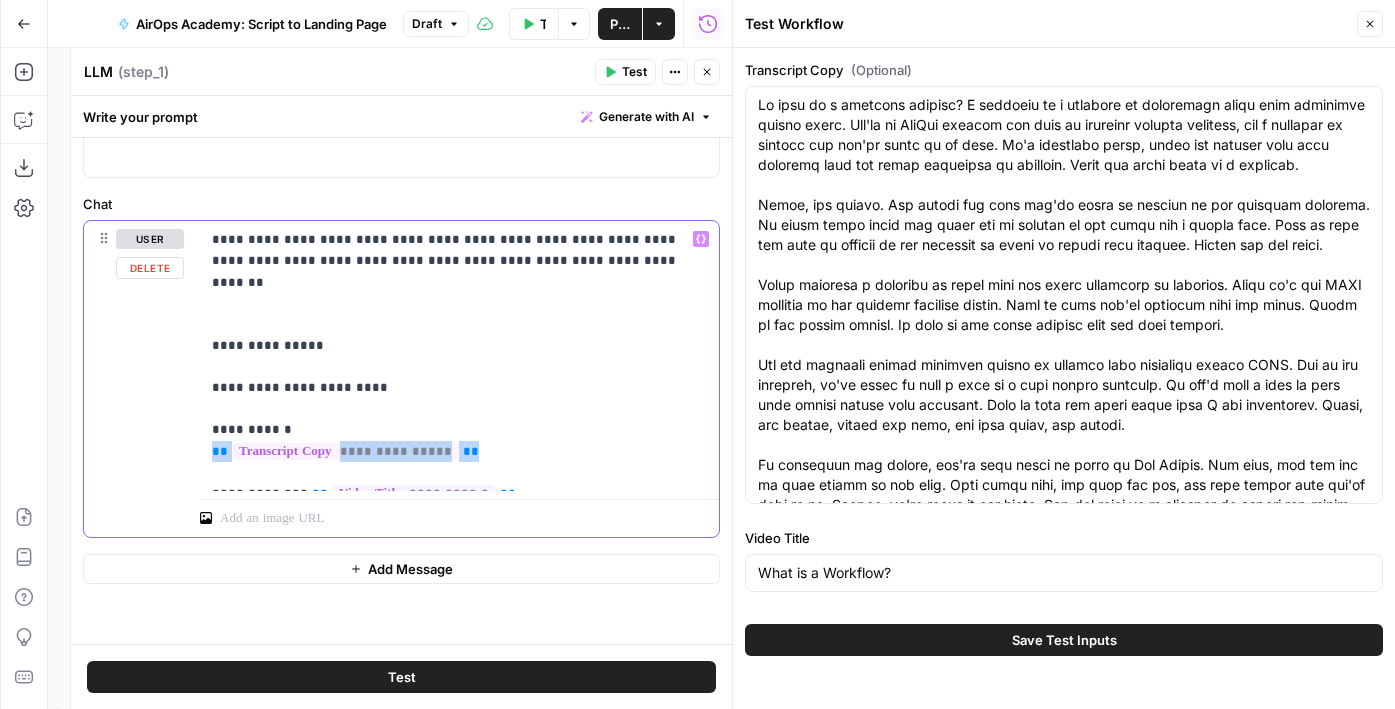 scroll, scrollTop: 683, scrollLeft: 0, axis: vertical 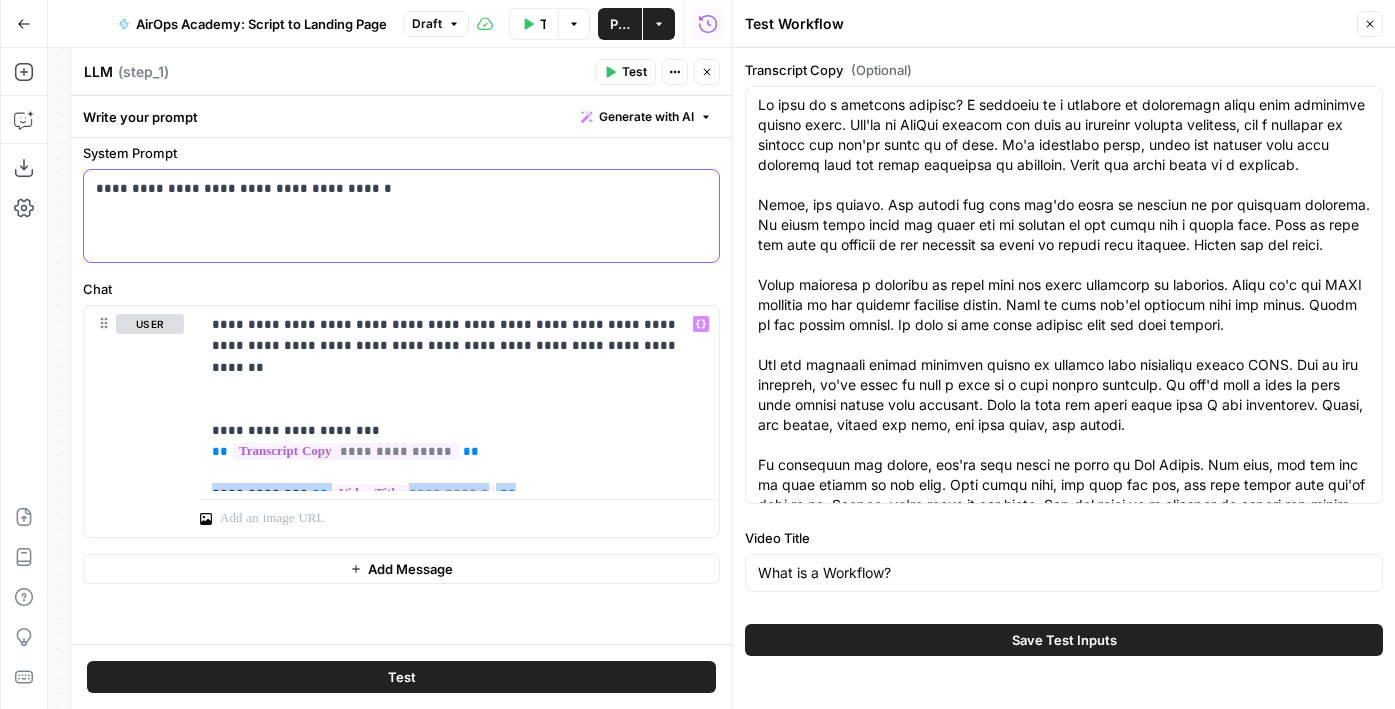 click on "**********" at bounding box center [401, 216] 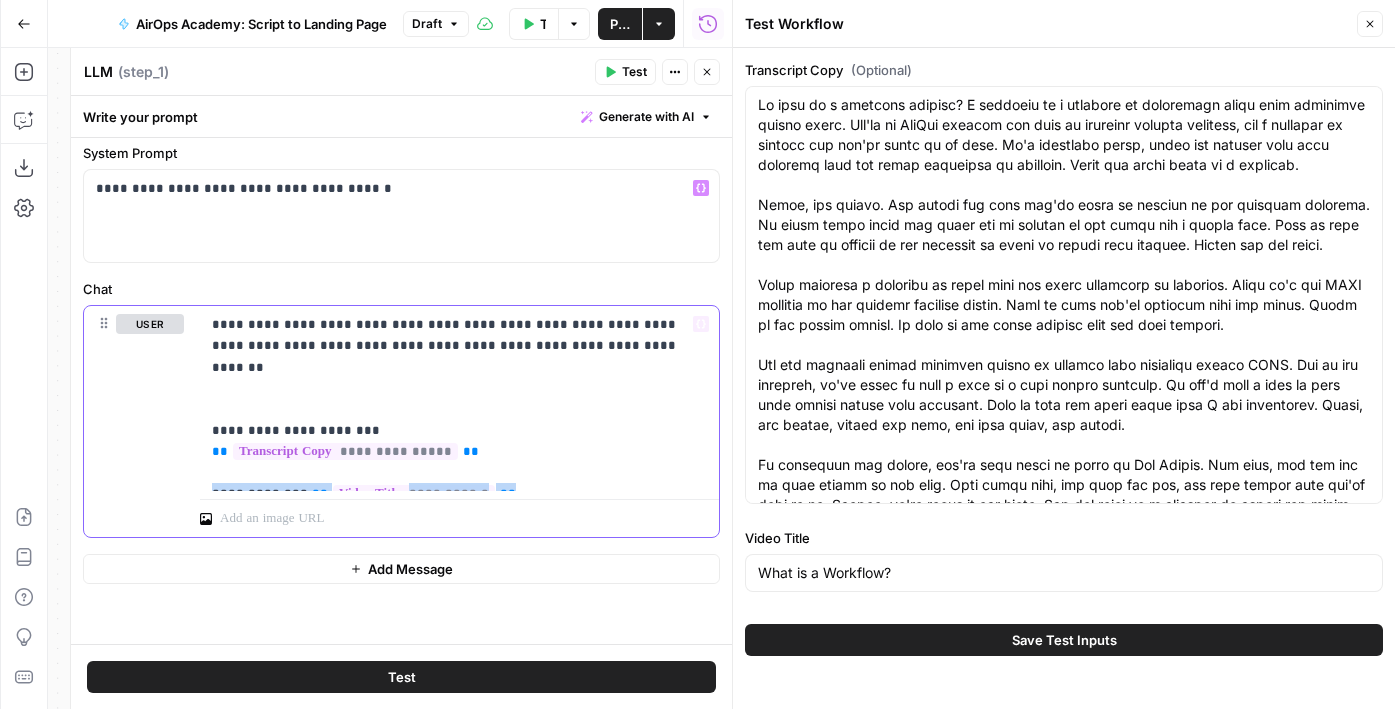 click on "**********" at bounding box center [459, 398] 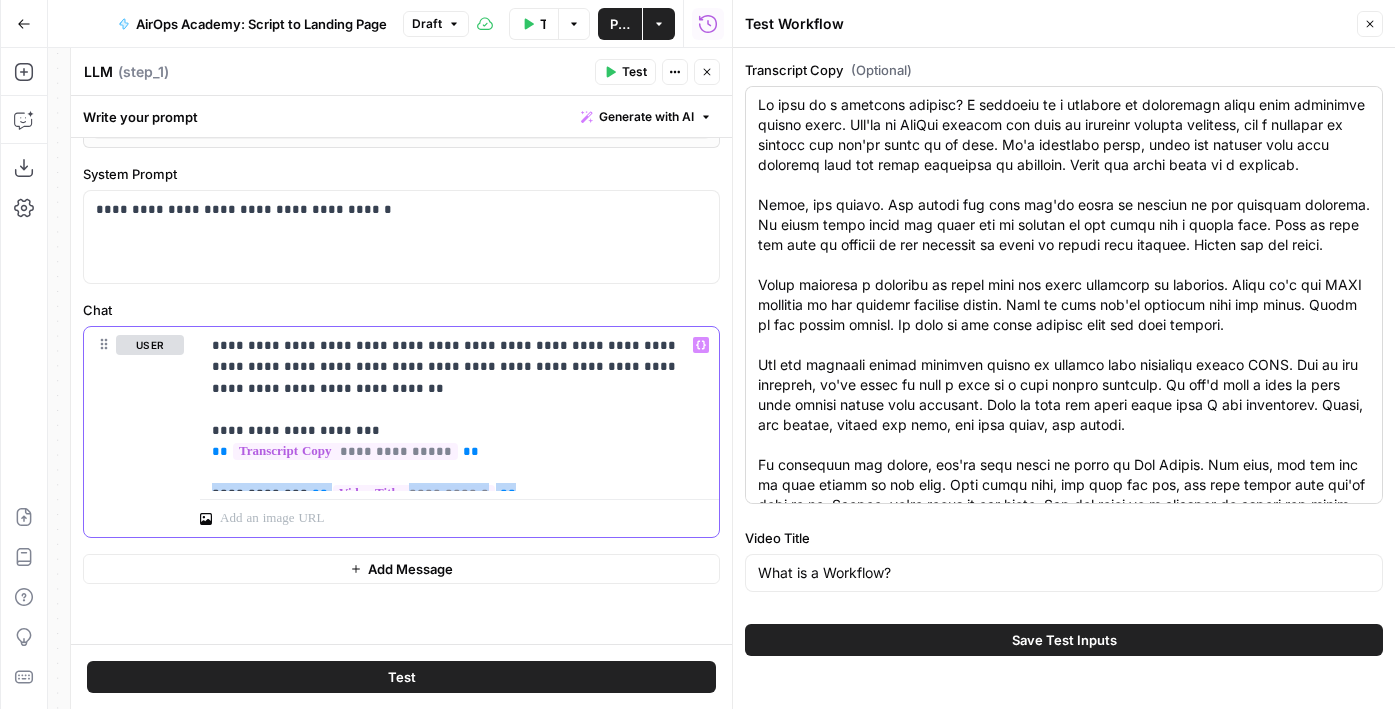 scroll, scrollTop: 683, scrollLeft: 0, axis: vertical 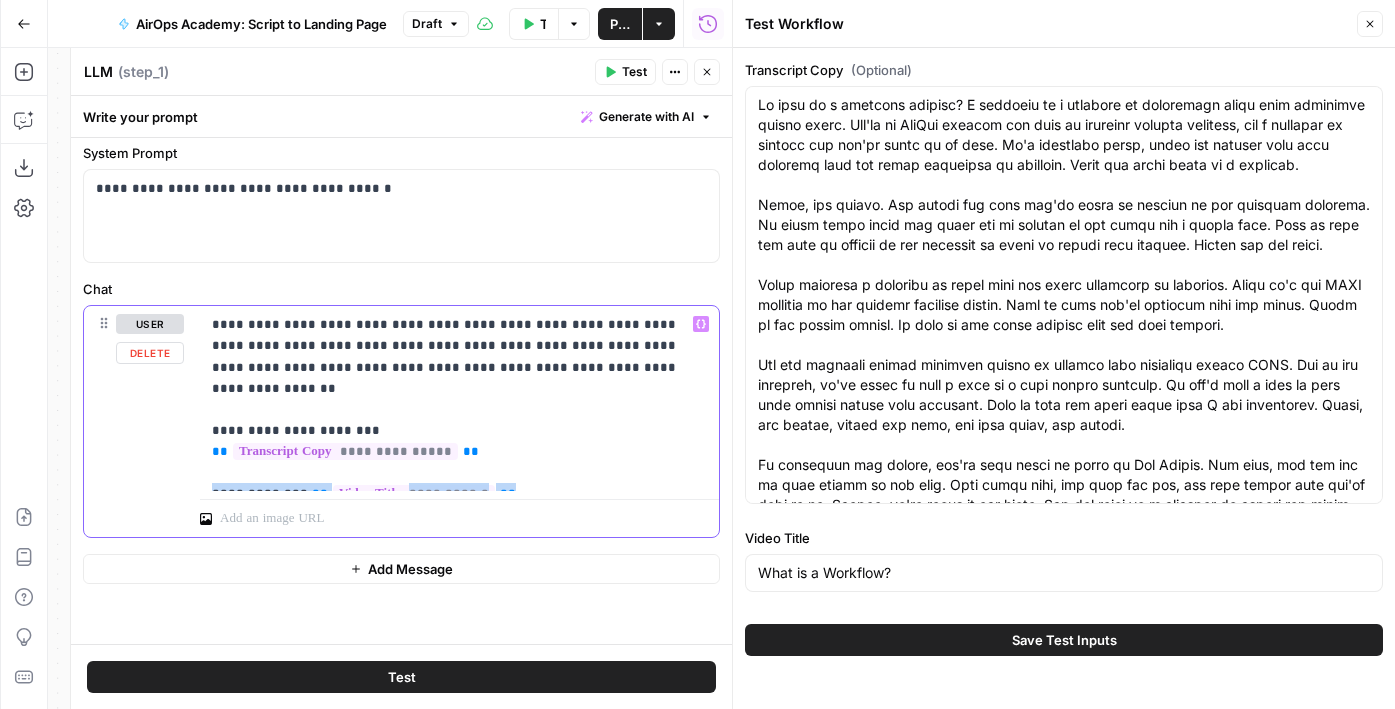 click on "**********" at bounding box center [459, 398] 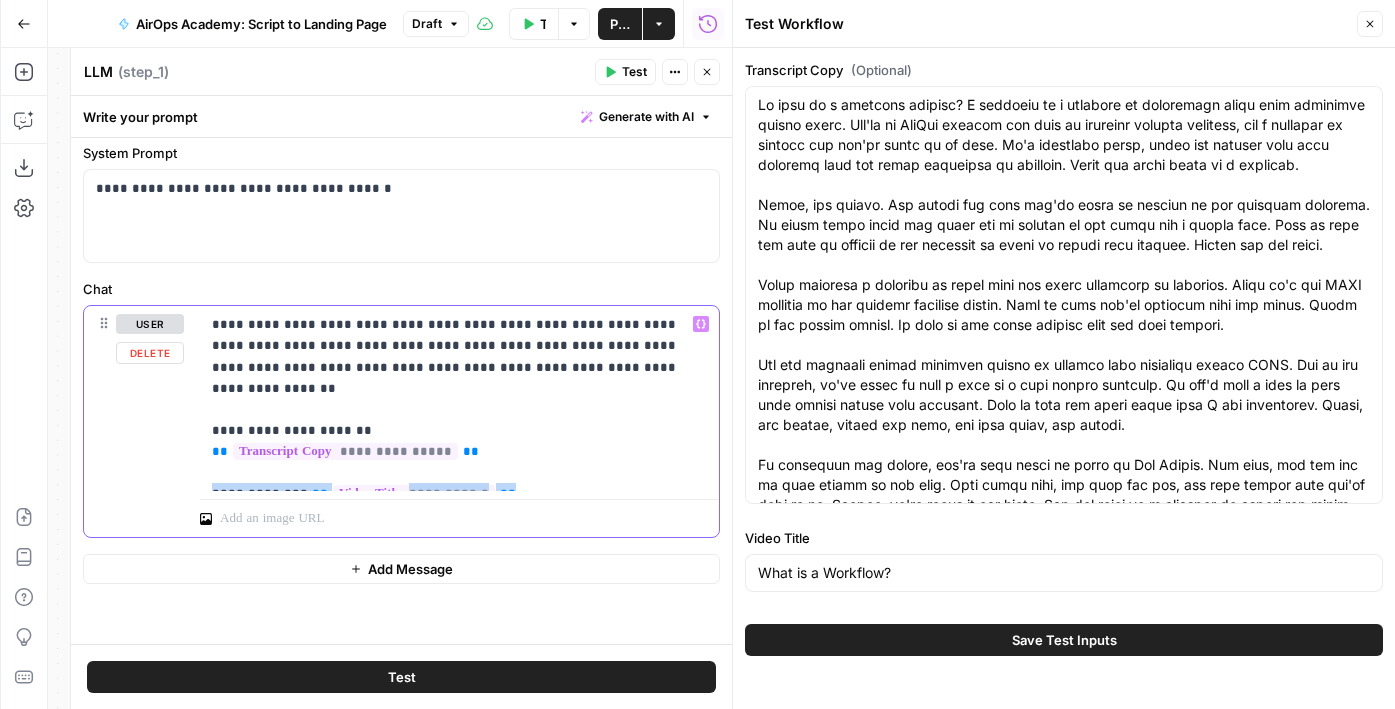 click on "**********" at bounding box center (459, 398) 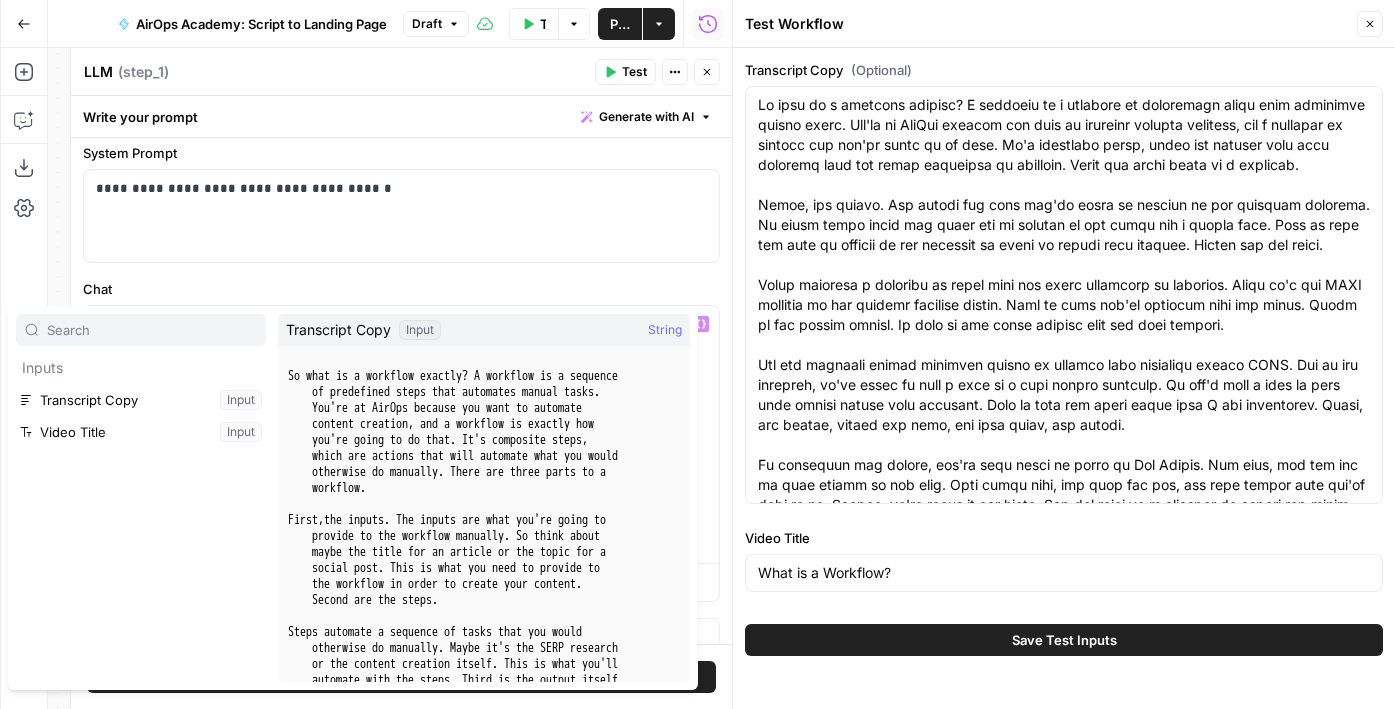 click on "**********" at bounding box center [401, 203] 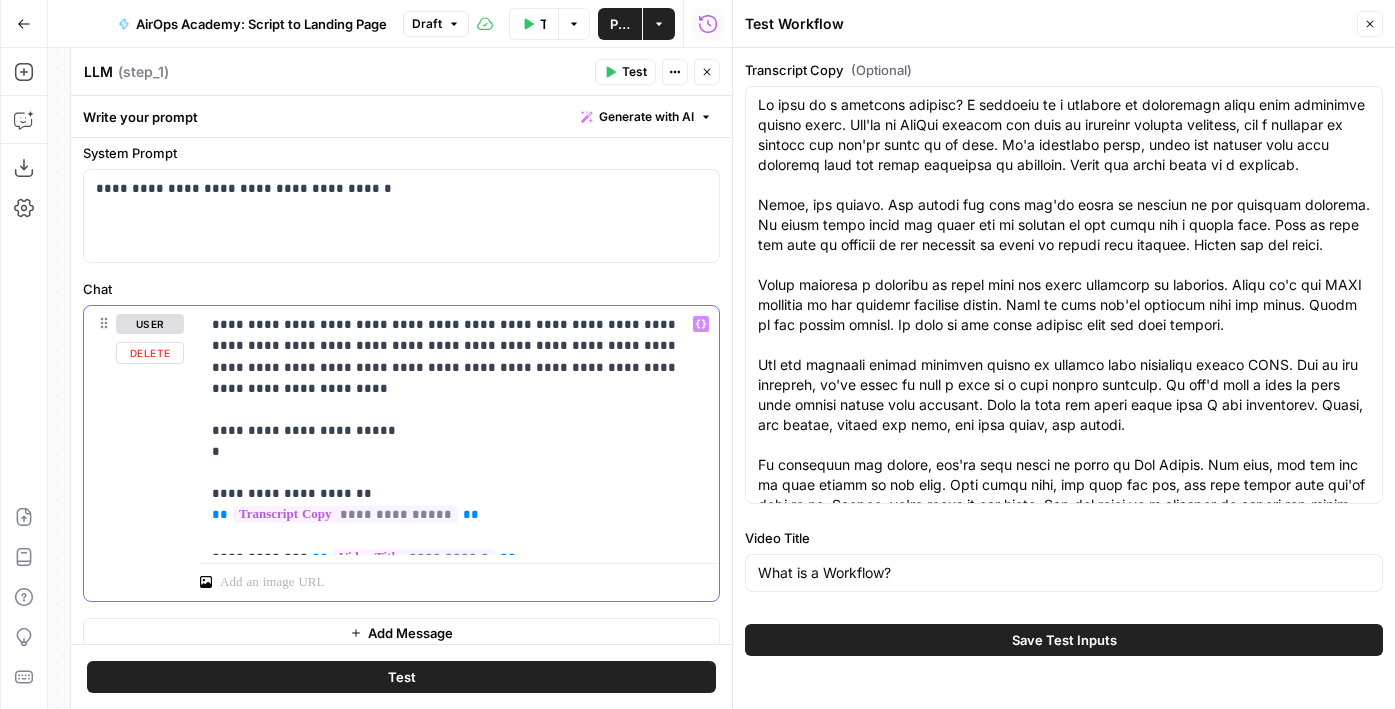 click on "**********" at bounding box center [459, 430] 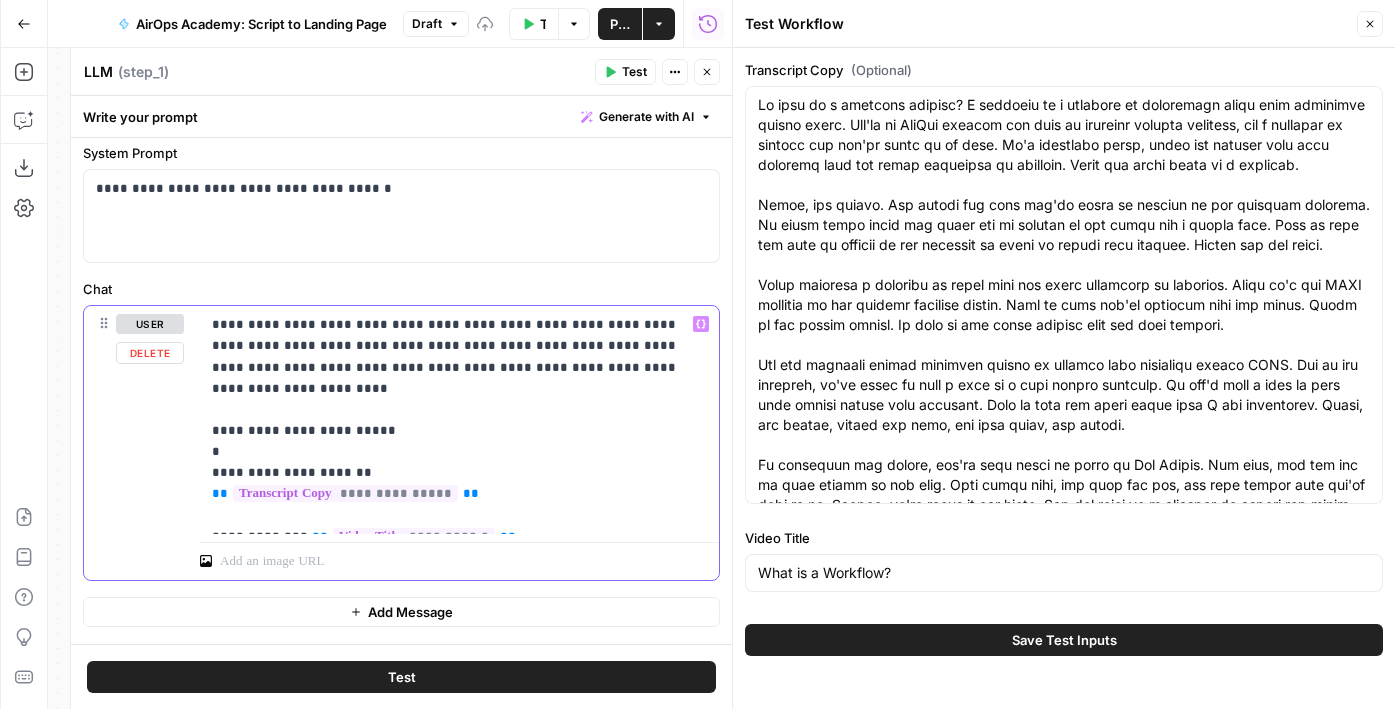 click on "**********" at bounding box center [459, 419] 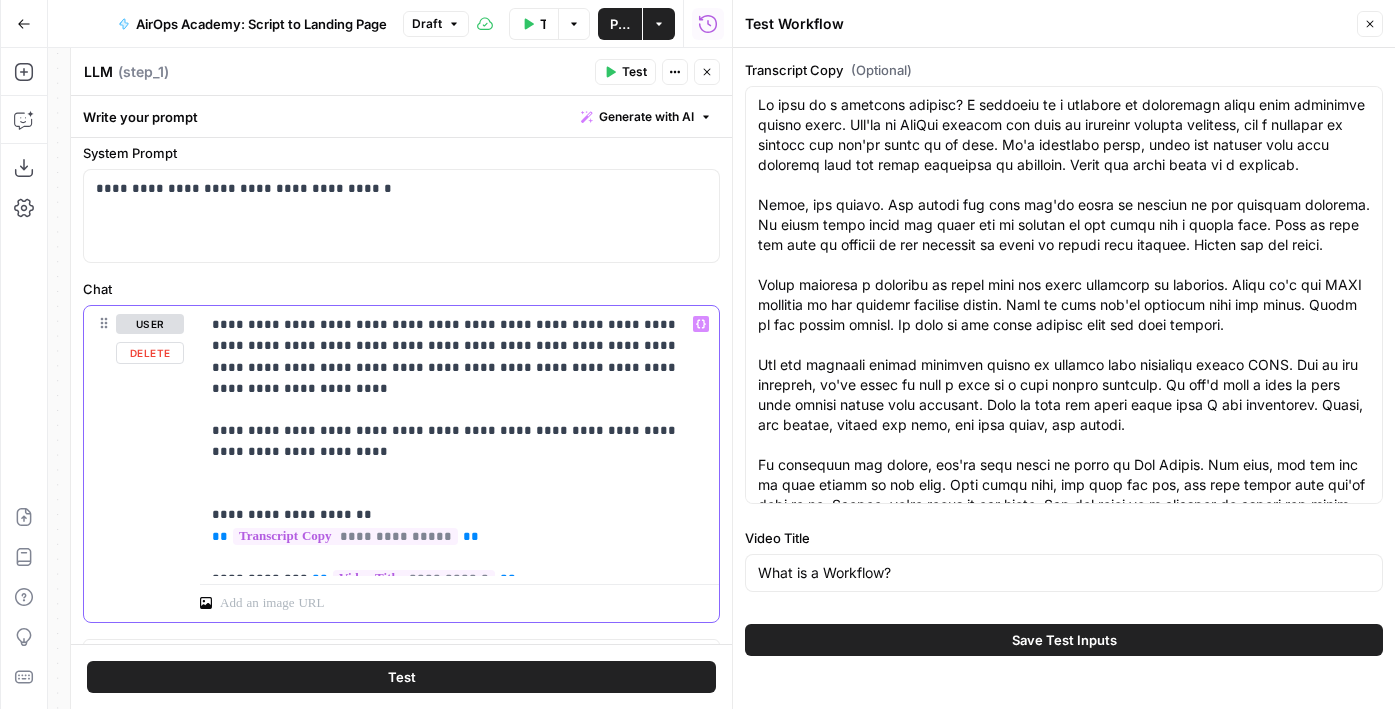click on "**********" at bounding box center [459, 441] 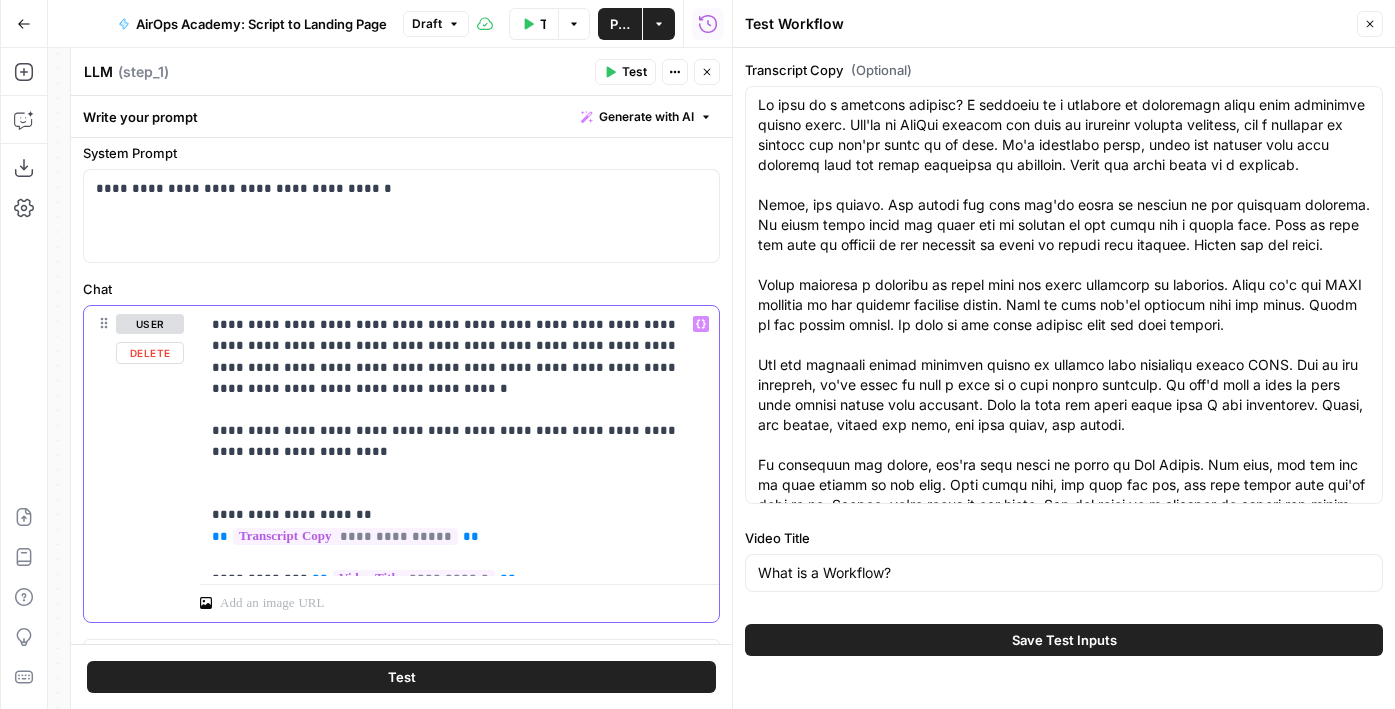 click on "**********" at bounding box center [459, 441] 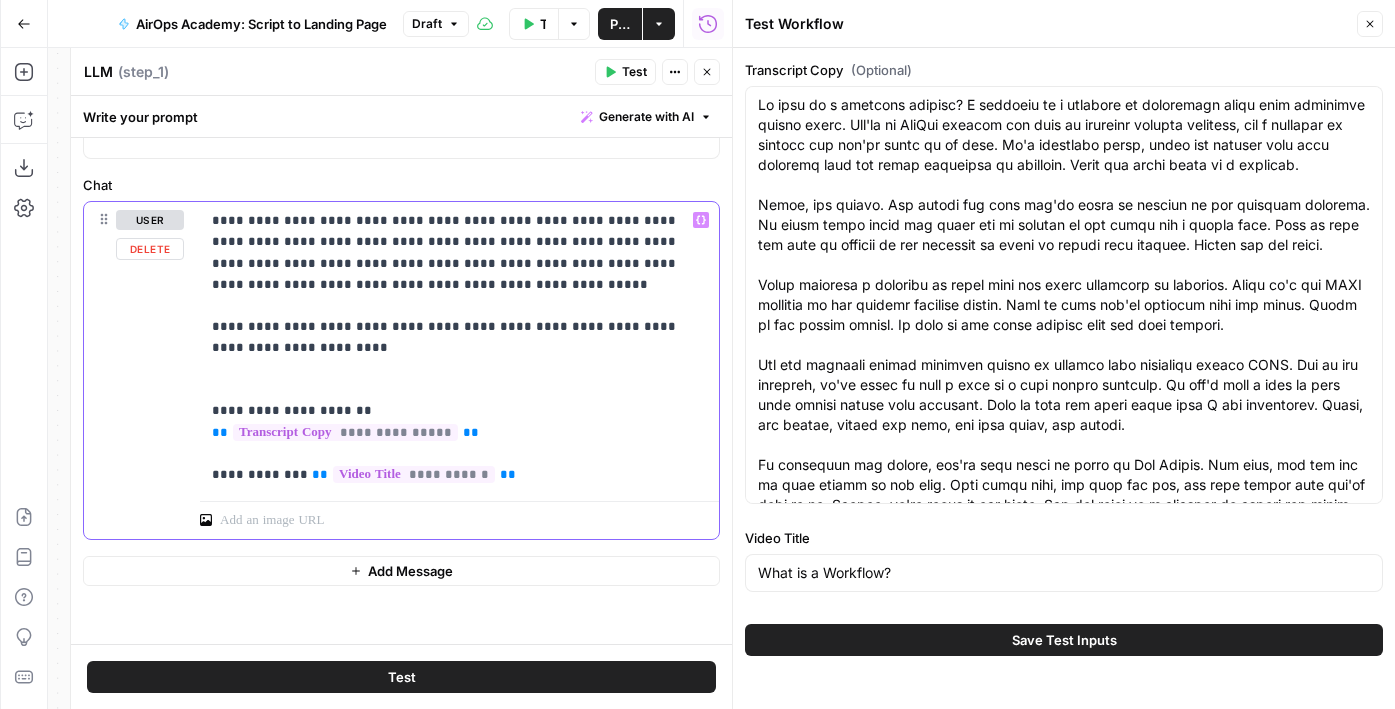 scroll, scrollTop: 789, scrollLeft: 0, axis: vertical 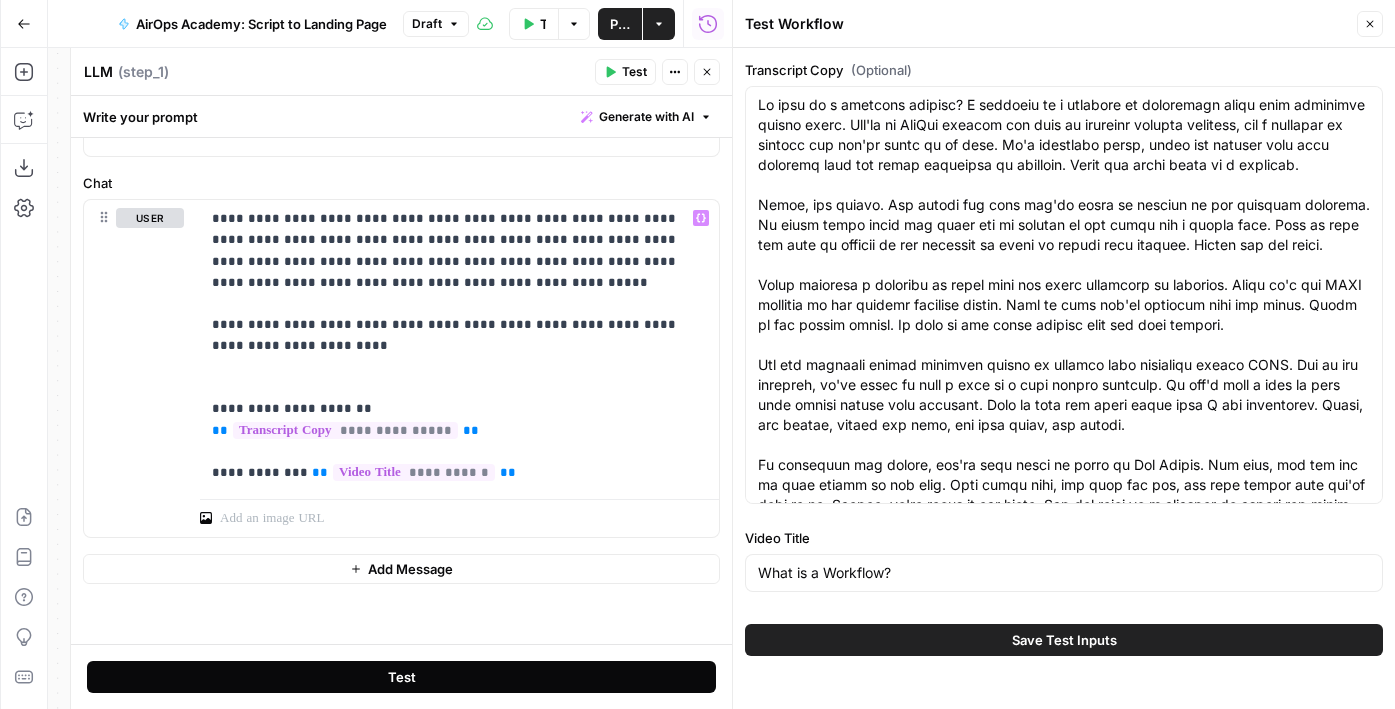 click on "Test" at bounding box center [402, 677] 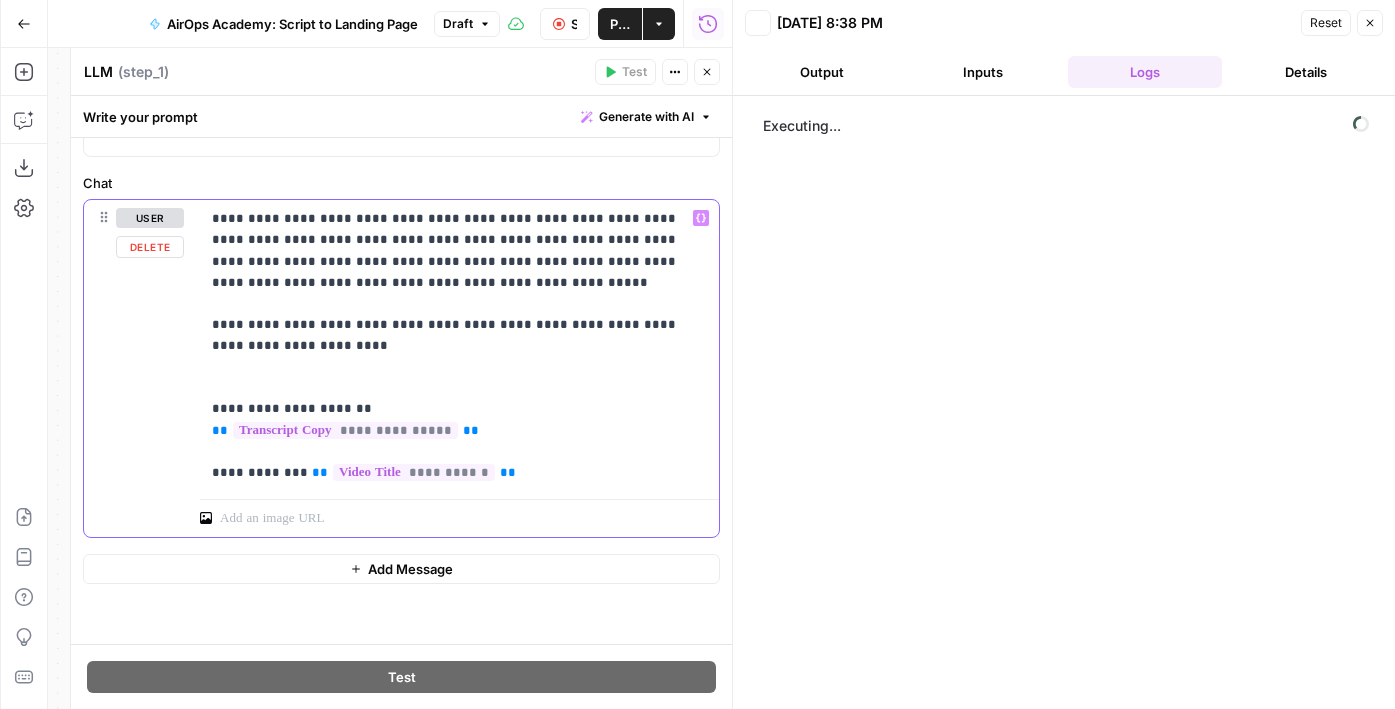 click on "**********" at bounding box center [459, 345] 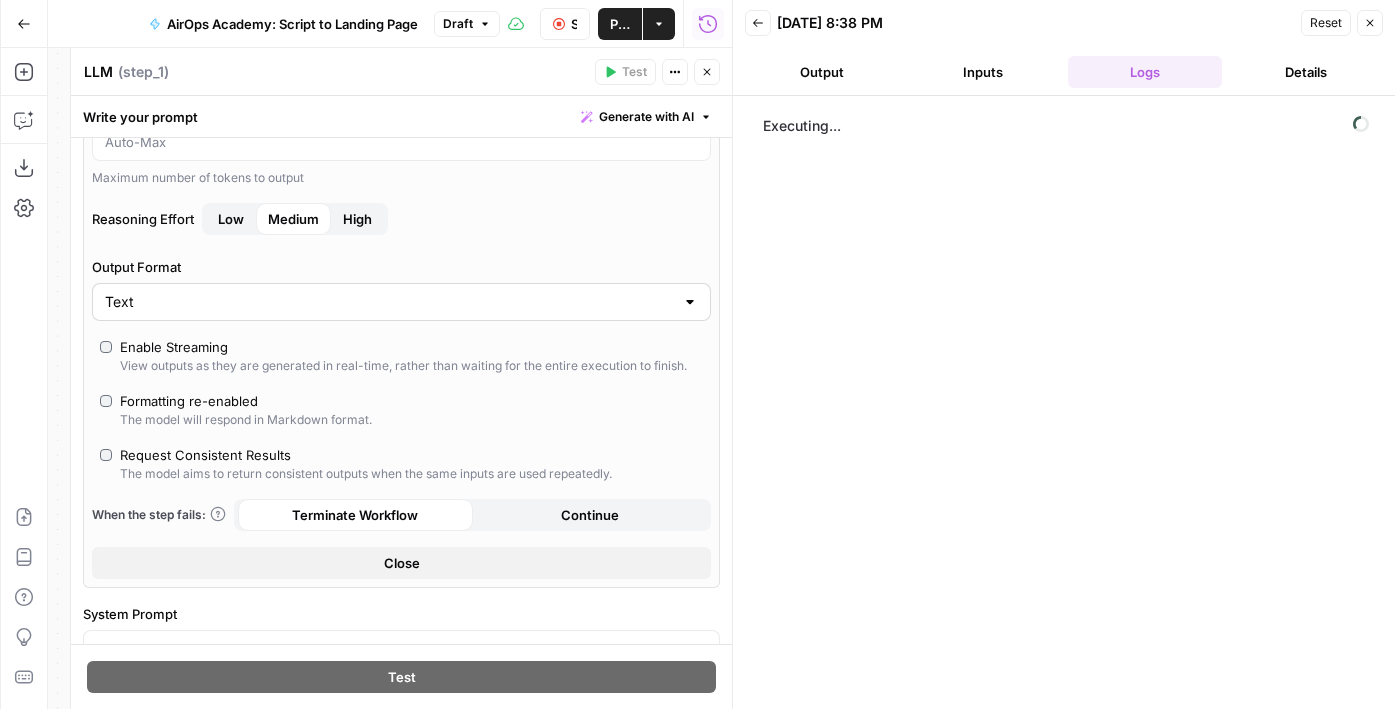 scroll, scrollTop: 220, scrollLeft: 0, axis: vertical 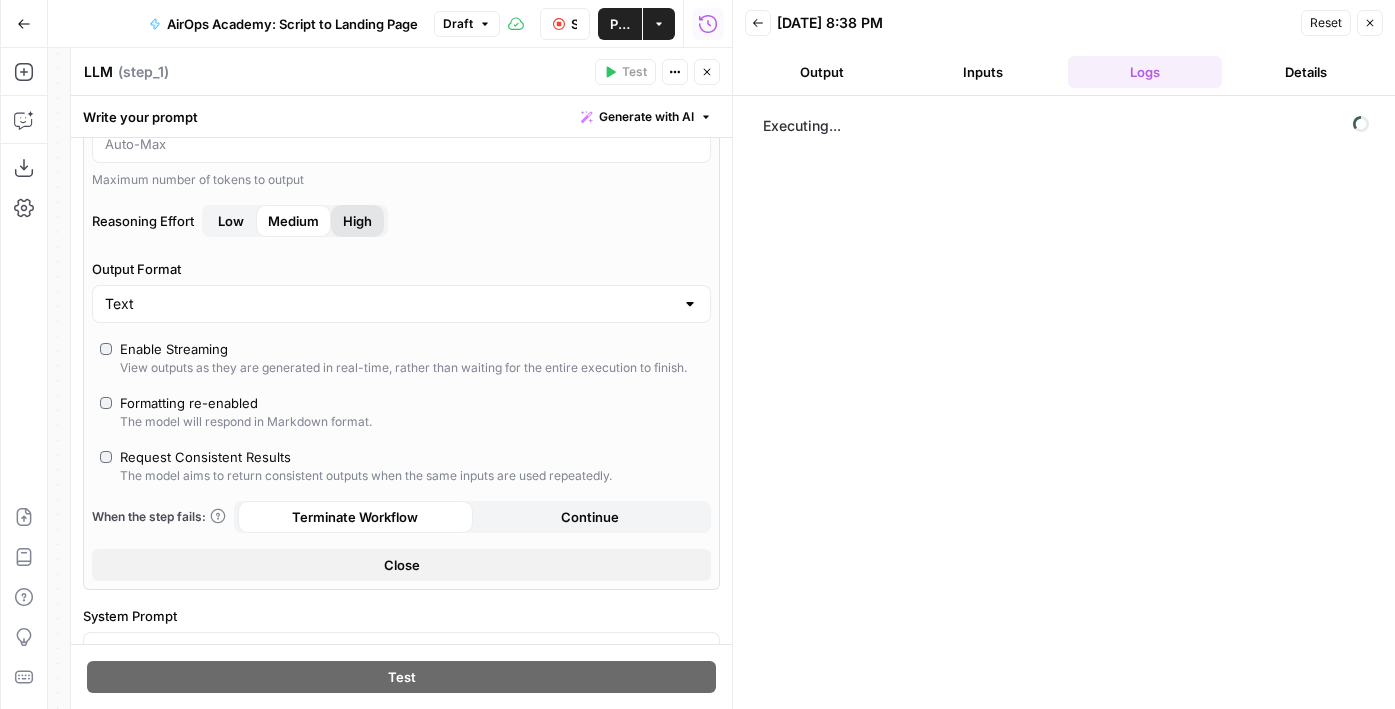 click on "High" at bounding box center (357, 221) 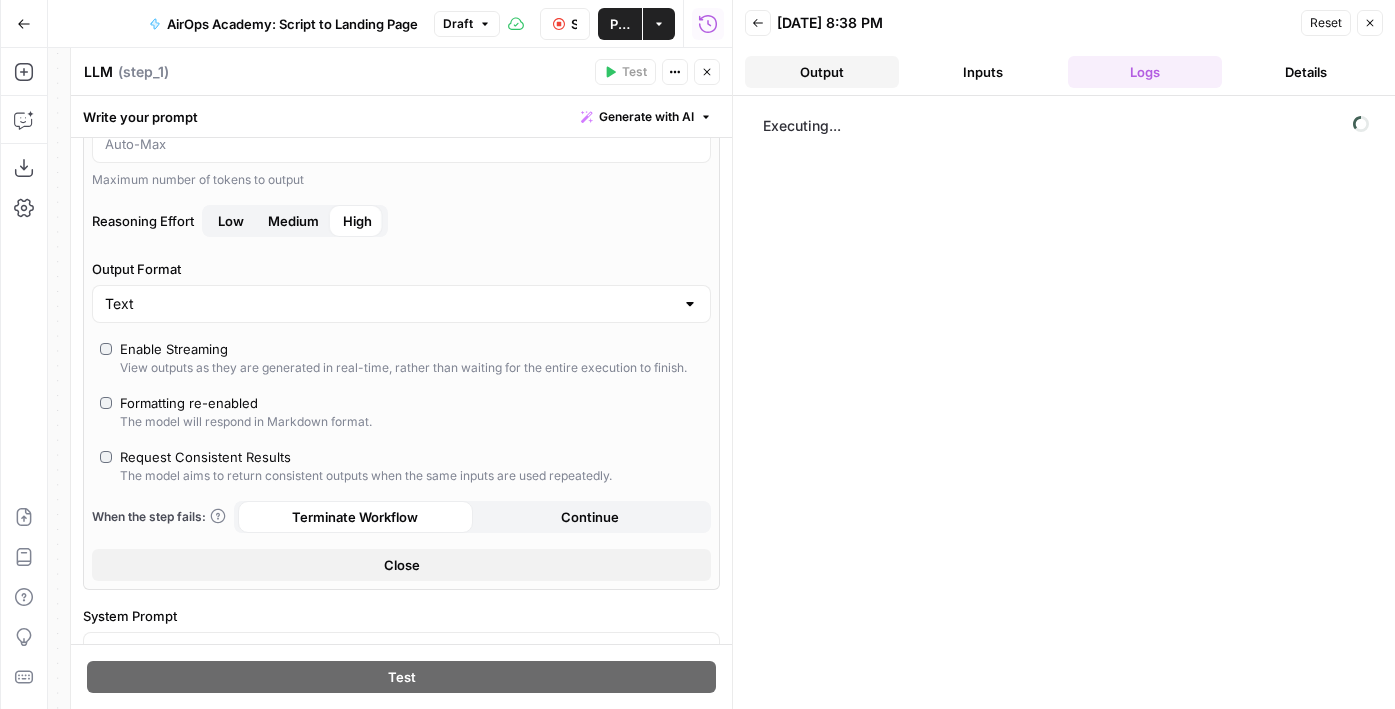 click on "Output" at bounding box center (822, 72) 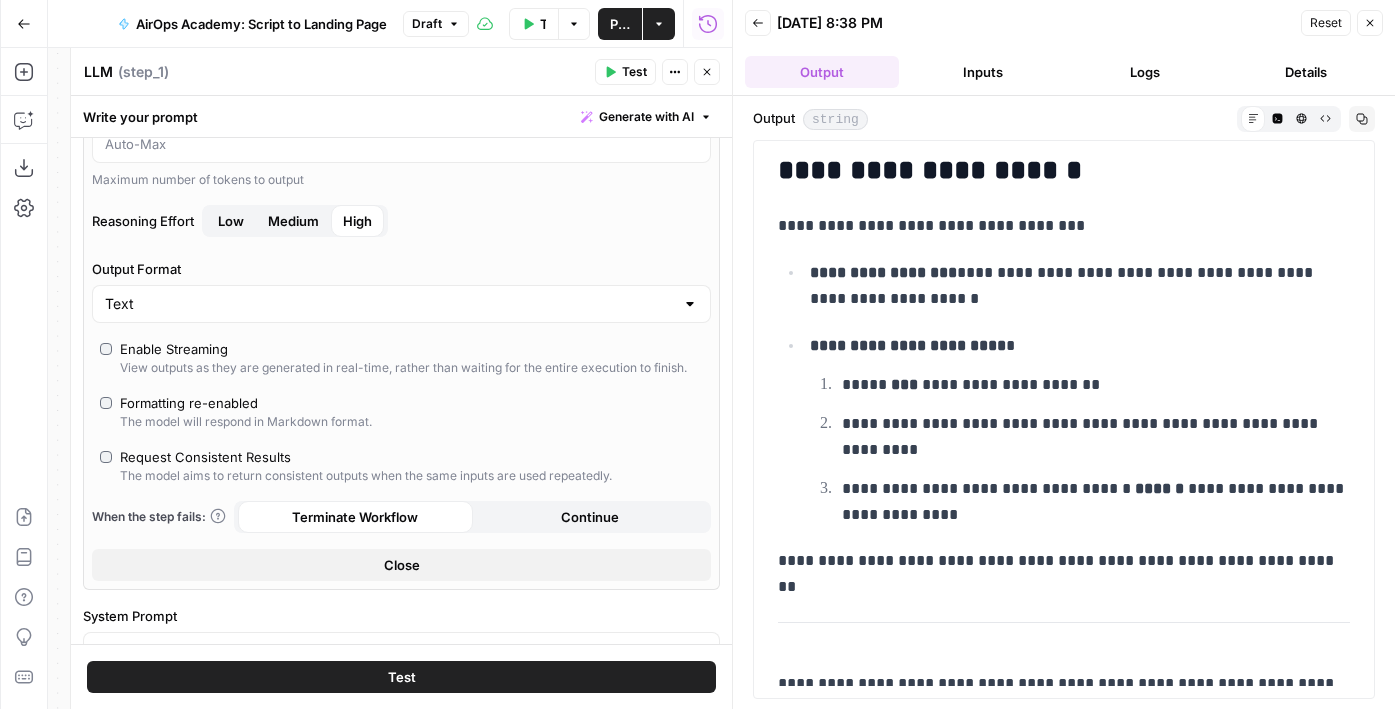 scroll, scrollTop: 1763, scrollLeft: 0, axis: vertical 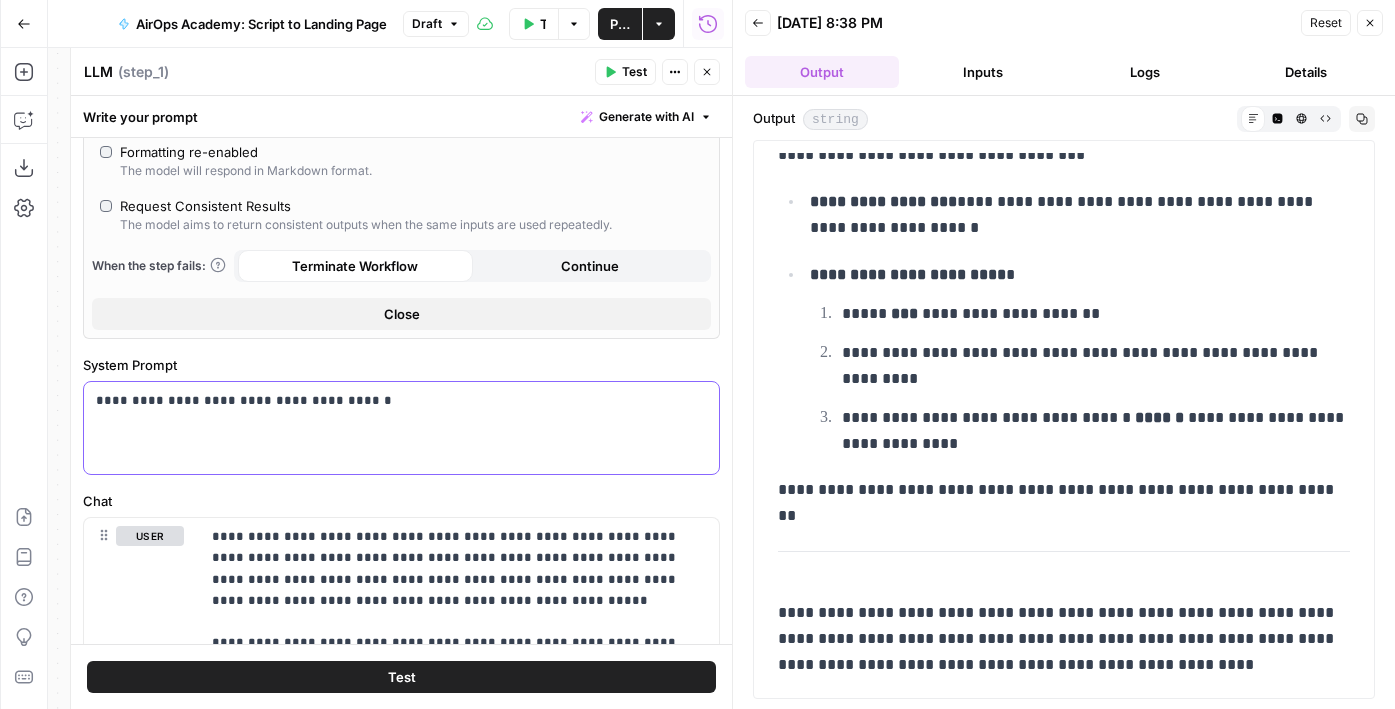 click on "**********" at bounding box center [401, 400] 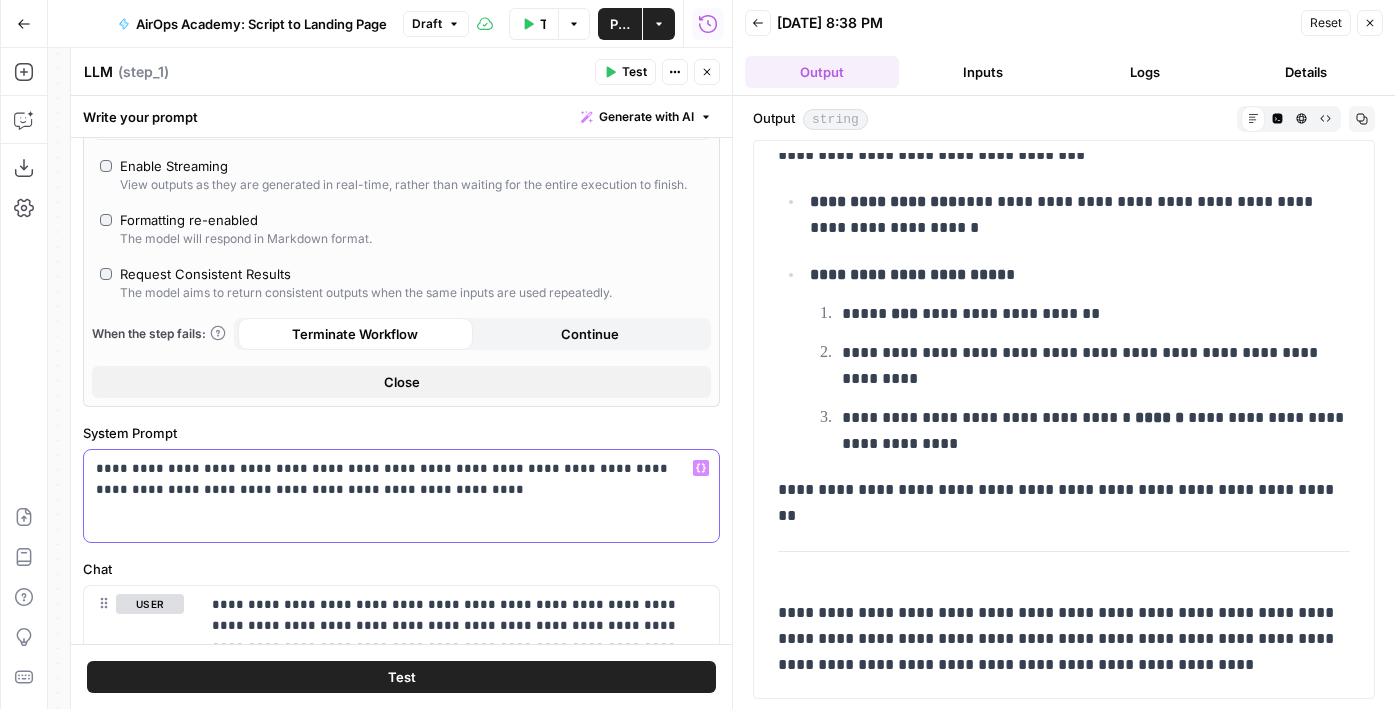 scroll, scrollTop: 768, scrollLeft: 0, axis: vertical 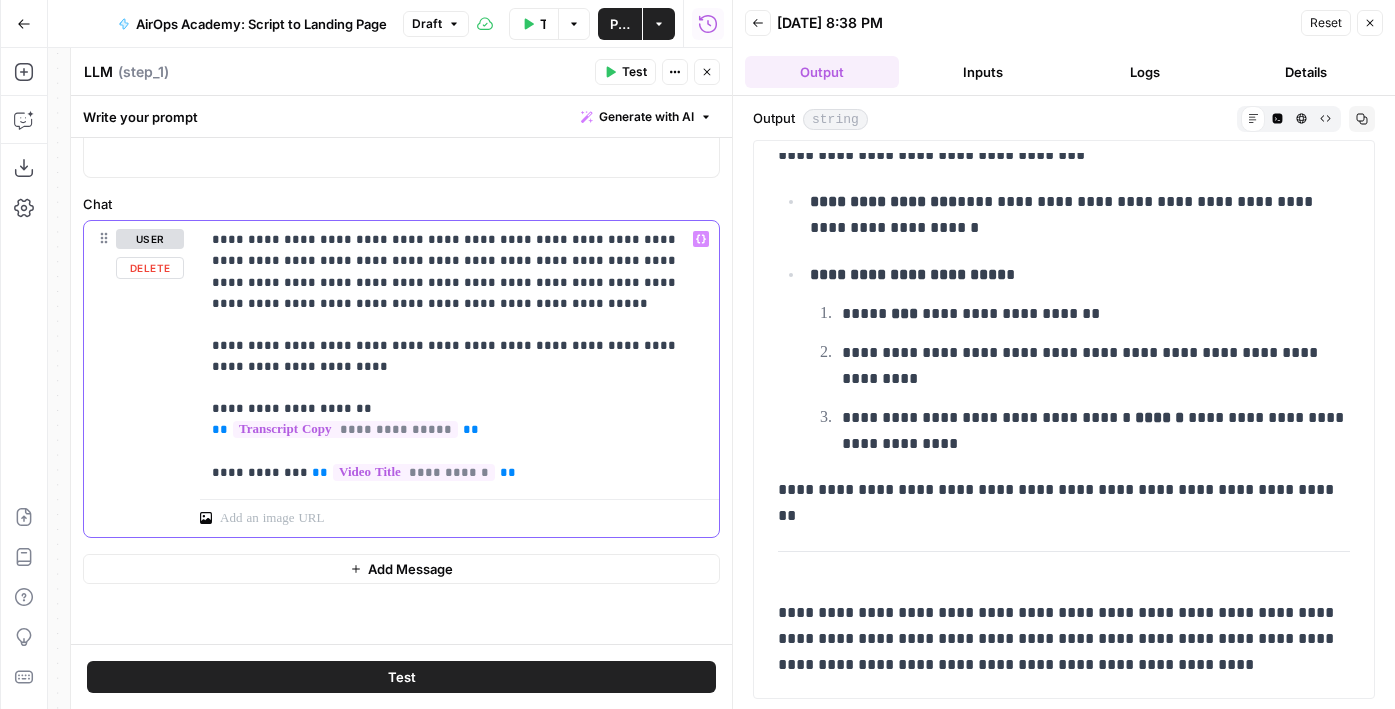 click on "**********" at bounding box center [459, 356] 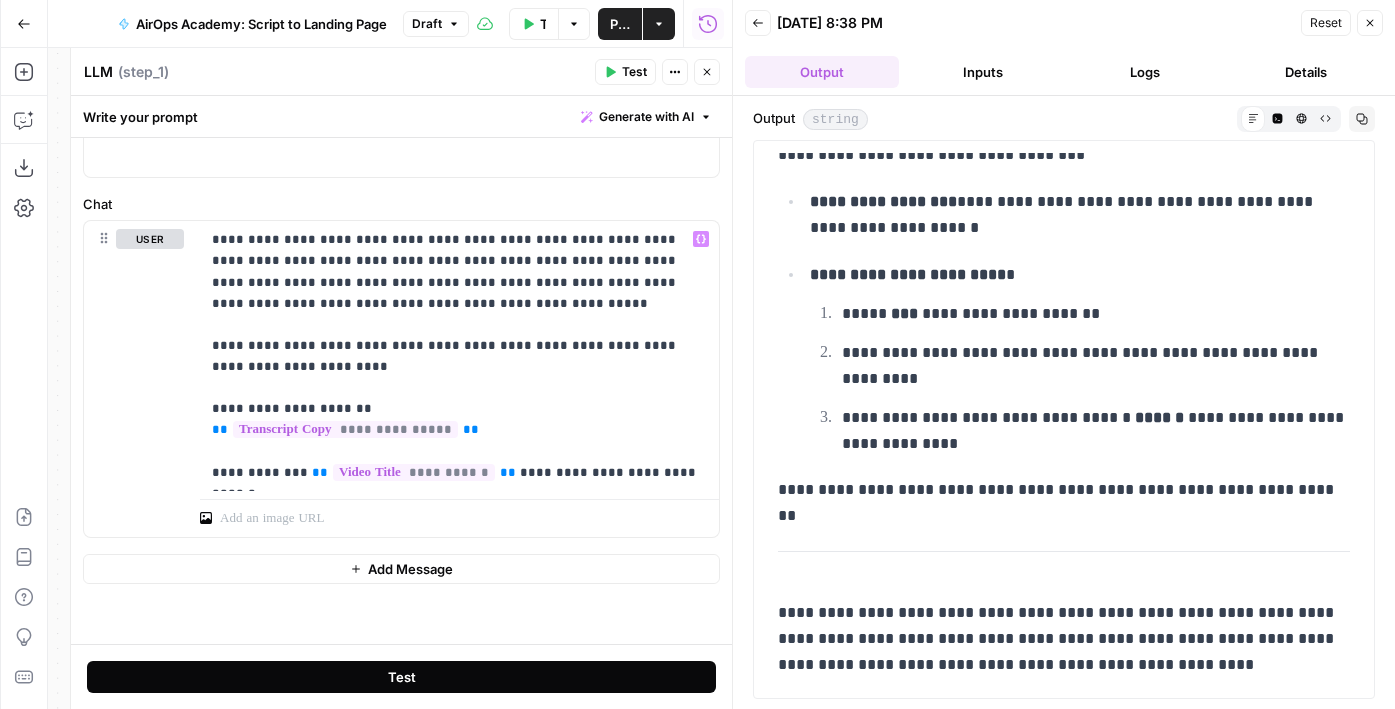 click on "Test" at bounding box center [401, 677] 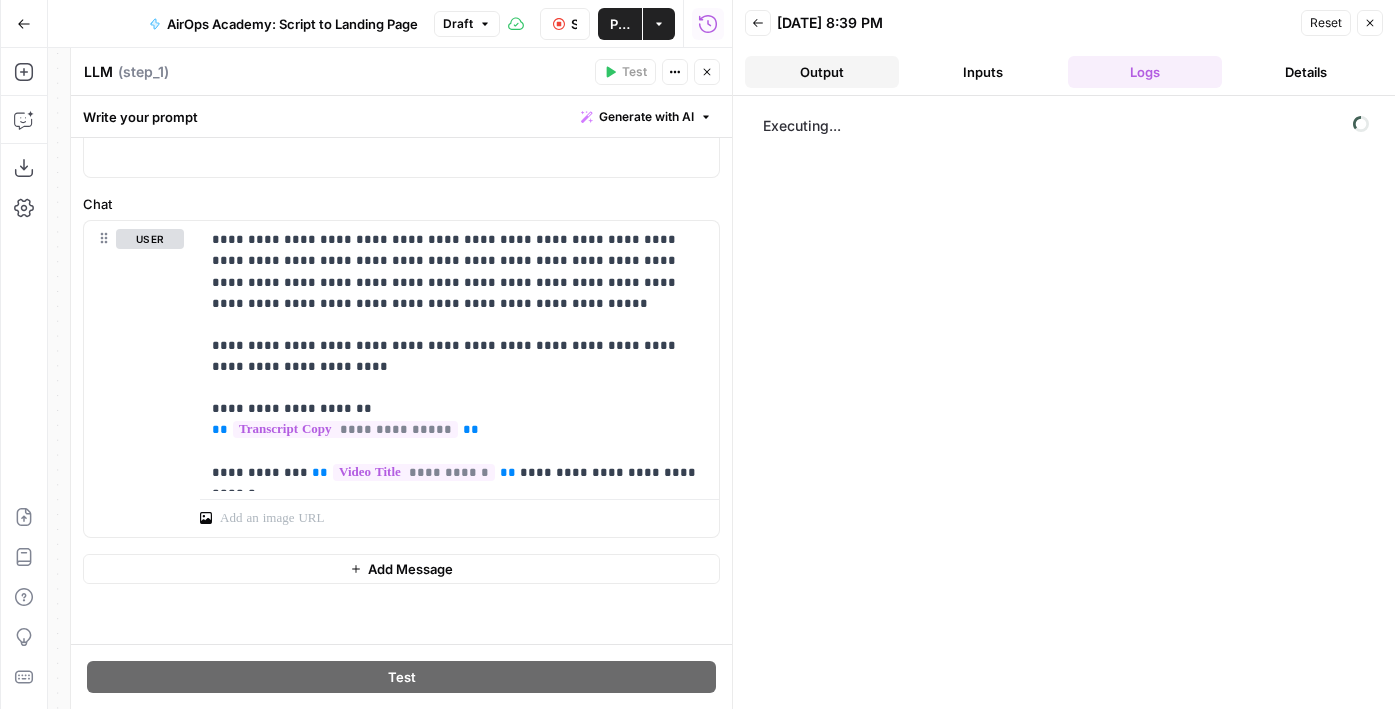click on "Output" at bounding box center [822, 72] 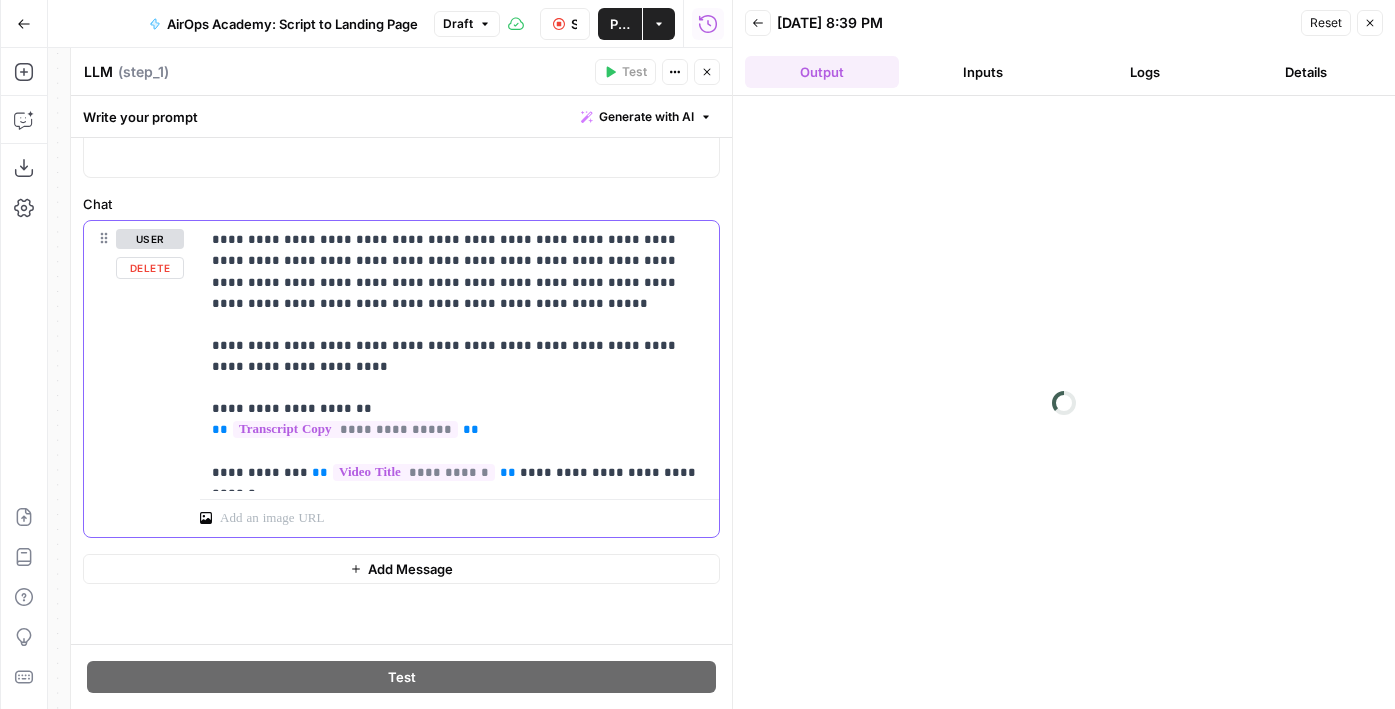 click on "**********" at bounding box center [459, 356] 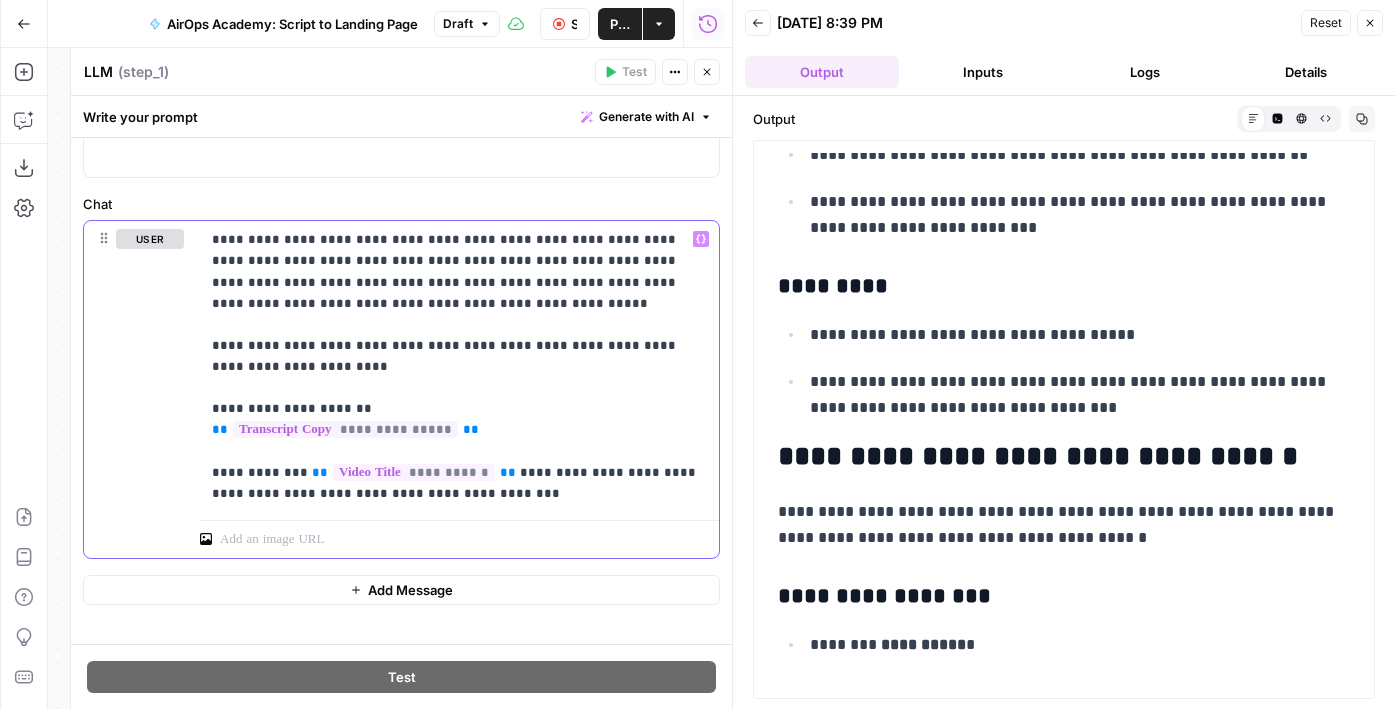 scroll, scrollTop: 699, scrollLeft: 0, axis: vertical 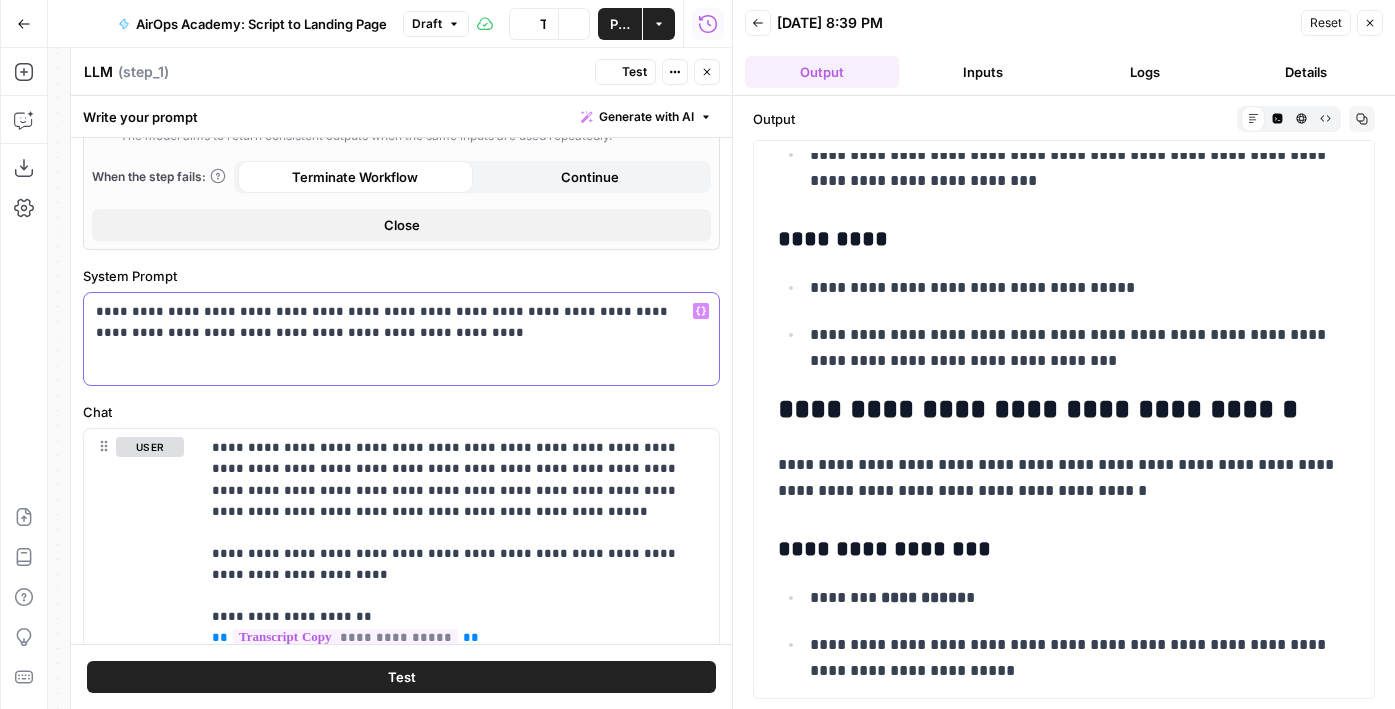 drag, startPoint x: 416, startPoint y: 334, endPoint x: 340, endPoint y: 315, distance: 78.339005 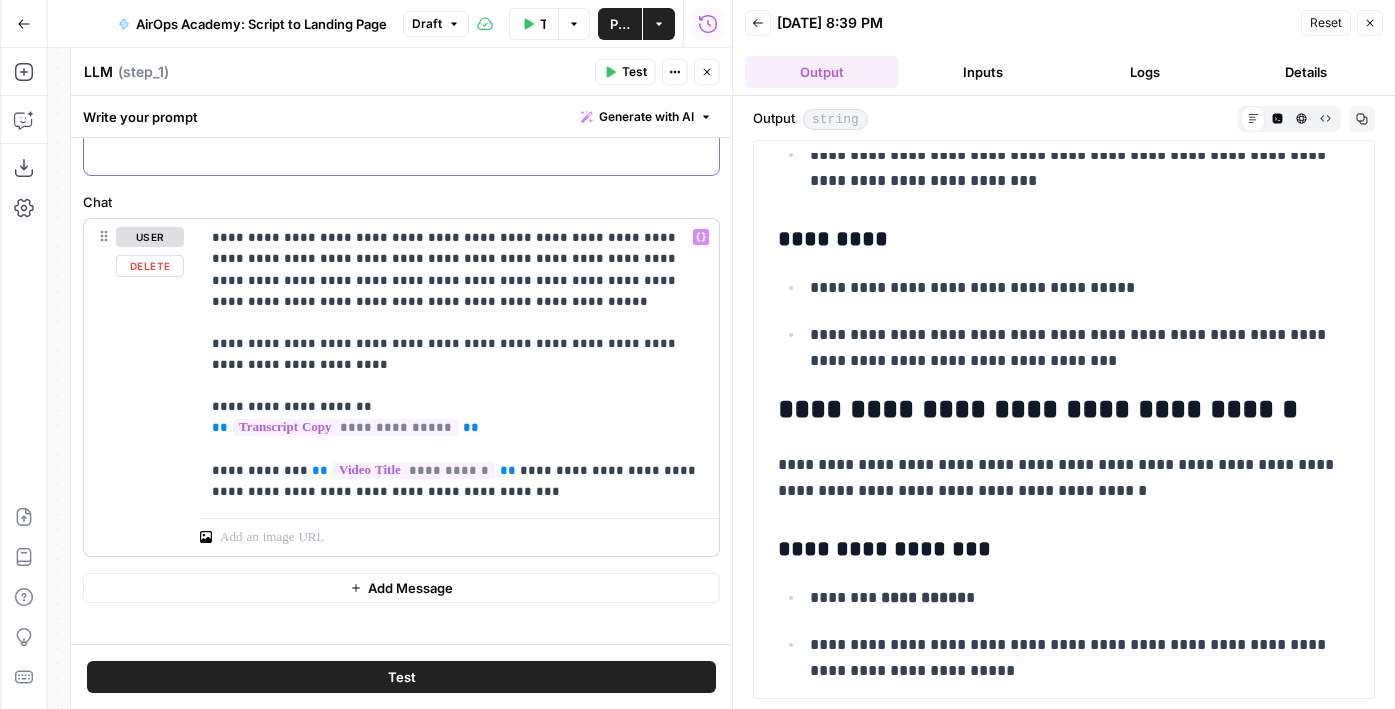 scroll, scrollTop: 789, scrollLeft: 0, axis: vertical 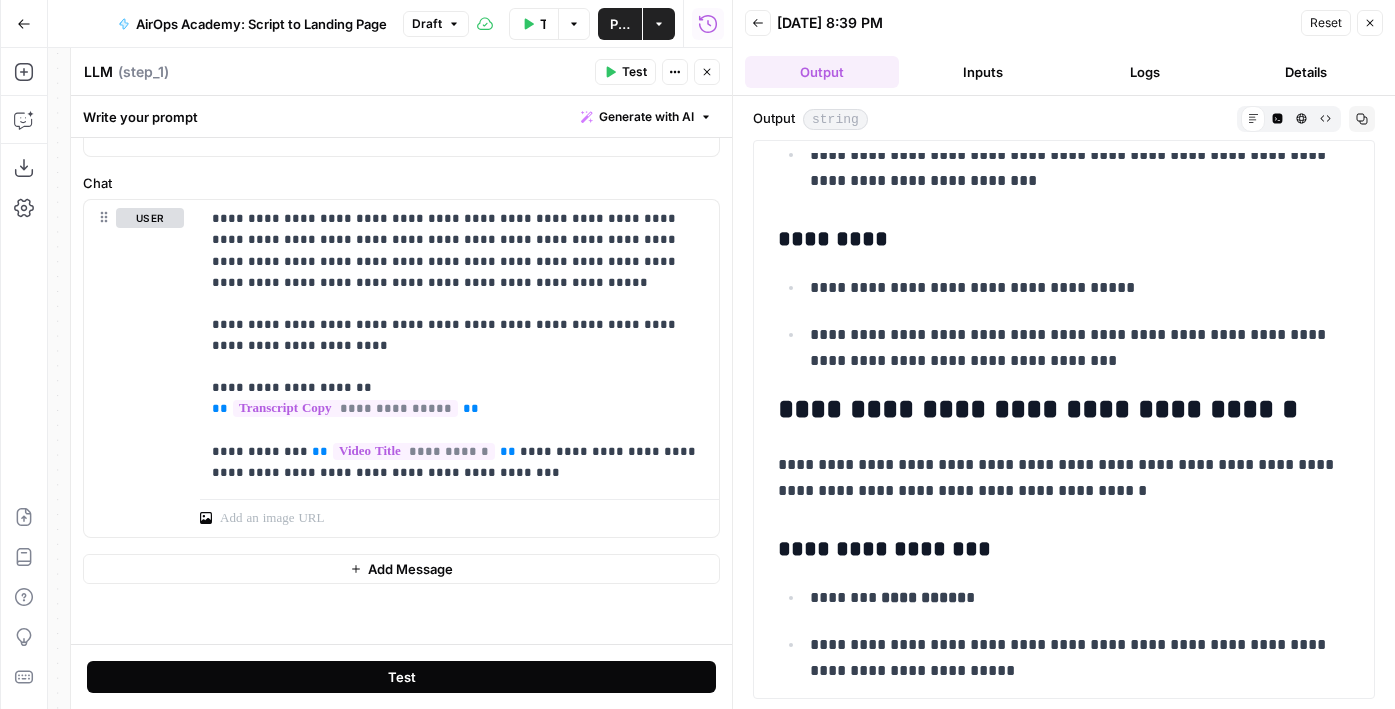 click on "Test" at bounding box center [402, 677] 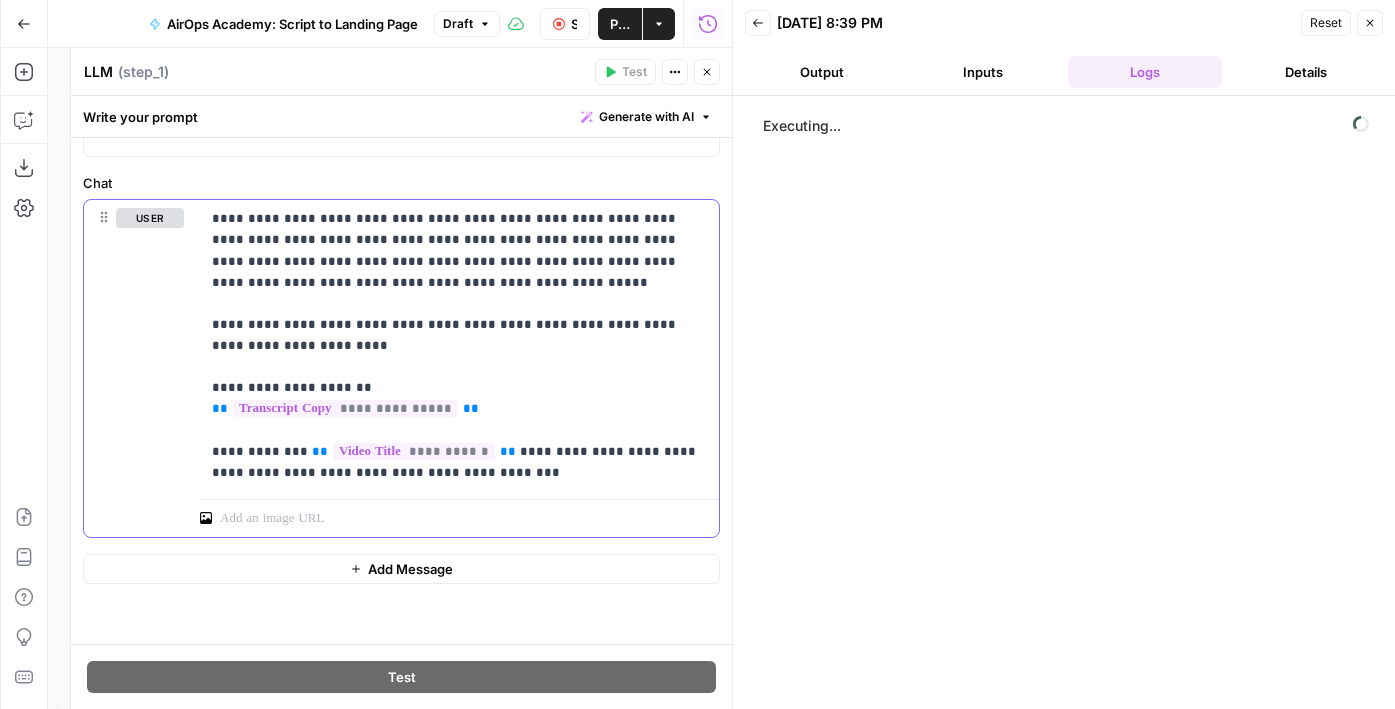 click on "**********" at bounding box center [459, 345] 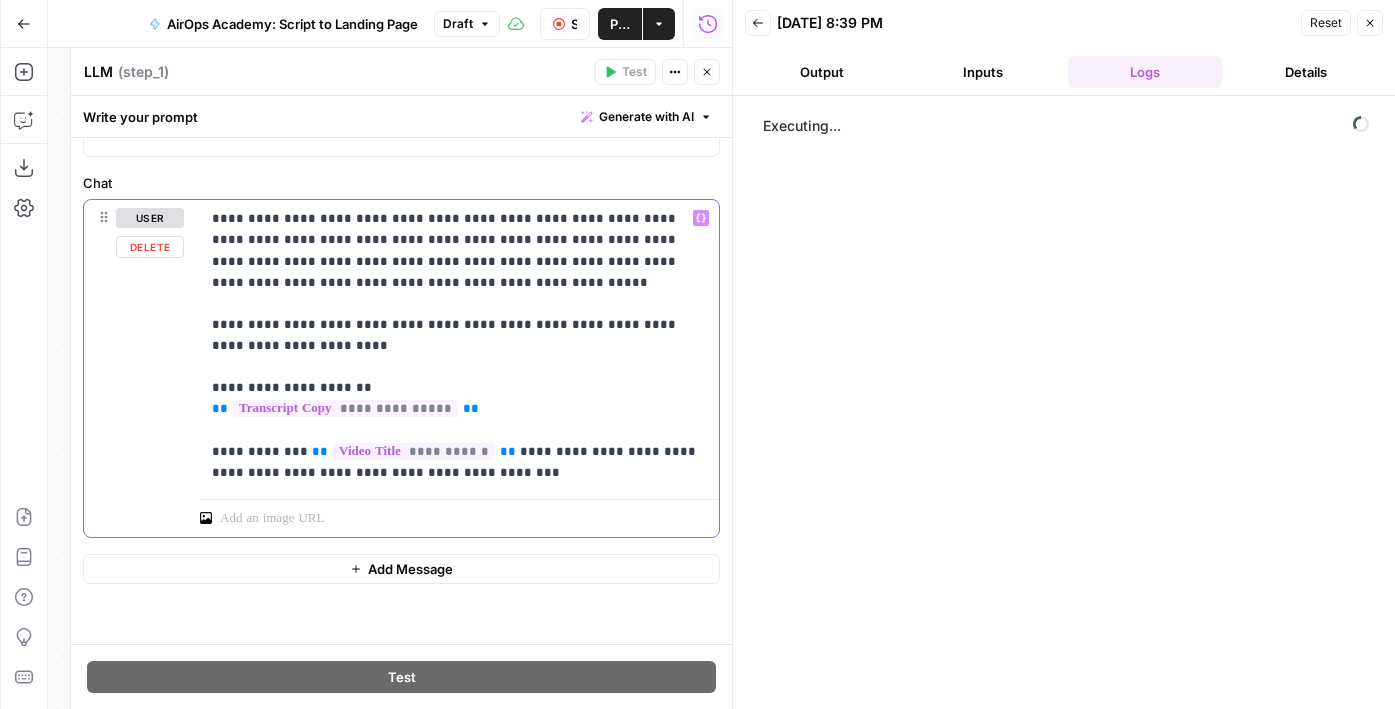 click on "**********" at bounding box center [459, 345] 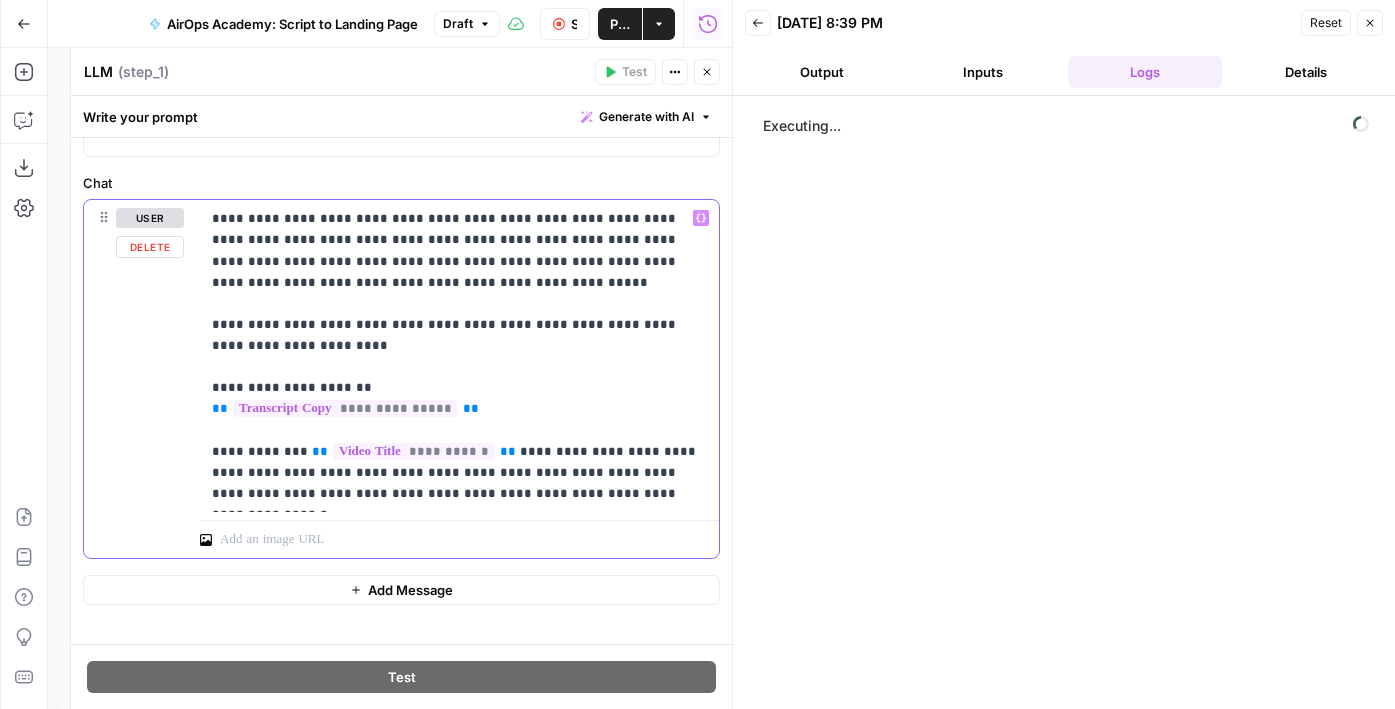 click on "**********" at bounding box center [459, 356] 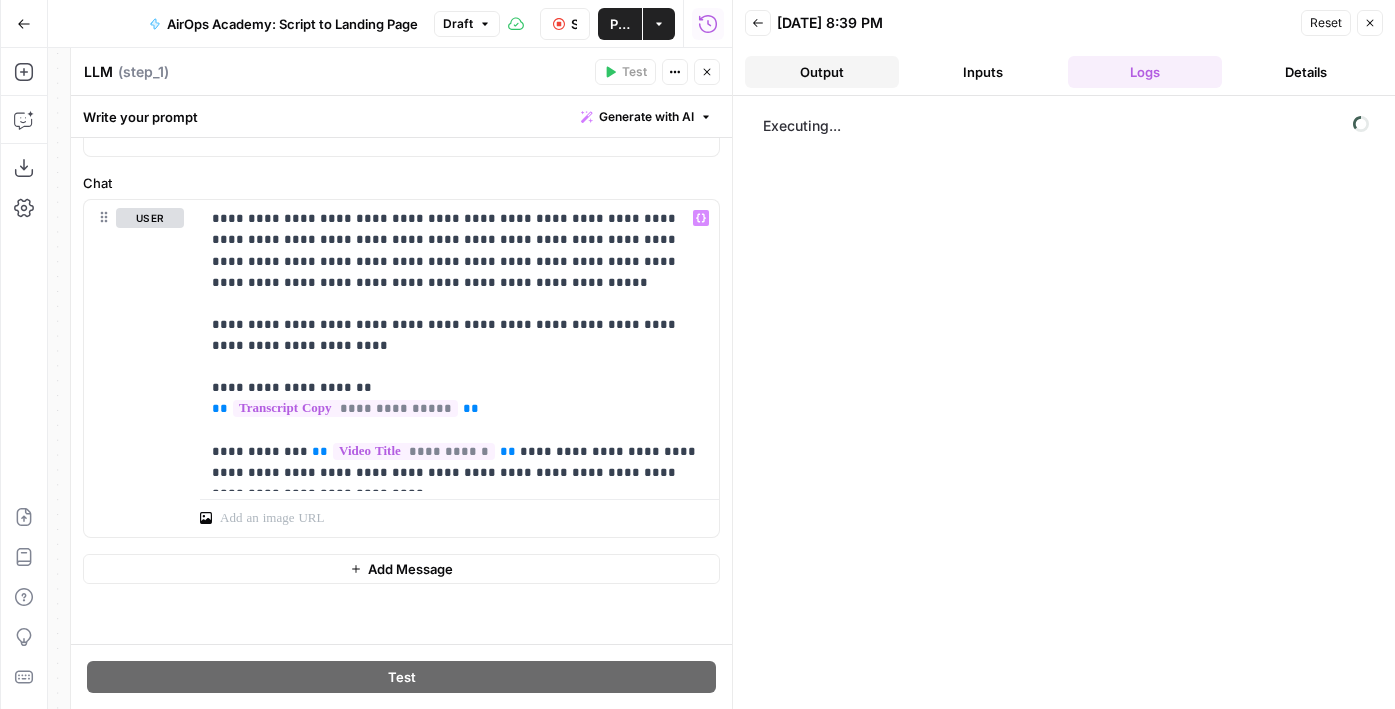 click on "Output" at bounding box center (822, 72) 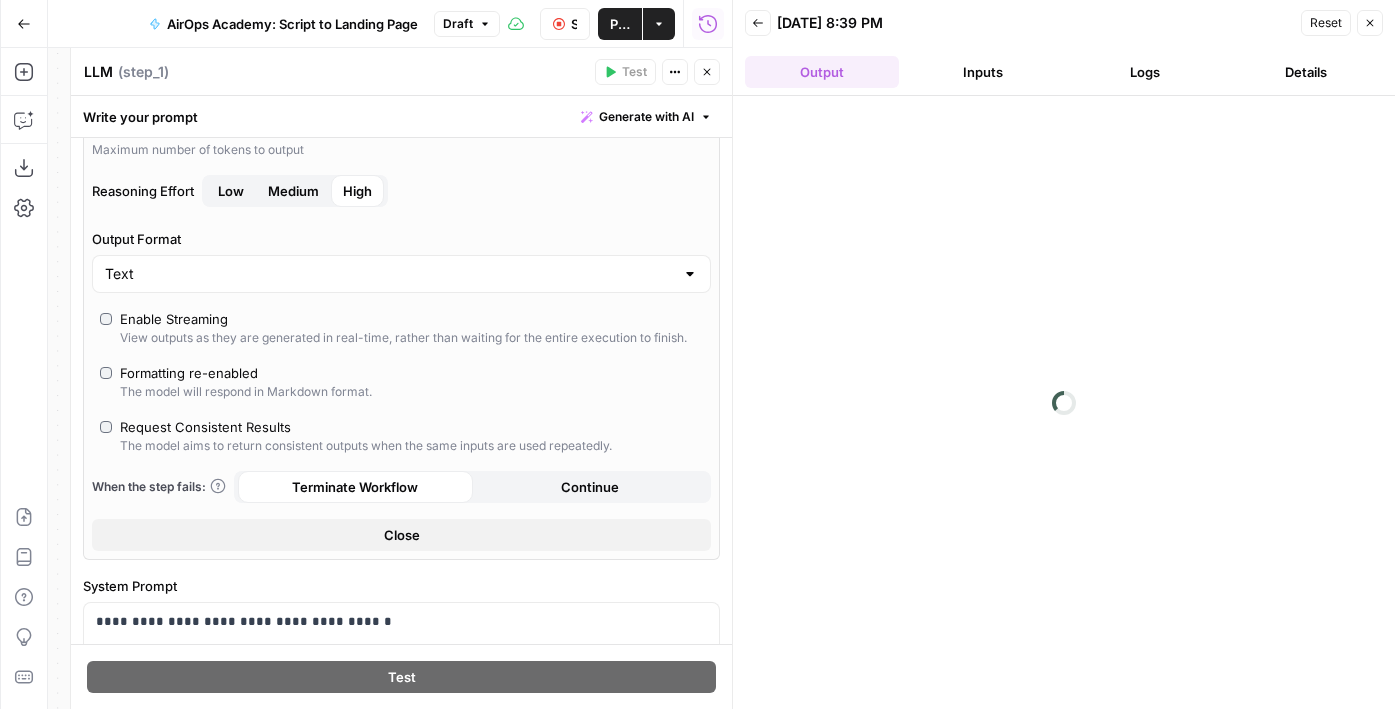scroll, scrollTop: 789, scrollLeft: 0, axis: vertical 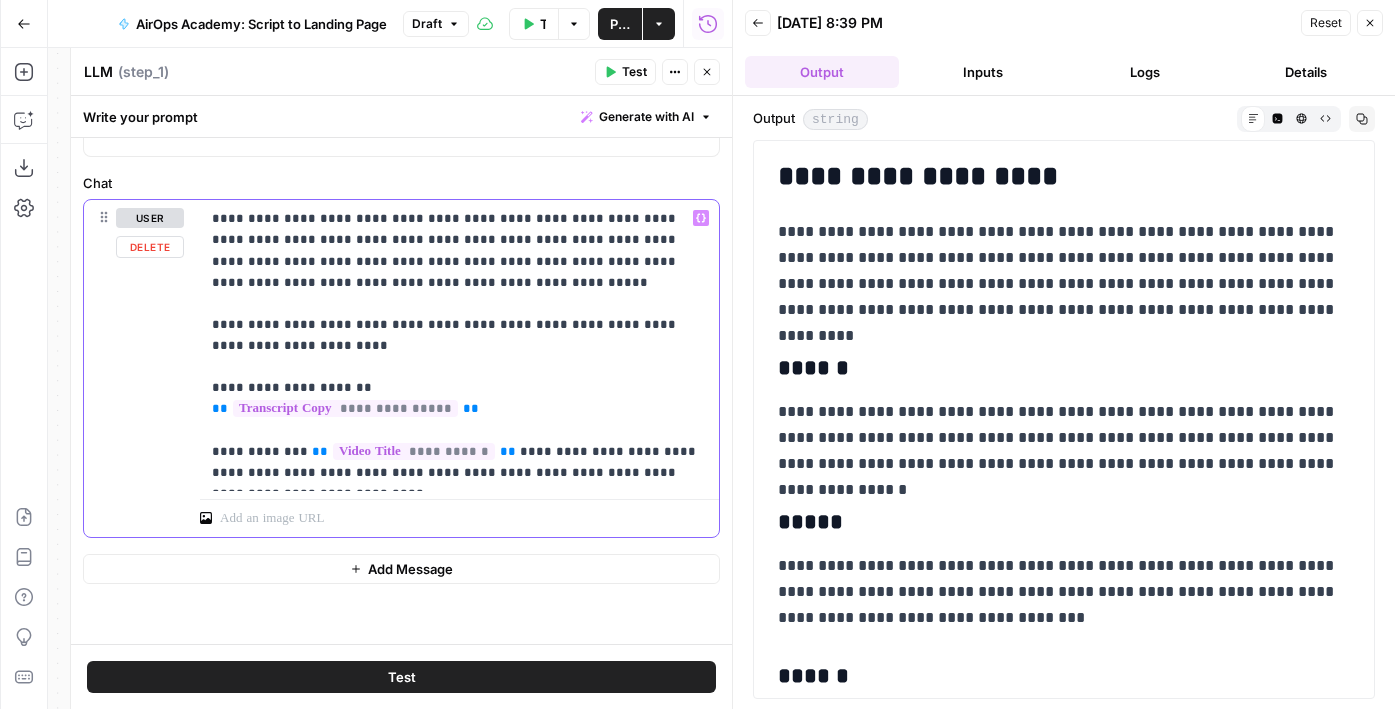 drag, startPoint x: 405, startPoint y: 474, endPoint x: 787, endPoint y: 474, distance: 382 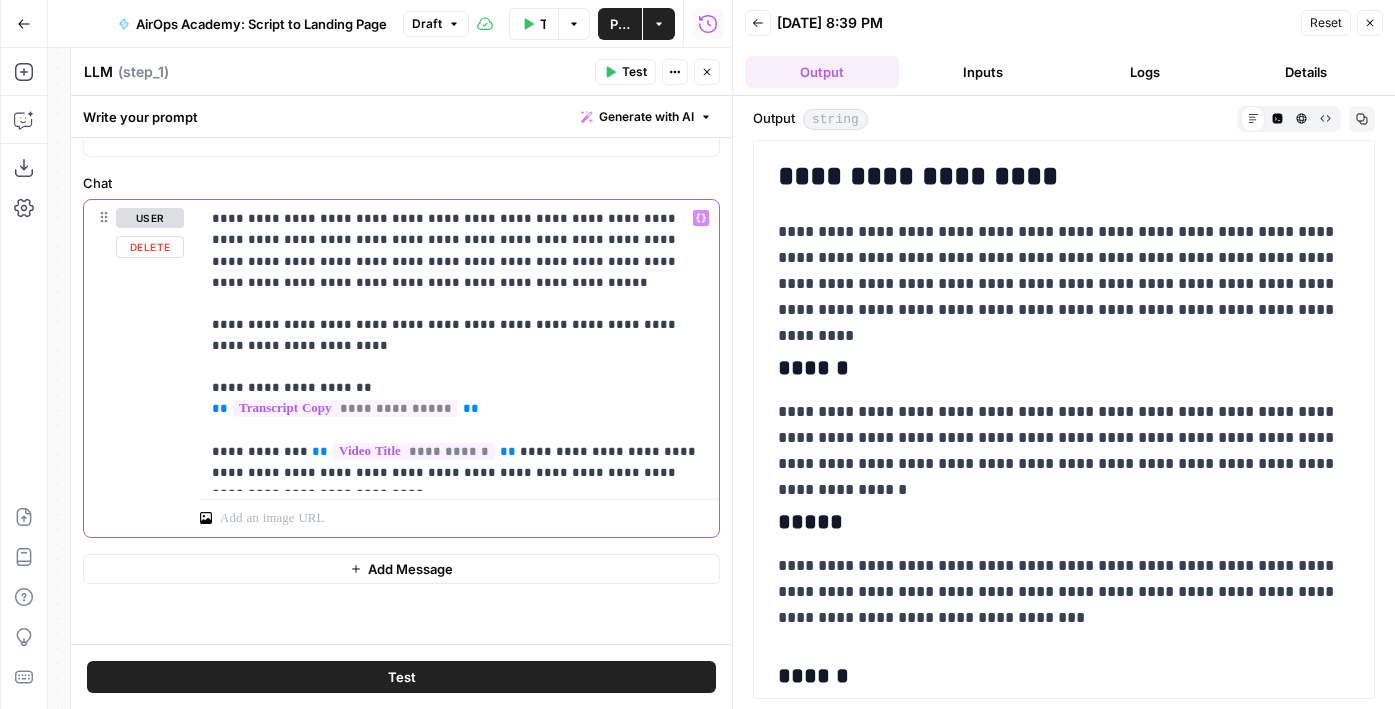 click on "**********" at bounding box center [697, 354] 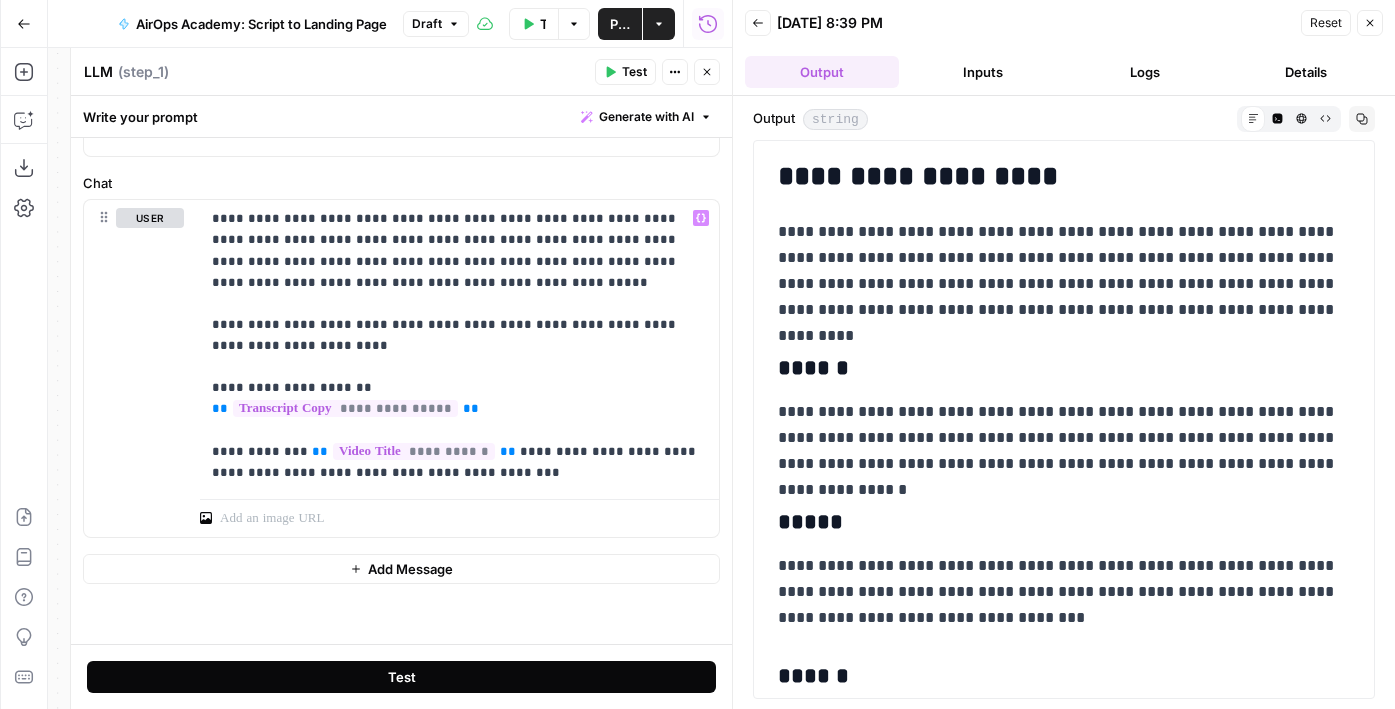 click on "Test" at bounding box center (401, 677) 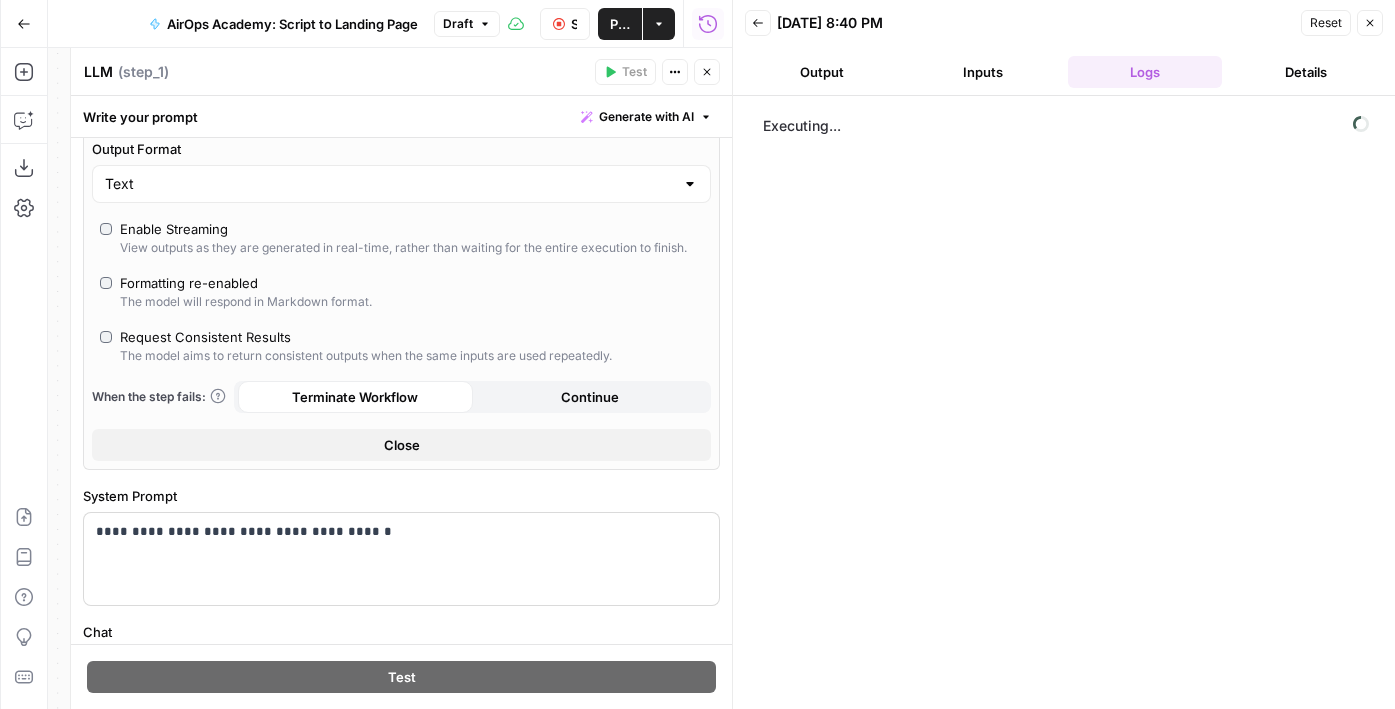 scroll, scrollTop: 356, scrollLeft: 0, axis: vertical 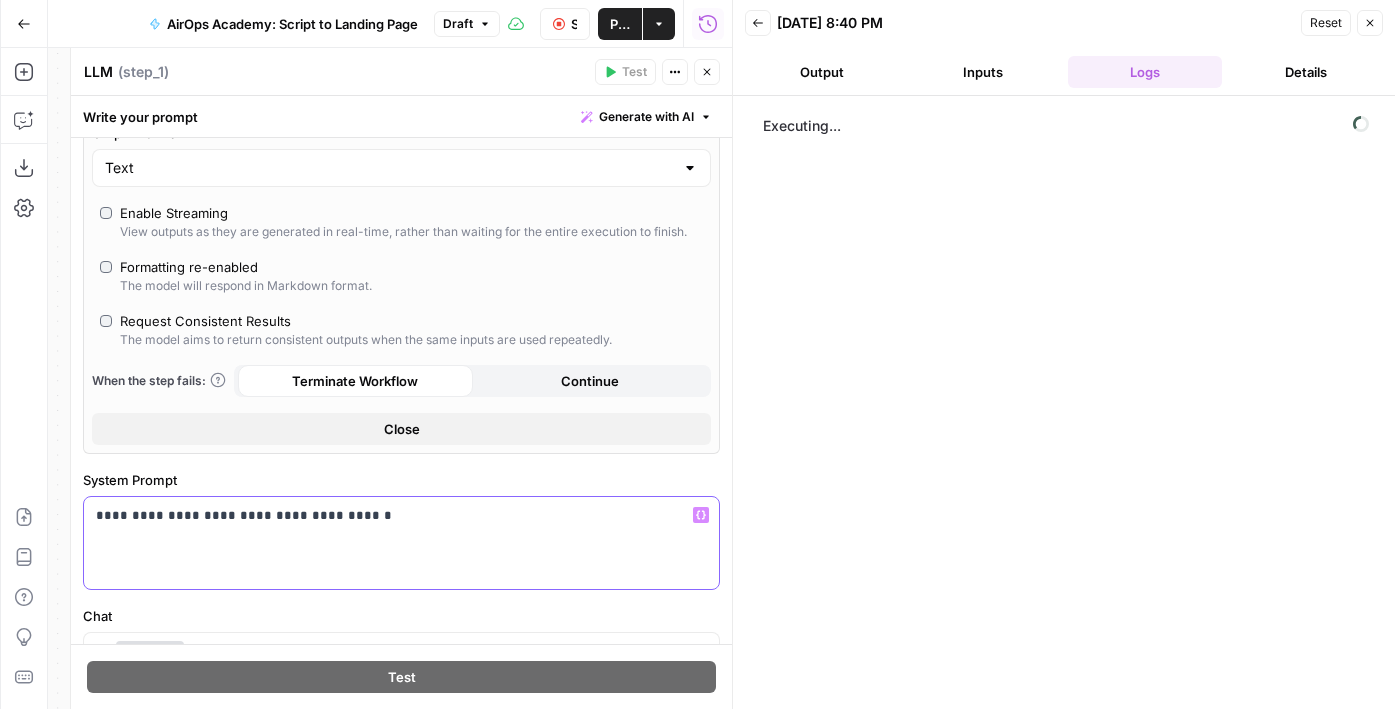 click on "**********" at bounding box center (401, 515) 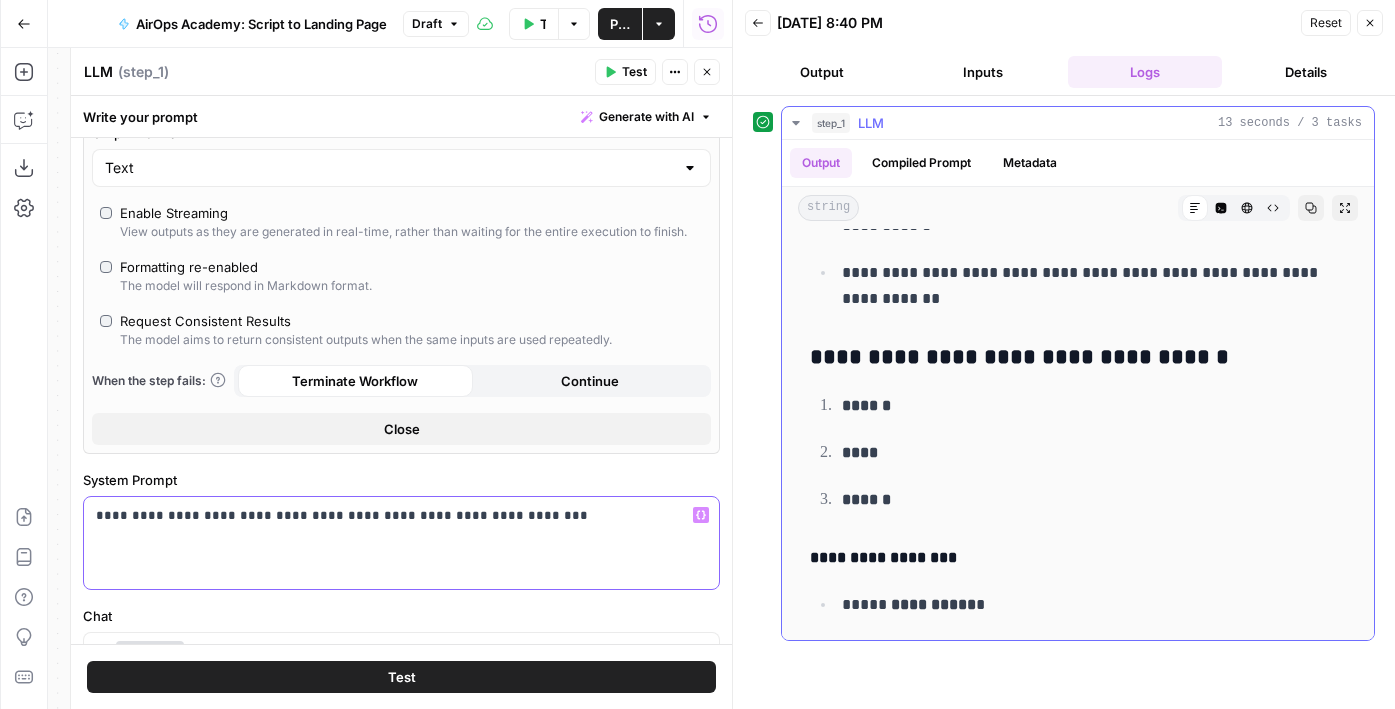 scroll, scrollTop: 2067, scrollLeft: 0, axis: vertical 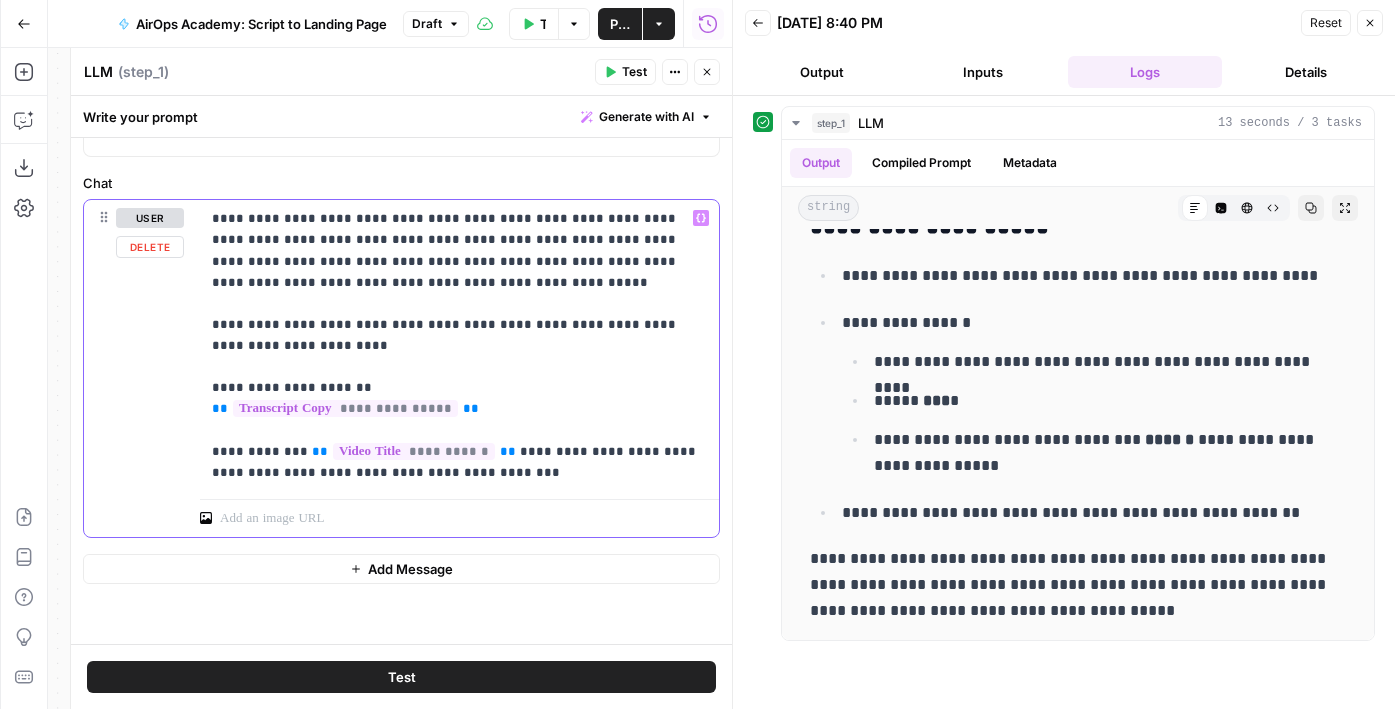 click on "**********" at bounding box center (459, 345) 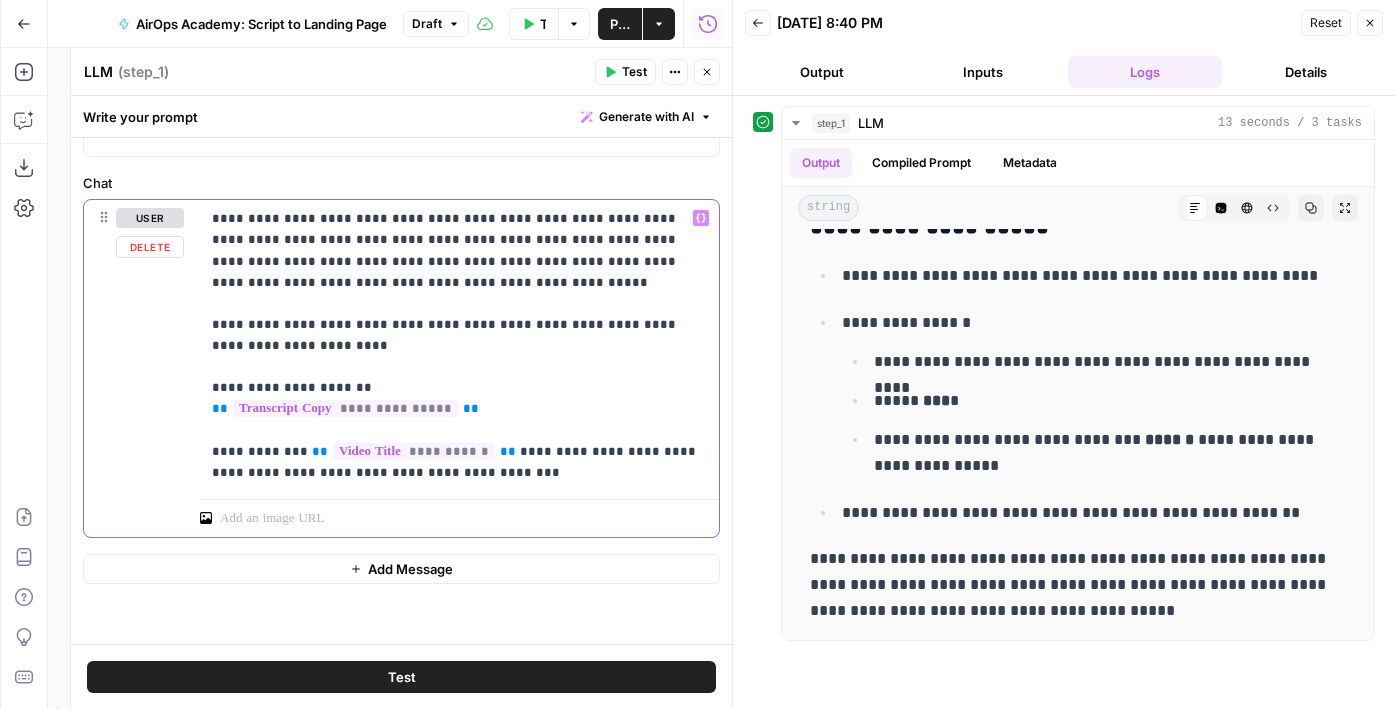 click on "**********" at bounding box center (459, 345) 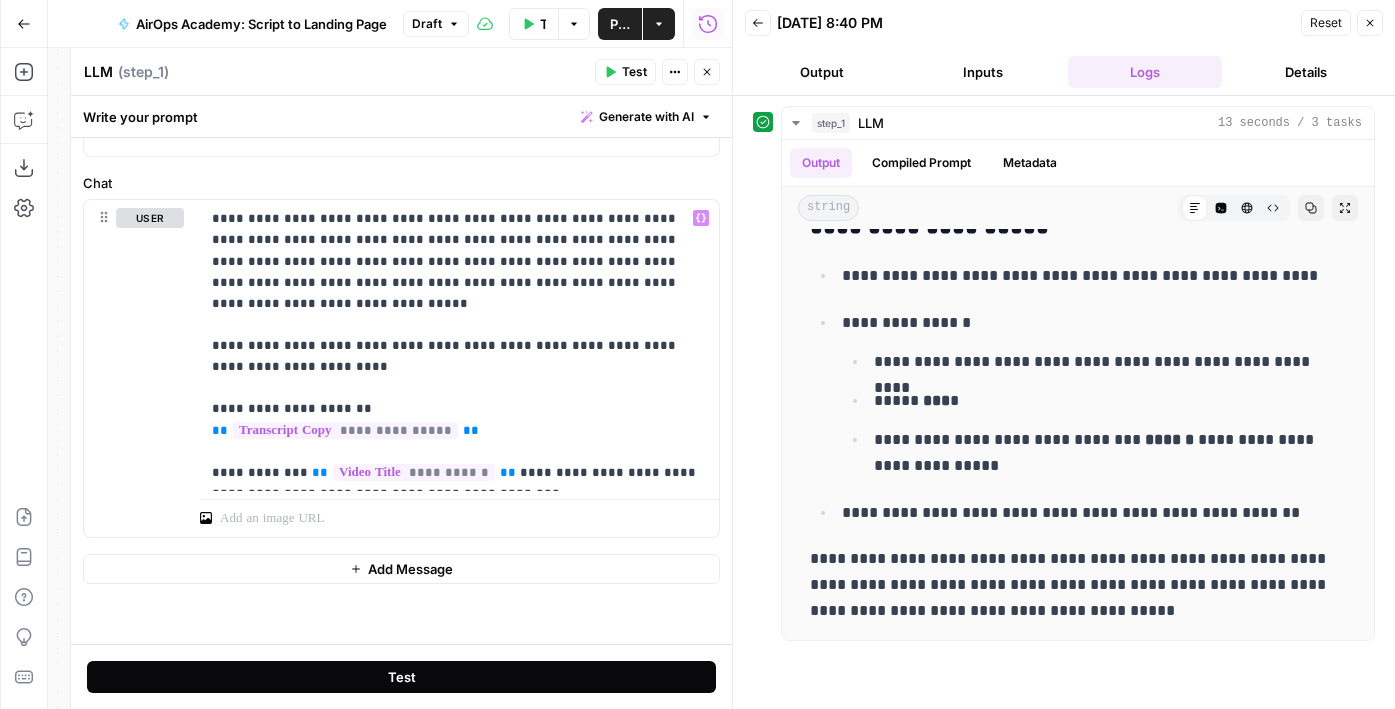 click on "Test" at bounding box center [401, 677] 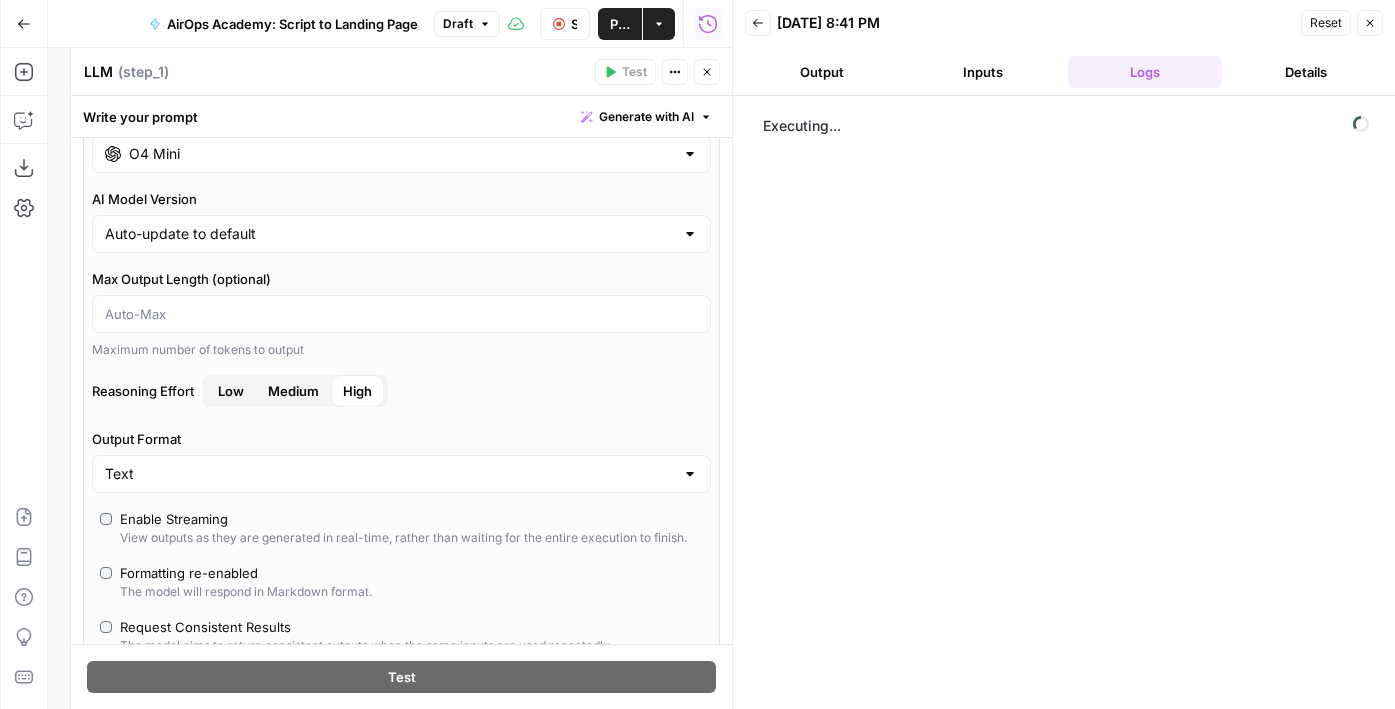 scroll, scrollTop: 0, scrollLeft: 0, axis: both 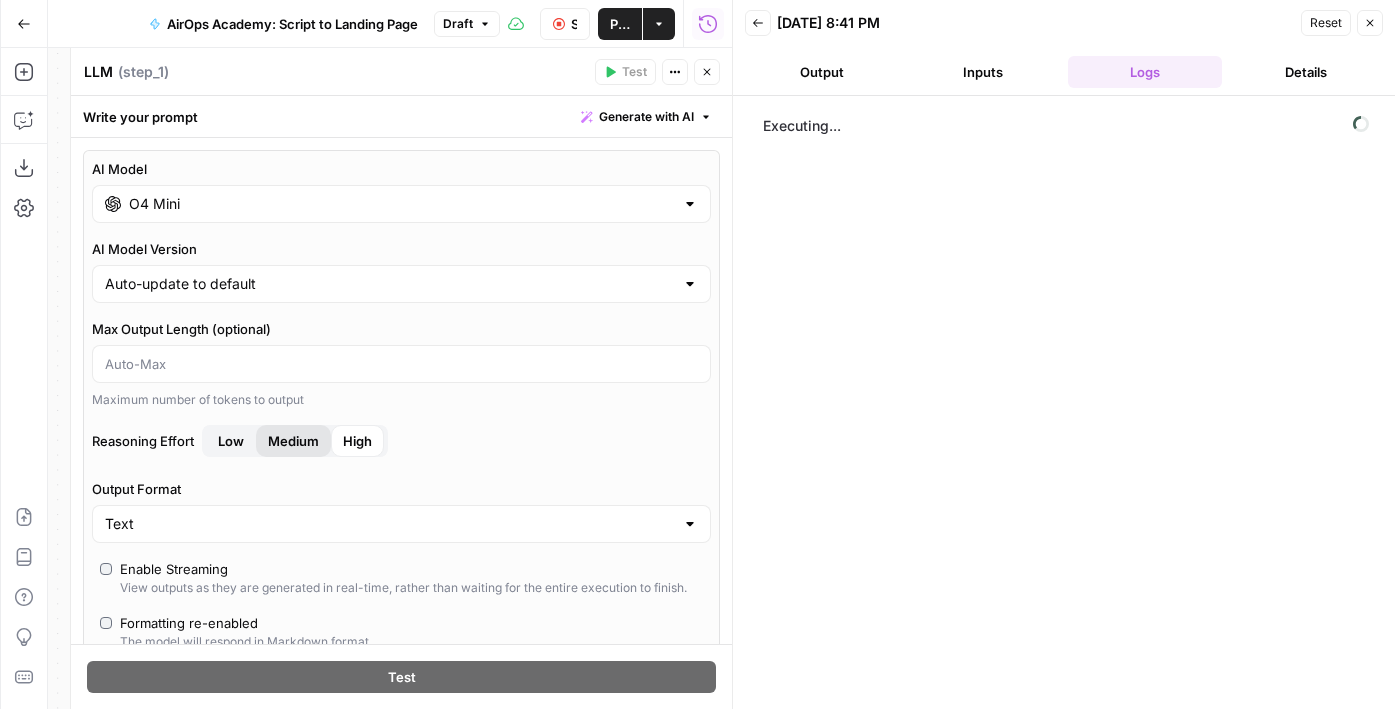 click on "Medium" at bounding box center (293, 441) 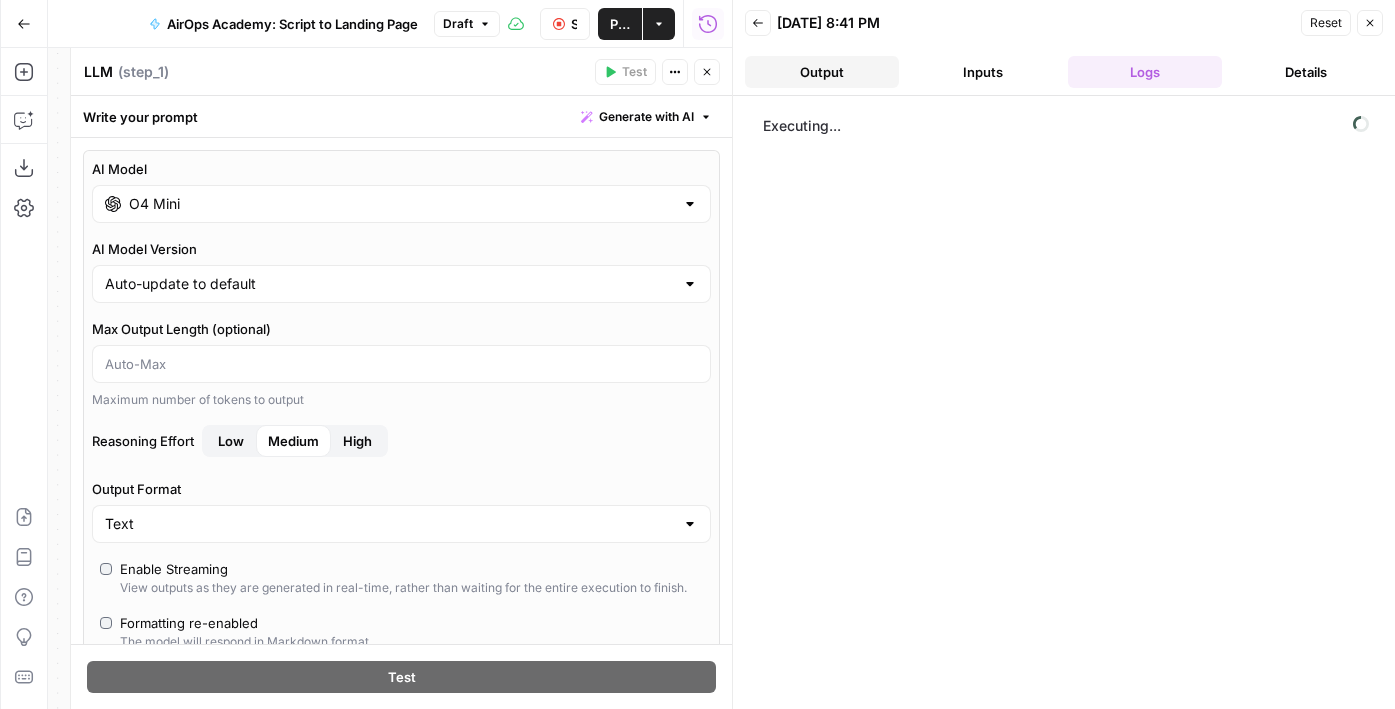 click on "Output" at bounding box center [822, 72] 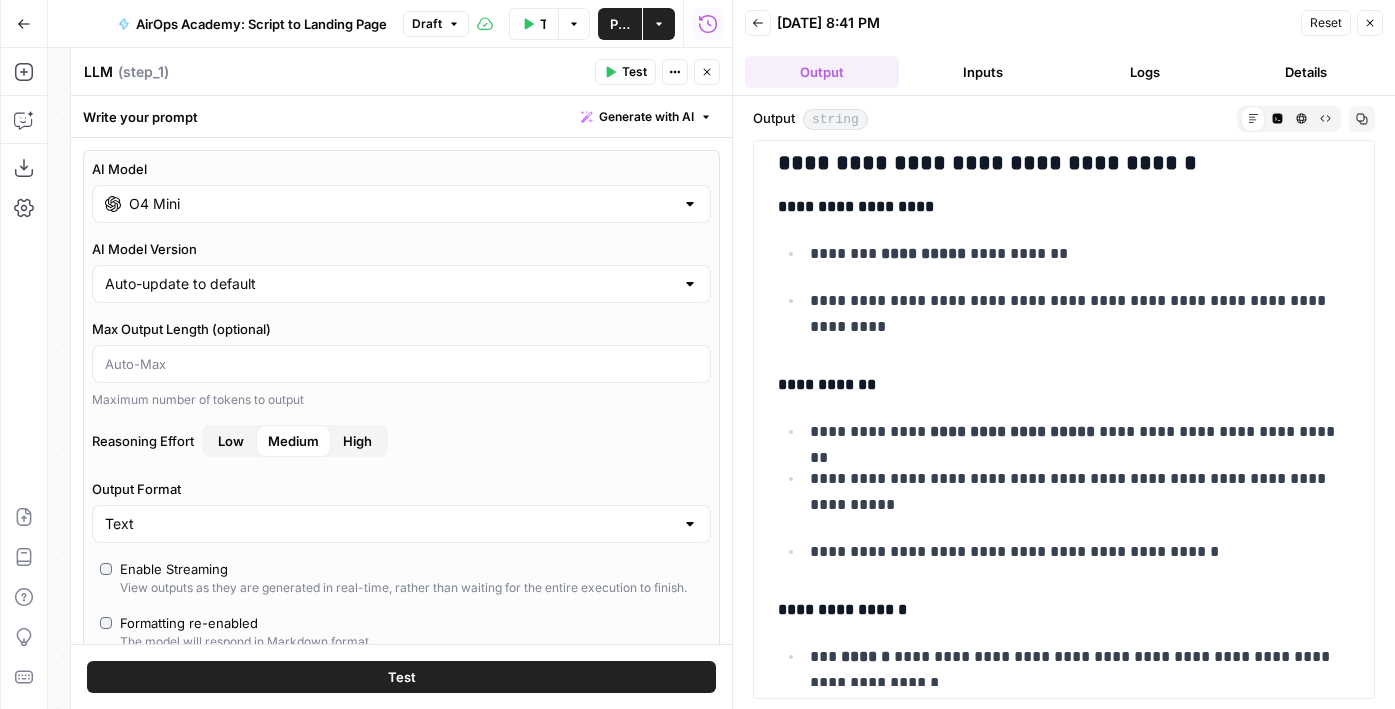 scroll, scrollTop: 48, scrollLeft: 0, axis: vertical 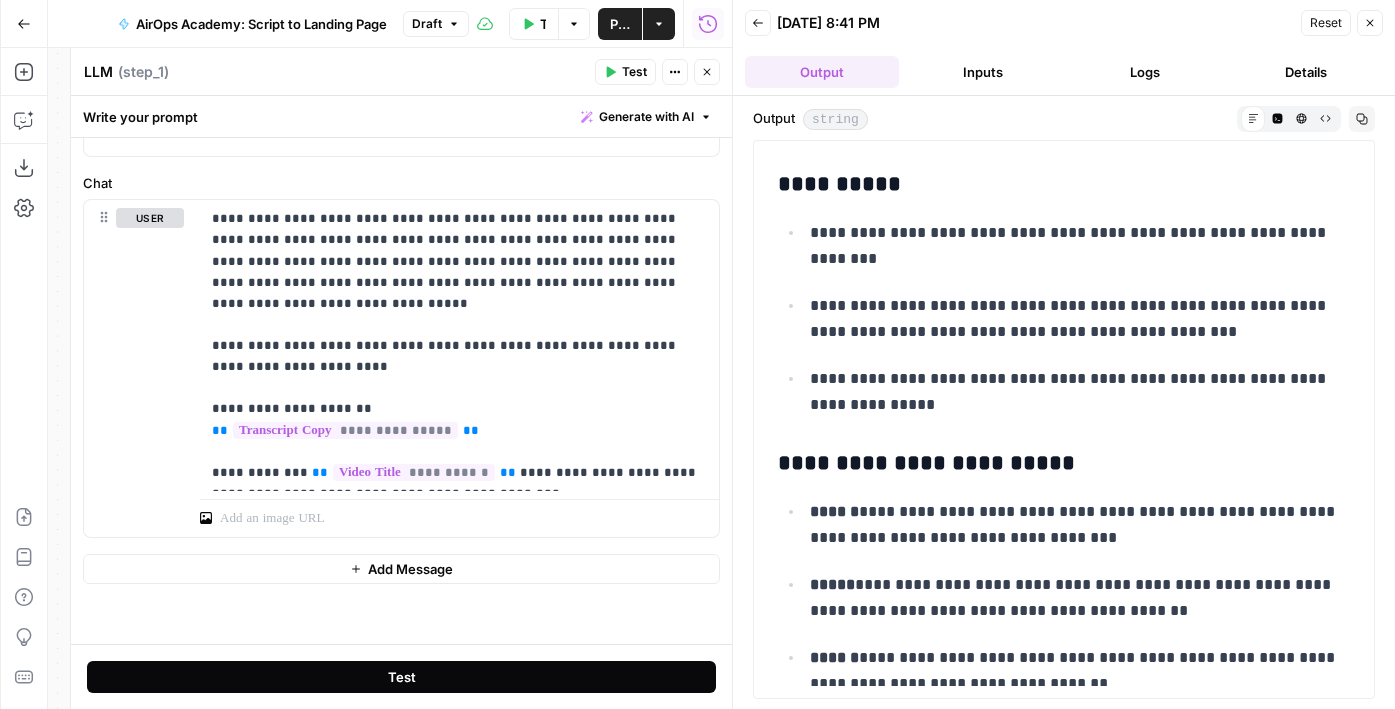 click on "Test" at bounding box center (401, 677) 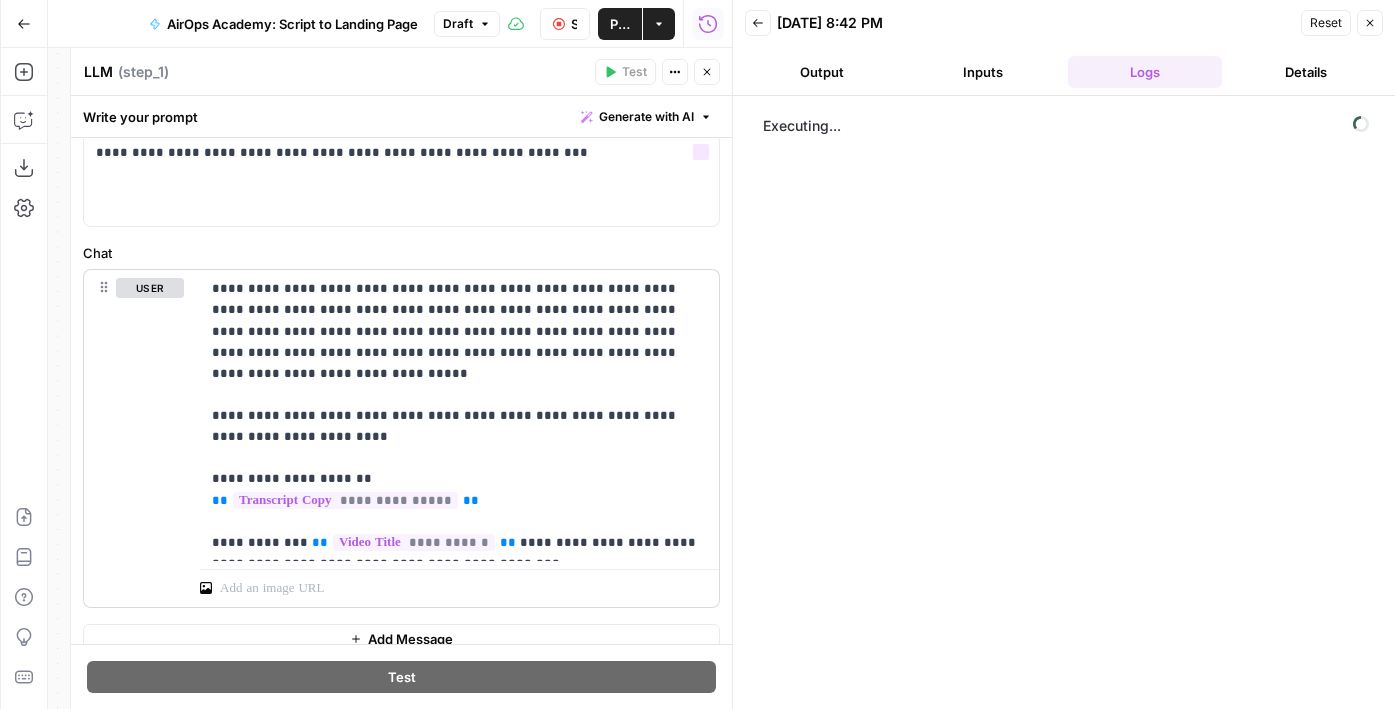 scroll, scrollTop: 789, scrollLeft: 0, axis: vertical 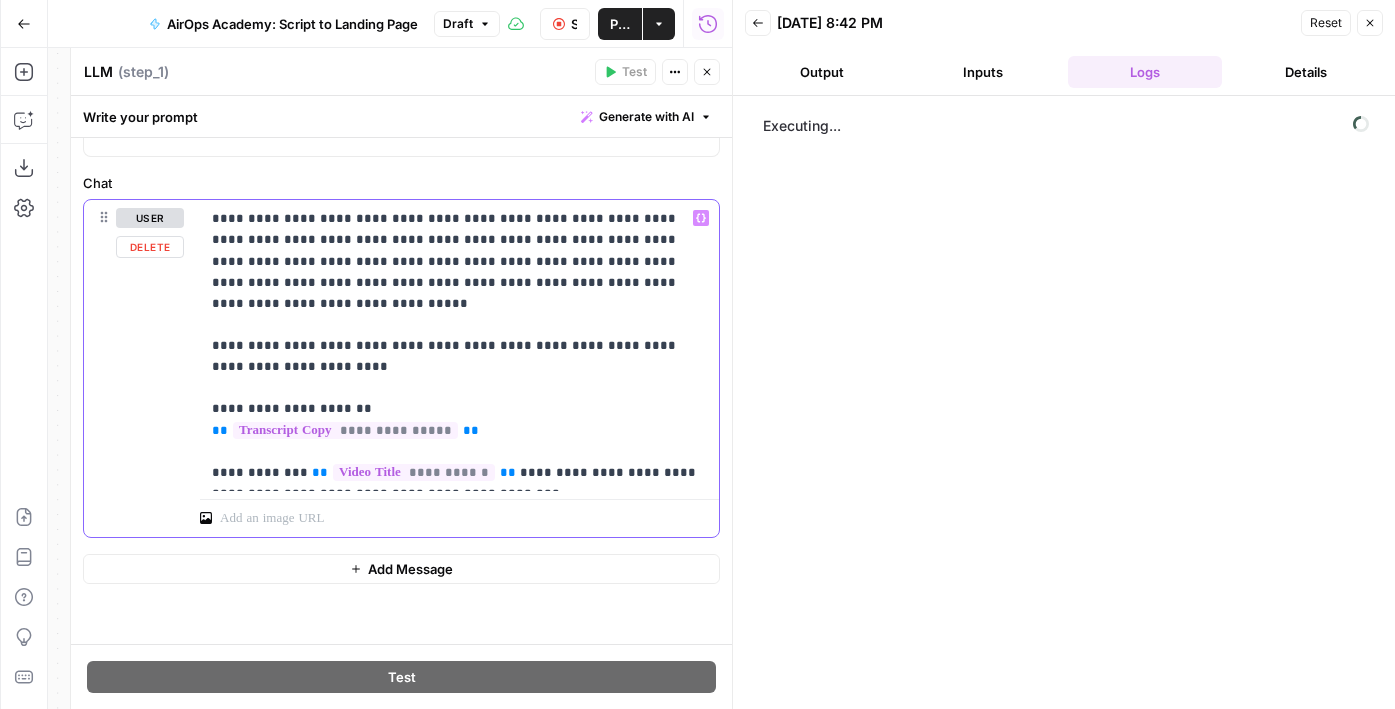 click on "**********" at bounding box center (459, 345) 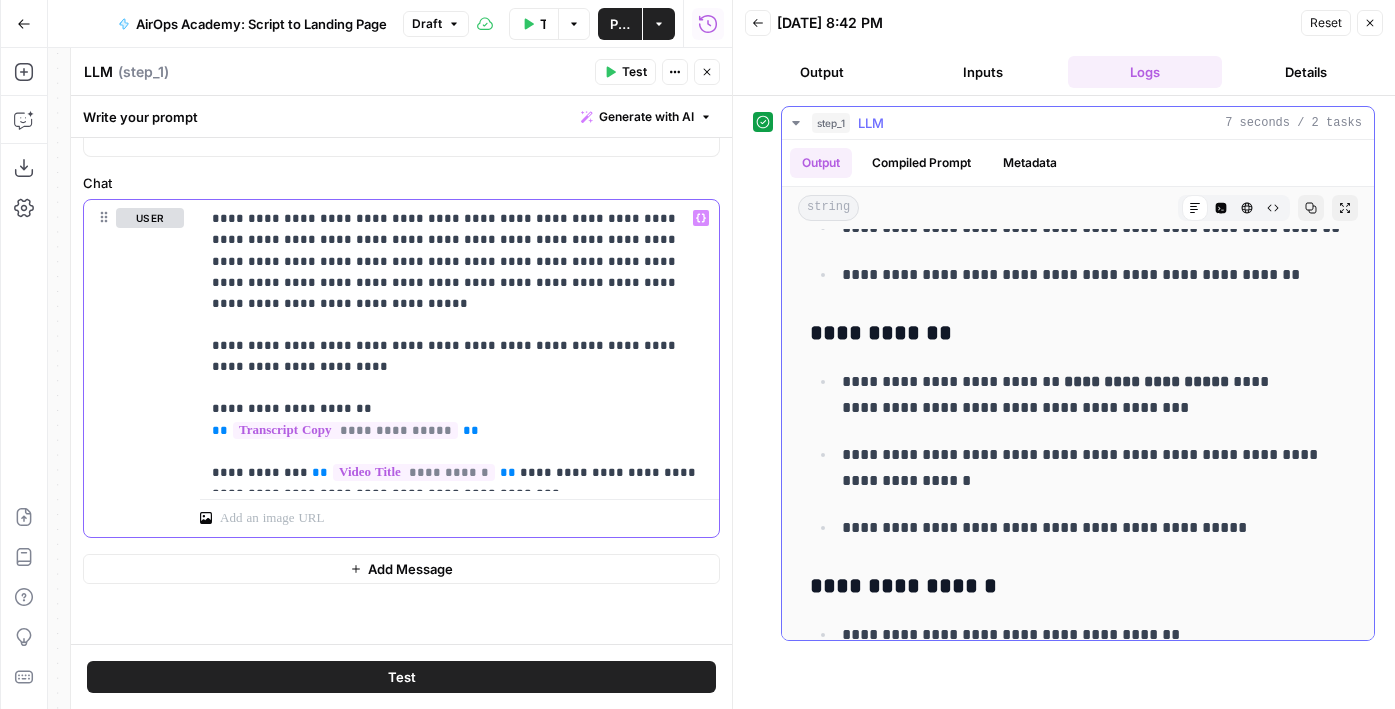 scroll, scrollTop: 0, scrollLeft: 0, axis: both 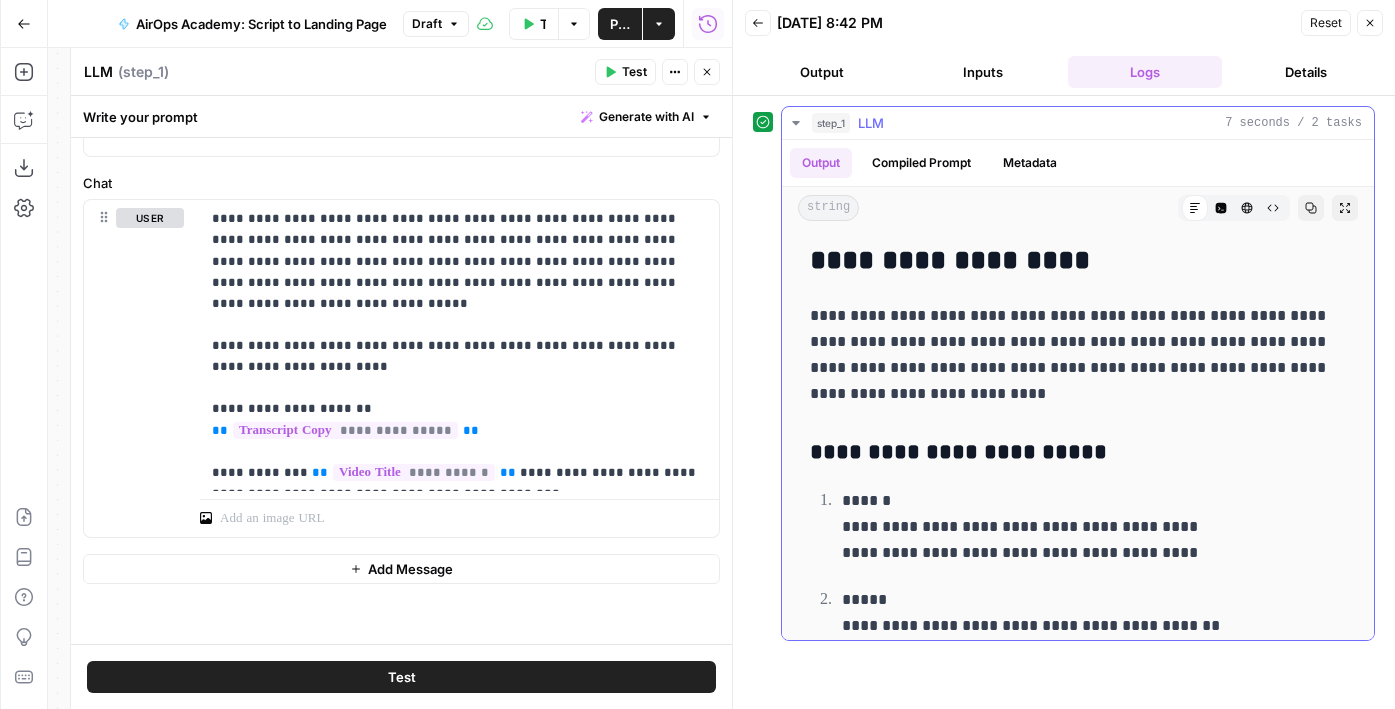 drag, startPoint x: 852, startPoint y: 529, endPoint x: 842, endPoint y: 528, distance: 10.049875 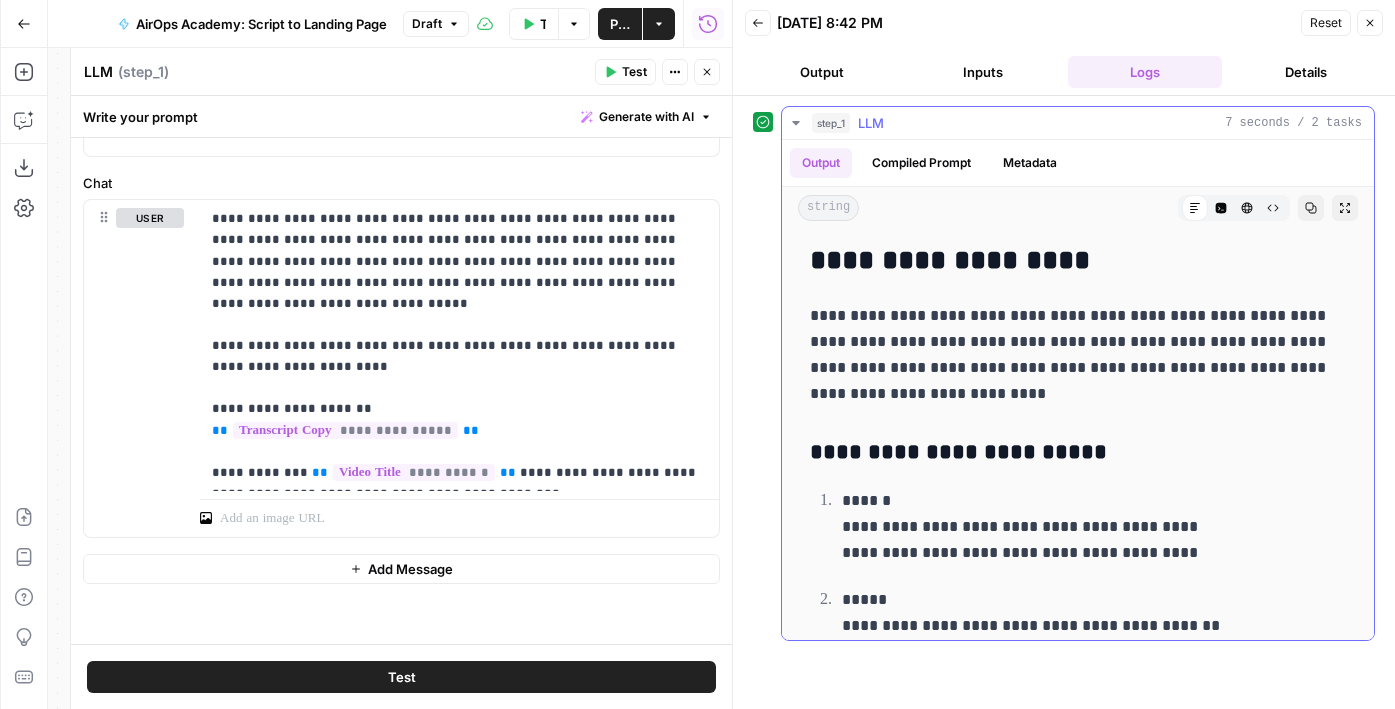 click on "**********" at bounding box center [1094, 527] 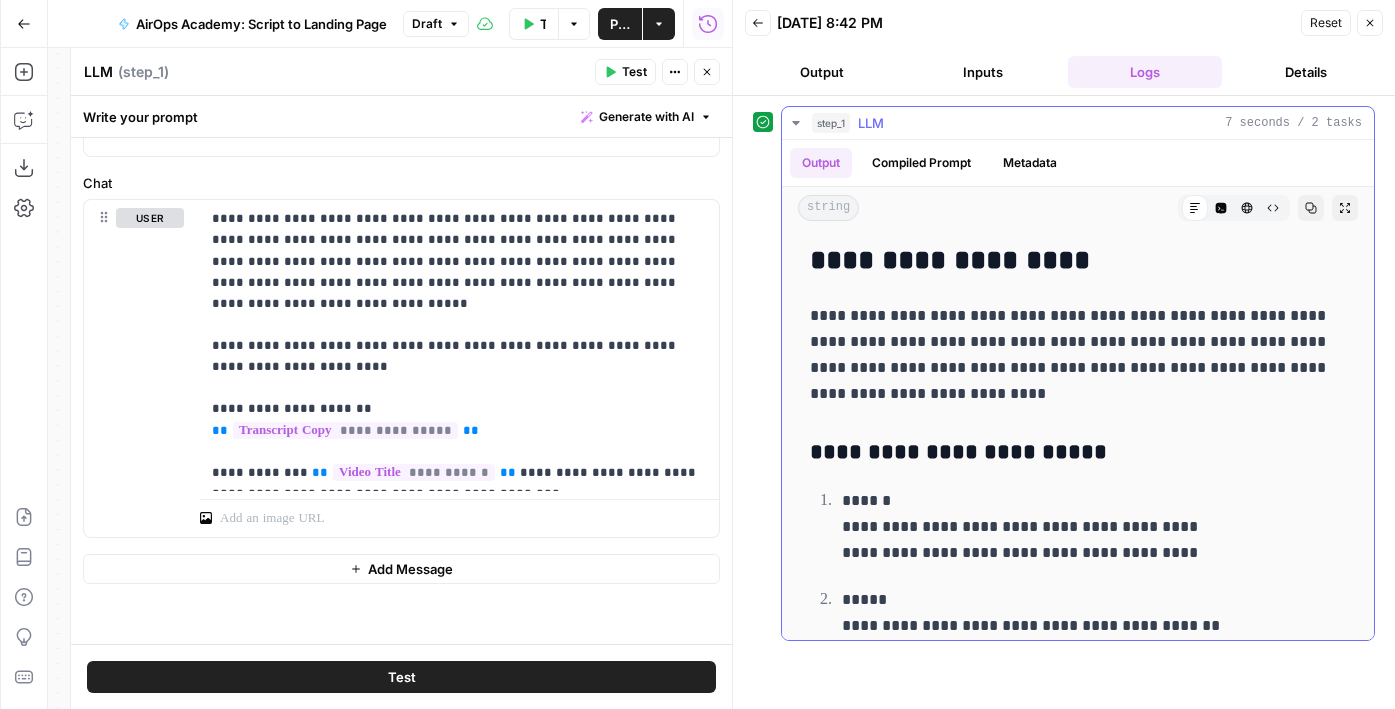 copy on "*" 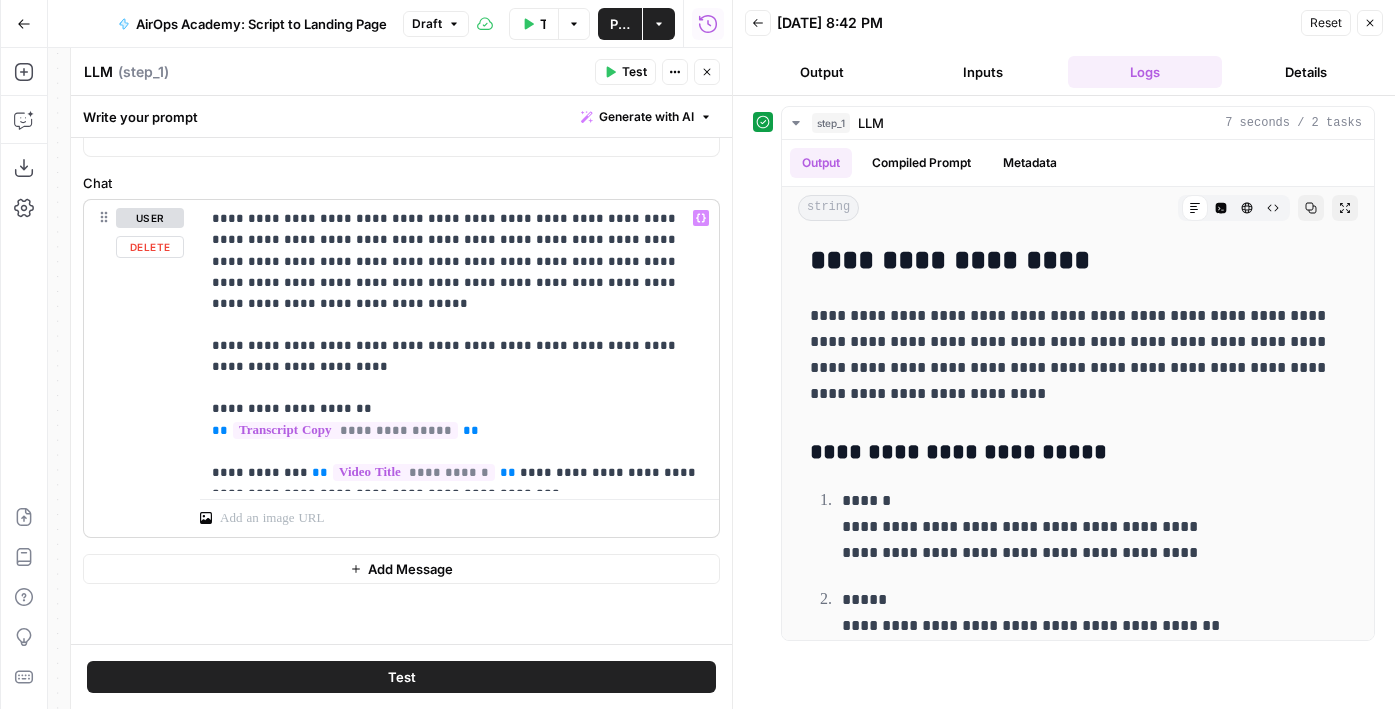 scroll, scrollTop: 730, scrollLeft: 0, axis: vertical 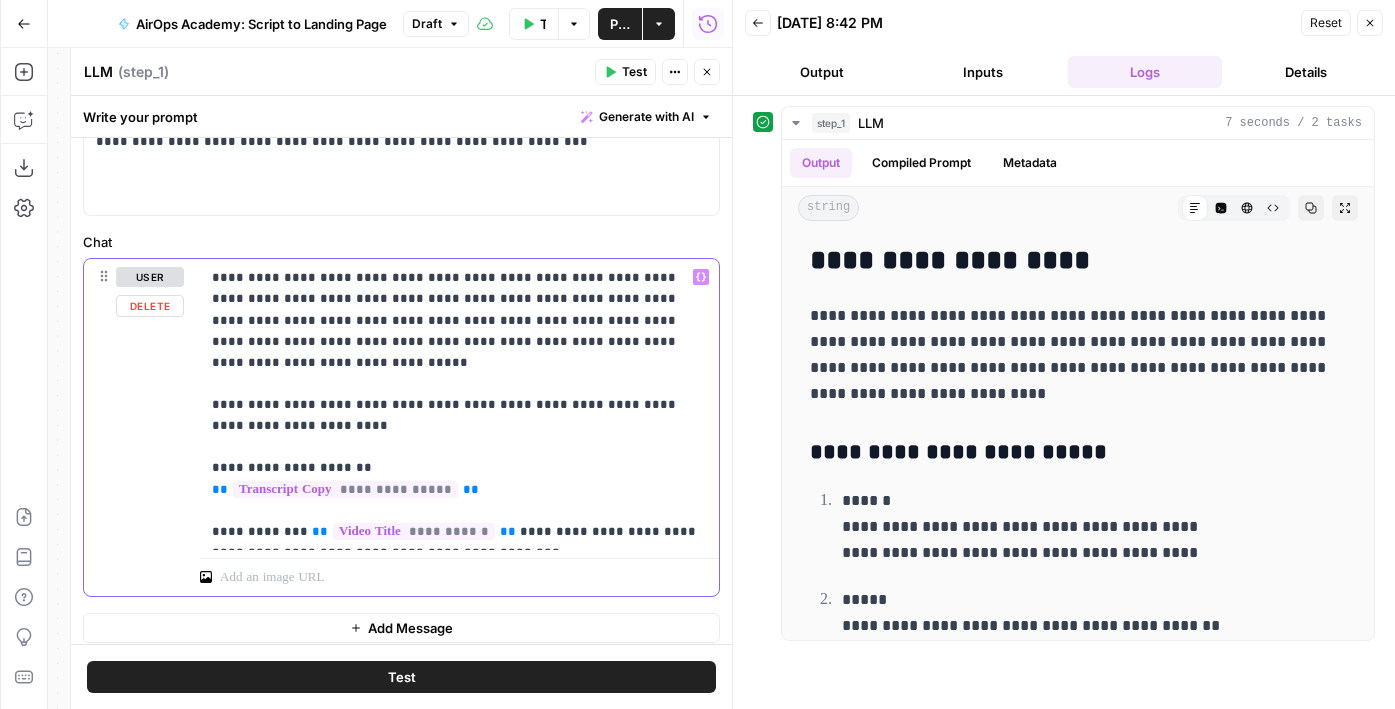 click on "**********" at bounding box center (459, 404) 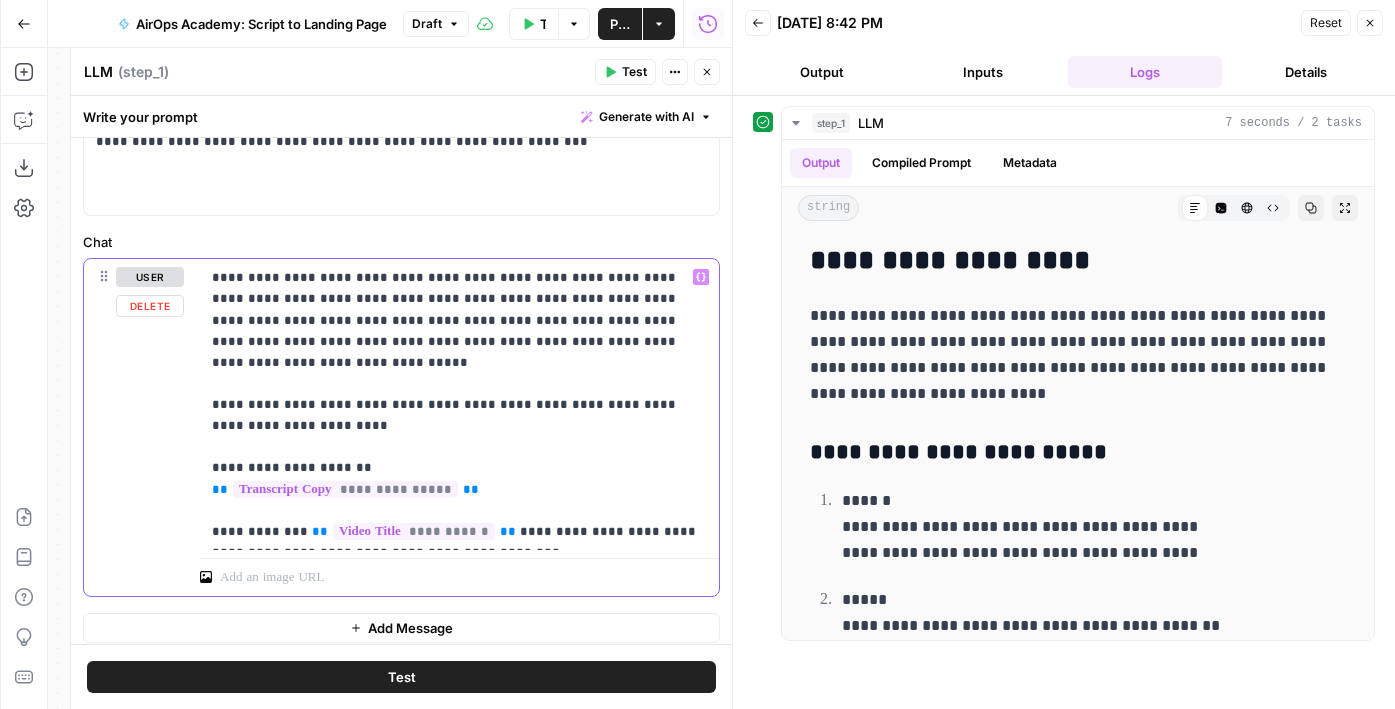 click on "**********" at bounding box center [459, 404] 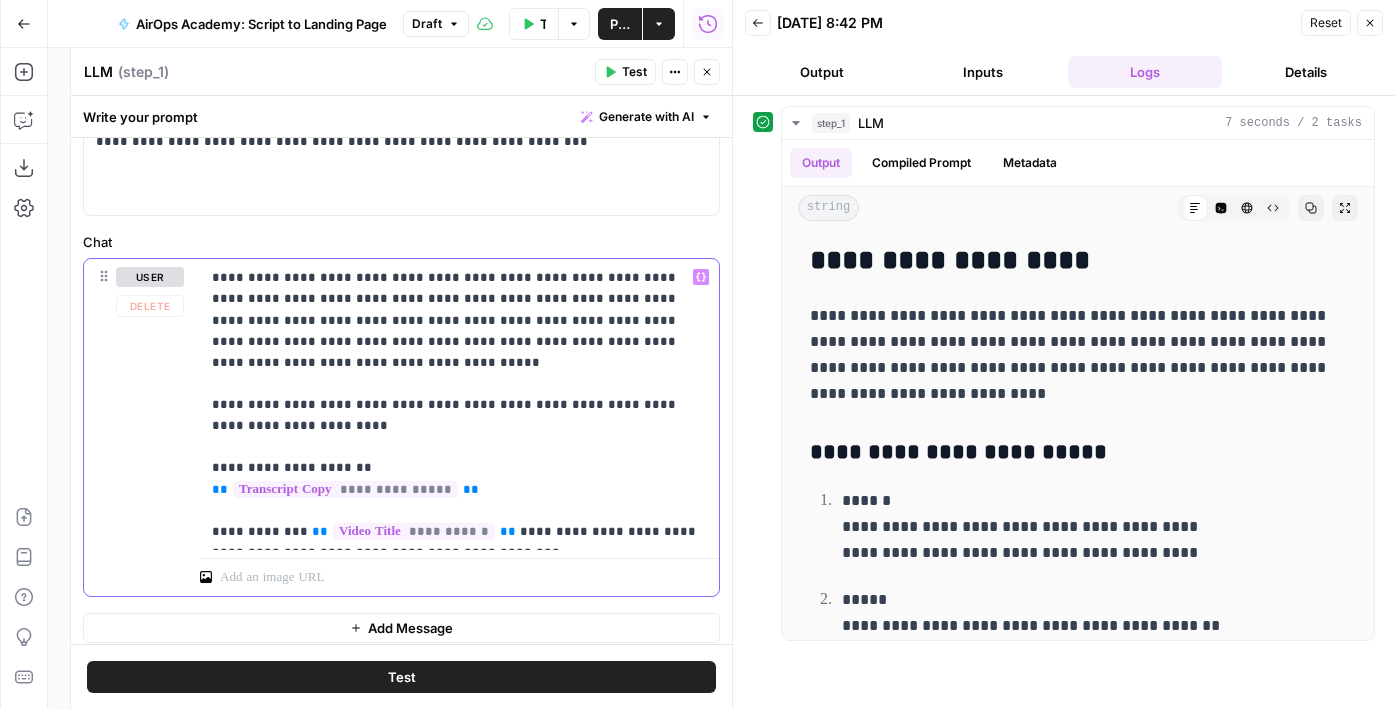 click on "**********" at bounding box center [459, 404] 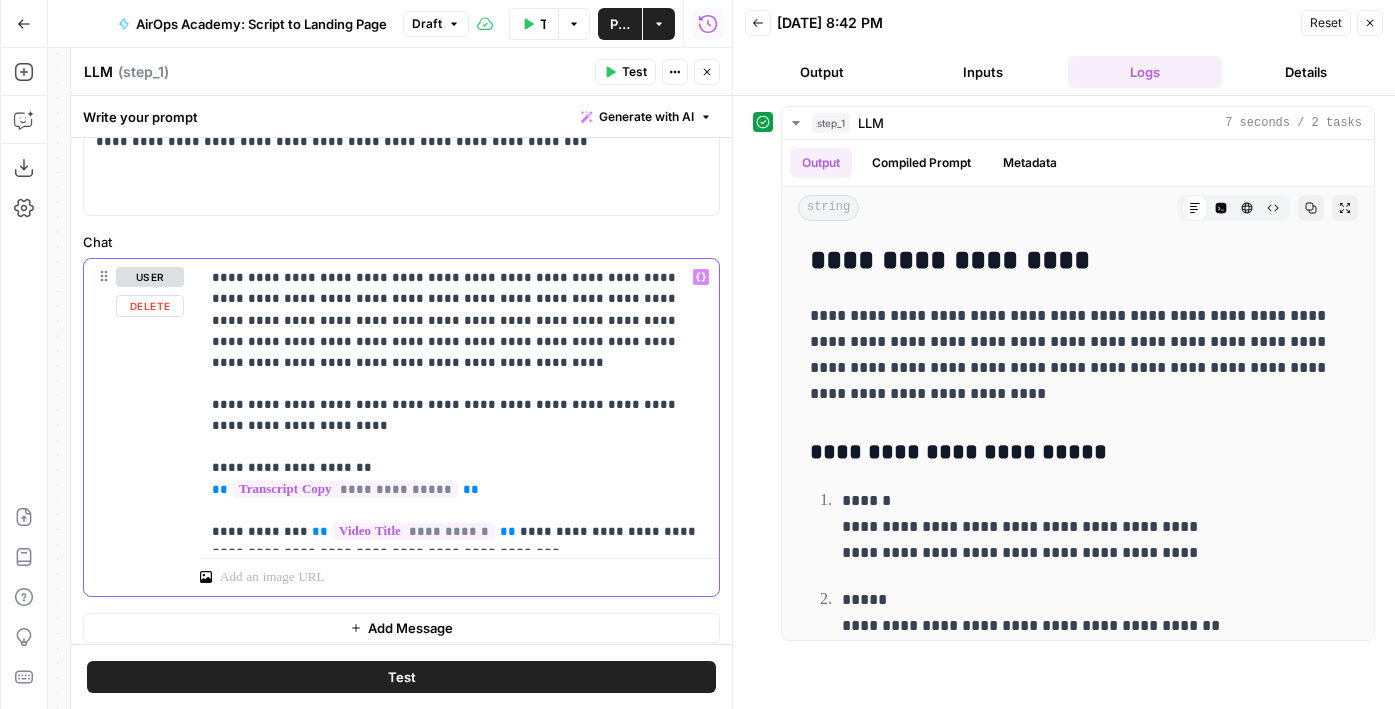 click on "**********" at bounding box center [459, 404] 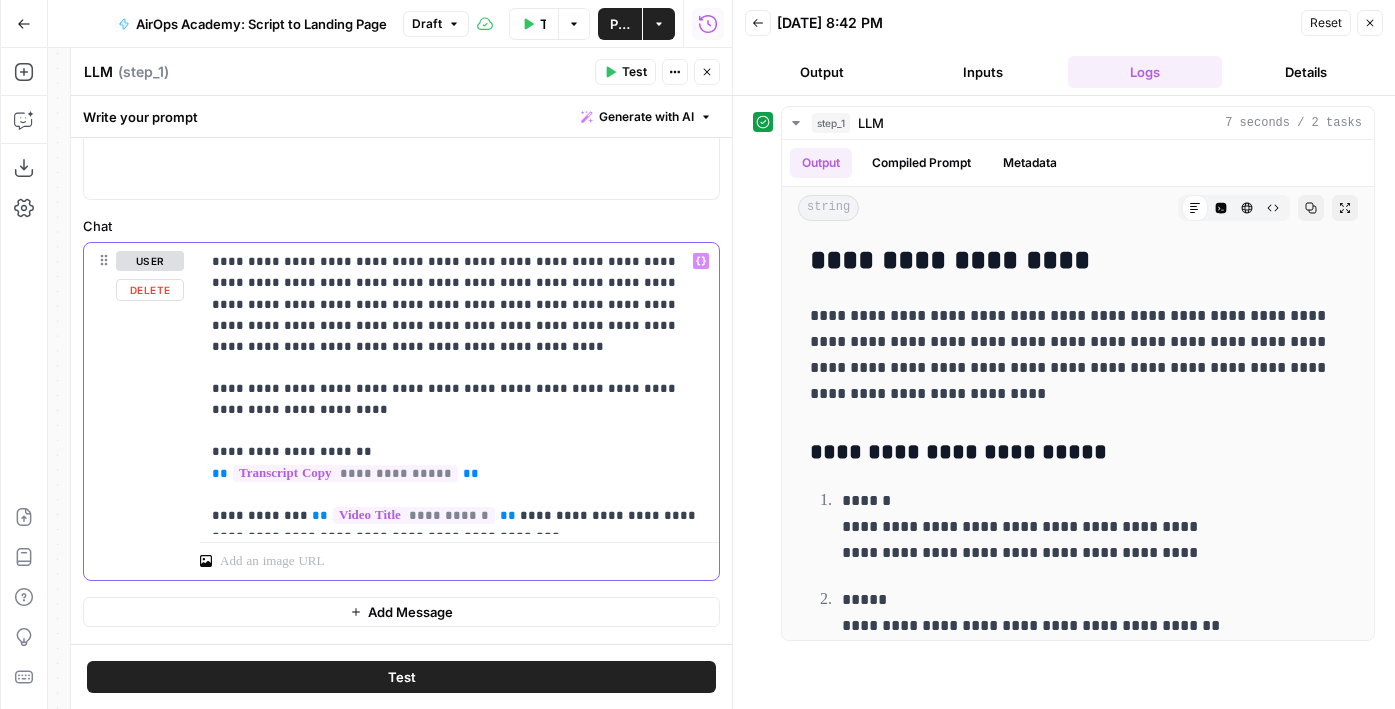 scroll, scrollTop: 748, scrollLeft: 0, axis: vertical 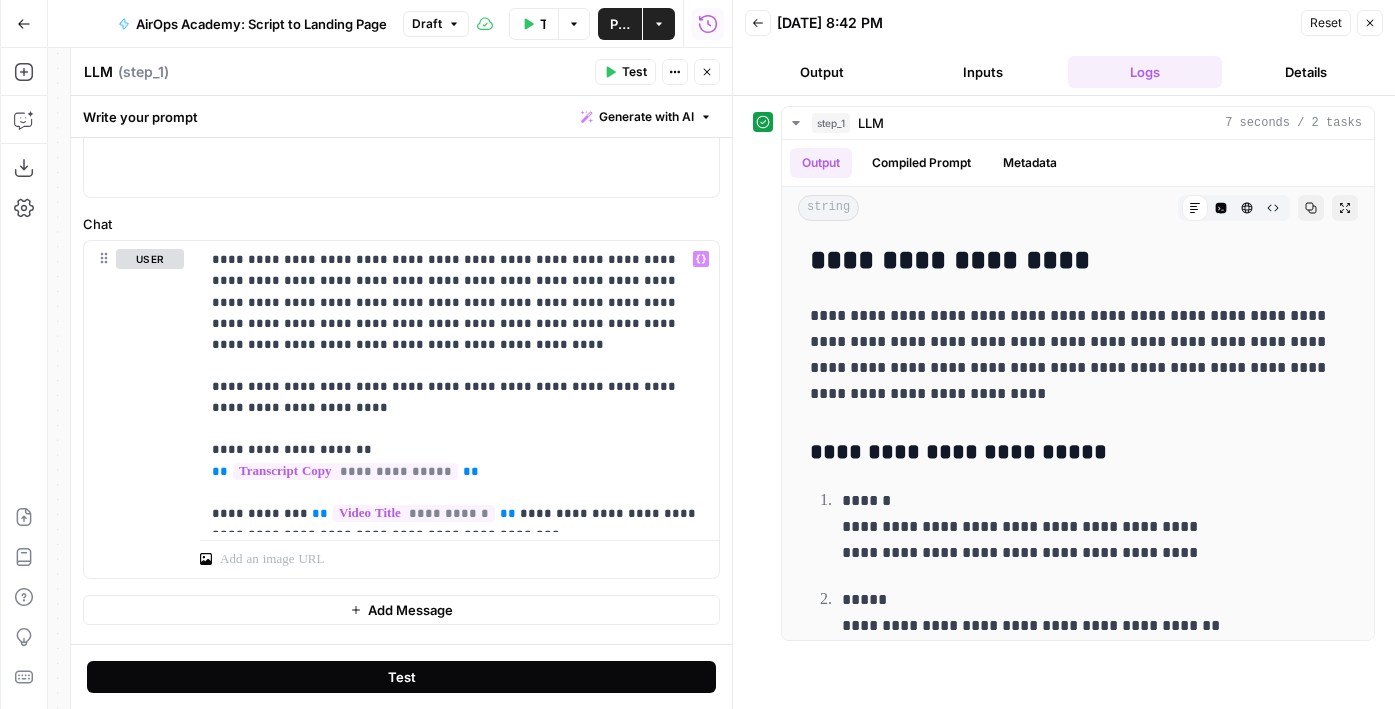 click on "Test" at bounding box center (401, 677) 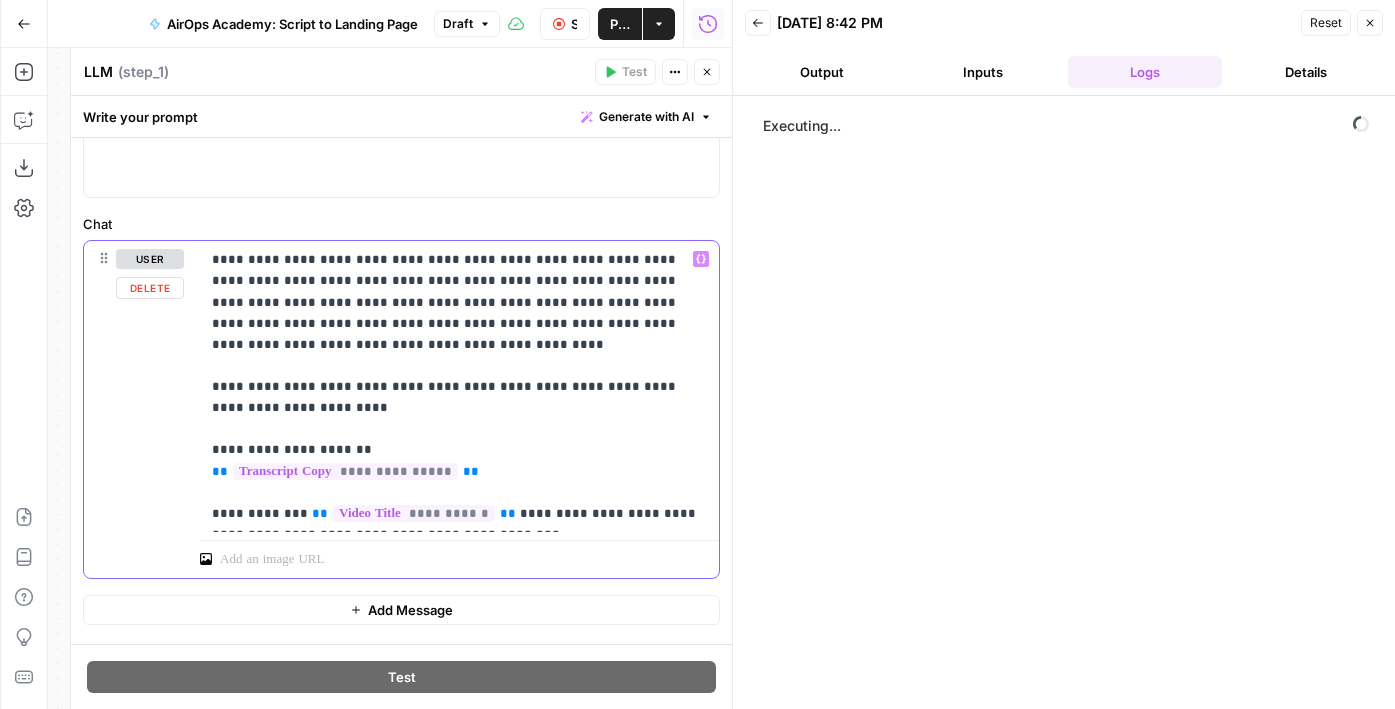 click on "**********" at bounding box center (459, 386) 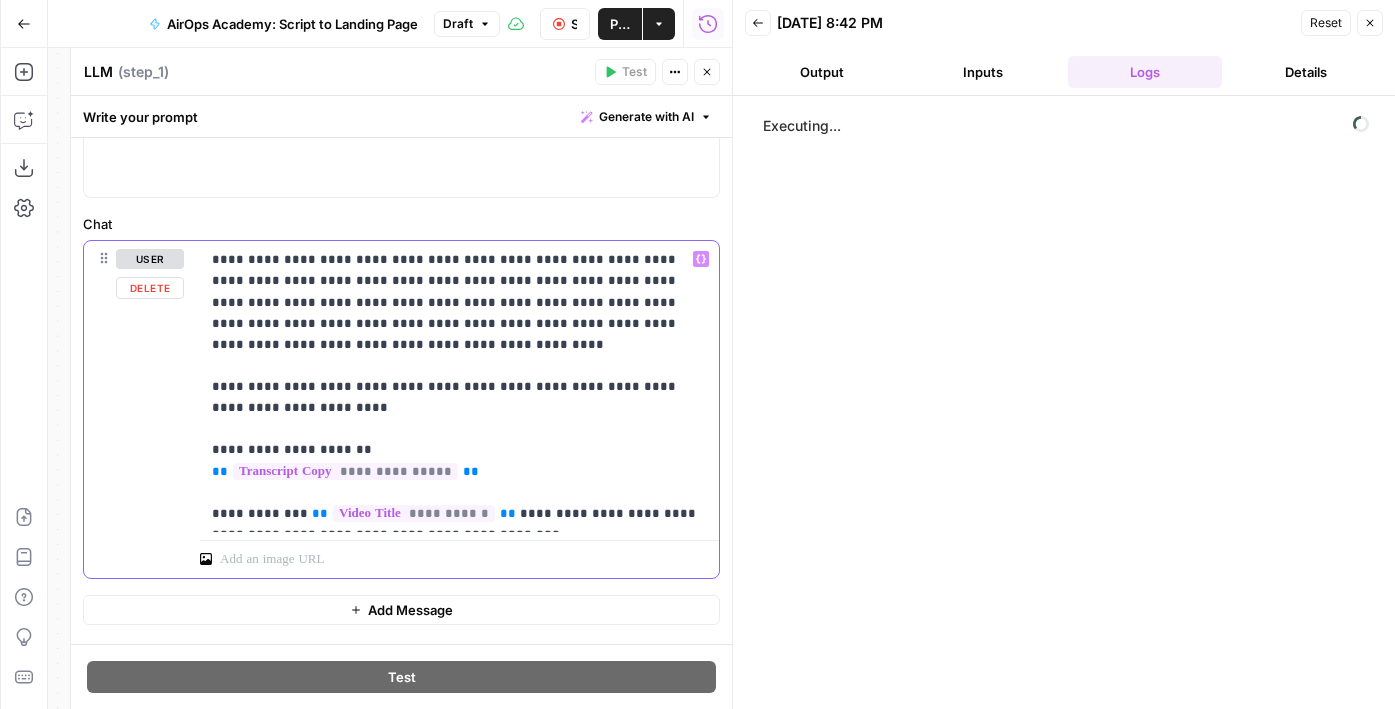drag, startPoint x: 537, startPoint y: 305, endPoint x: 386, endPoint y: 305, distance: 151 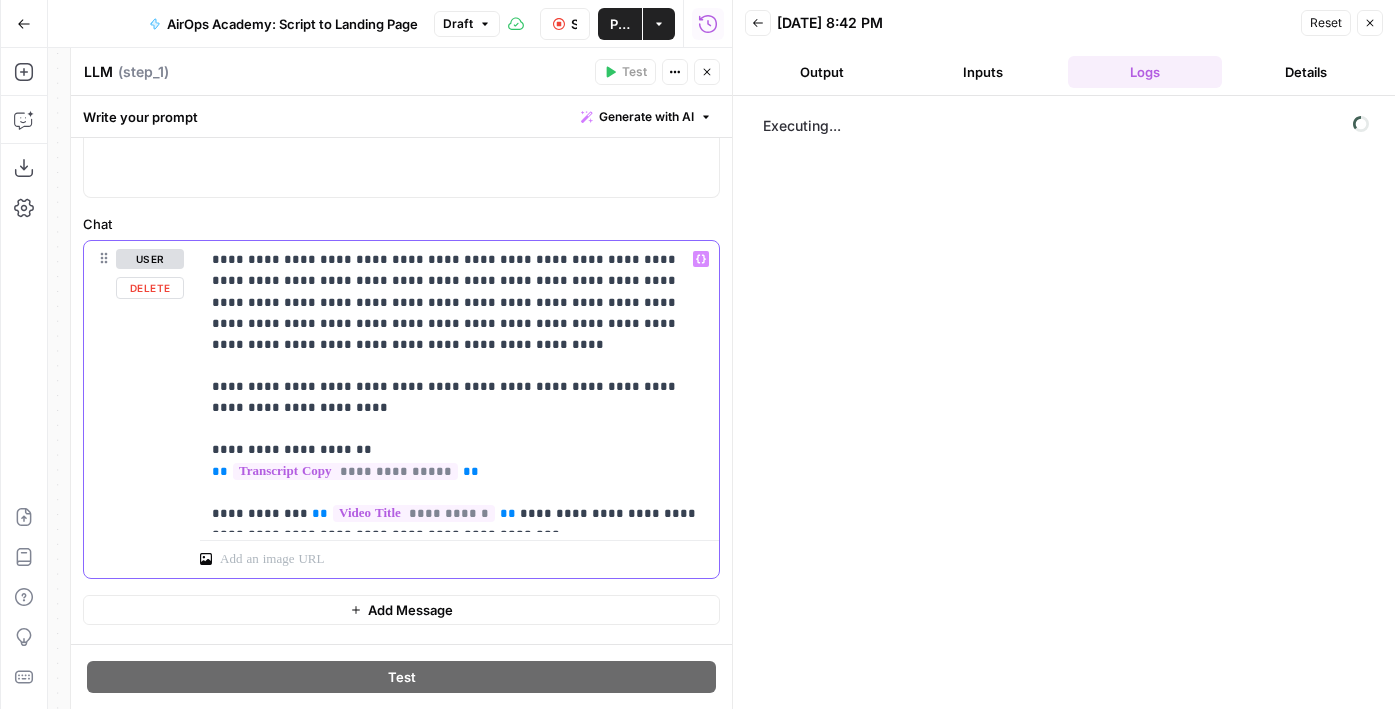click on "**********" at bounding box center [459, 386] 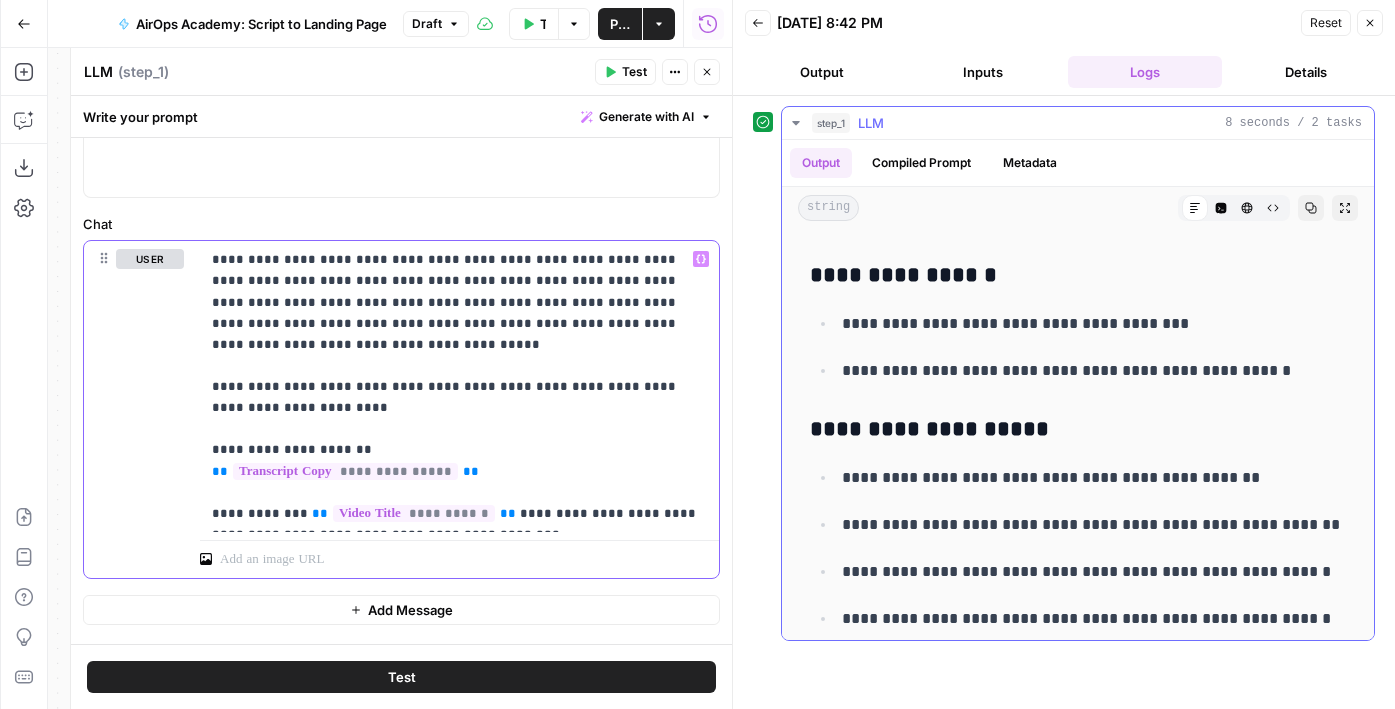 scroll, scrollTop: 1342, scrollLeft: 0, axis: vertical 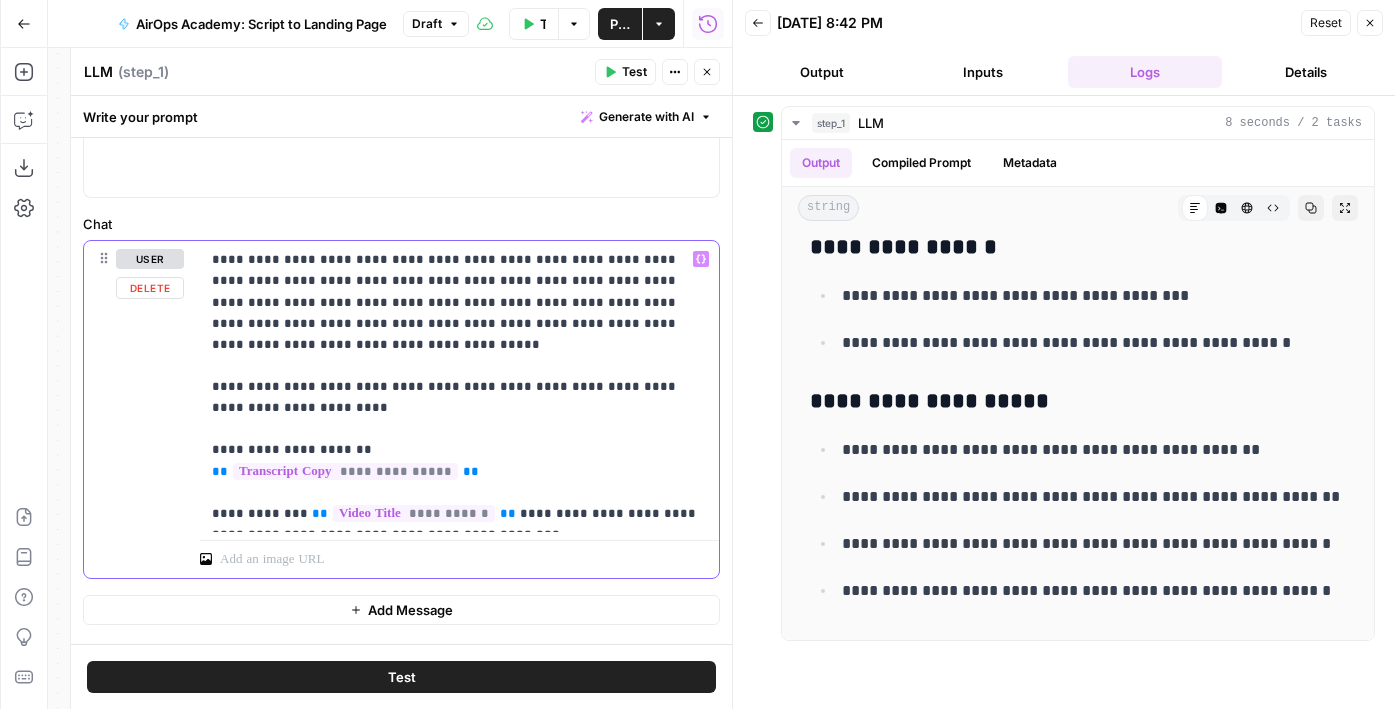 click on "**********" at bounding box center [459, 386] 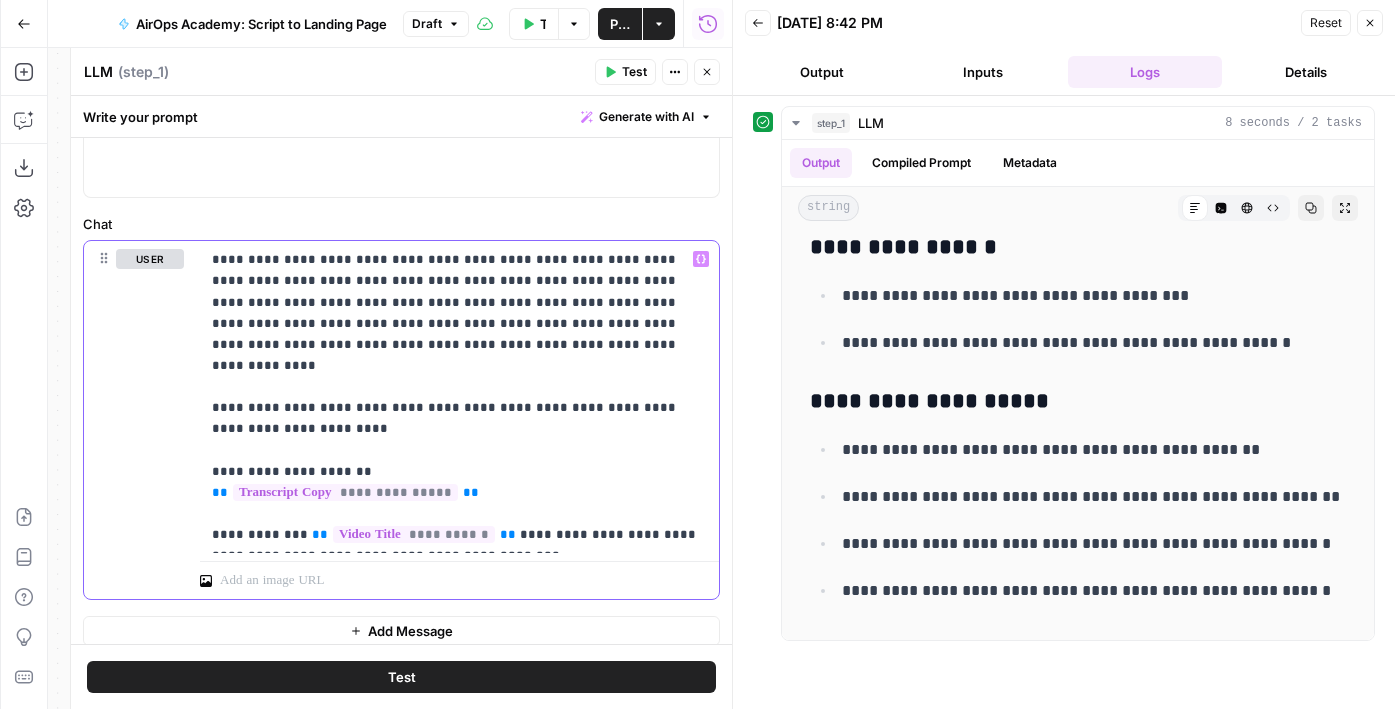 drag, startPoint x: 573, startPoint y: 309, endPoint x: 721, endPoint y: 296, distance: 148.56985 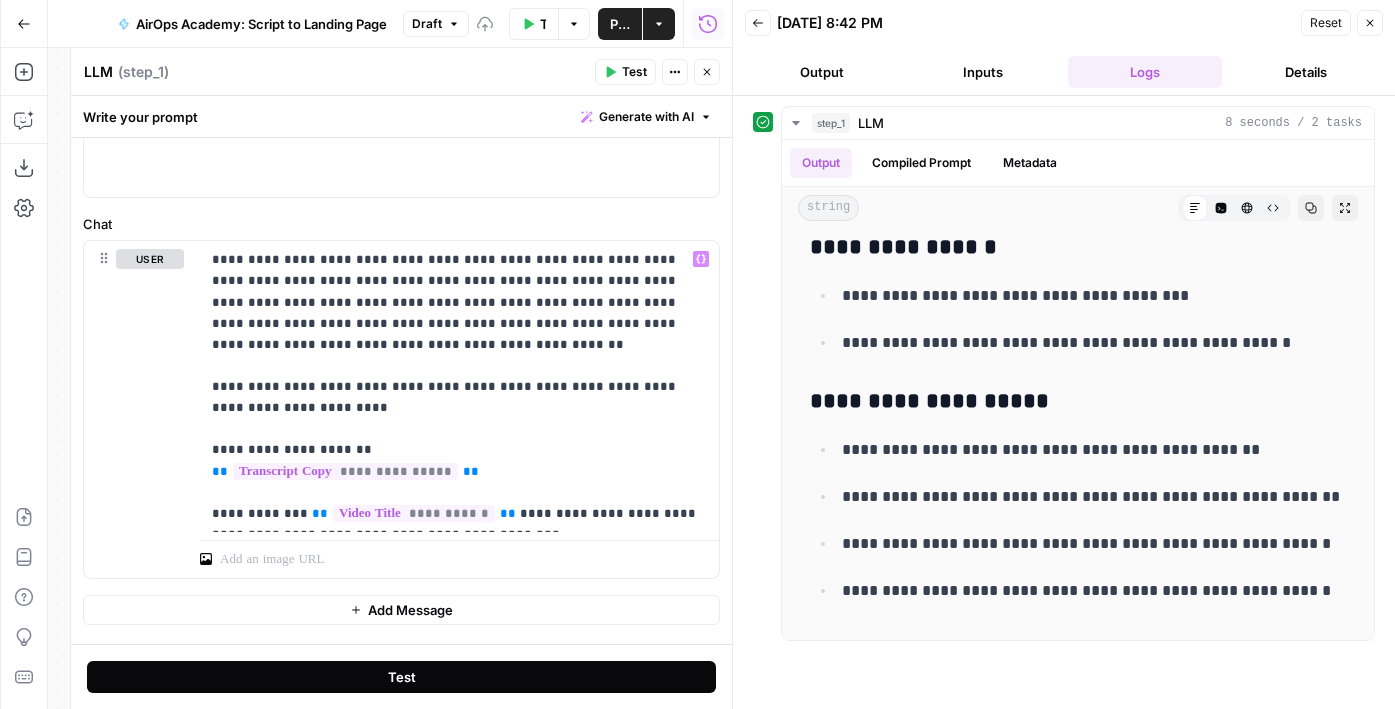 click on "Test" at bounding box center (401, 677) 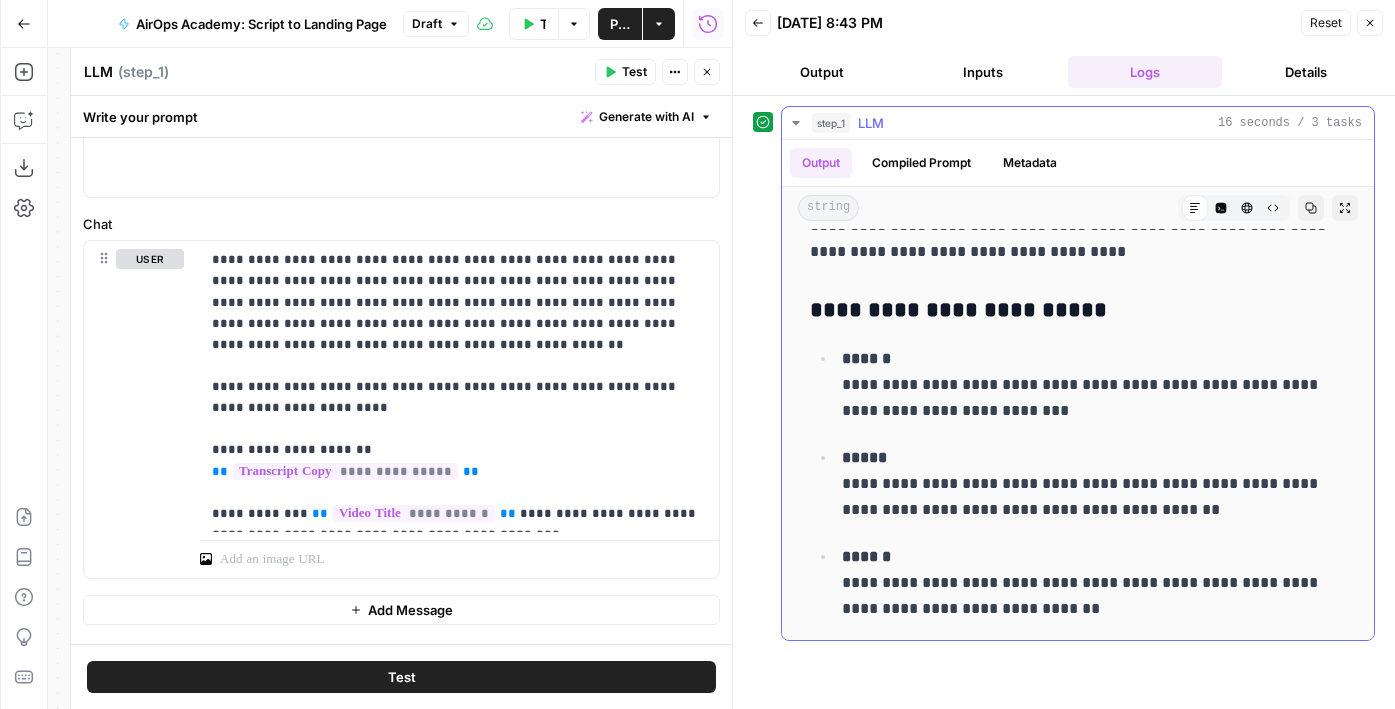 scroll, scrollTop: 318, scrollLeft: 0, axis: vertical 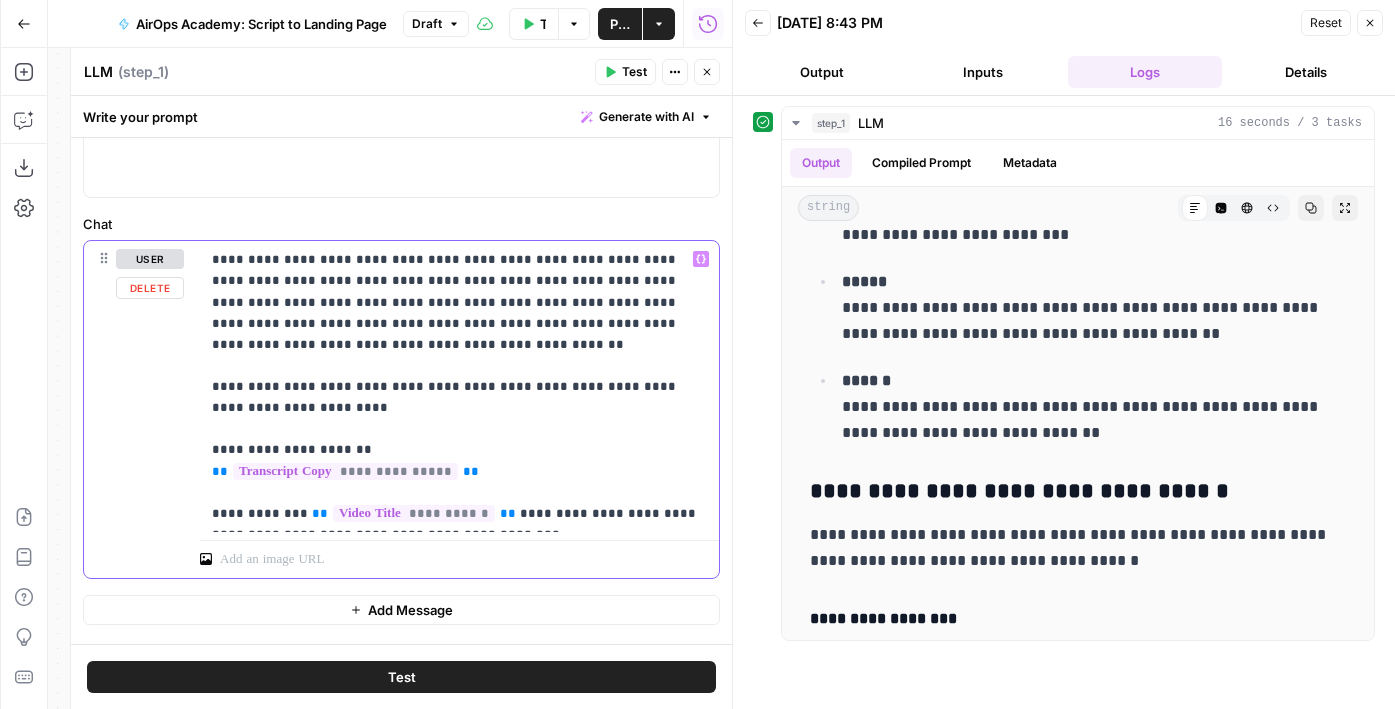 click on "**********" at bounding box center (459, 386) 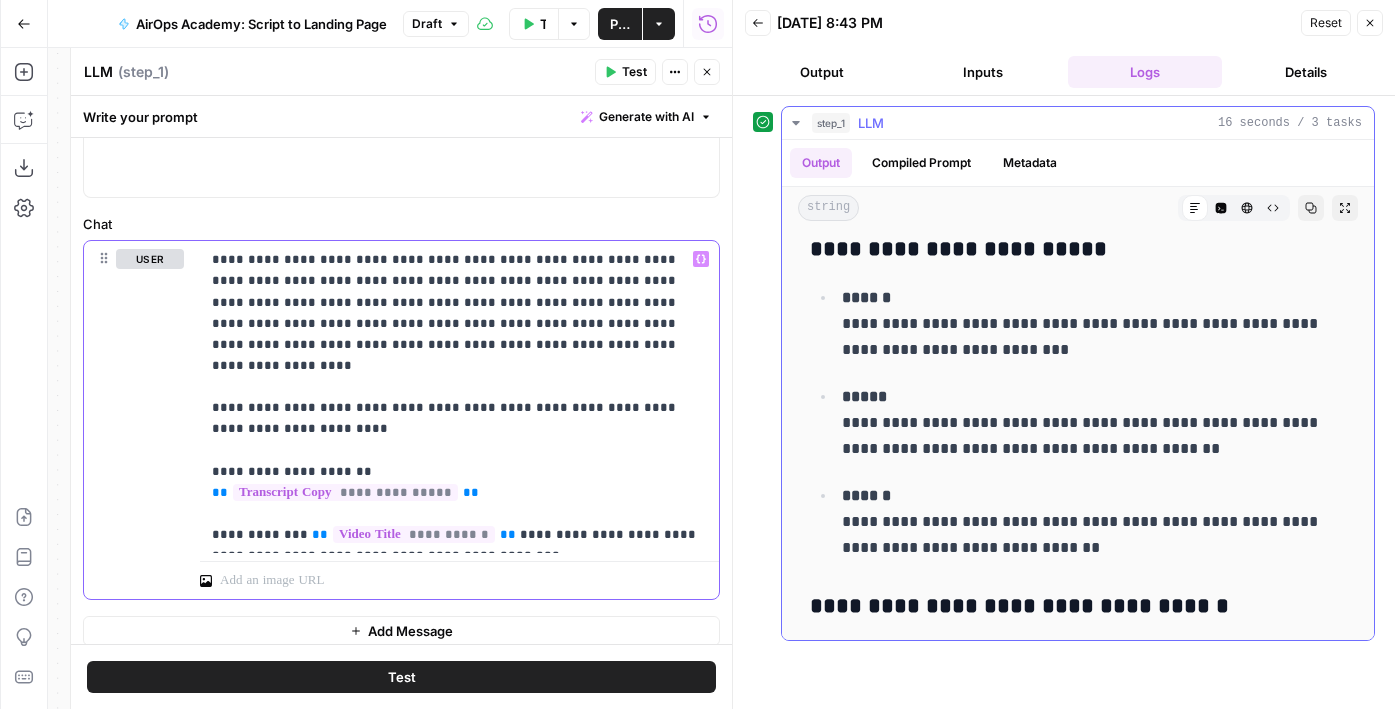 scroll, scrollTop: 0, scrollLeft: 0, axis: both 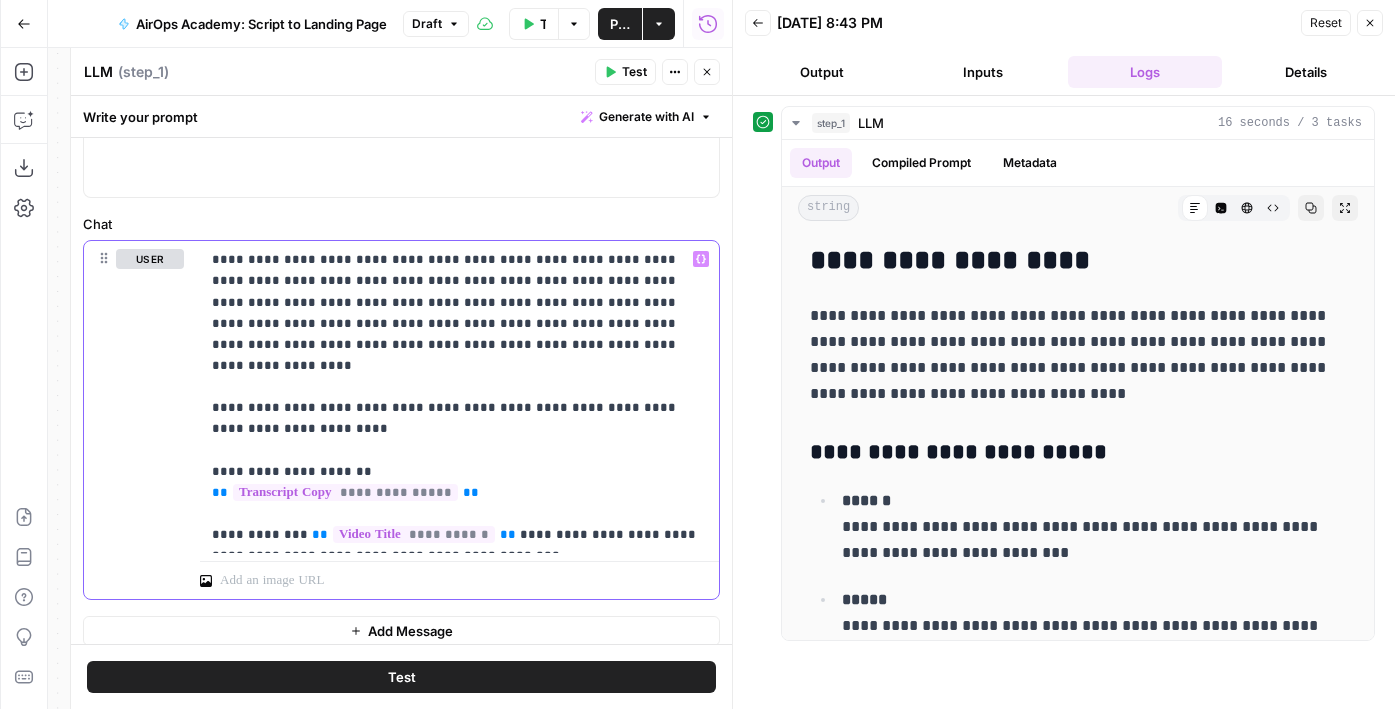 click on "**********" at bounding box center (459, 397) 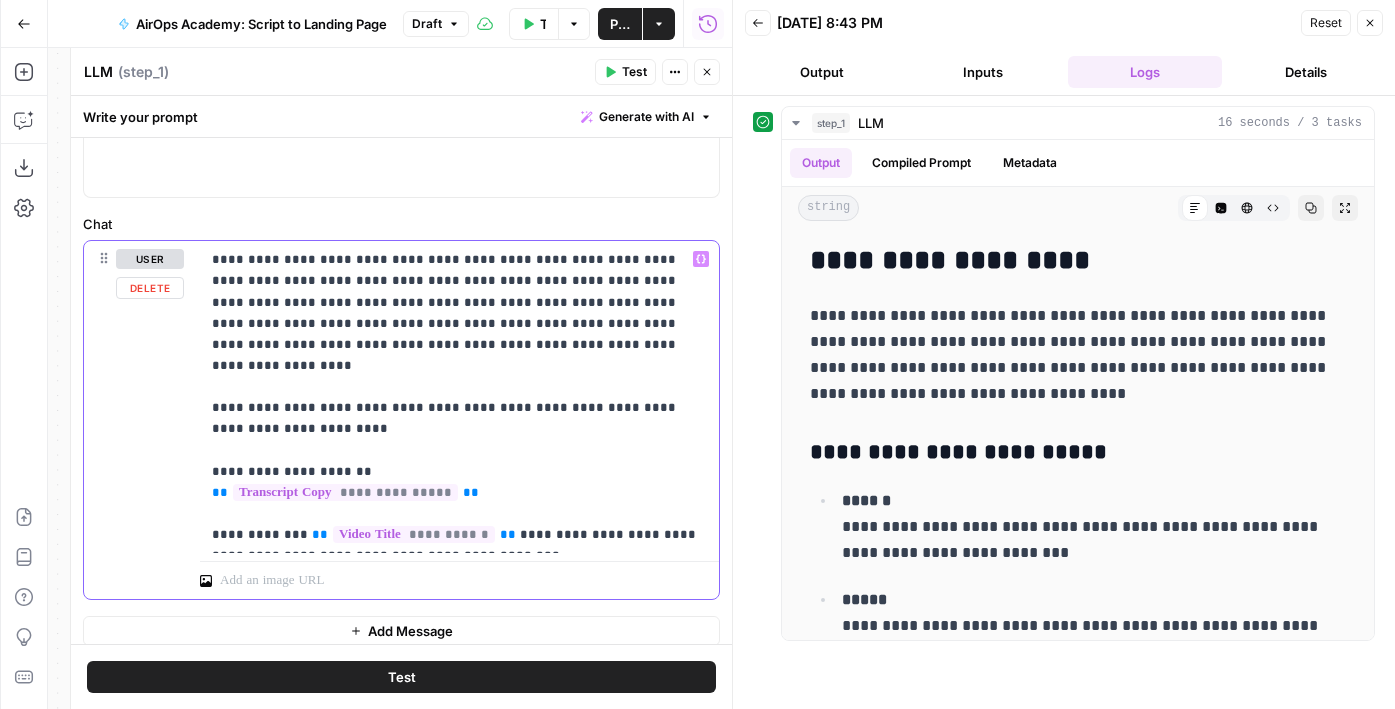 click on "**********" at bounding box center (459, 397) 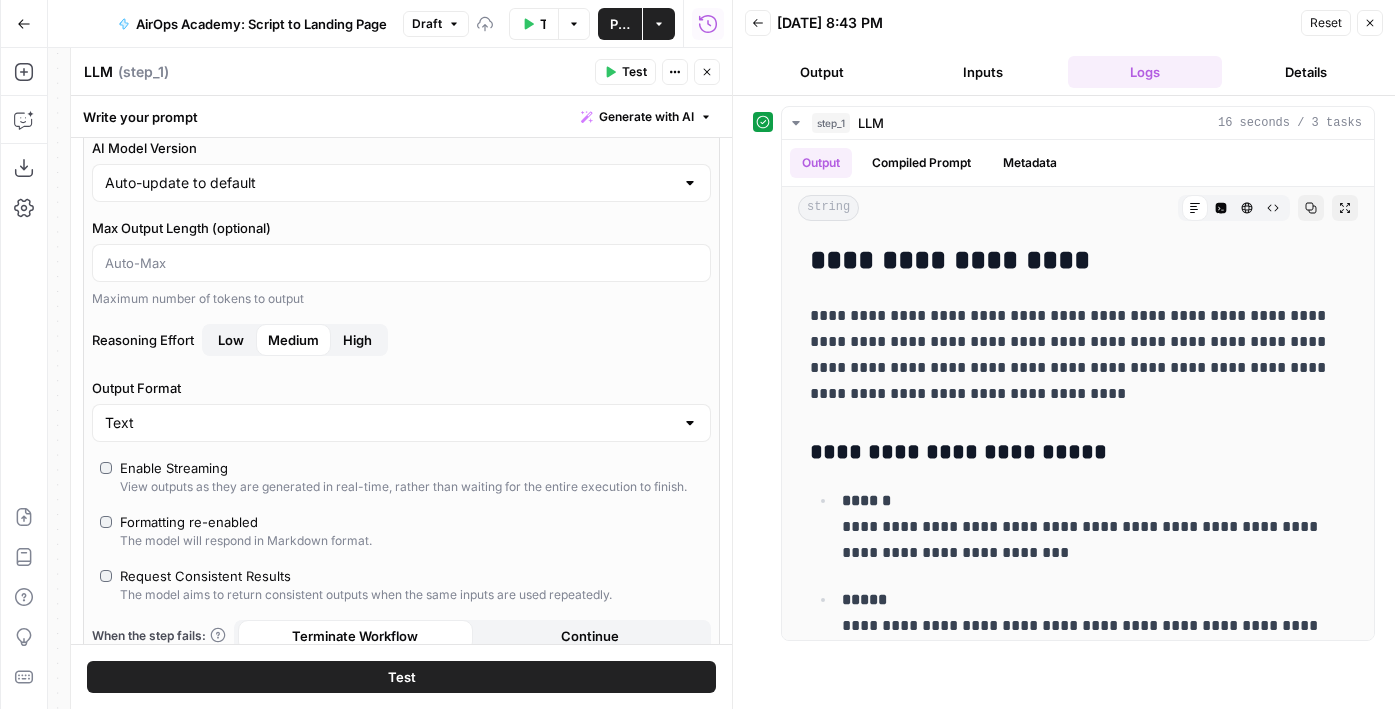scroll, scrollTop: 0, scrollLeft: 0, axis: both 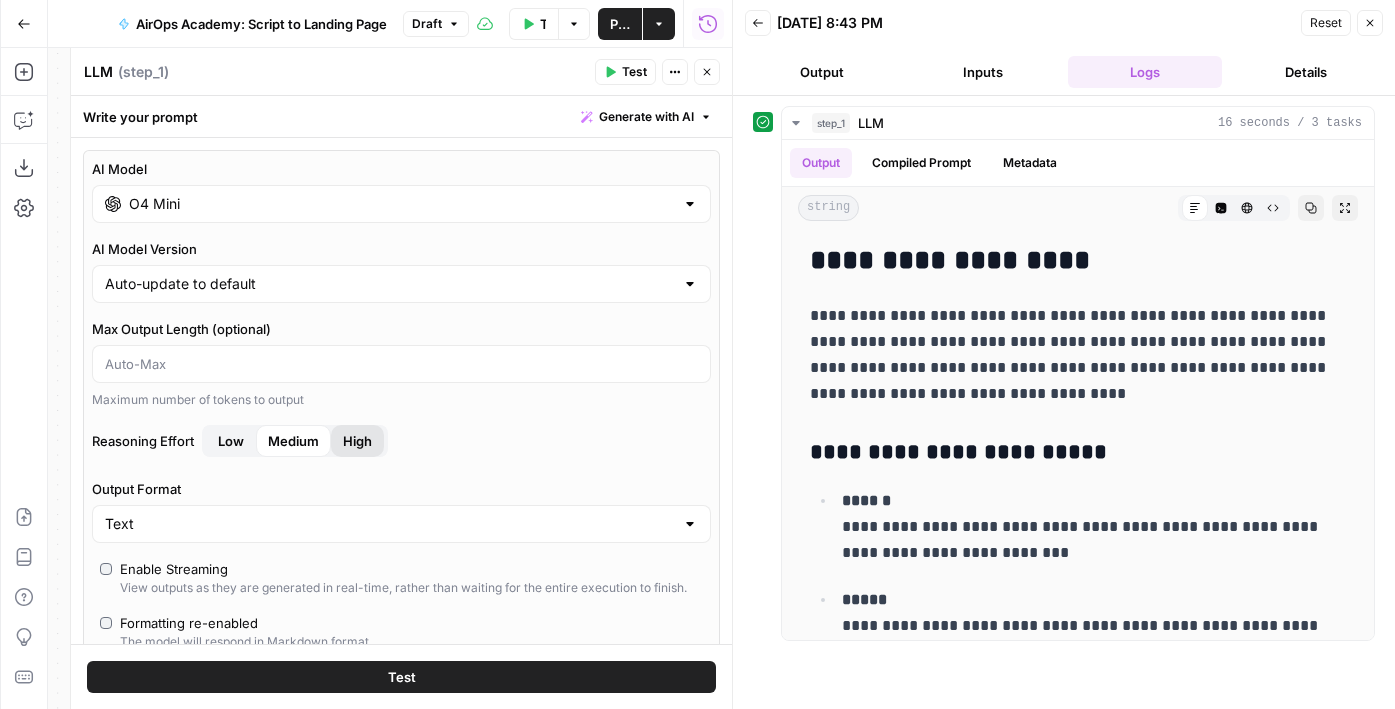 click on "High" at bounding box center [357, 441] 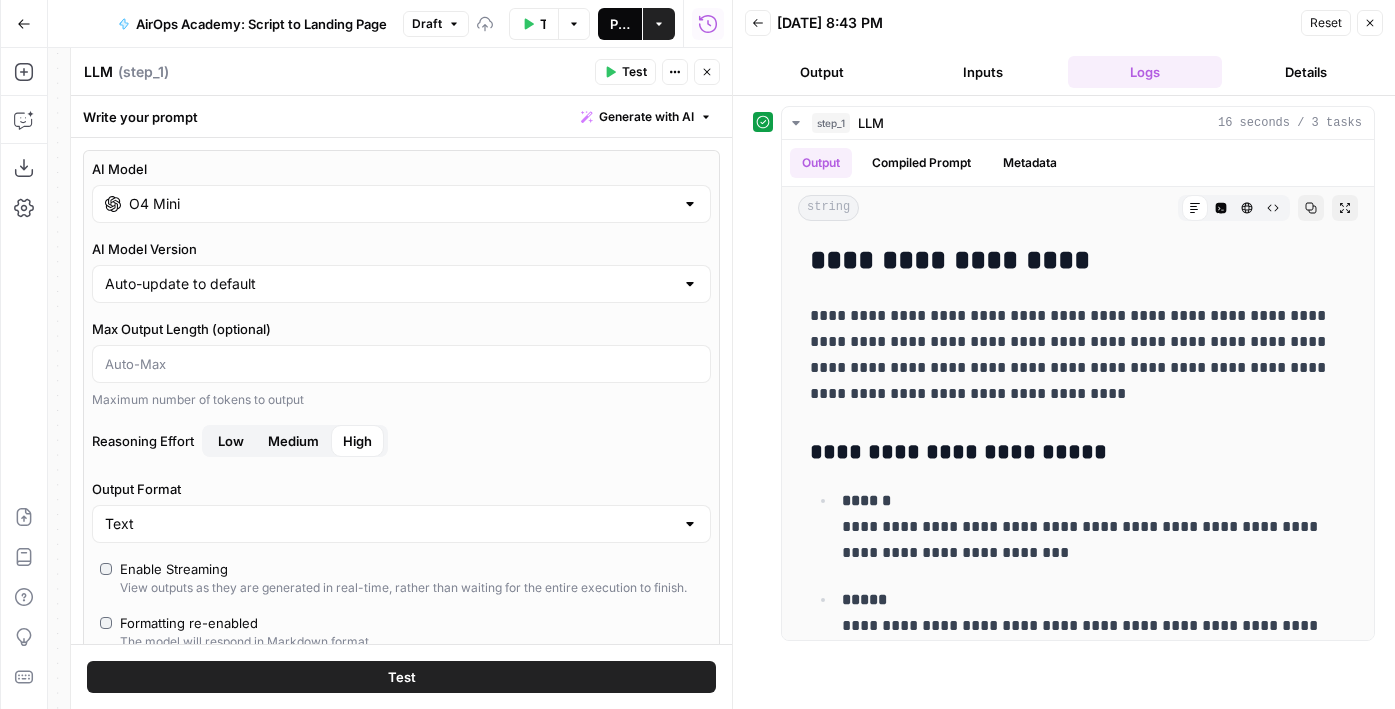 click on "Publish" at bounding box center [620, 24] 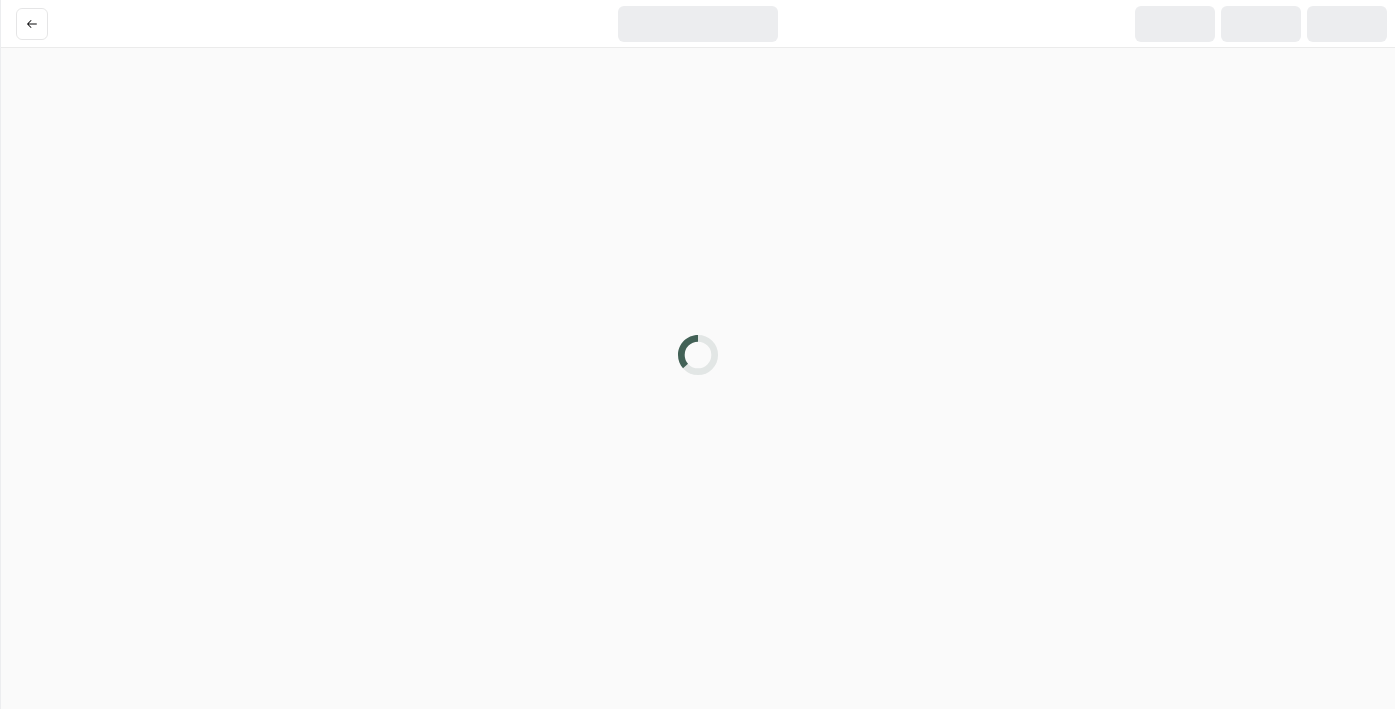 scroll, scrollTop: 0, scrollLeft: 0, axis: both 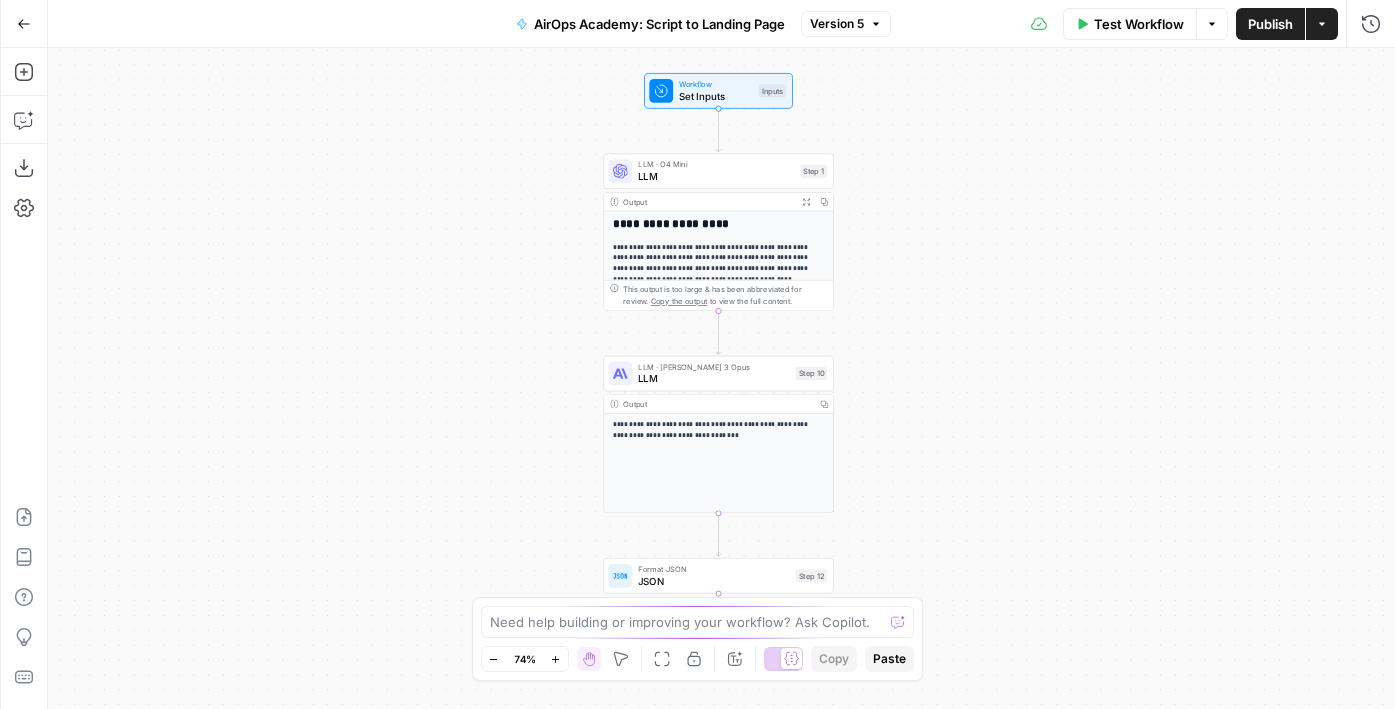 drag, startPoint x: 566, startPoint y: 441, endPoint x: 542, endPoint y: 385, distance: 60.926186 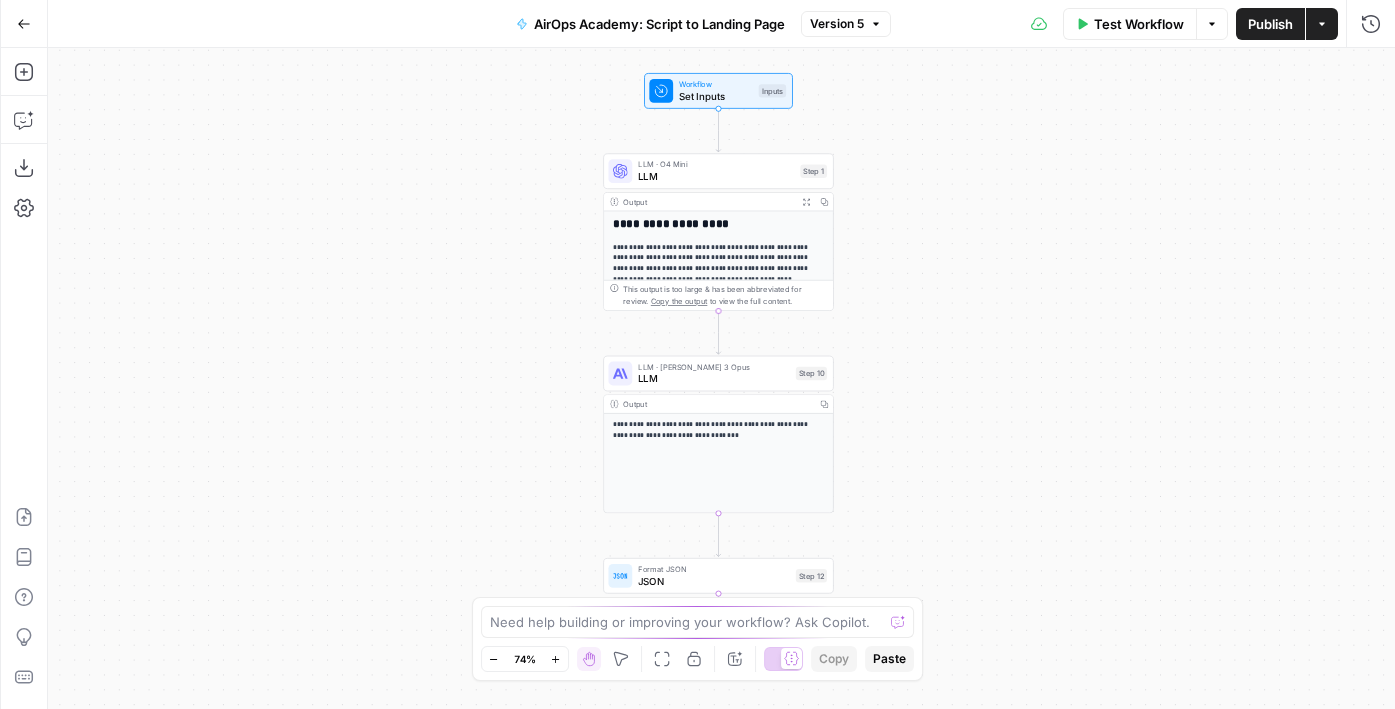 click on "**********" at bounding box center [721, 378] 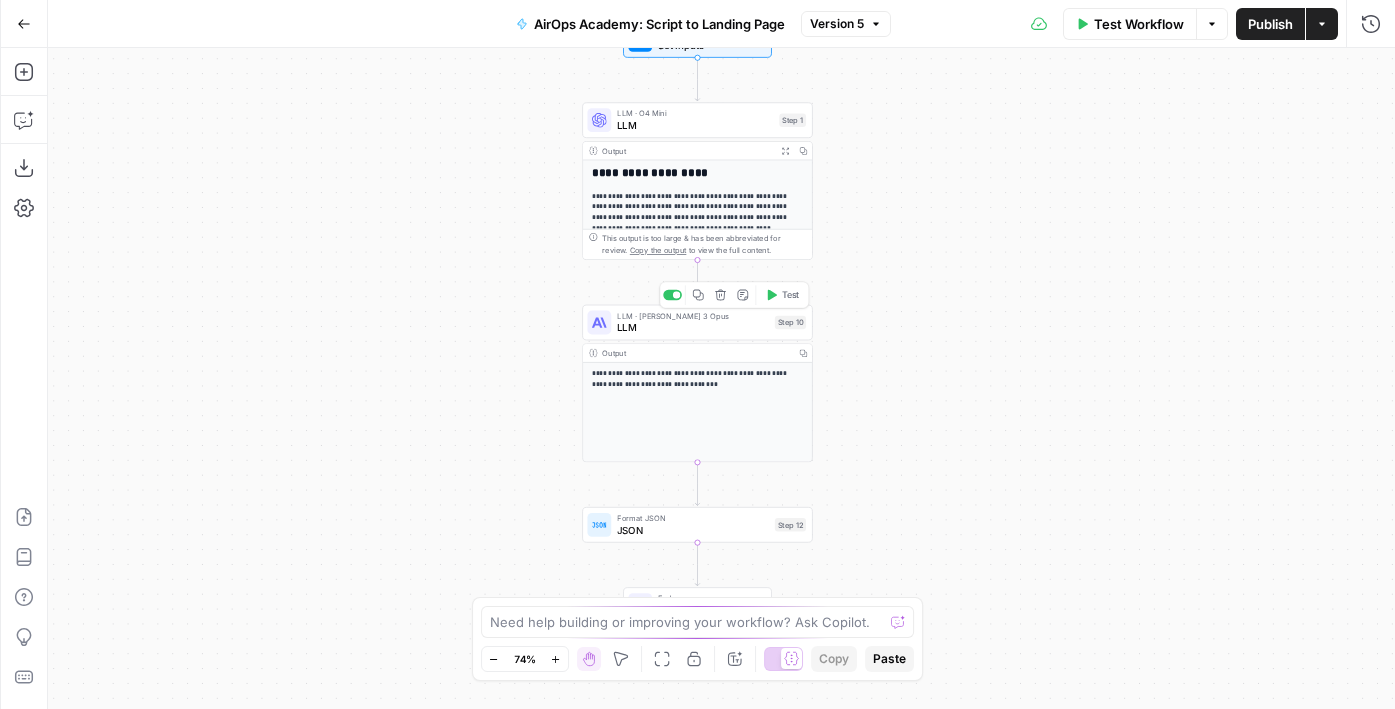 click on "LLM" at bounding box center [693, 327] 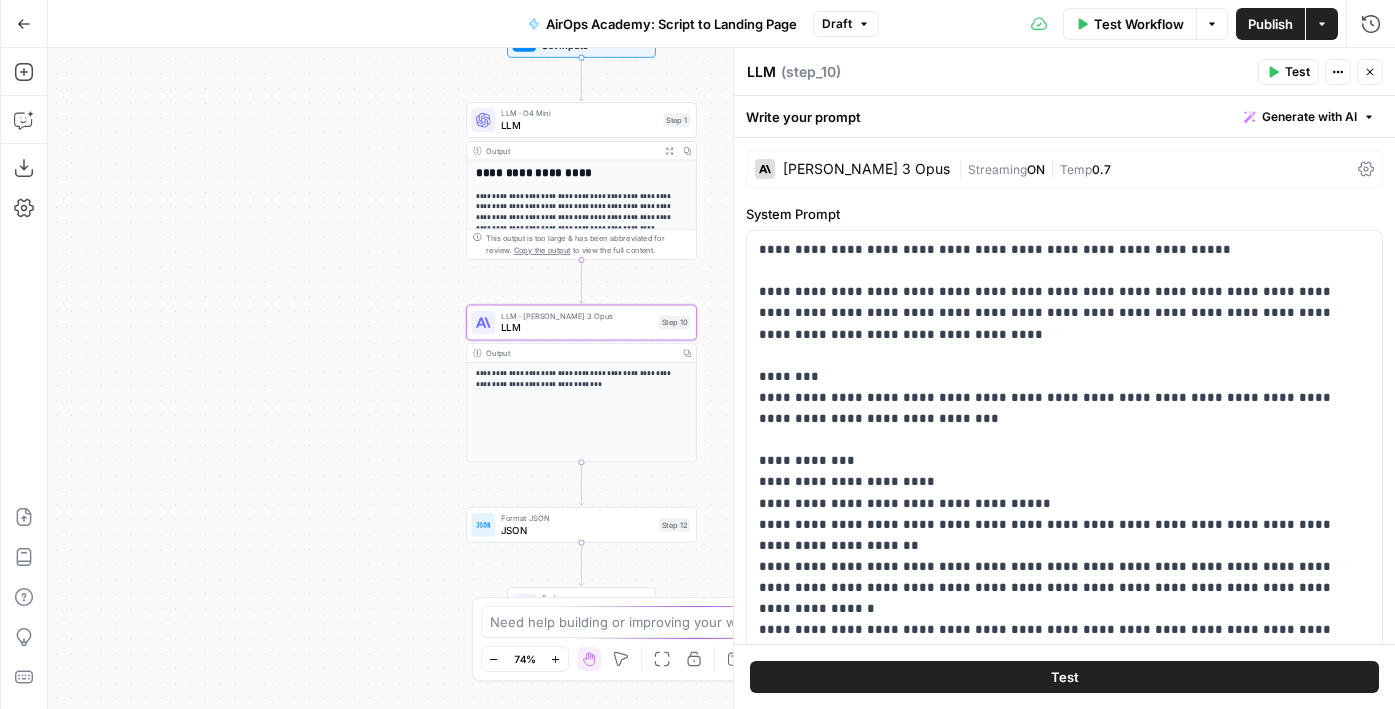 drag, startPoint x: 487, startPoint y: 212, endPoint x: 287, endPoint y: 212, distance: 200 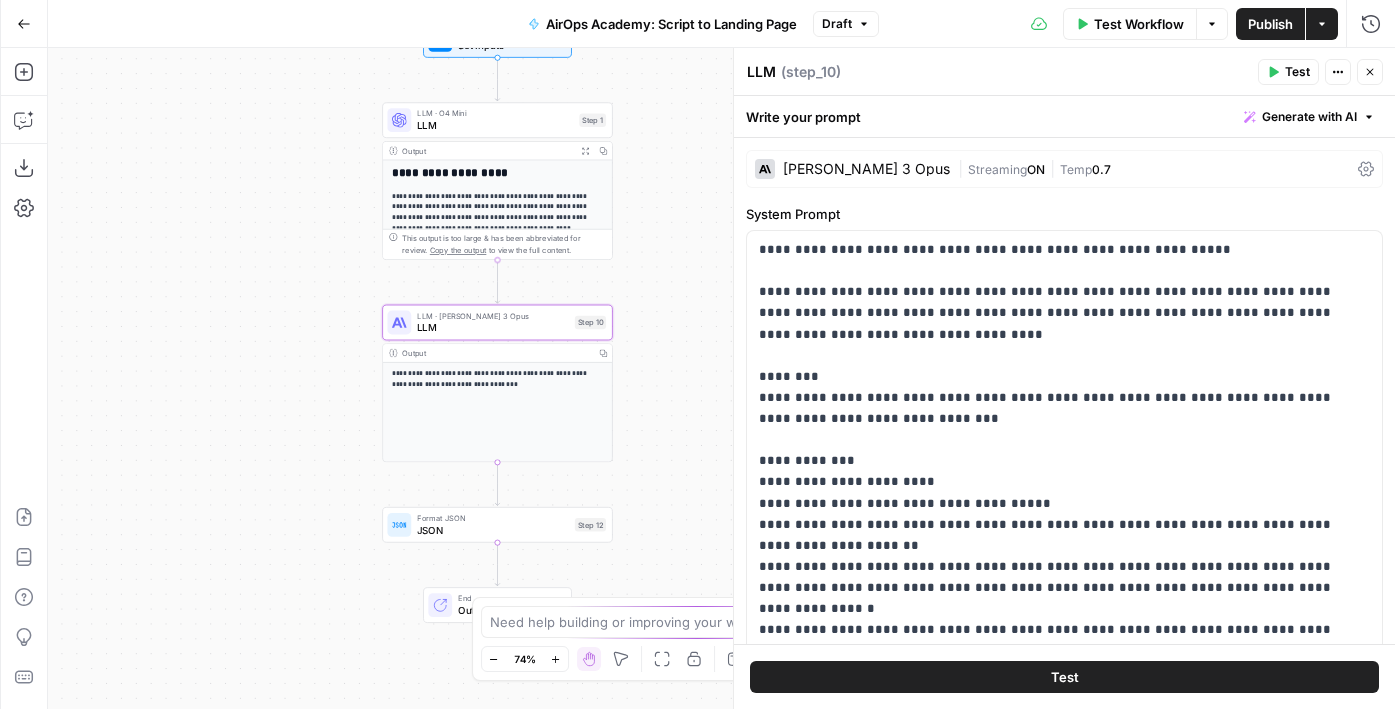click on "LLM" at bounding box center (495, 125) 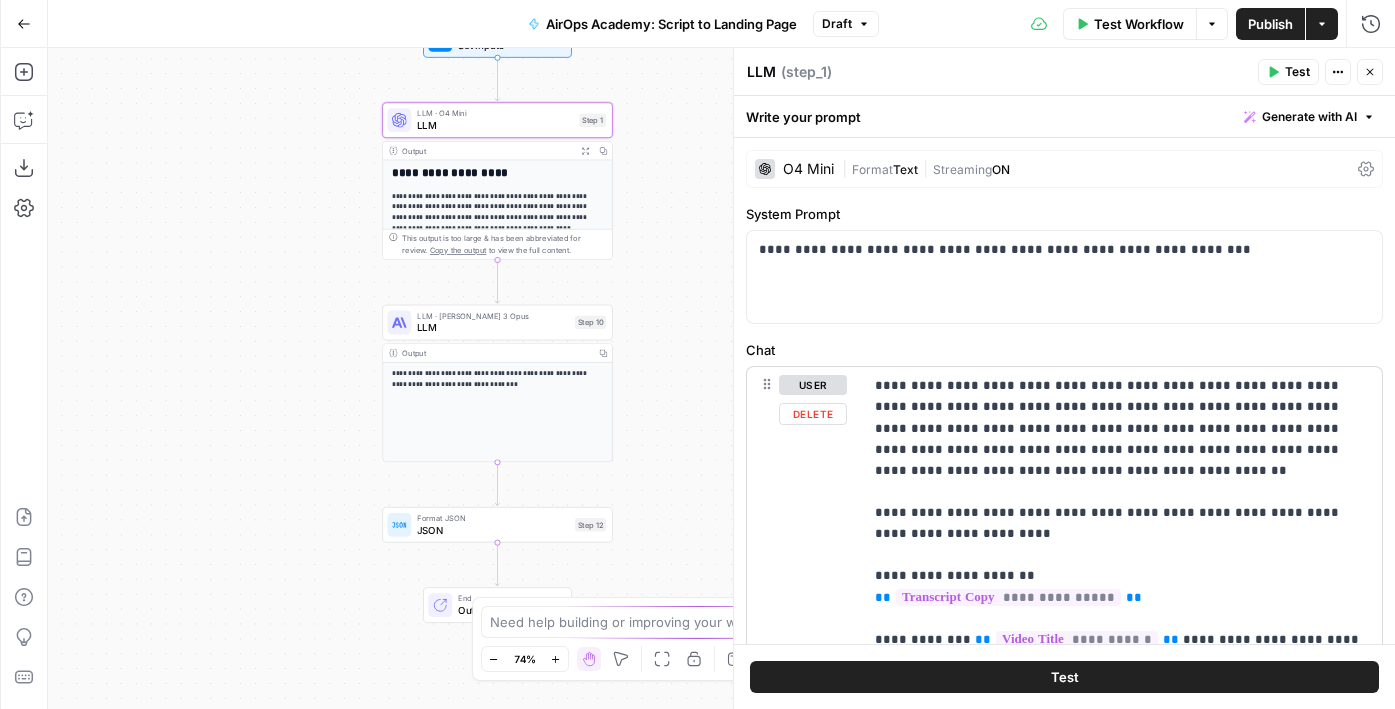 scroll, scrollTop: 167, scrollLeft: 0, axis: vertical 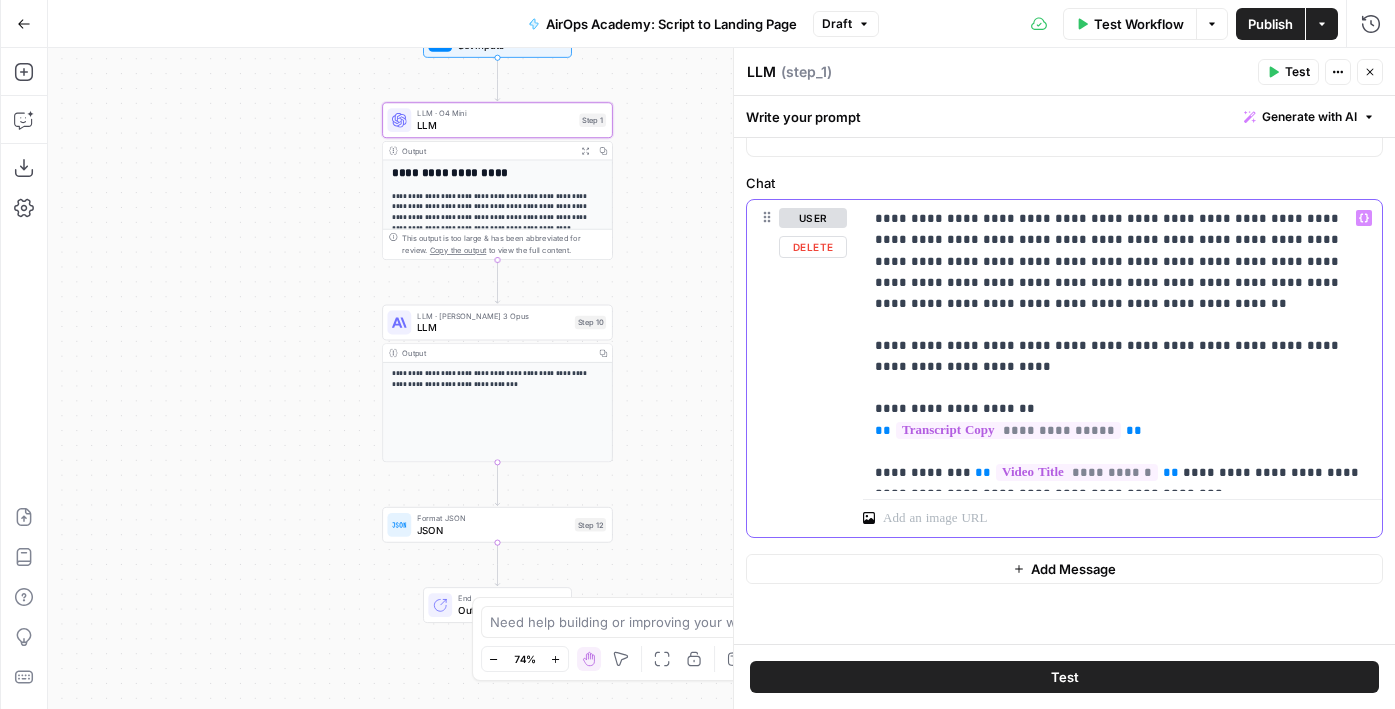 click on "**********" at bounding box center [1122, 345] 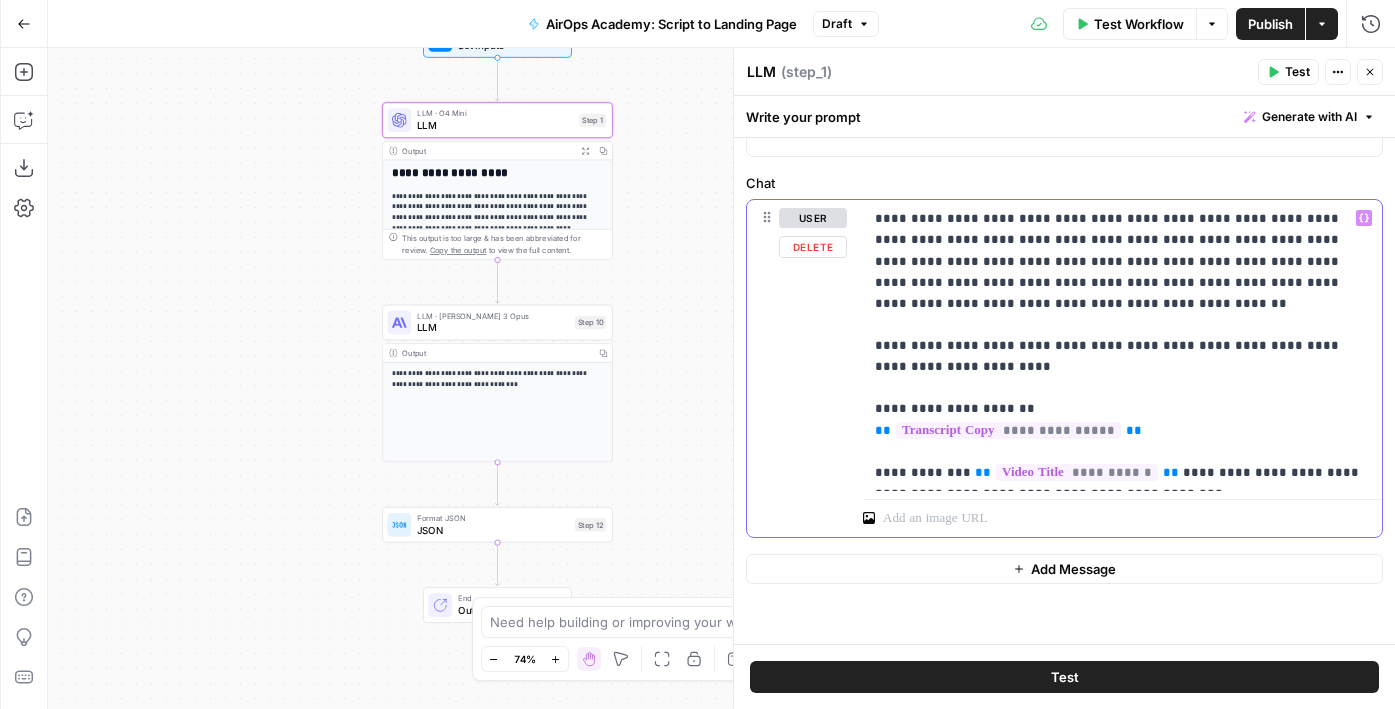 click on "**********" at bounding box center (1122, 345) 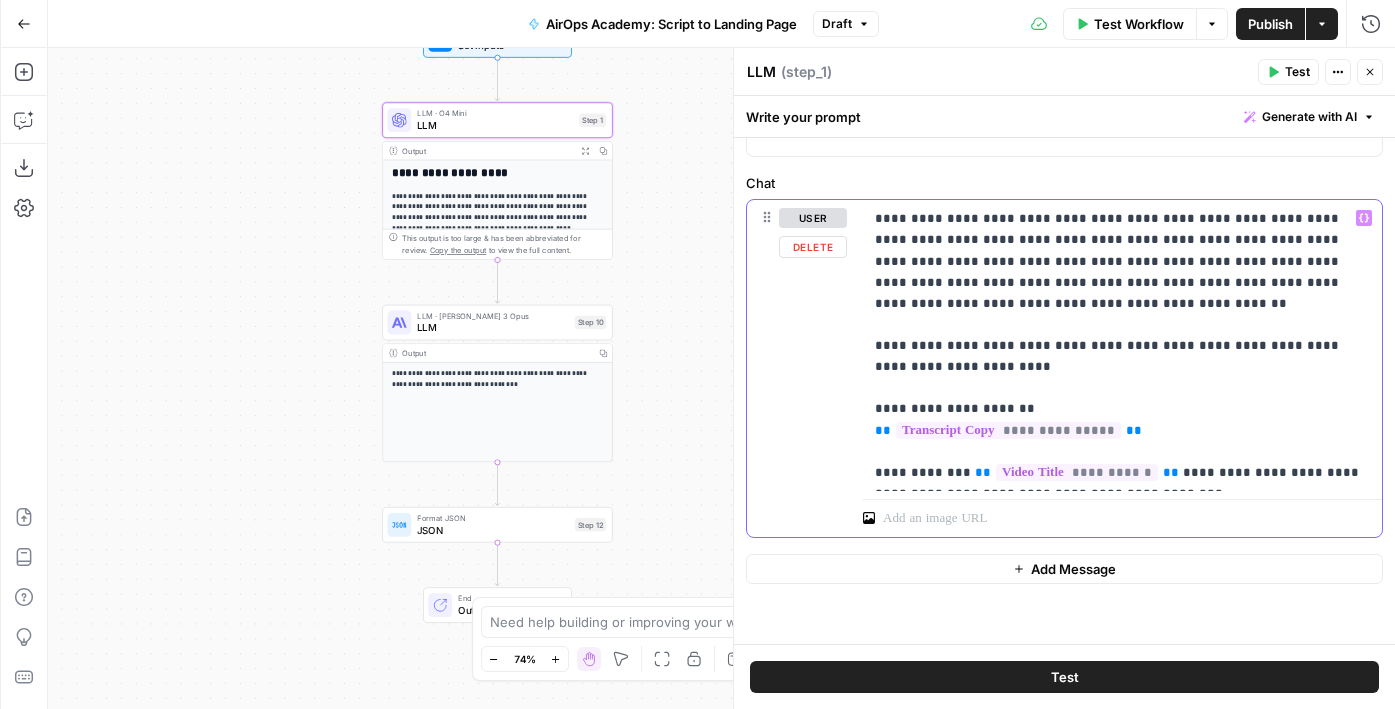 click on "**********" at bounding box center (1122, 345) 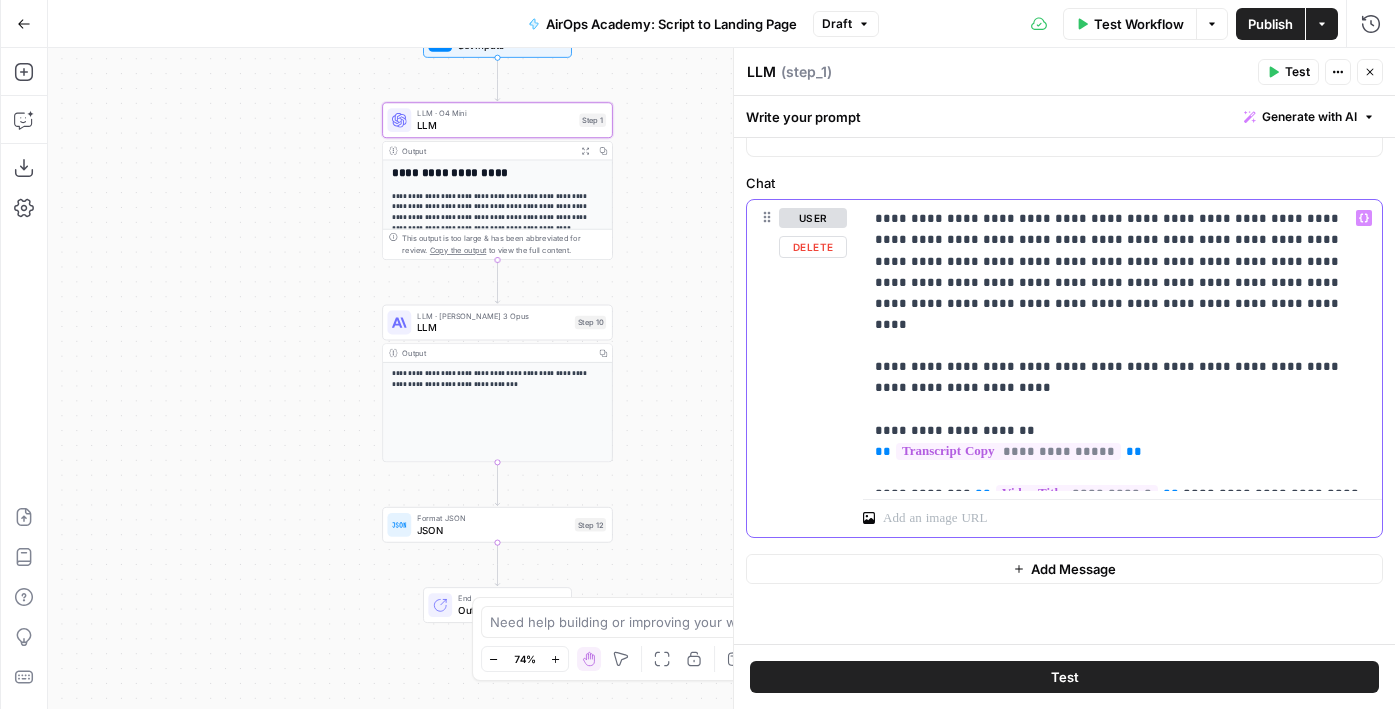 click on "**********" at bounding box center (1122, 345) 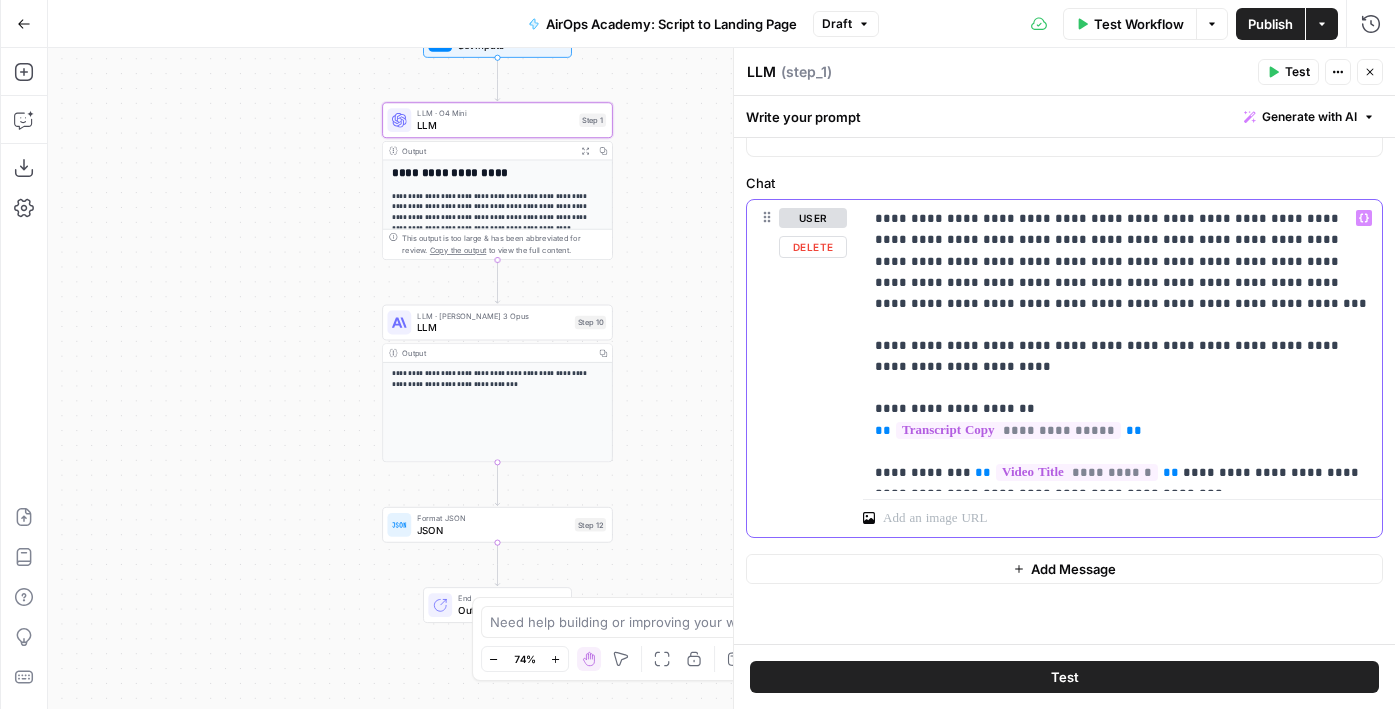 click on "**********" at bounding box center (1122, 345) 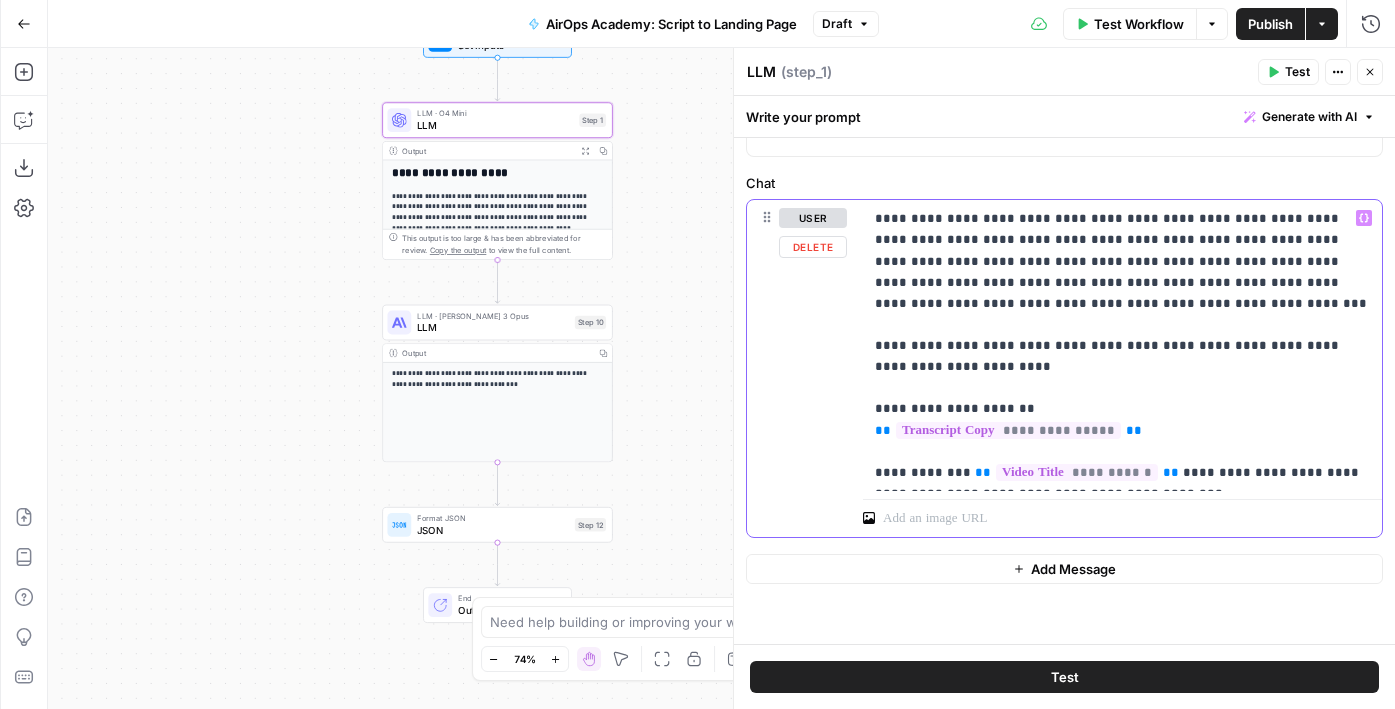 click on "**********" at bounding box center (1122, 345) 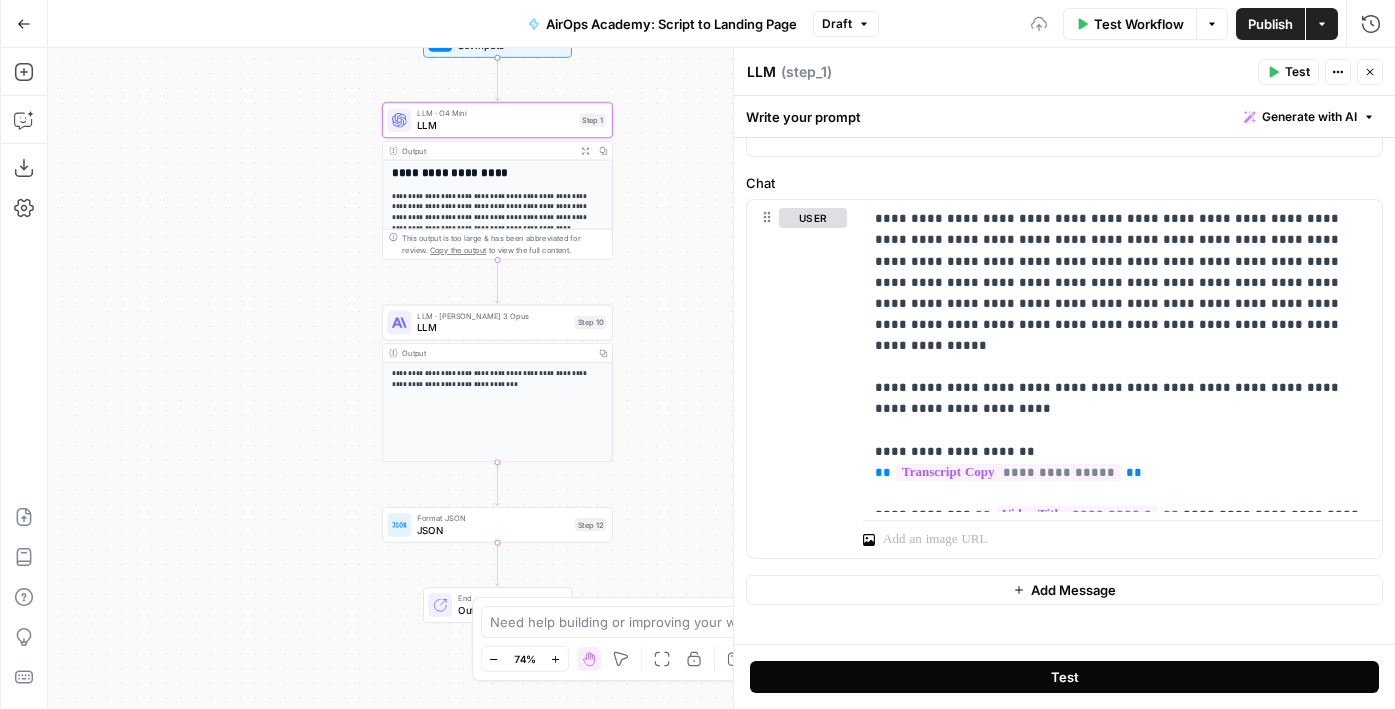 click on "Test" at bounding box center [1064, 677] 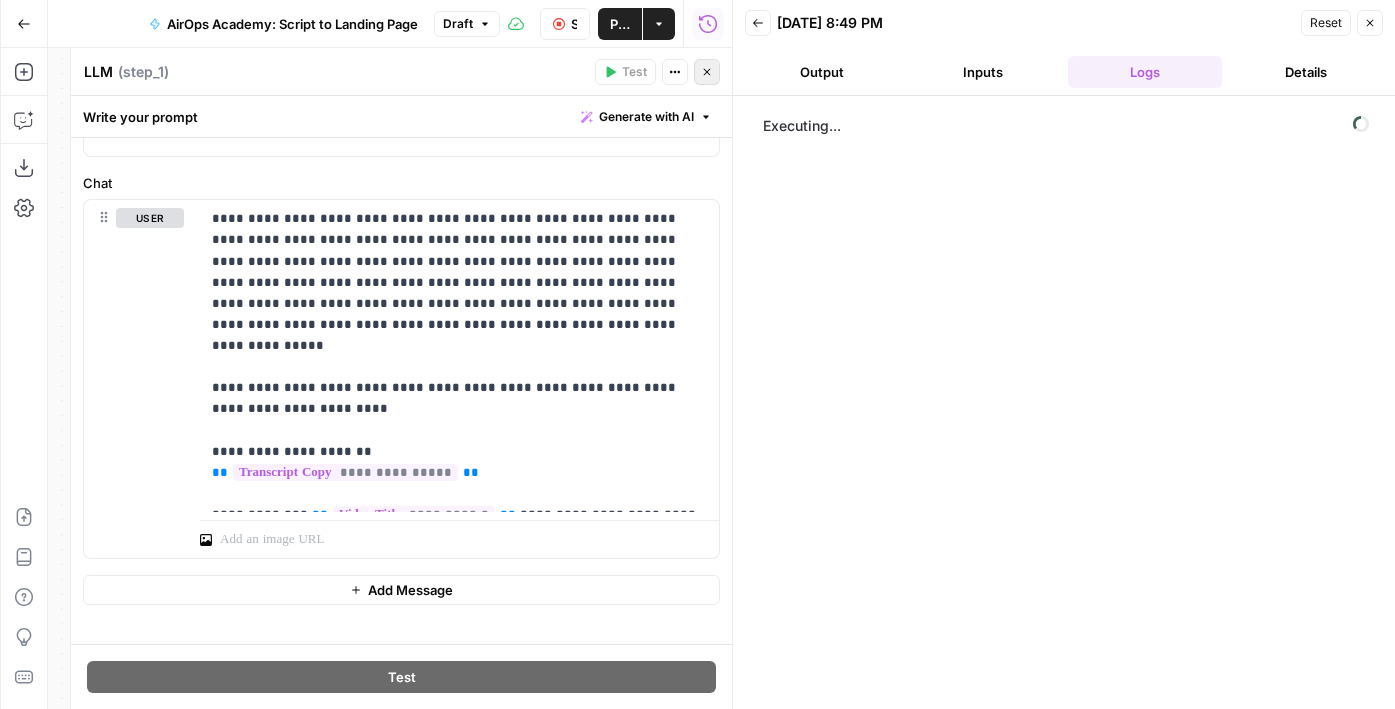 click 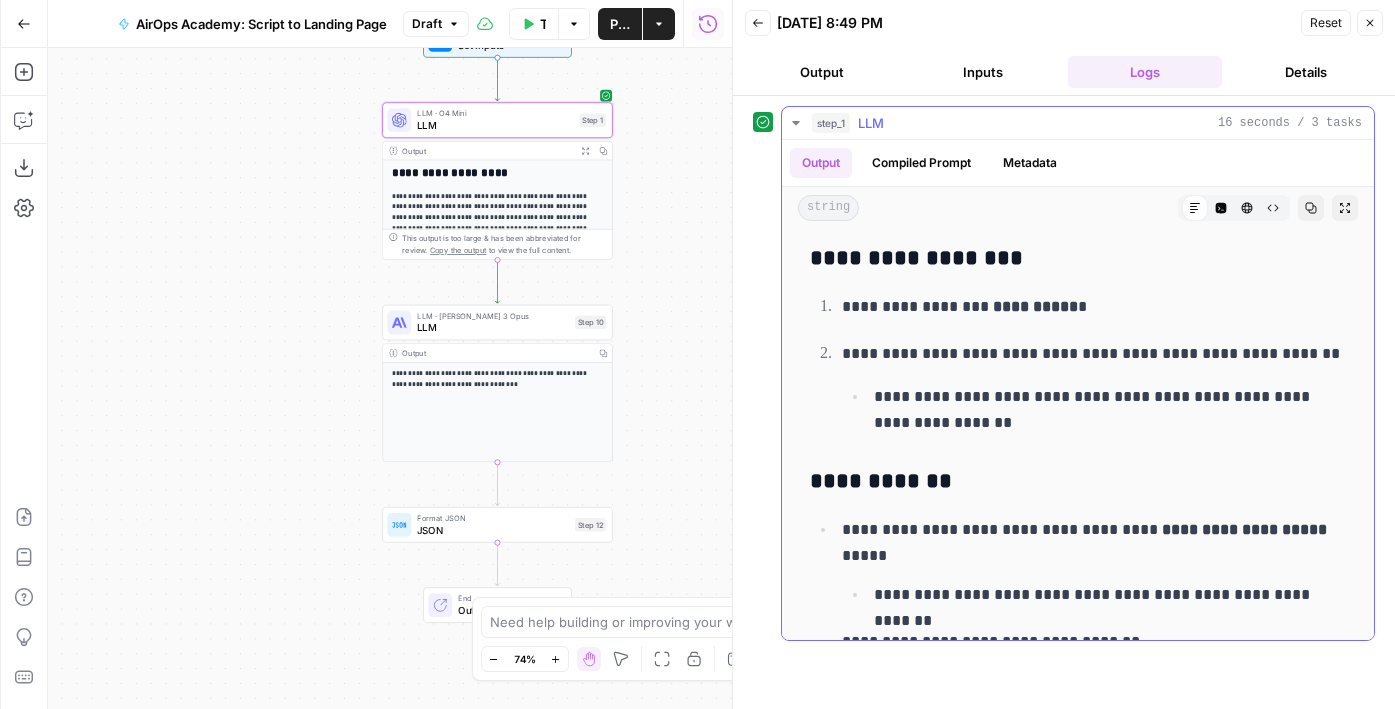 scroll, scrollTop: 576, scrollLeft: 0, axis: vertical 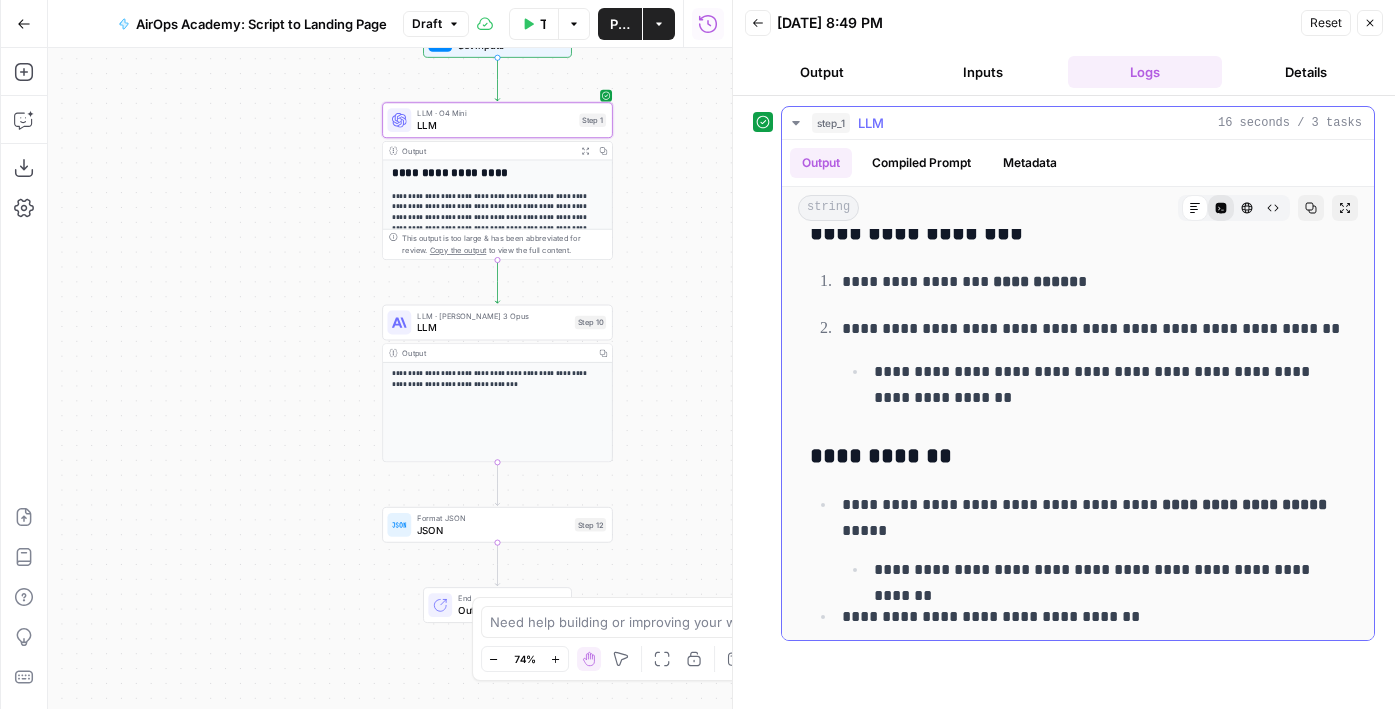 click 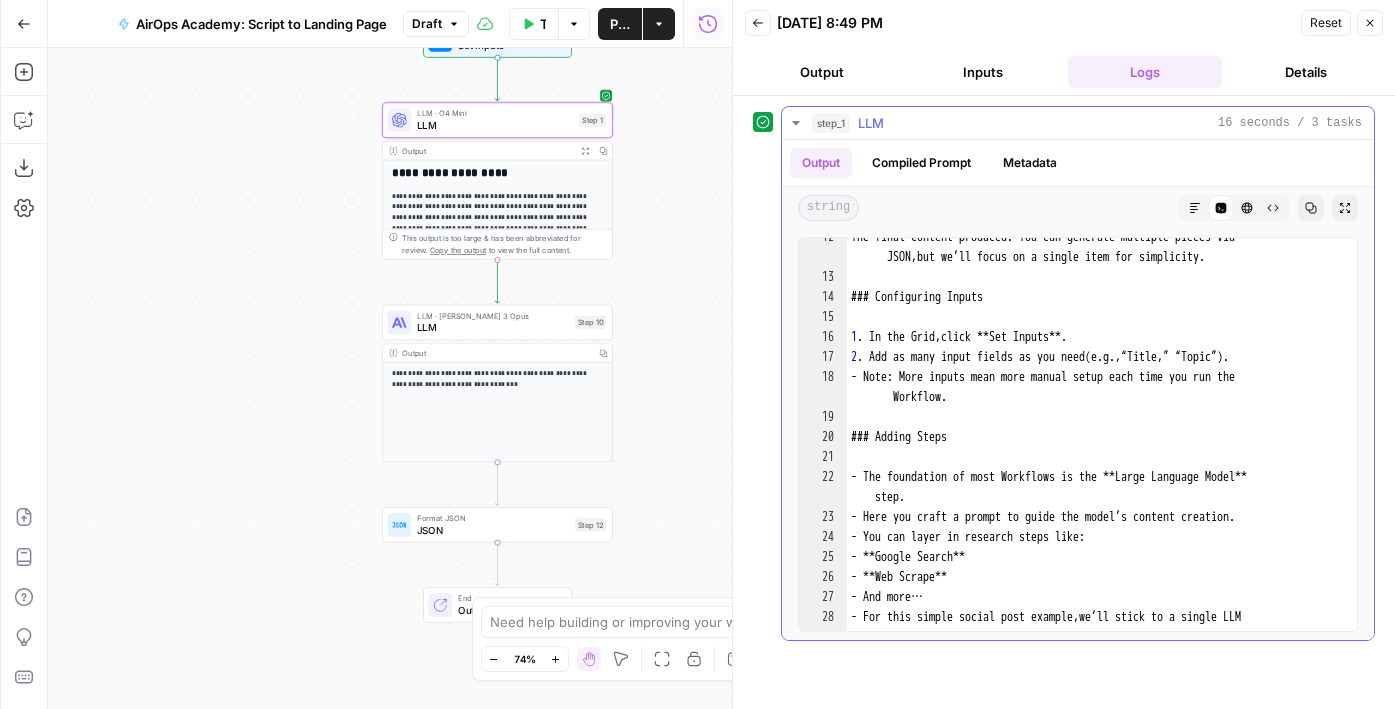 scroll, scrollTop: 0, scrollLeft: 0, axis: both 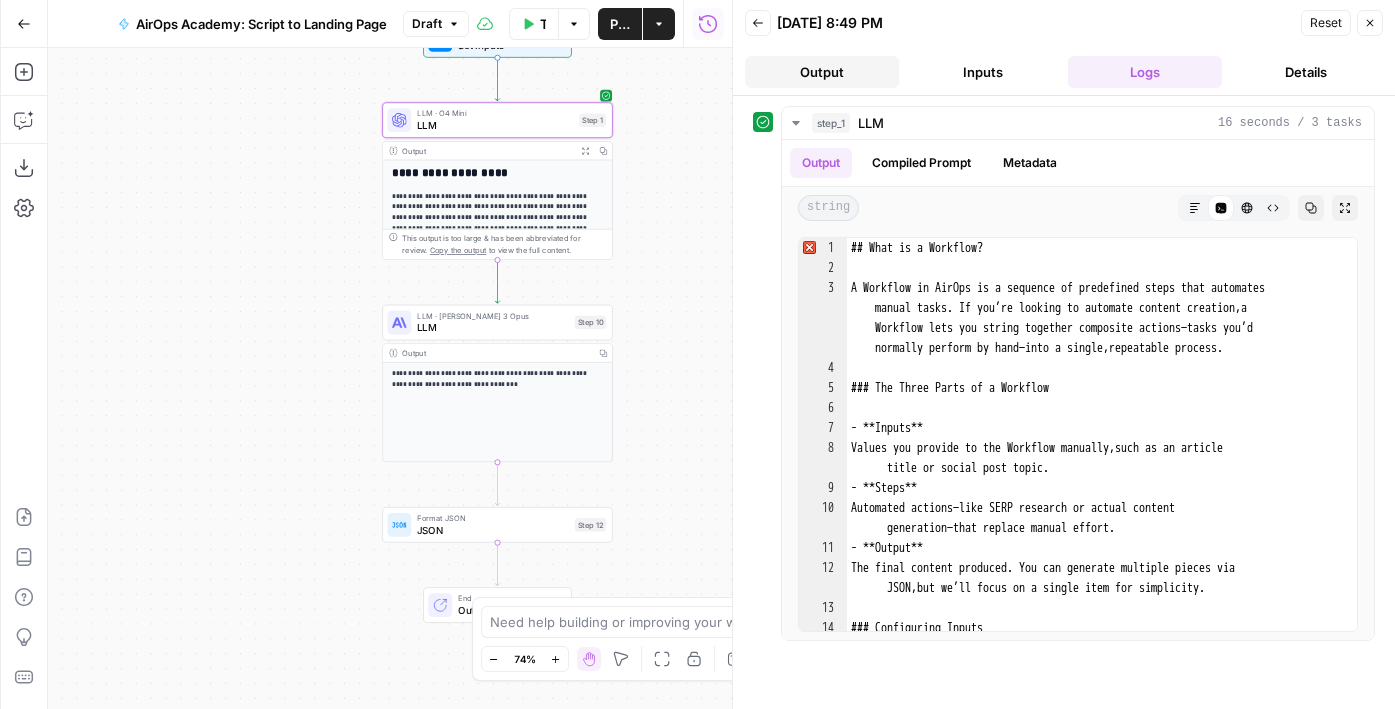 click on "Output" at bounding box center [822, 72] 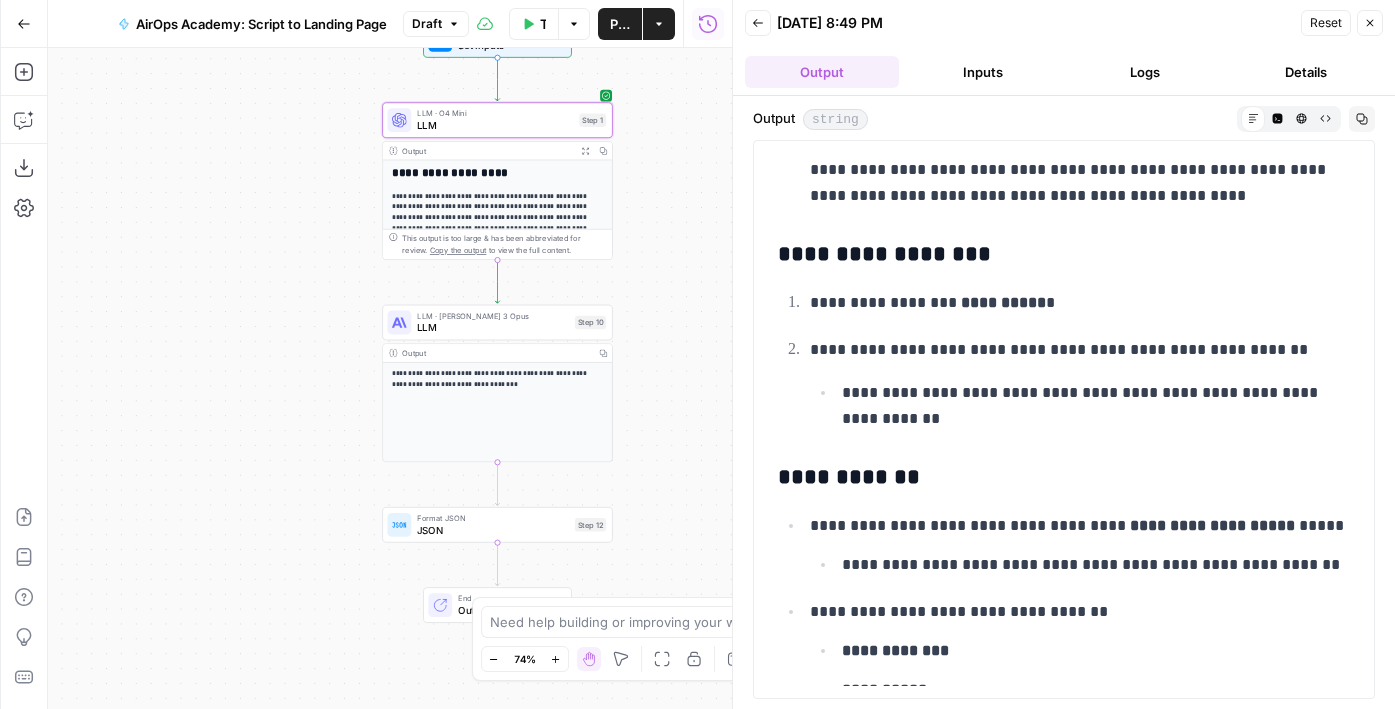 scroll, scrollTop: 255, scrollLeft: 0, axis: vertical 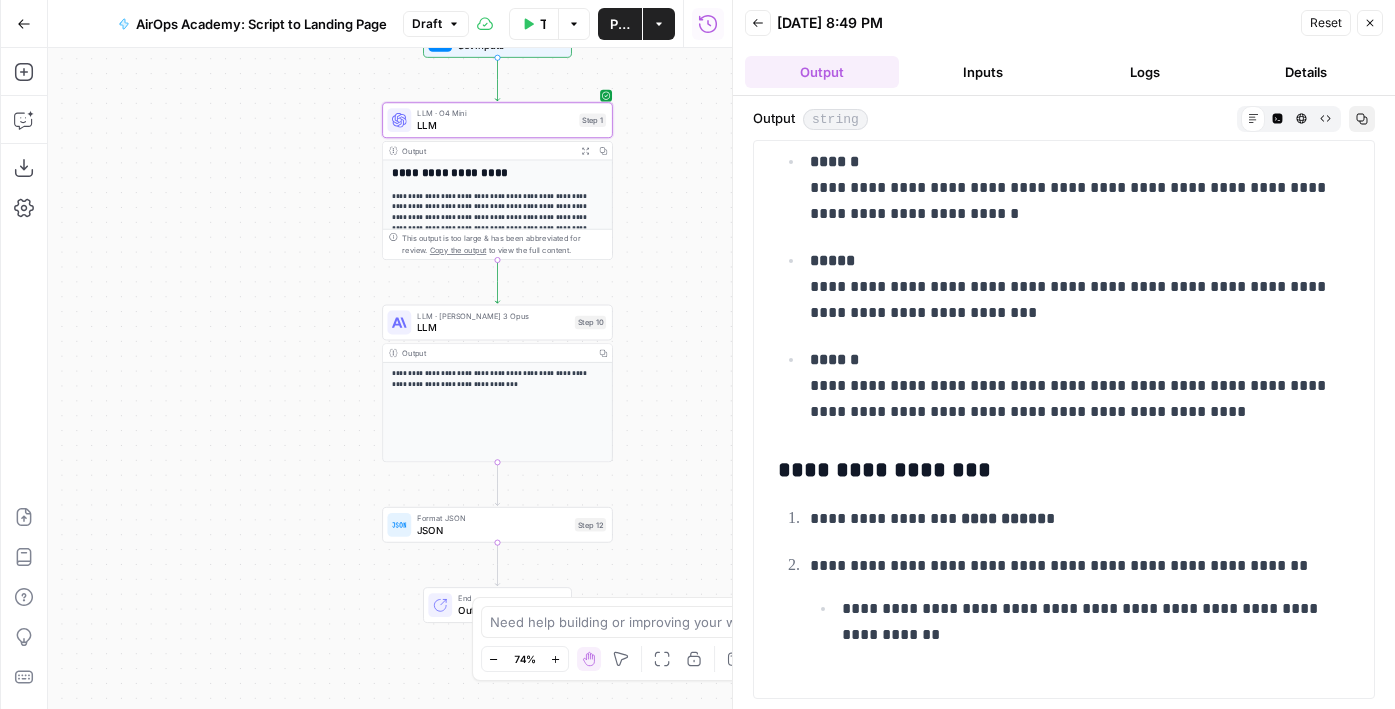 click on "Copy" at bounding box center (1362, 119) 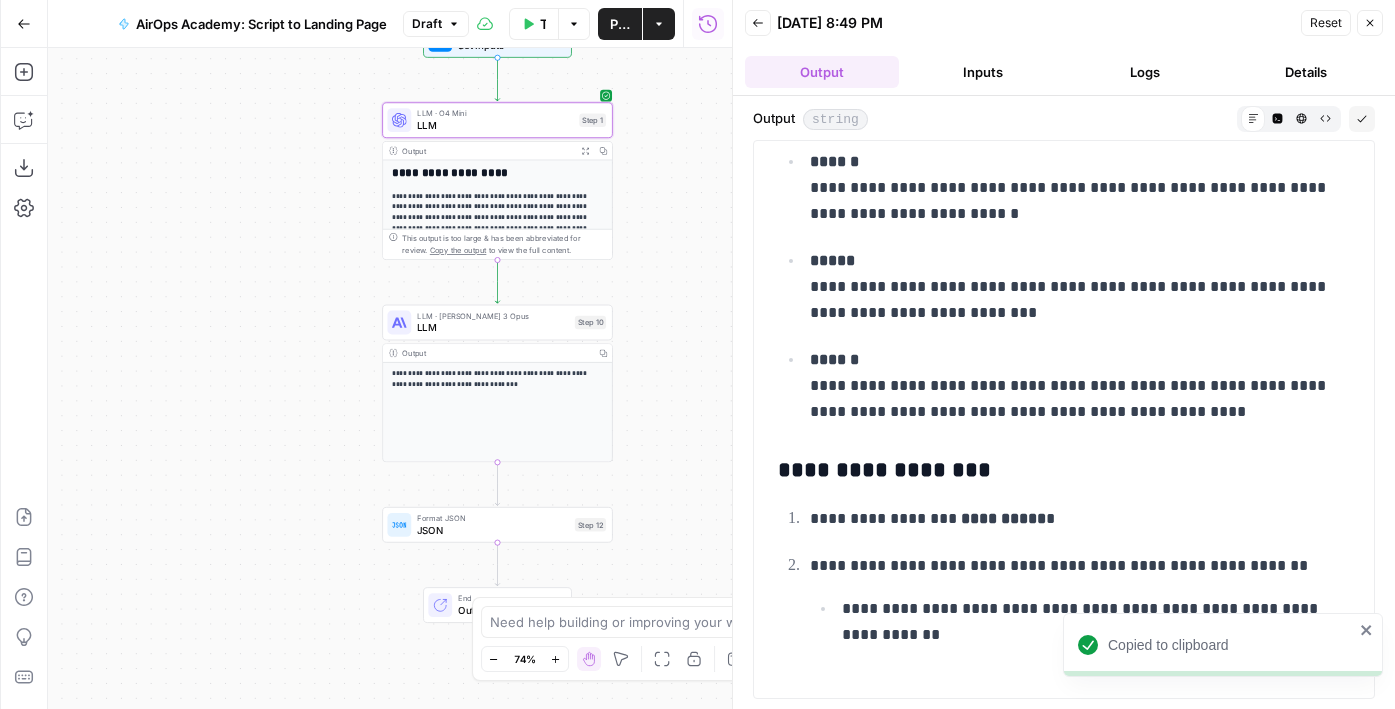 scroll, scrollTop: 0, scrollLeft: 0, axis: both 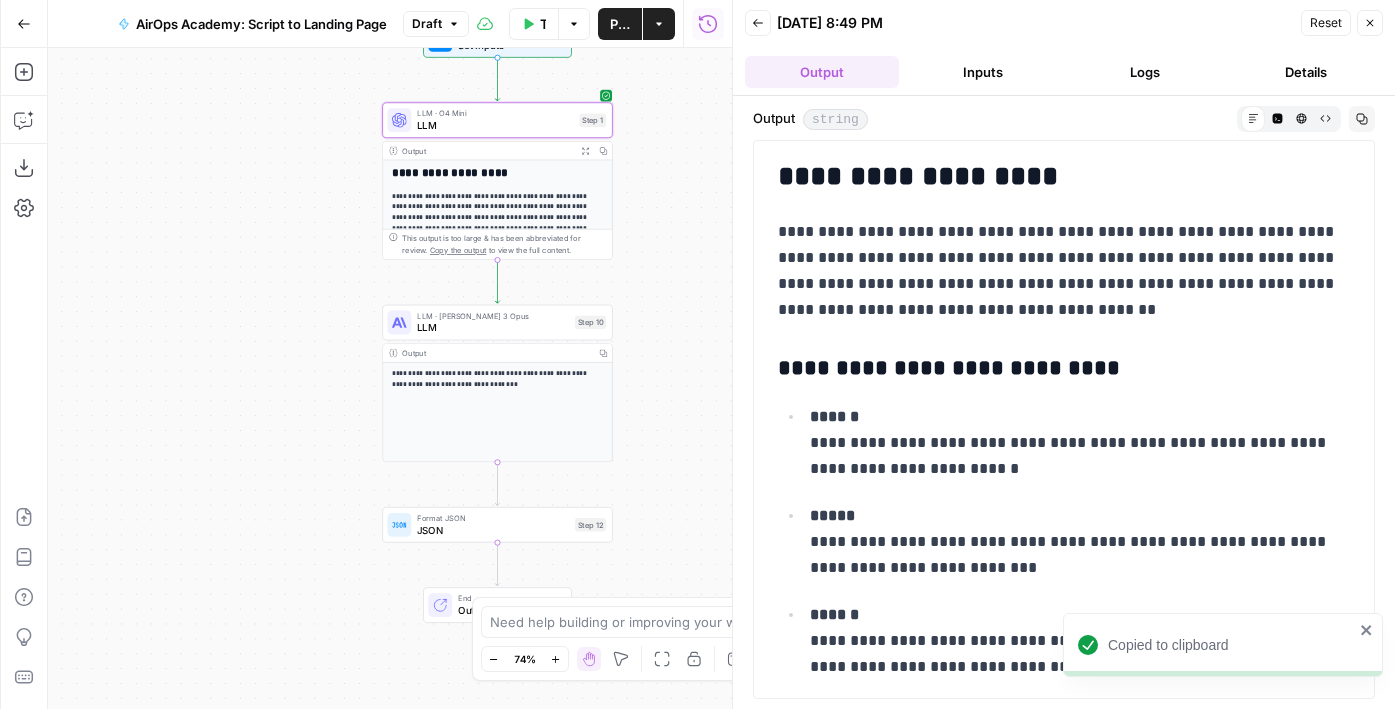 drag, startPoint x: 779, startPoint y: 159, endPoint x: 1008, endPoint y: 484, distance: 397.57516 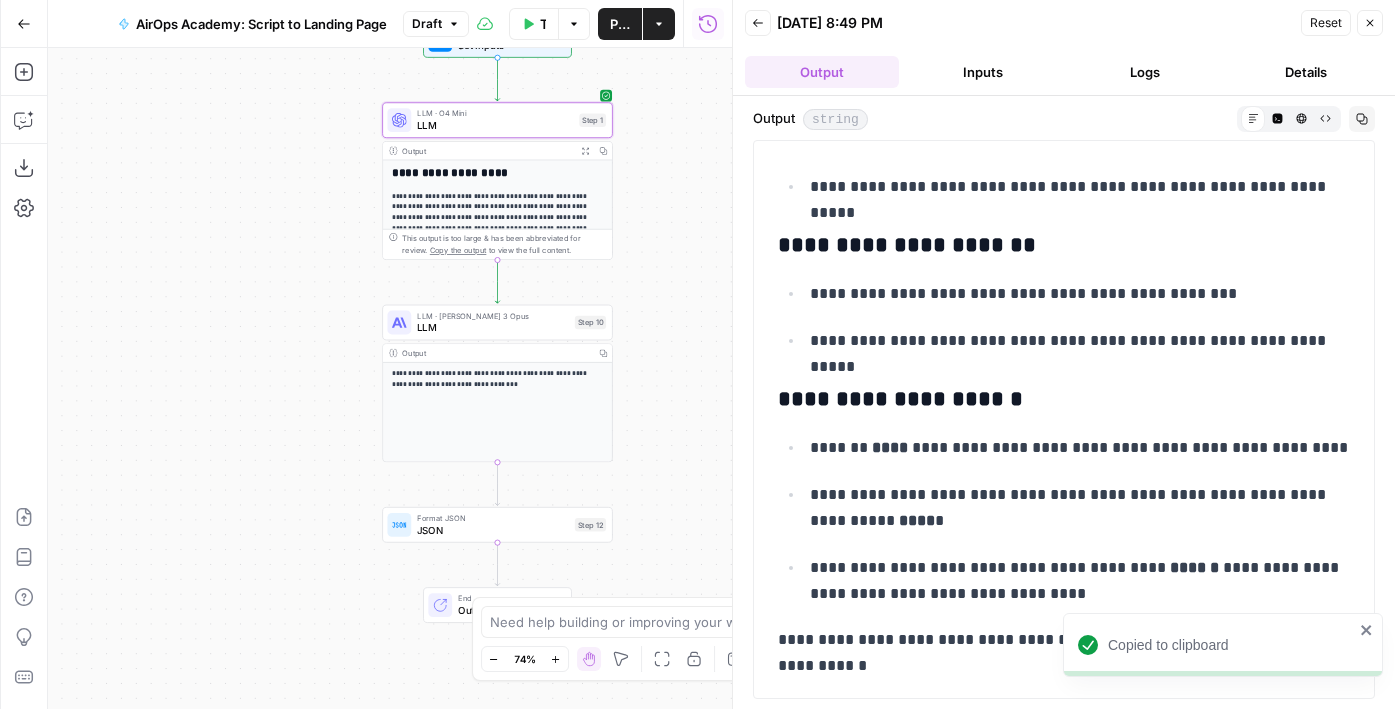 click on "**********" at bounding box center (1064, 653) 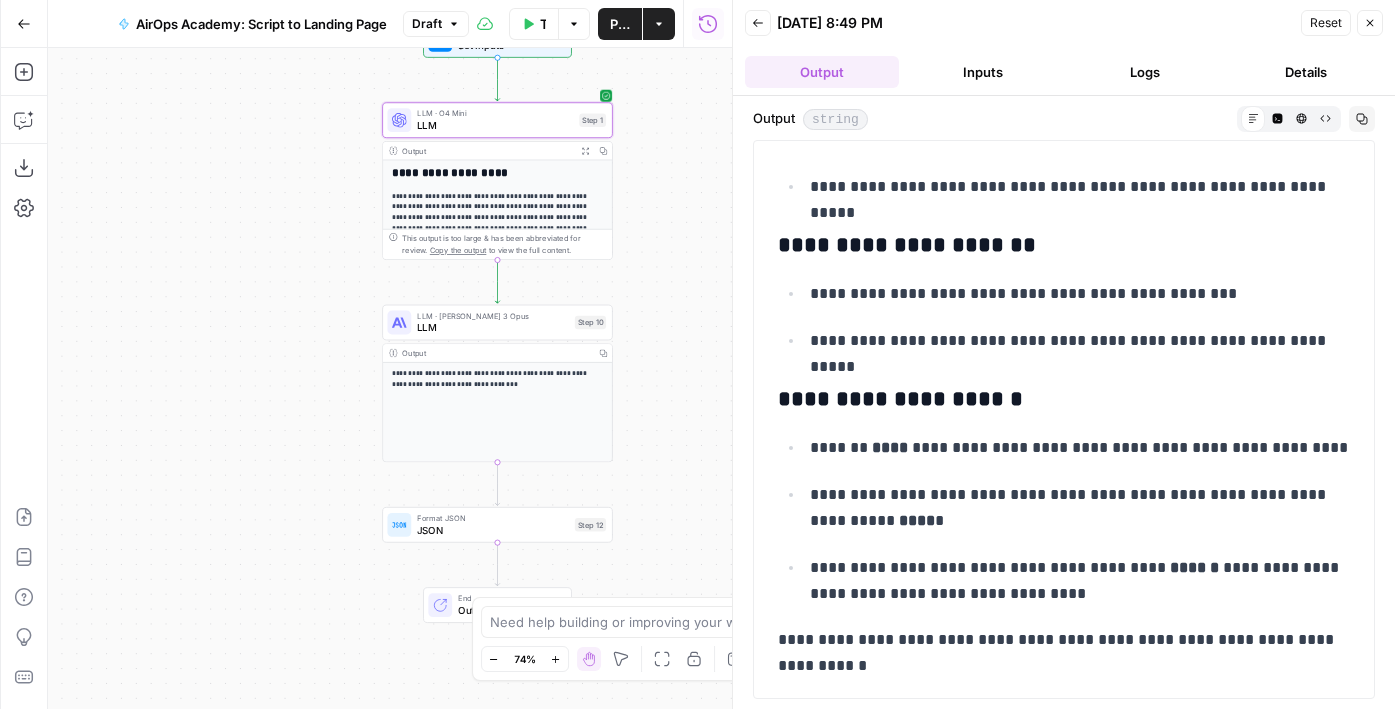click on "LLM" at bounding box center (495, 125) 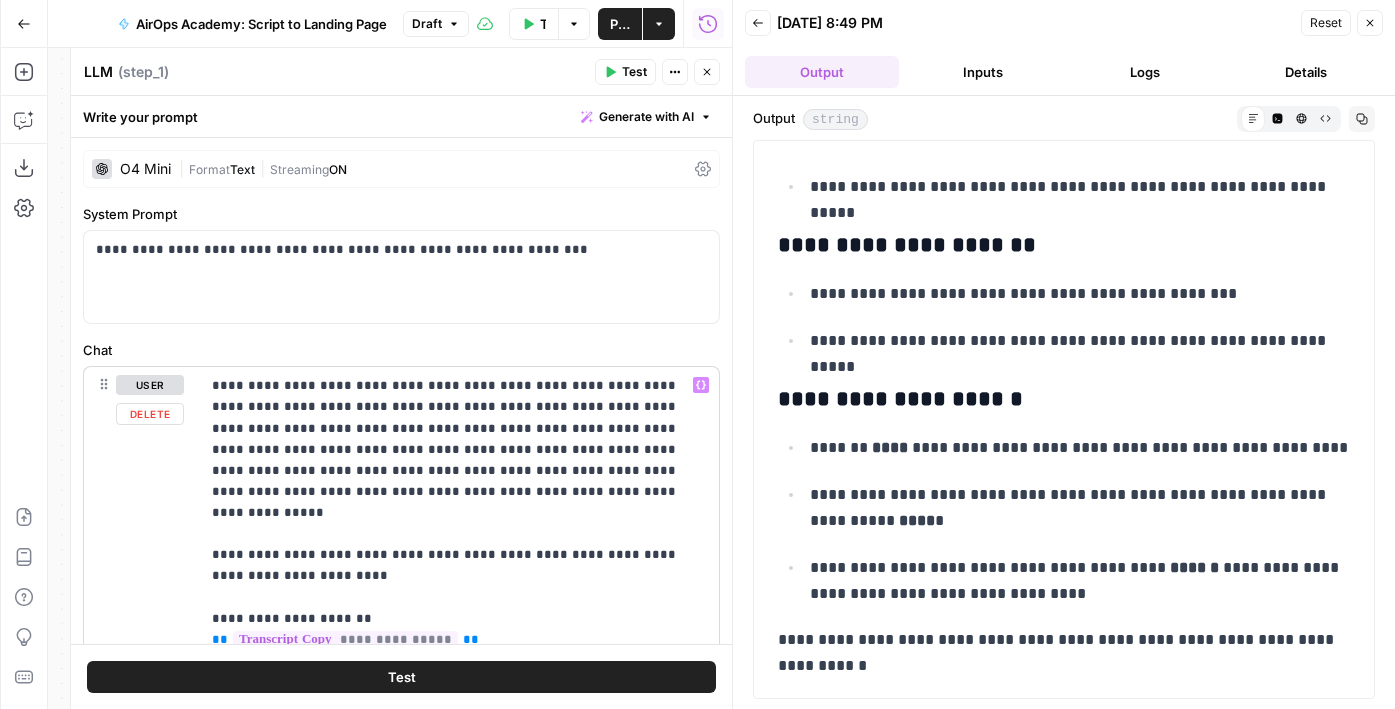 scroll, scrollTop: 188, scrollLeft: 0, axis: vertical 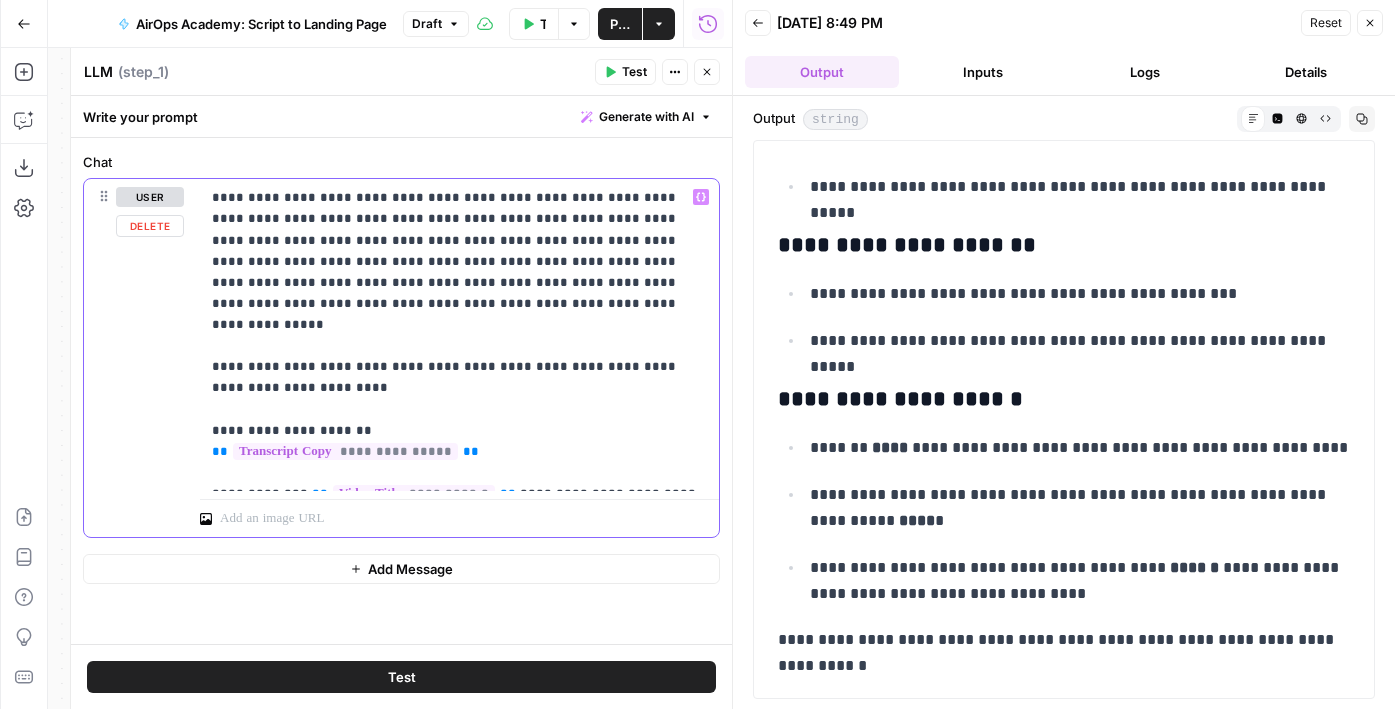 click on "**********" at bounding box center [459, 335] 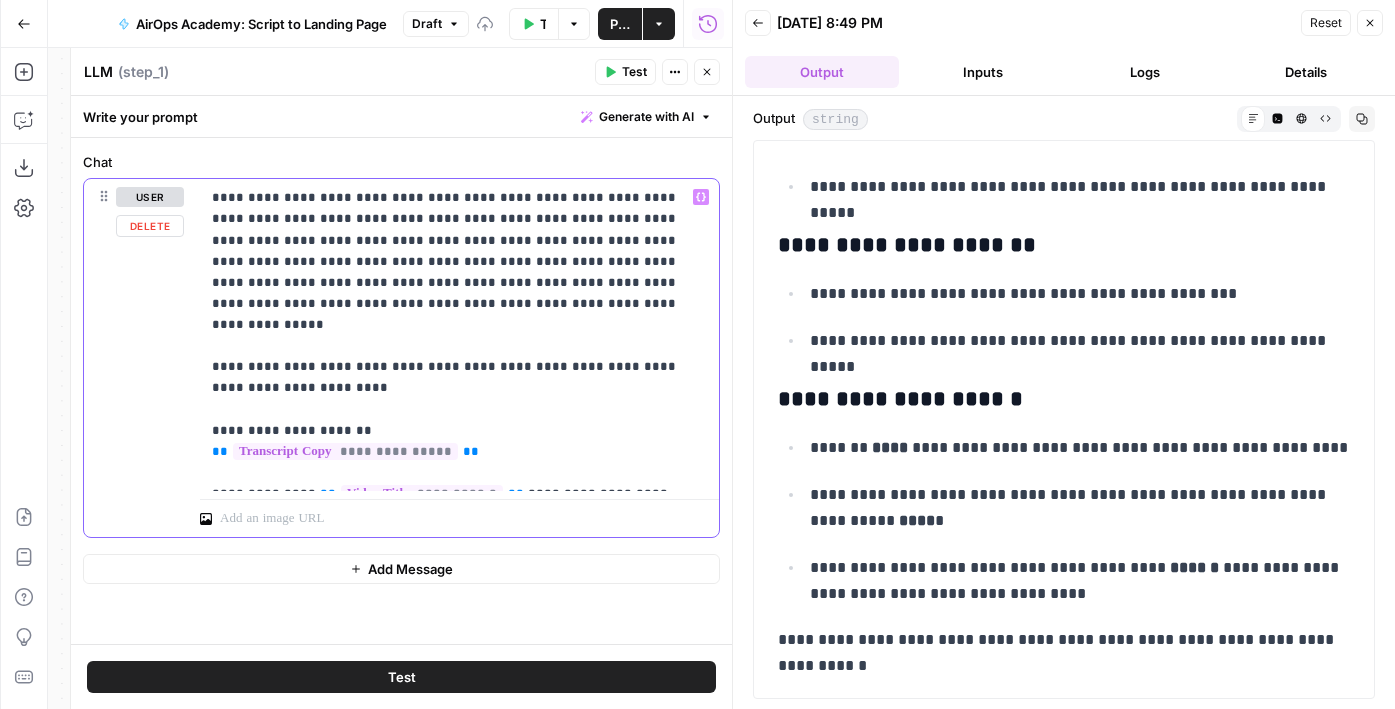click on "**********" at bounding box center (459, 335) 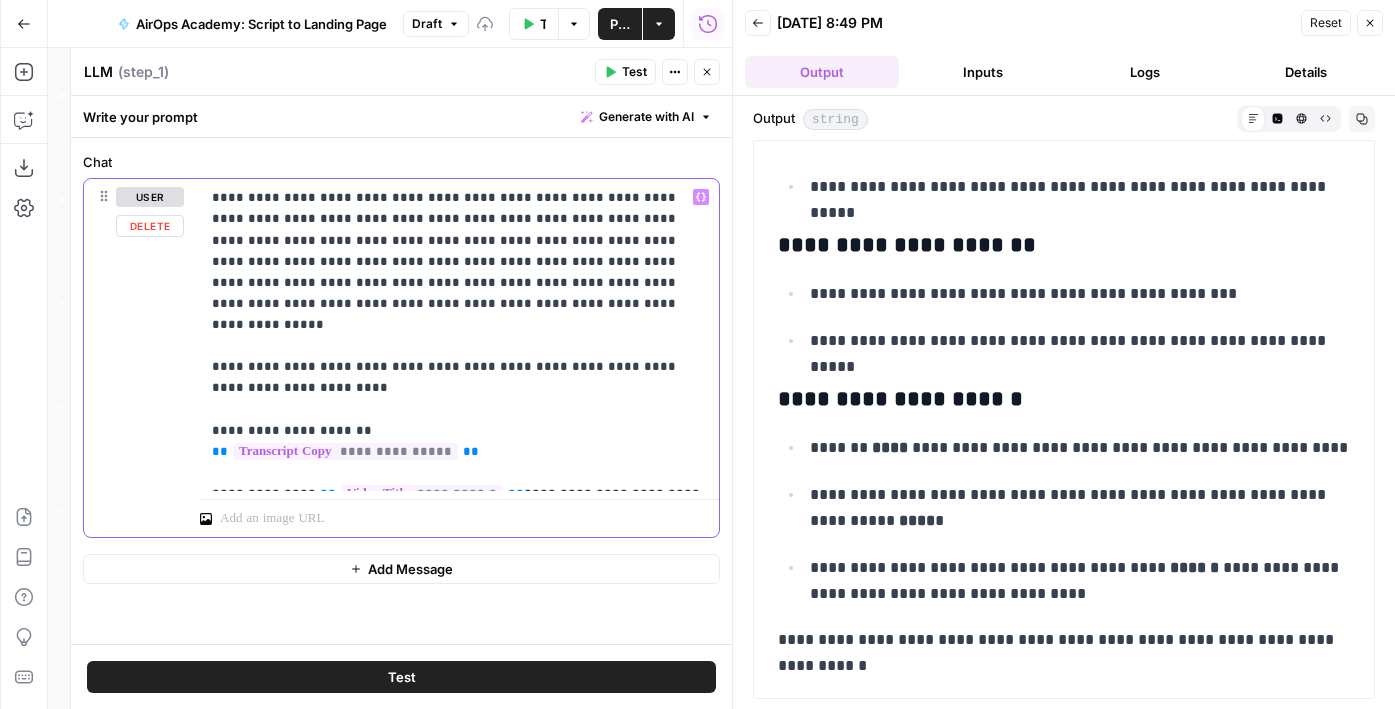 click on "**********" at bounding box center (459, 335) 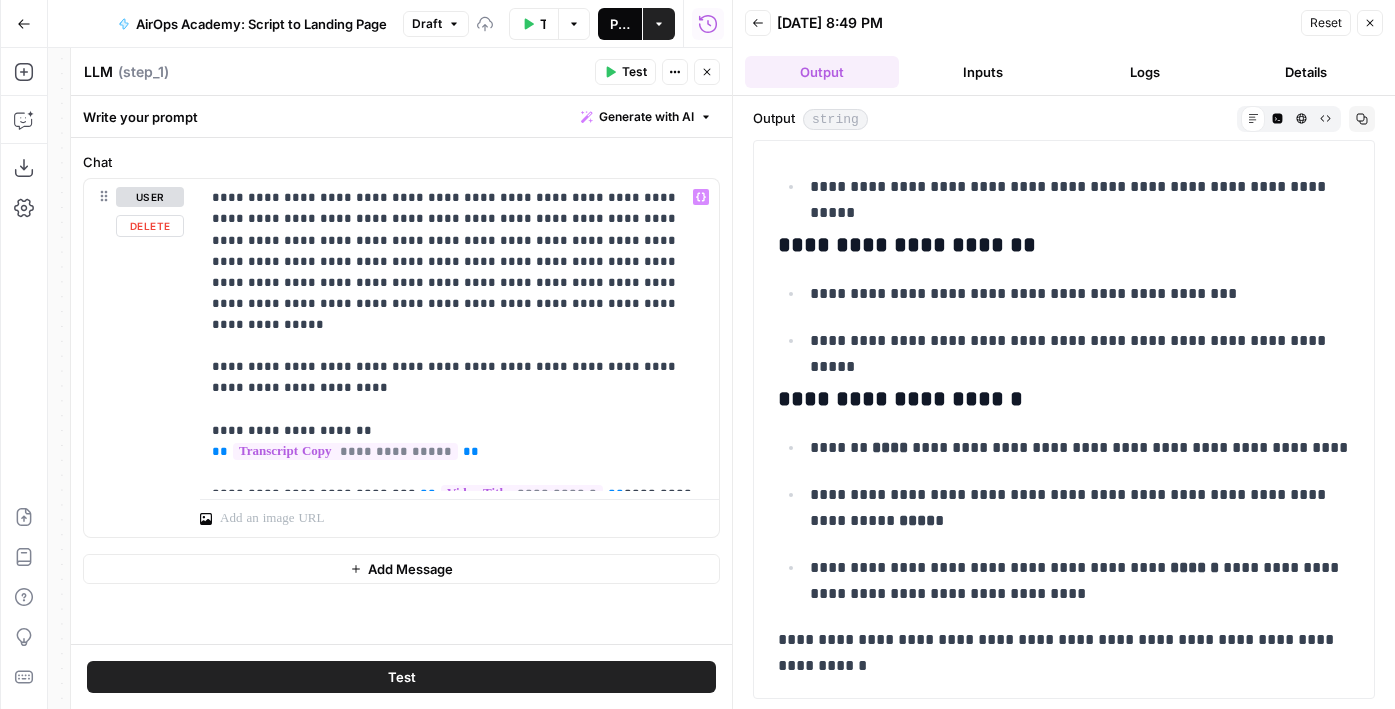 click on "Publish" at bounding box center (620, 24) 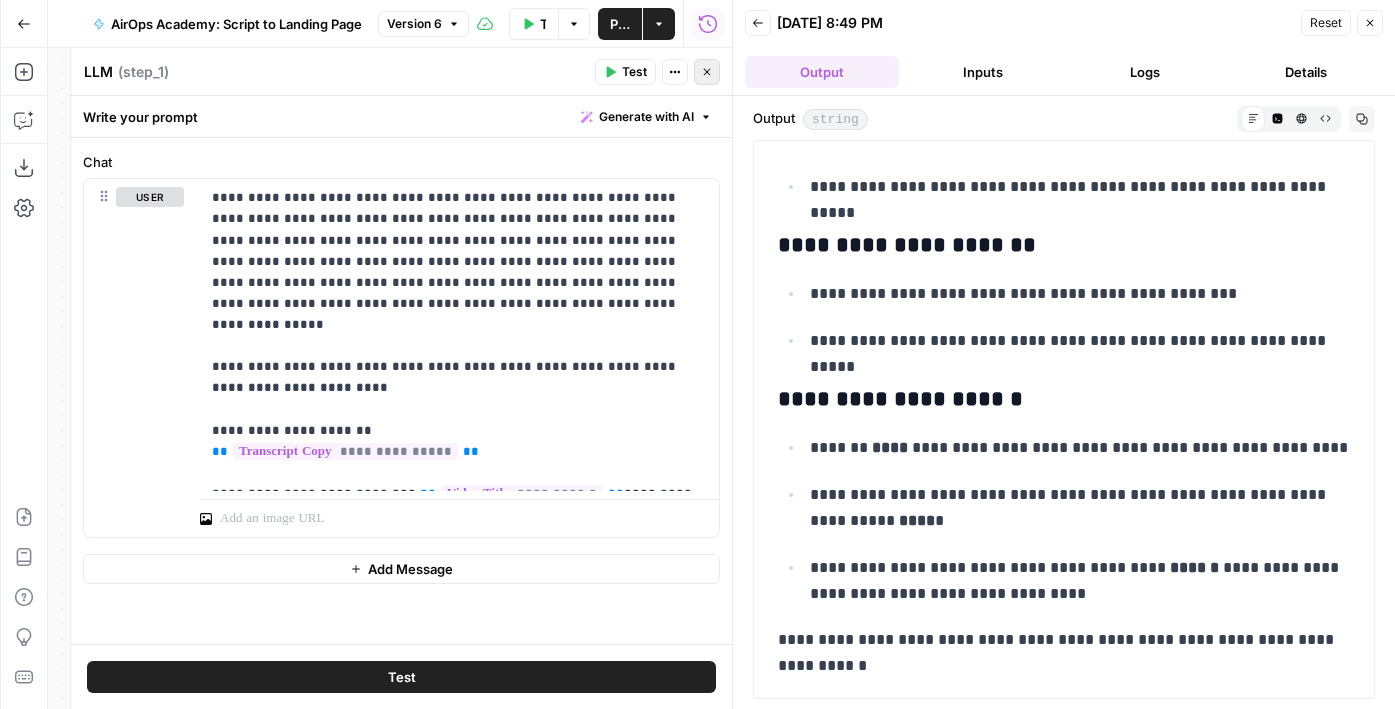 click 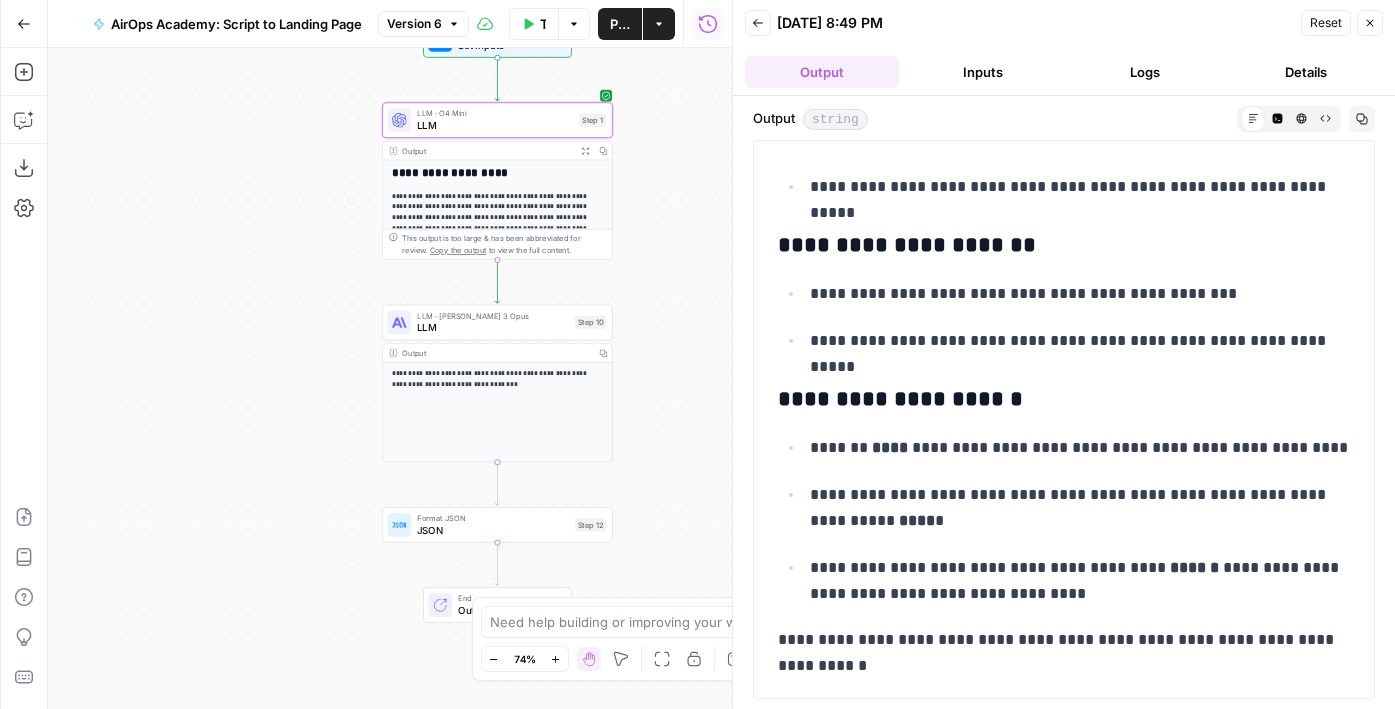 scroll, scrollTop: 0, scrollLeft: 0, axis: both 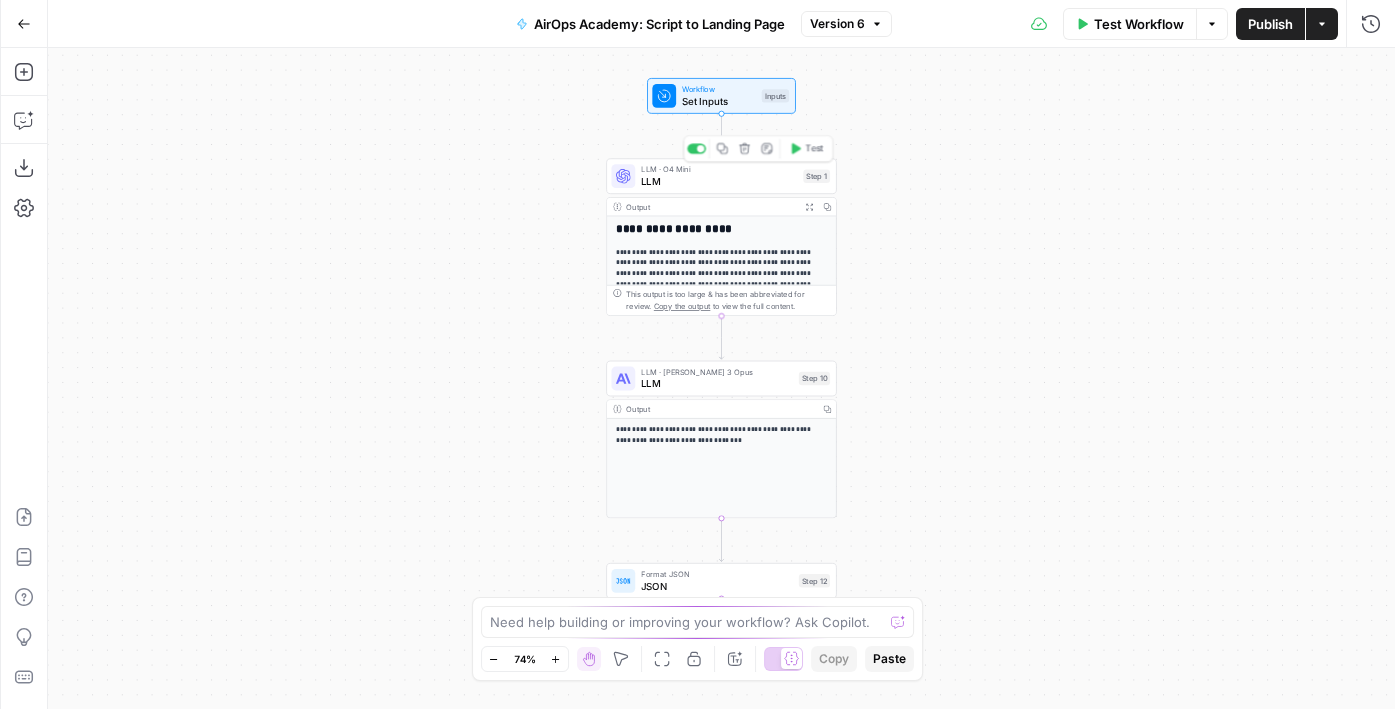 click on "LLM · O4 Mini" at bounding box center (719, 170) 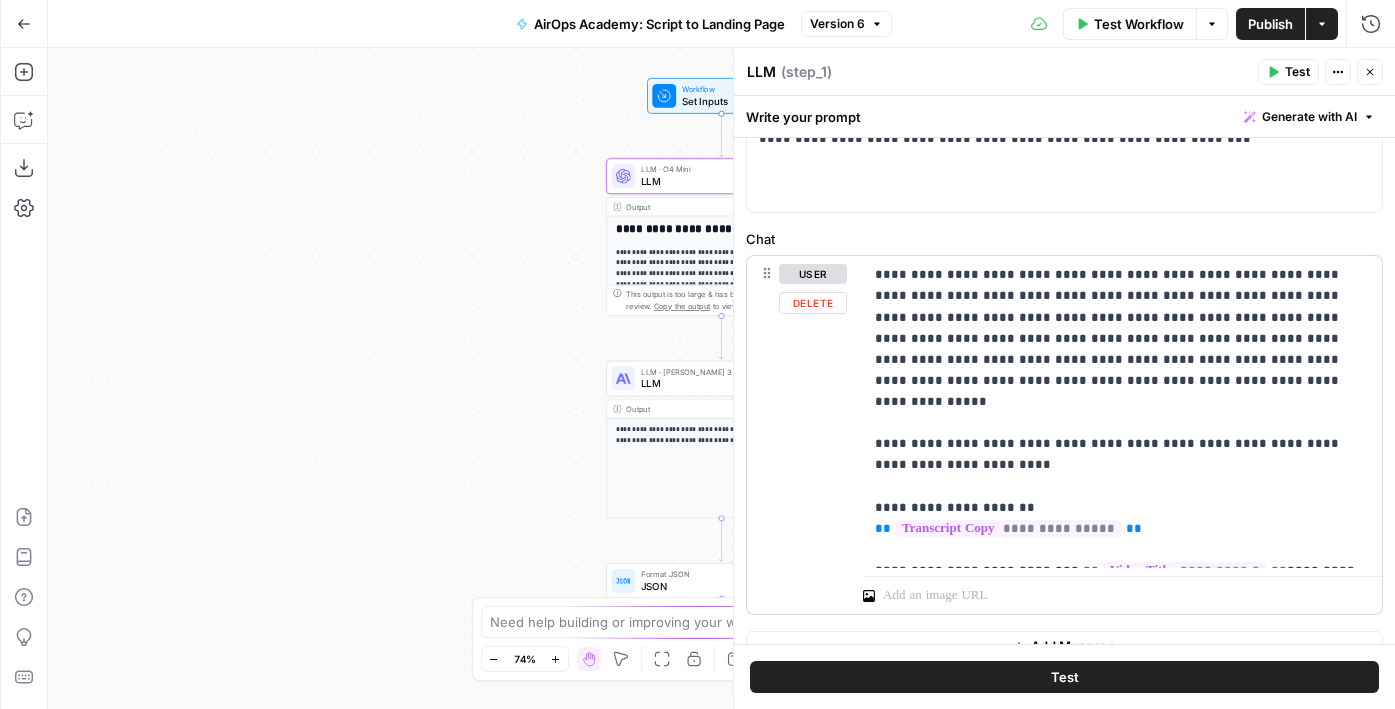 scroll, scrollTop: 114, scrollLeft: 0, axis: vertical 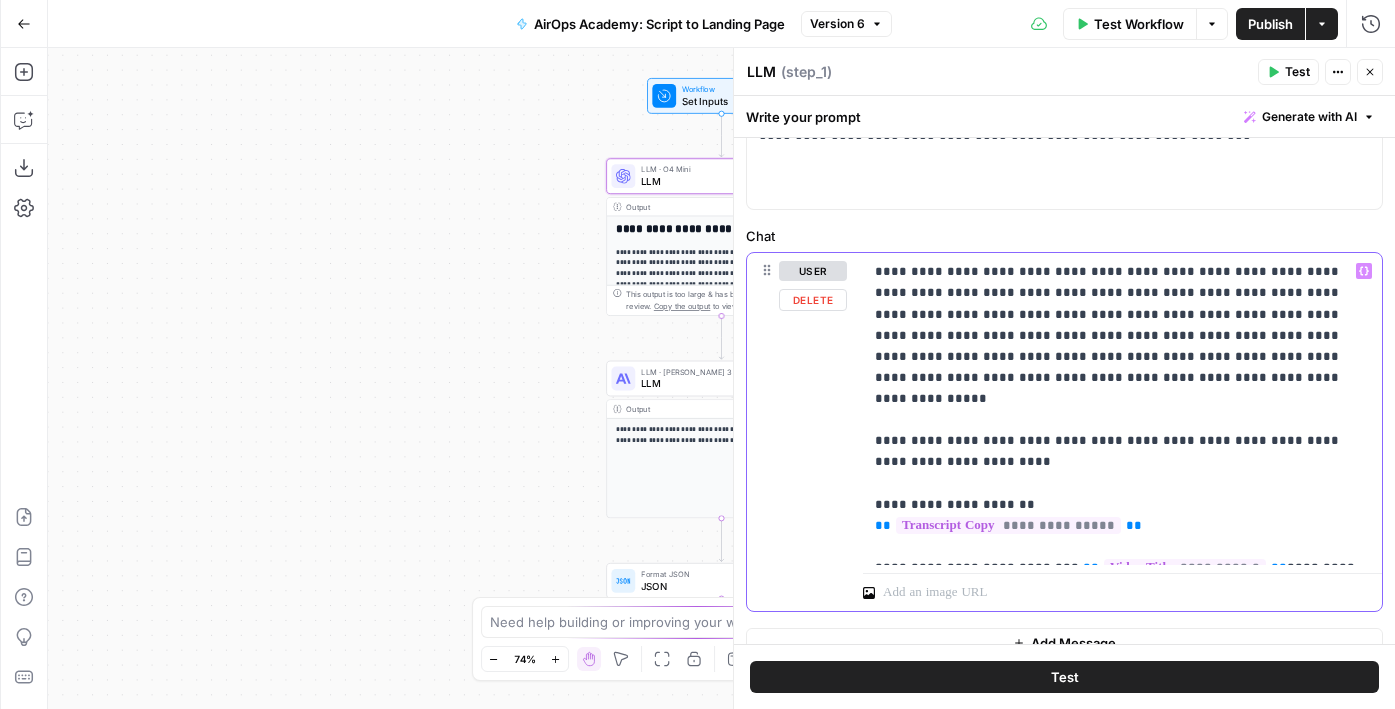 click on "**********" at bounding box center [1122, 409] 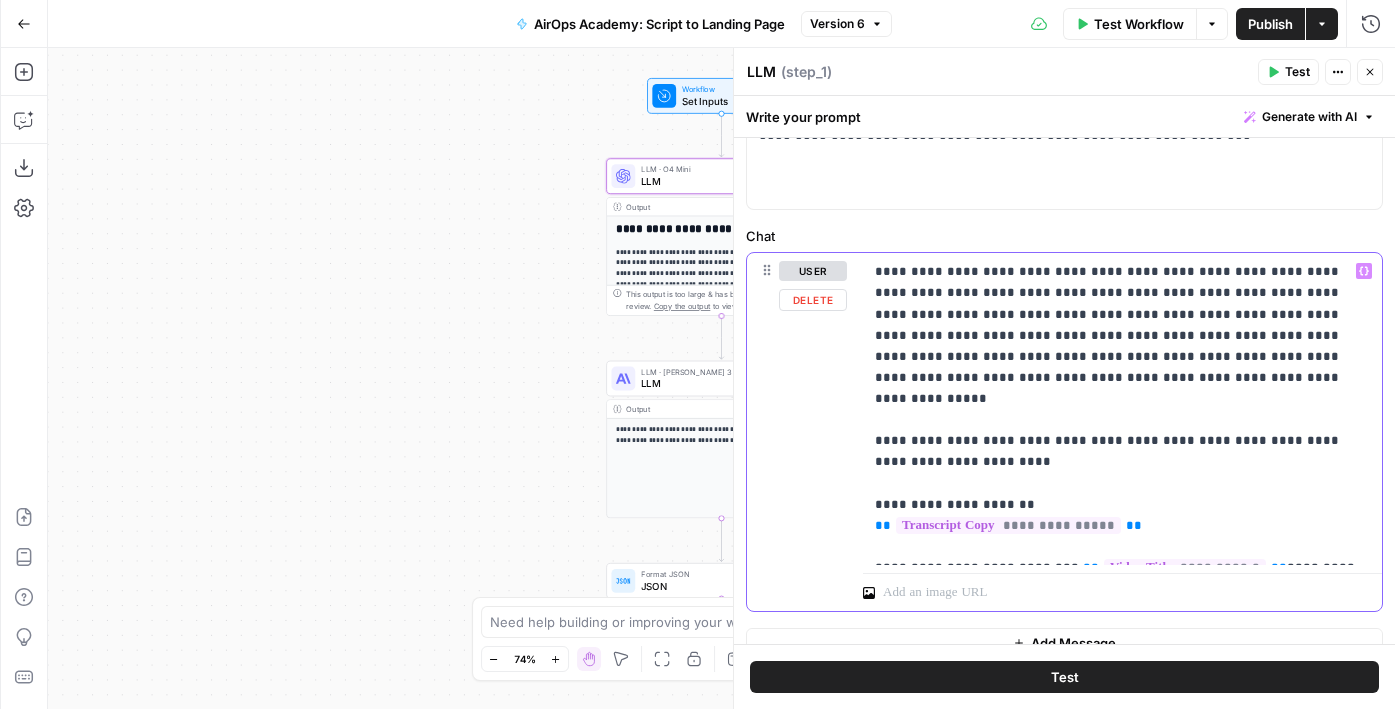 click on "**********" at bounding box center (1122, 409) 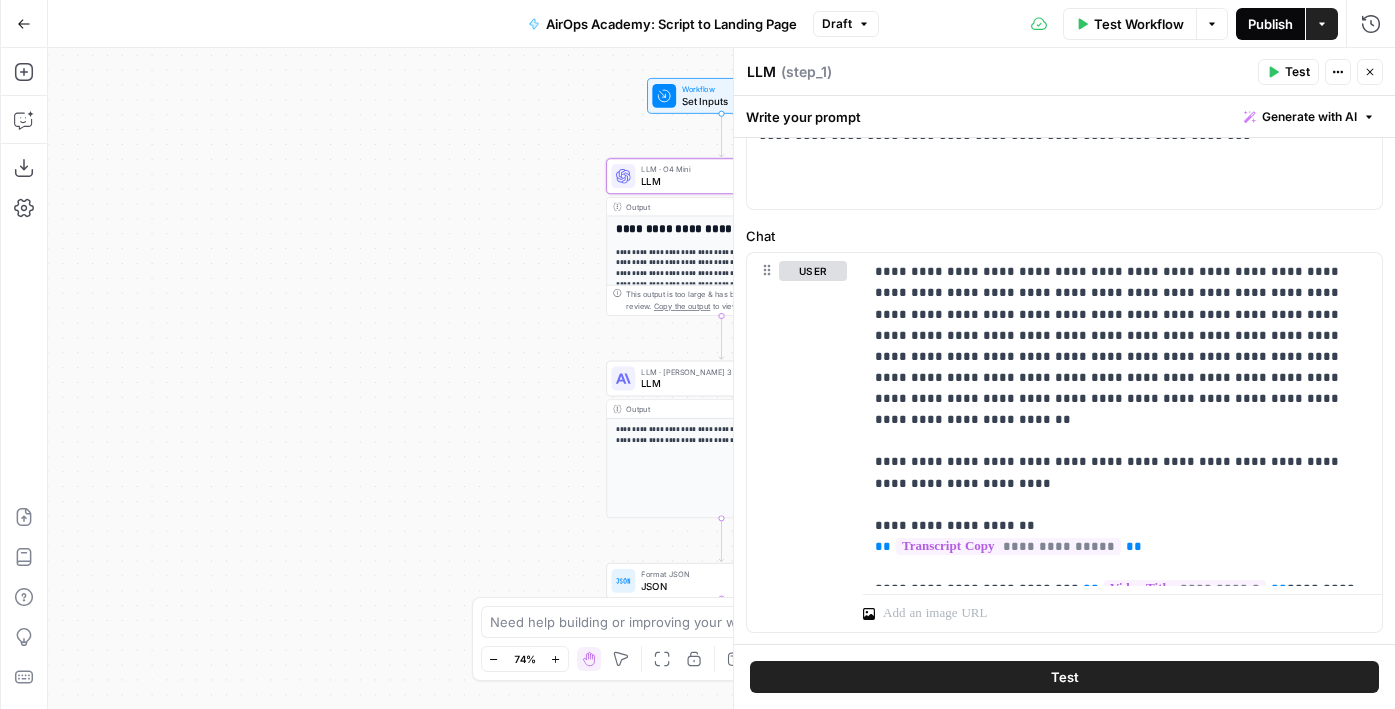click on "Publish" at bounding box center (1270, 24) 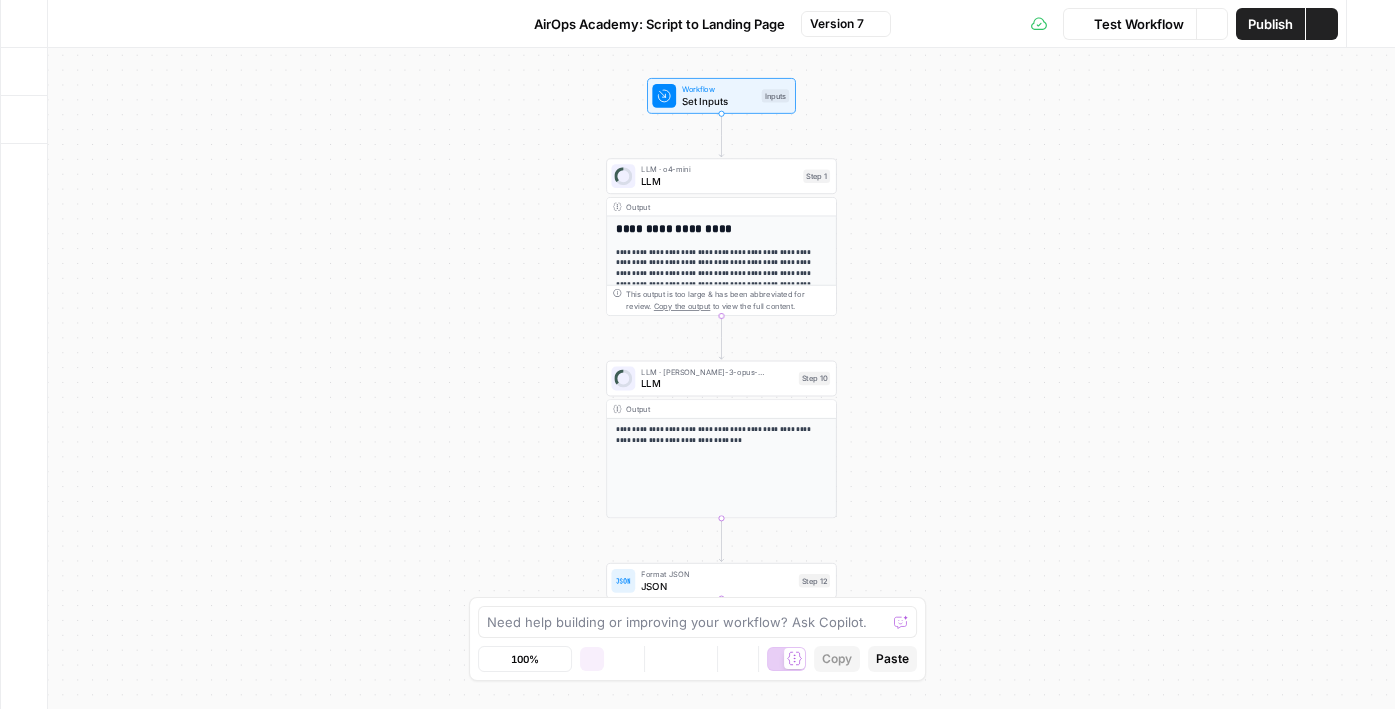 scroll, scrollTop: 0, scrollLeft: 0, axis: both 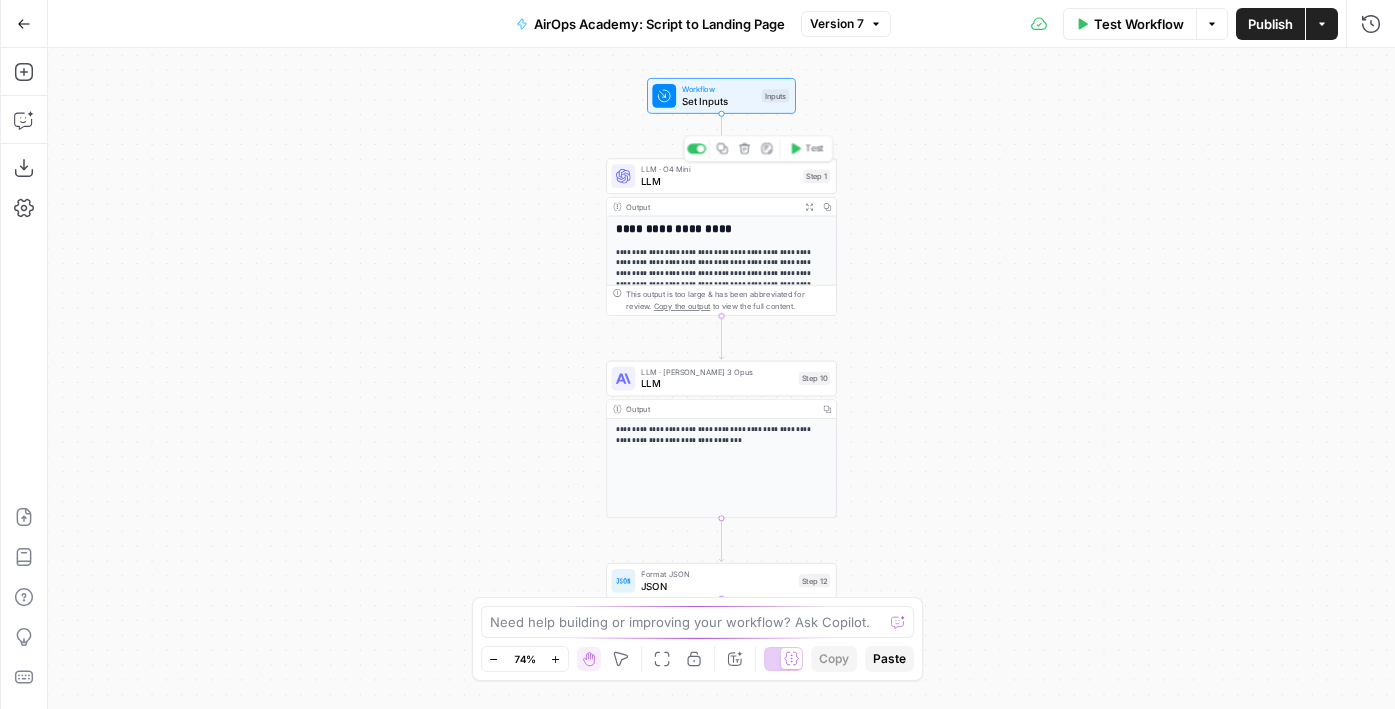 click on "LLM · O4 Mini LLM Step 1 Copy step Delete step Add Note Test" at bounding box center (720, 176) 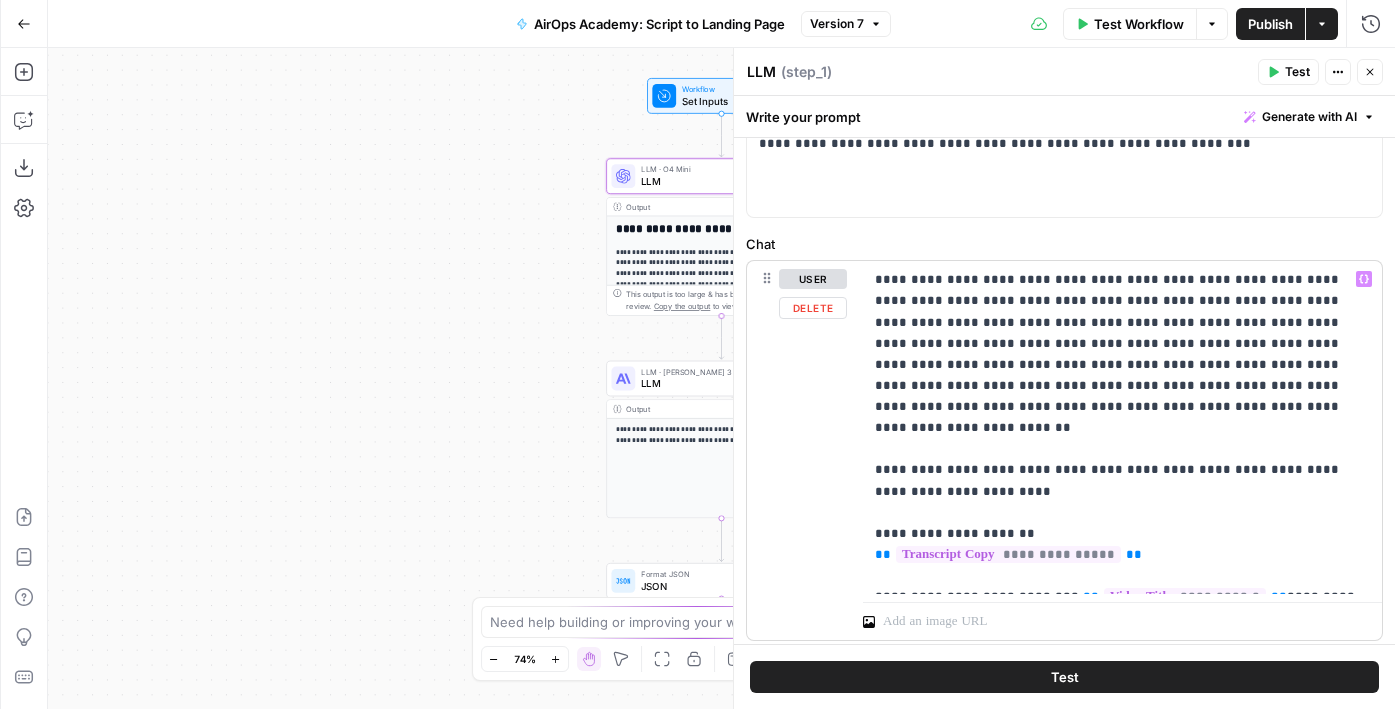 scroll, scrollTop: 100, scrollLeft: 0, axis: vertical 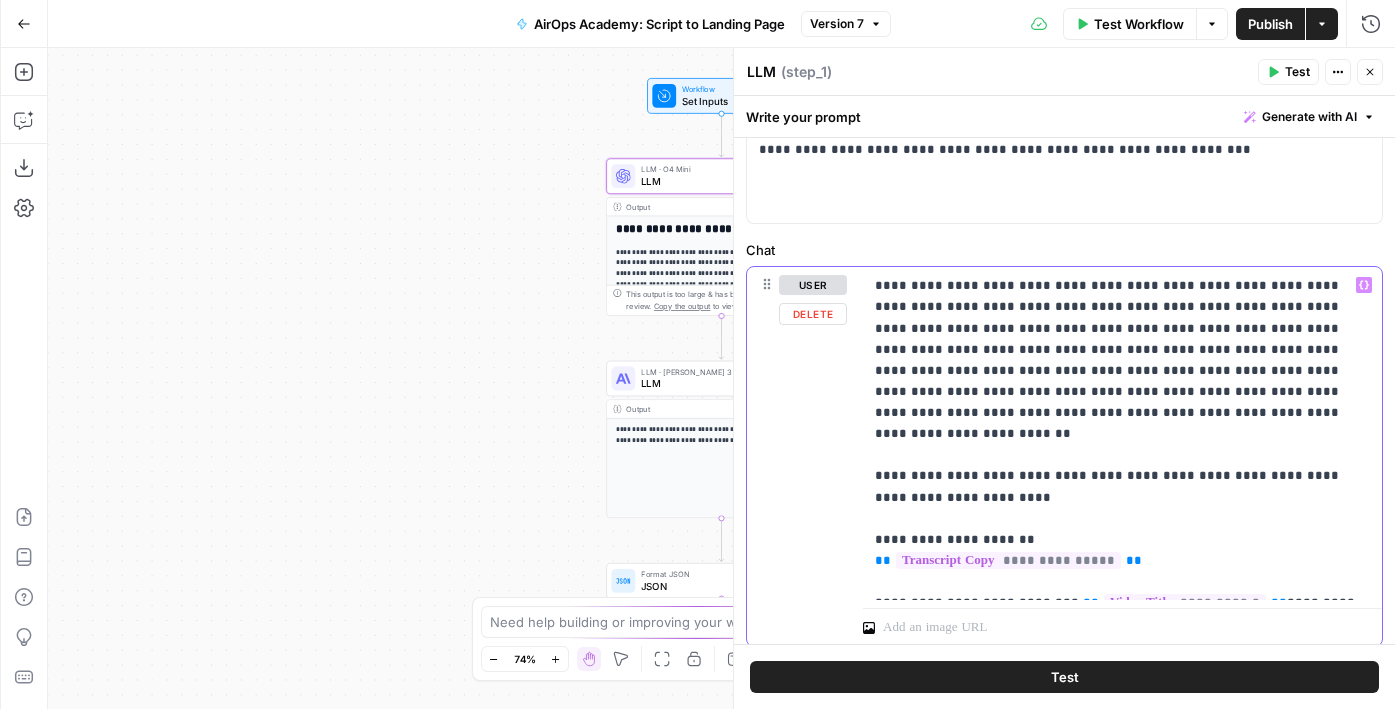 click on "**********" at bounding box center [1122, 433] 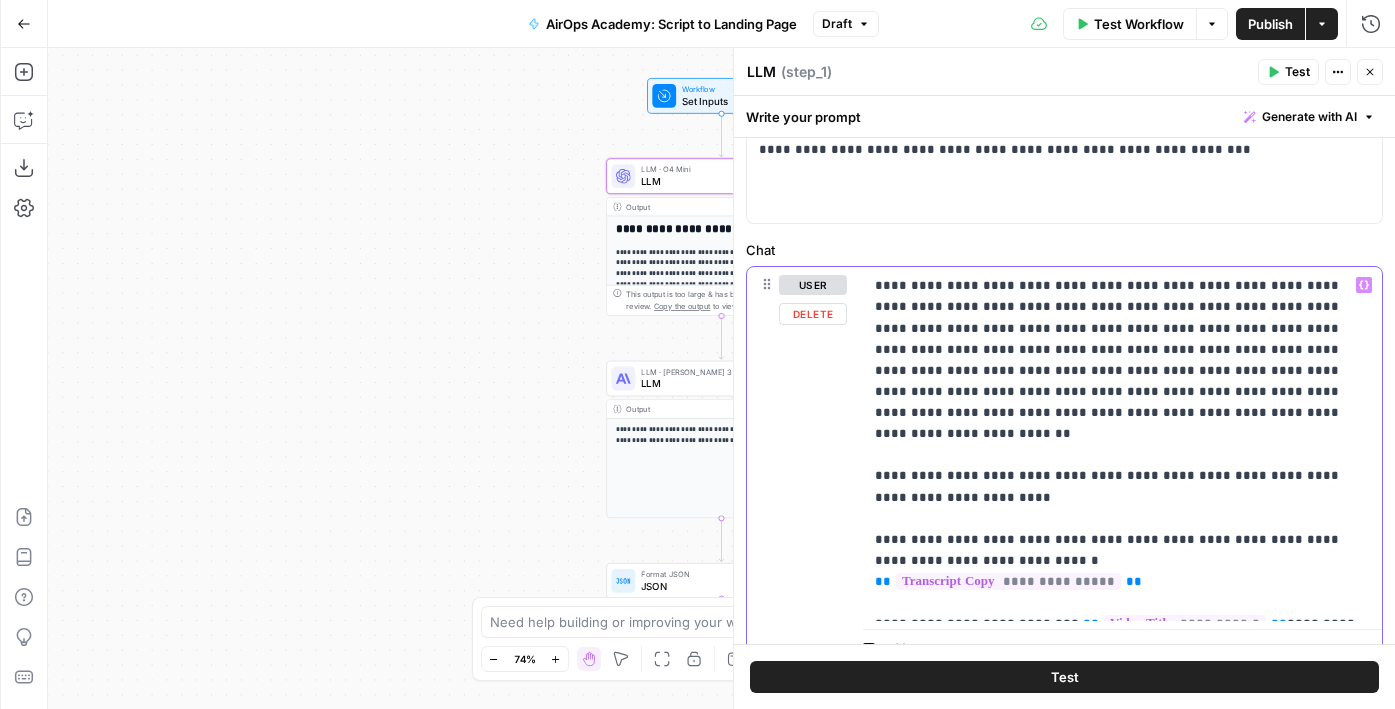 scroll, scrollTop: 230, scrollLeft: 0, axis: vertical 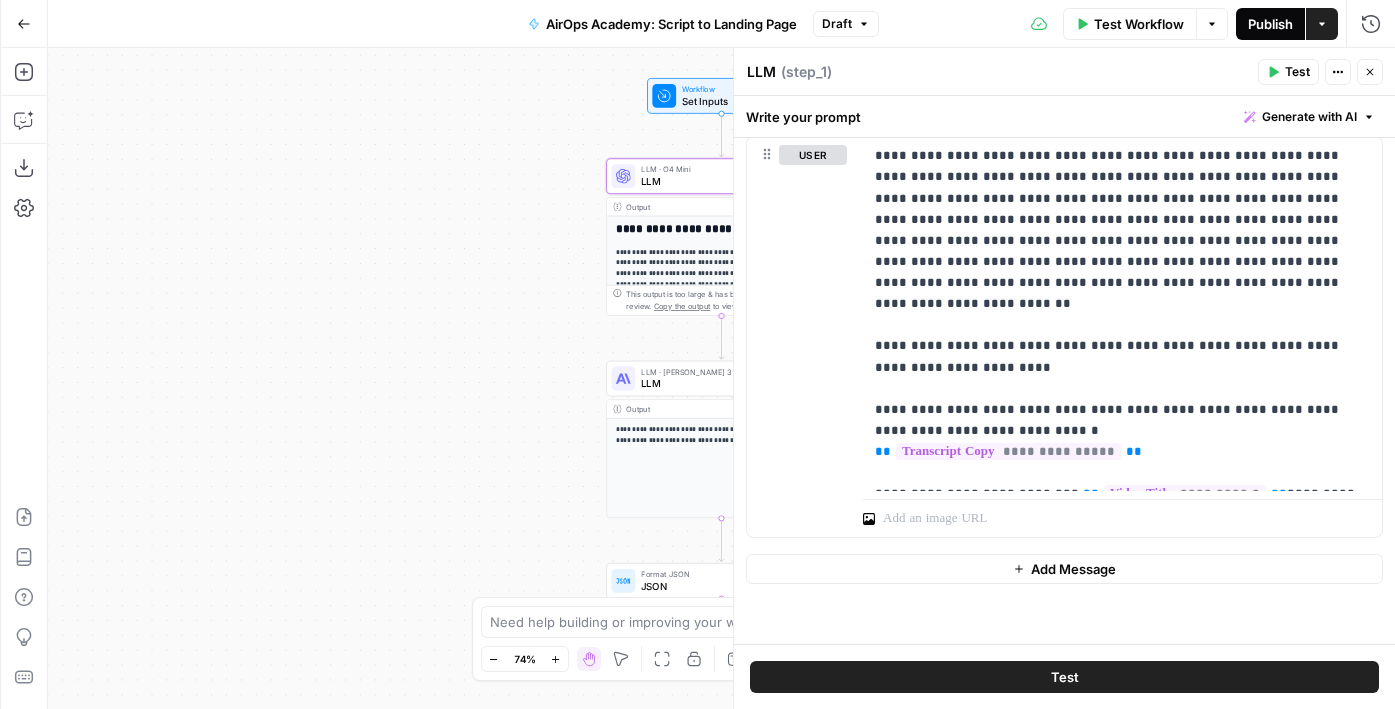 click on "Publish" at bounding box center [1270, 24] 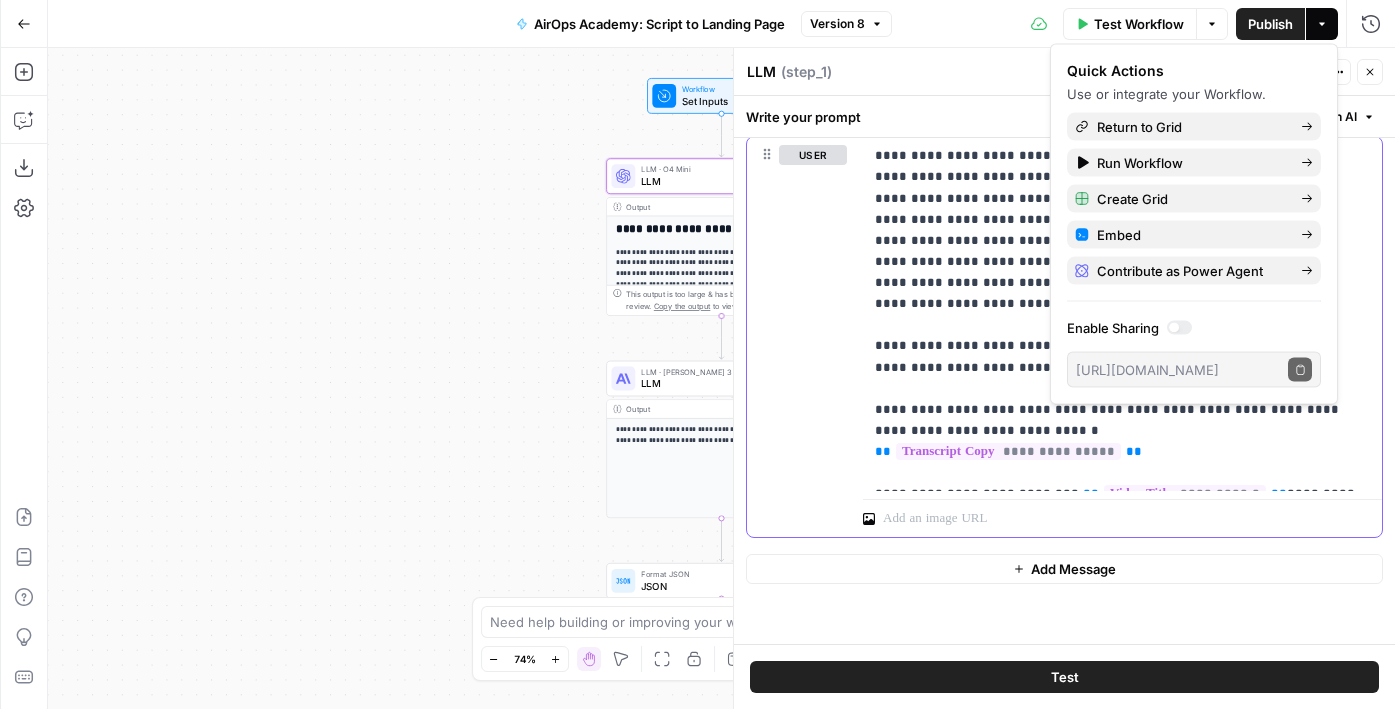 click on "**********" at bounding box center [1122, 314] 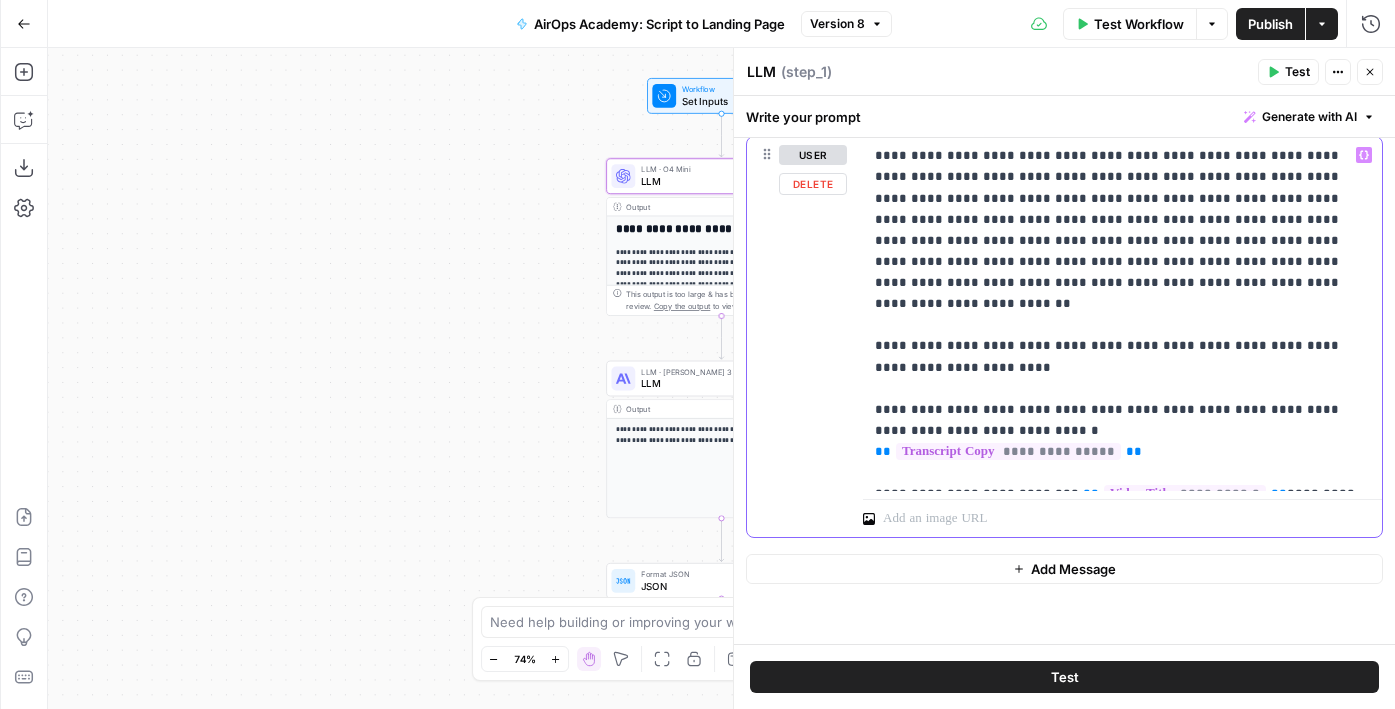 drag, startPoint x: 933, startPoint y: 385, endPoint x: 996, endPoint y: 366, distance: 65.802734 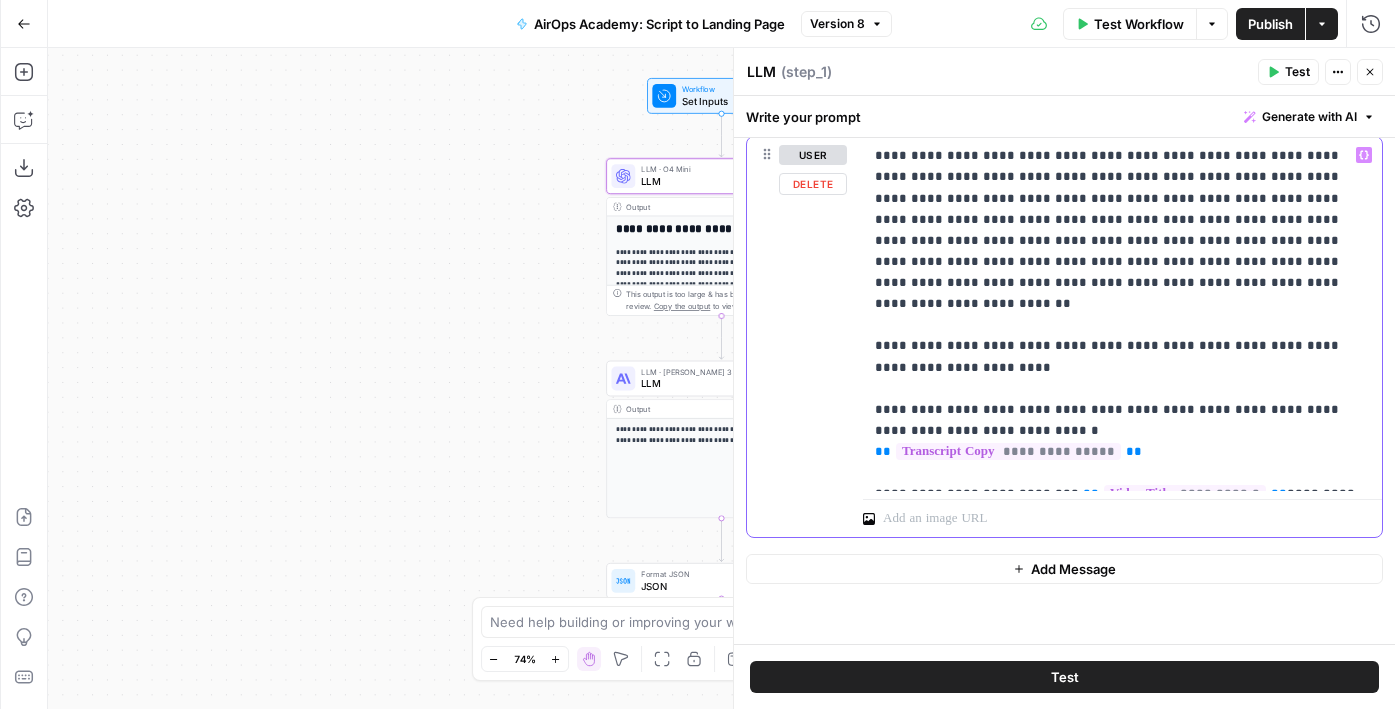 click on "**********" at bounding box center (1122, 314) 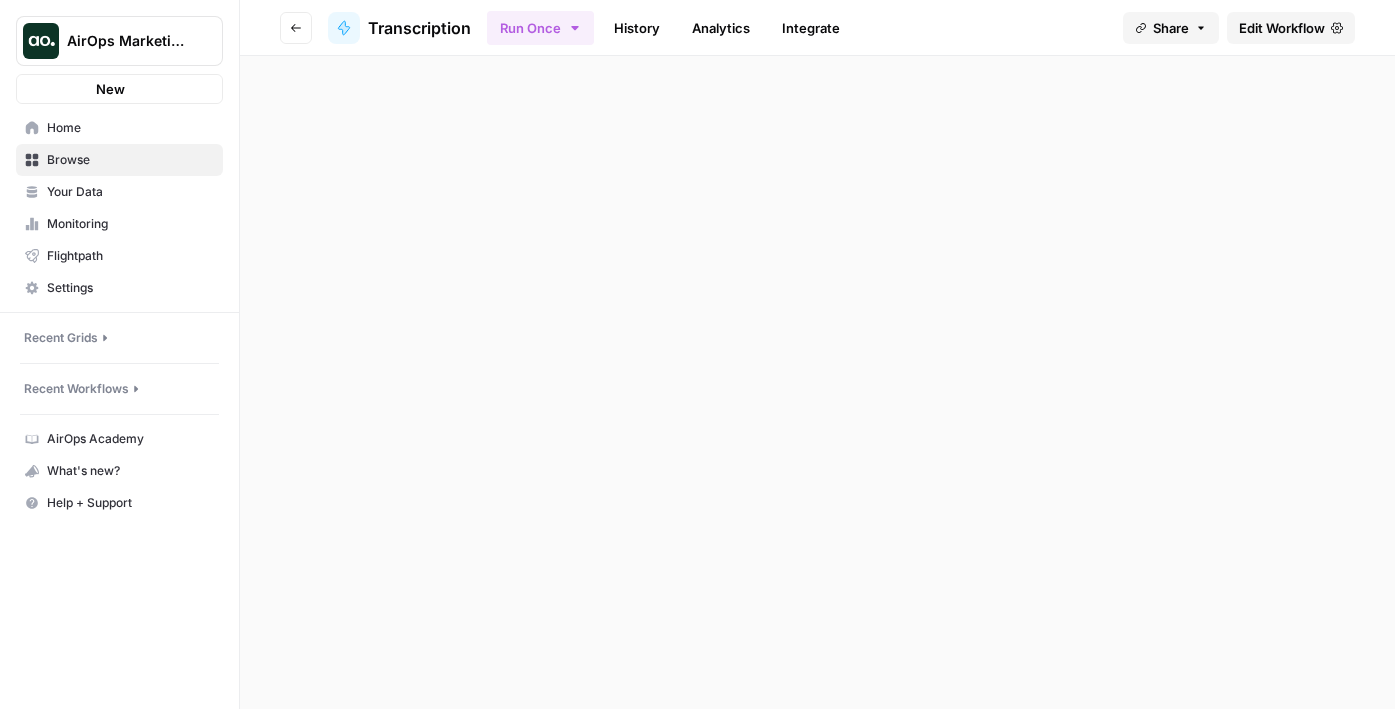 scroll, scrollTop: 0, scrollLeft: 0, axis: both 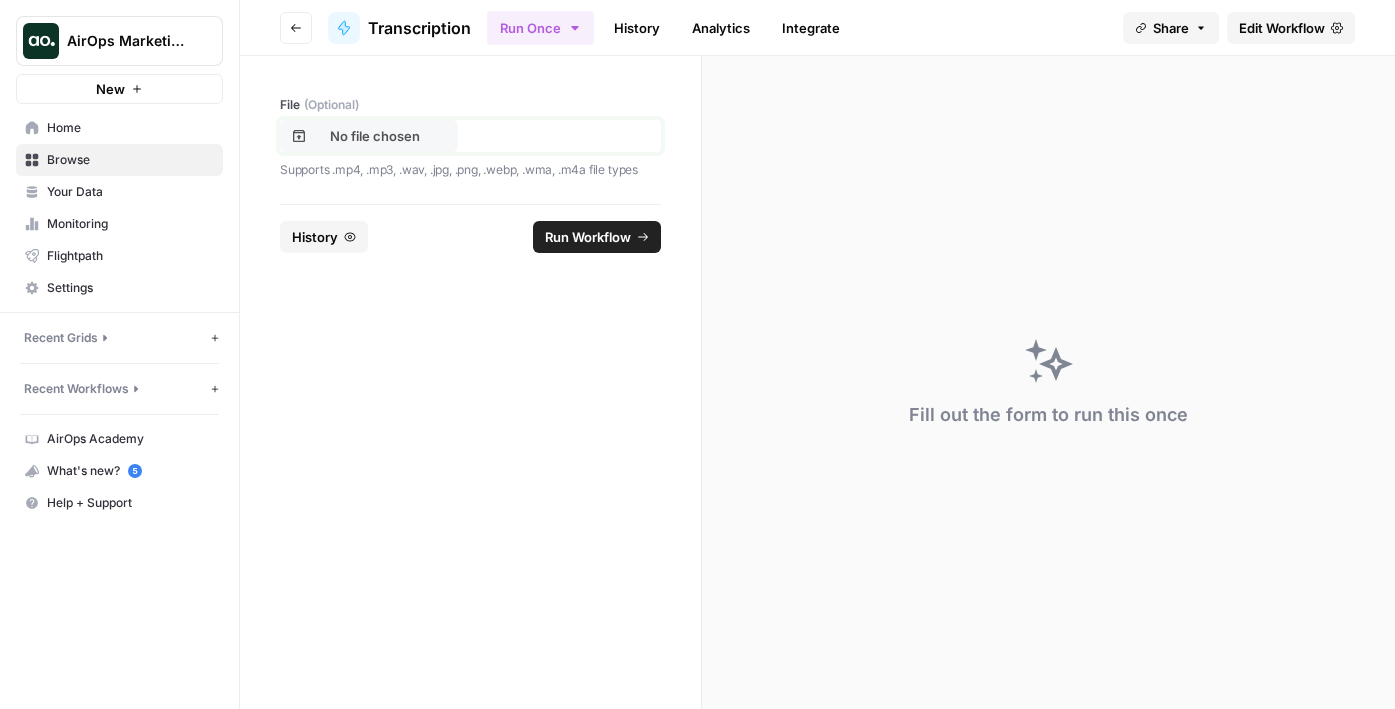 click on "No file chosen" at bounding box center [369, 136] 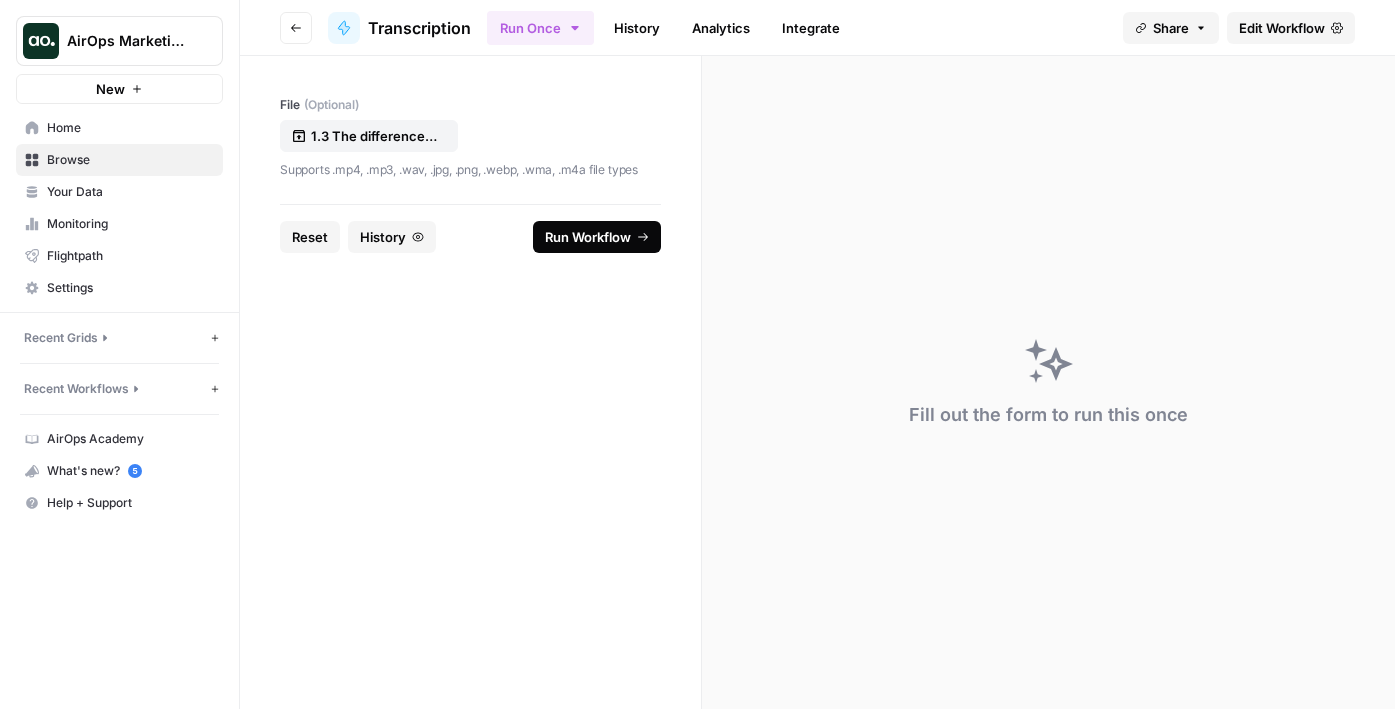 click on "Run Workflow" at bounding box center (588, 237) 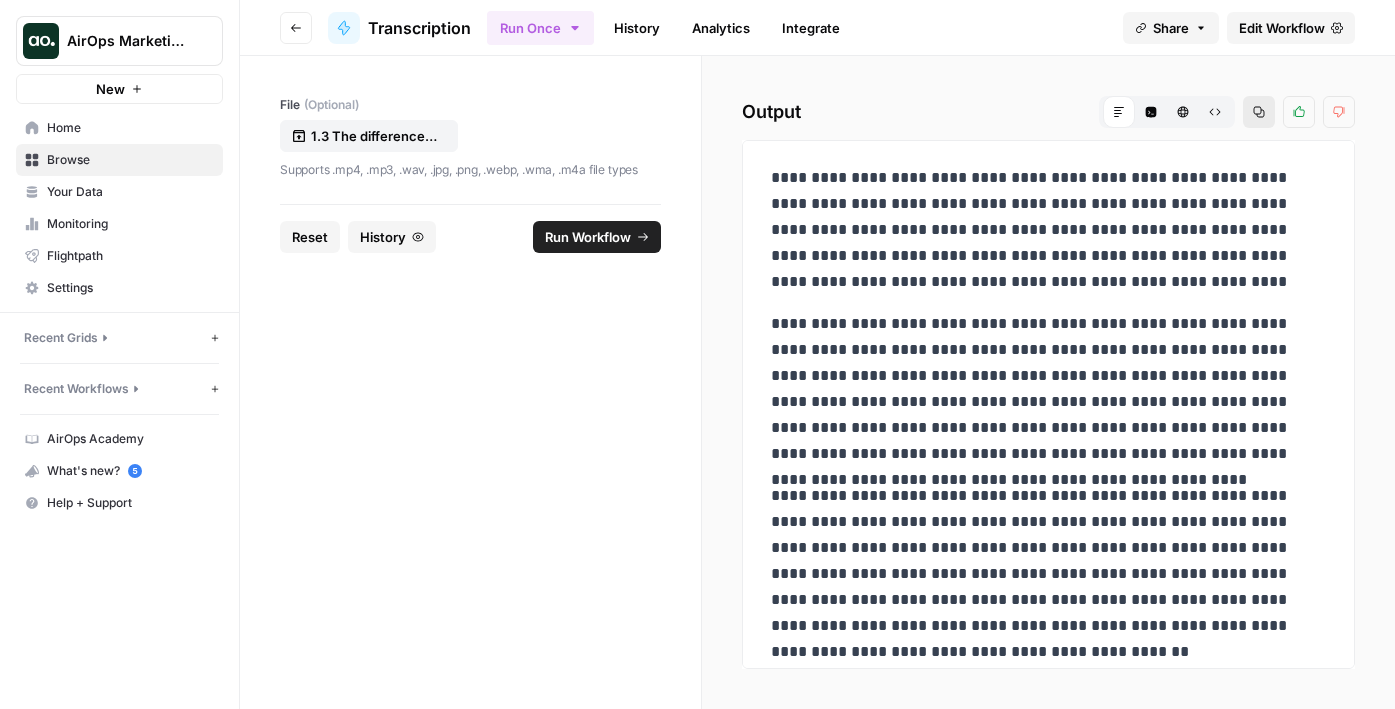 click on "Copy" at bounding box center [1259, 112] 